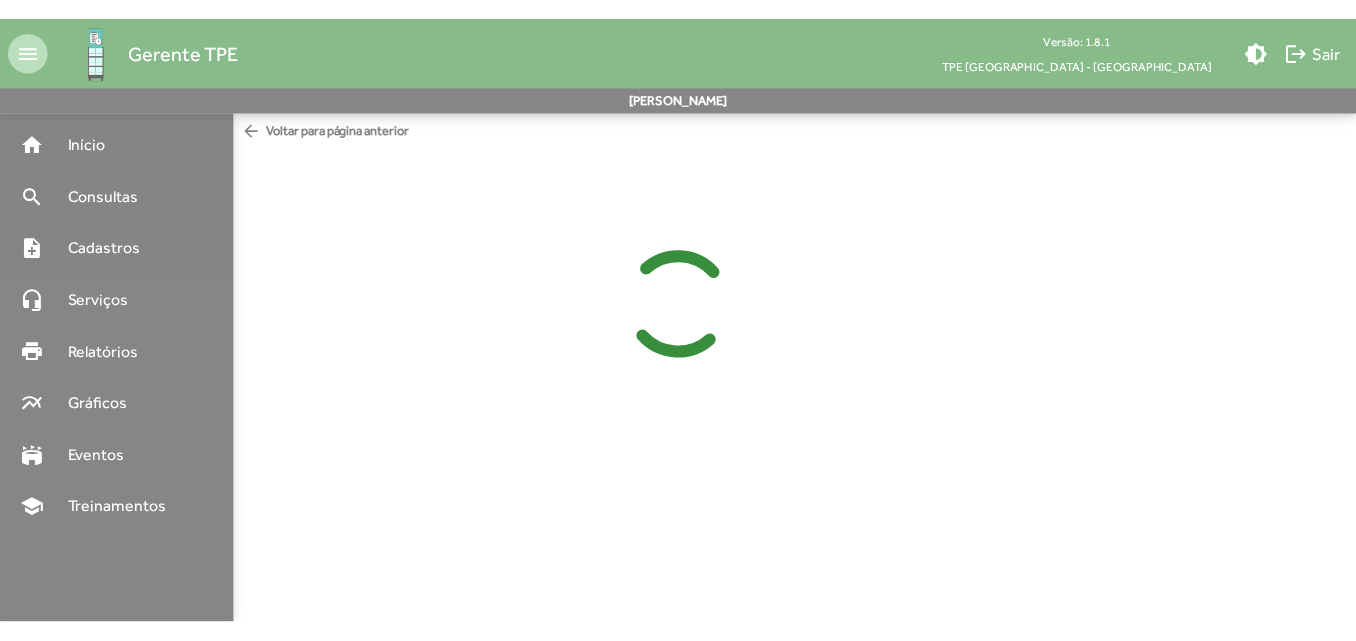 scroll, scrollTop: 0, scrollLeft: 0, axis: both 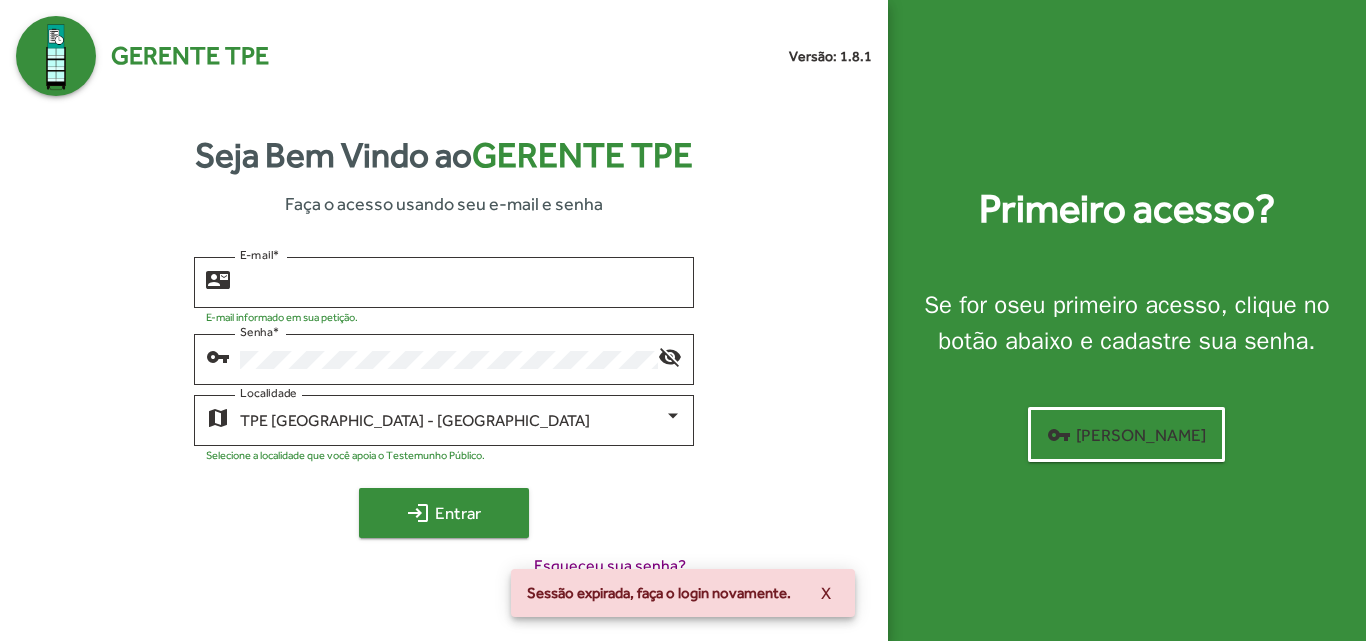 type on "**********" 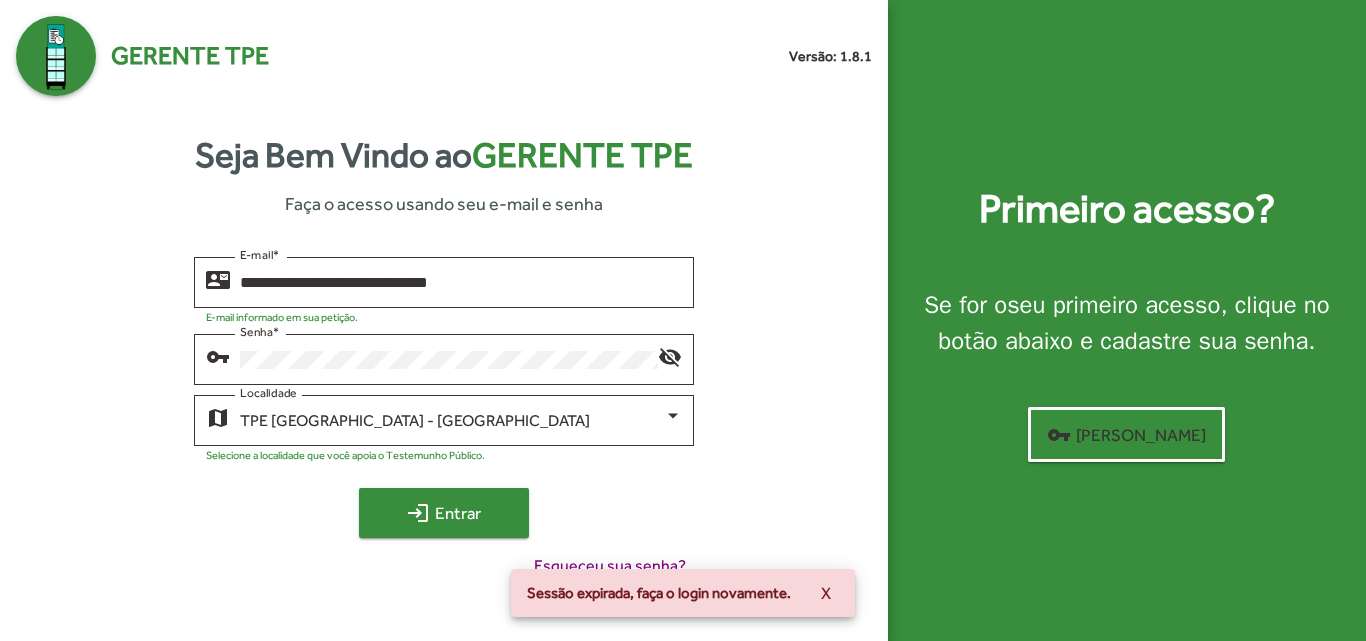 click on "login  Entrar" 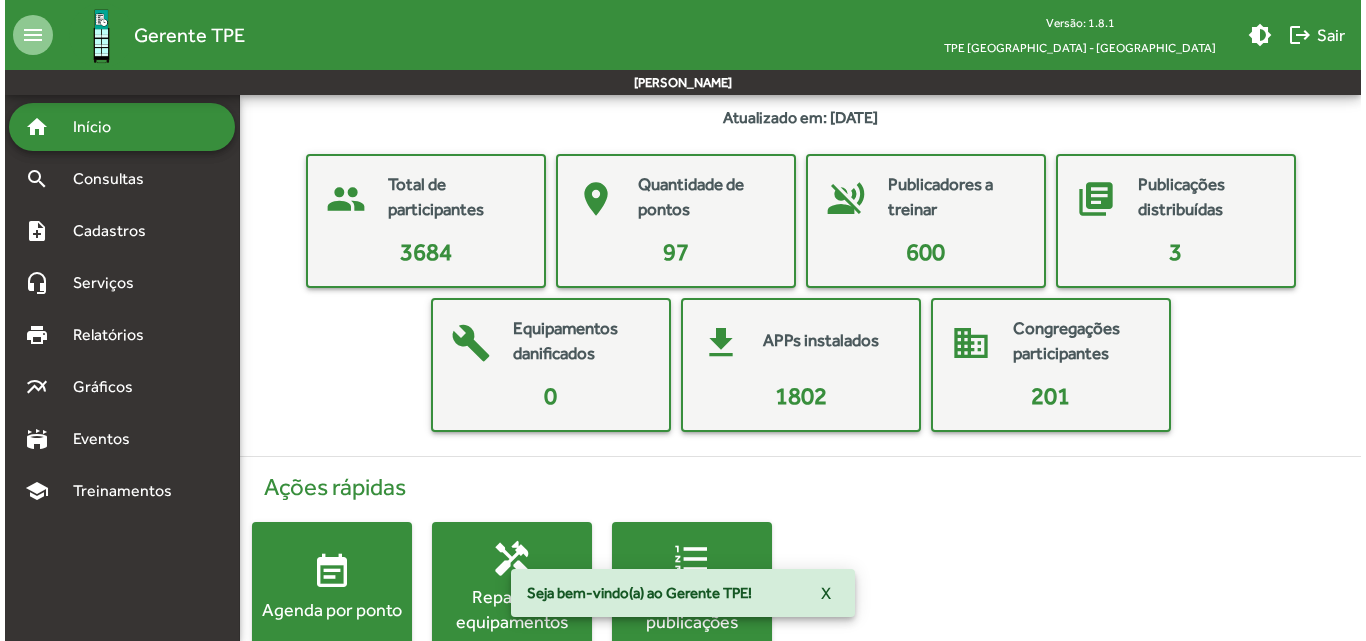 scroll, scrollTop: 0, scrollLeft: 0, axis: both 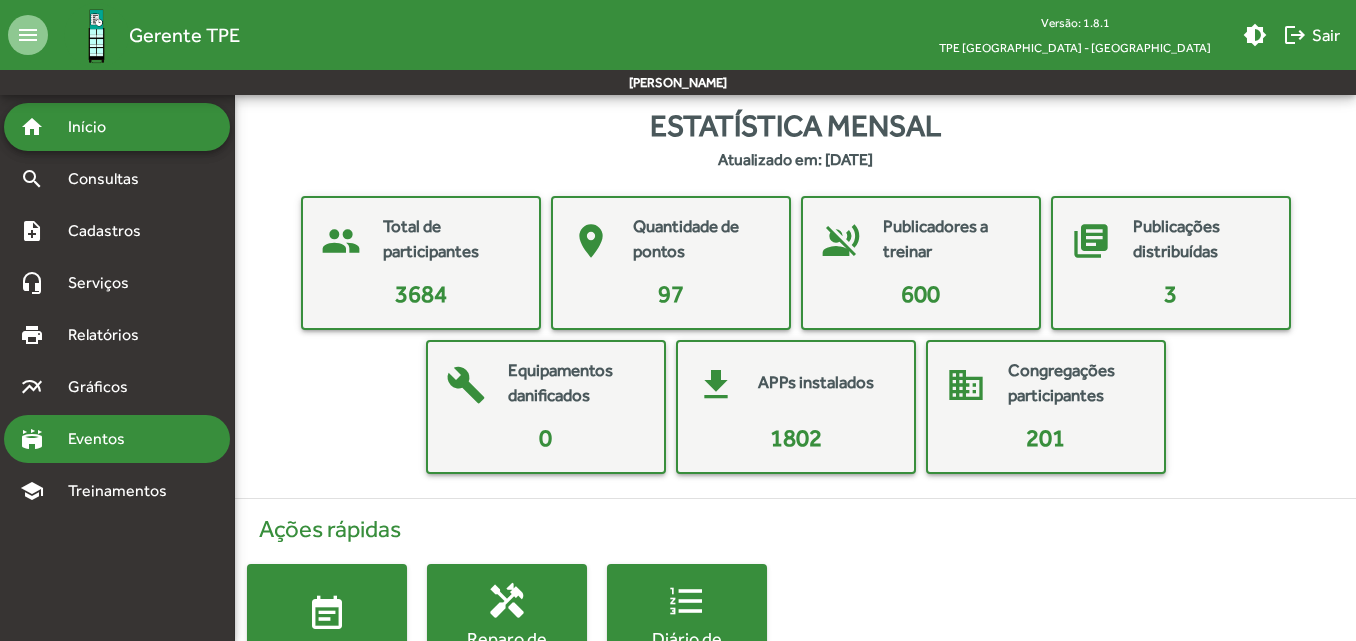 click on "Eventos" at bounding box center [104, 439] 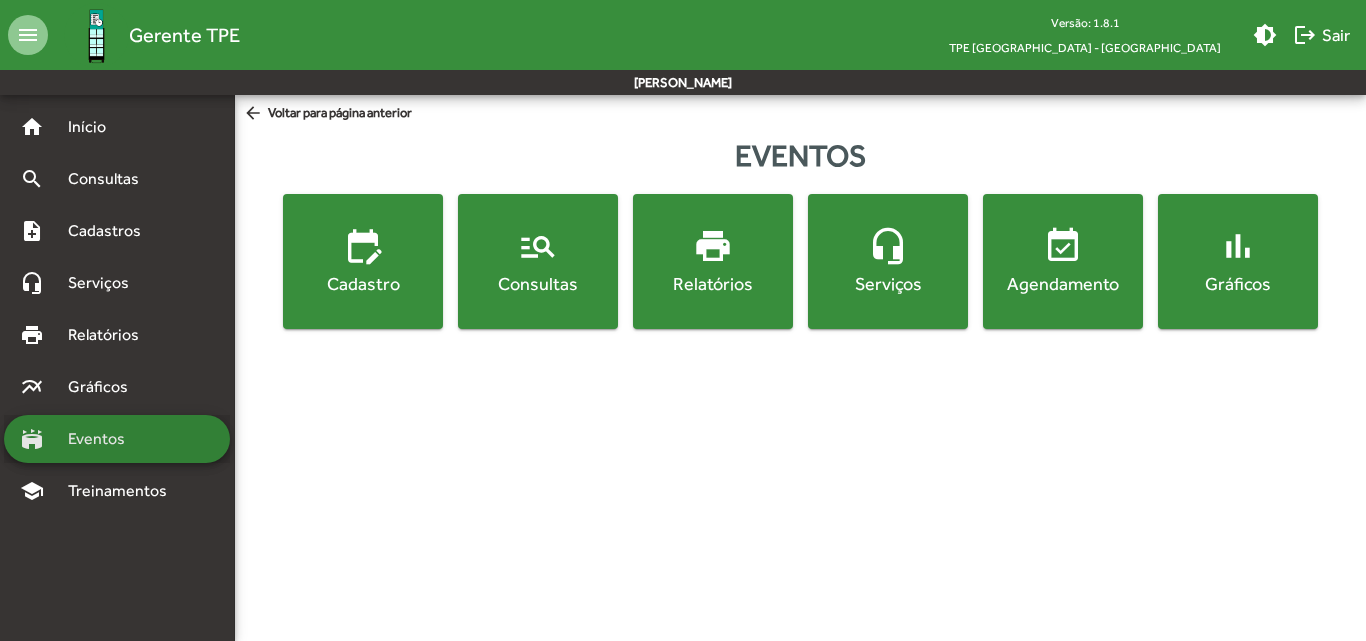 click on "Eventos" at bounding box center (104, 439) 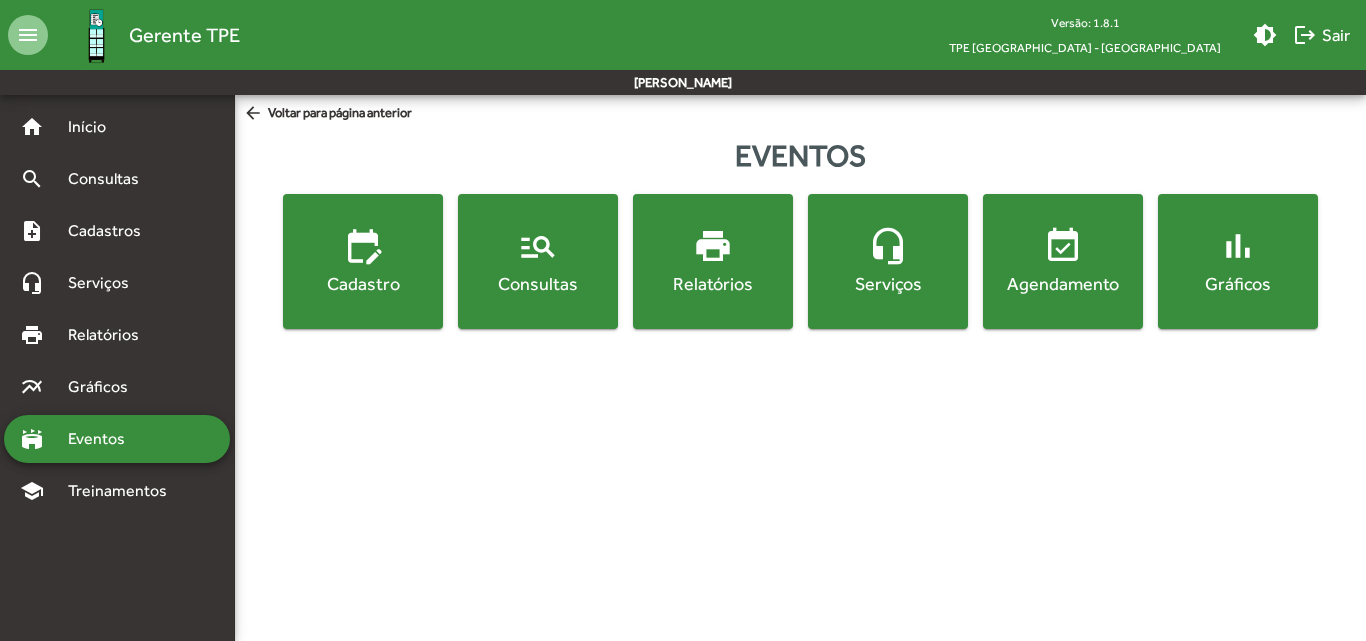 click on "Serviços" 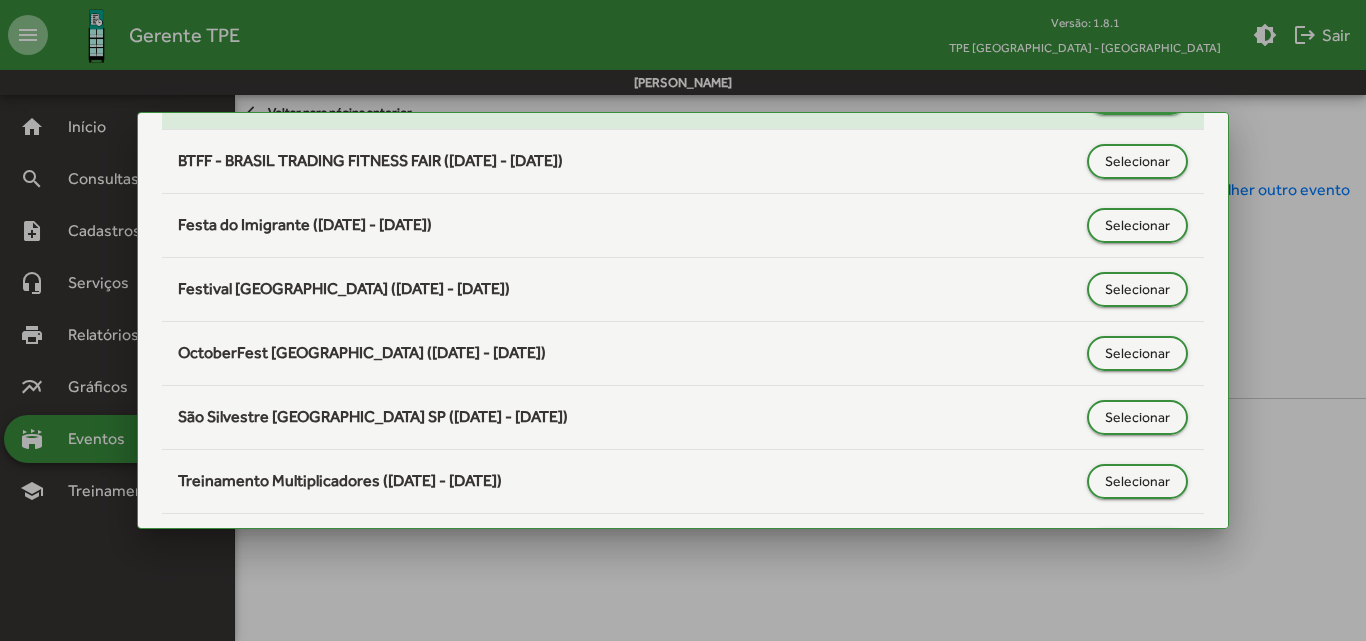 scroll, scrollTop: 800, scrollLeft: 0, axis: vertical 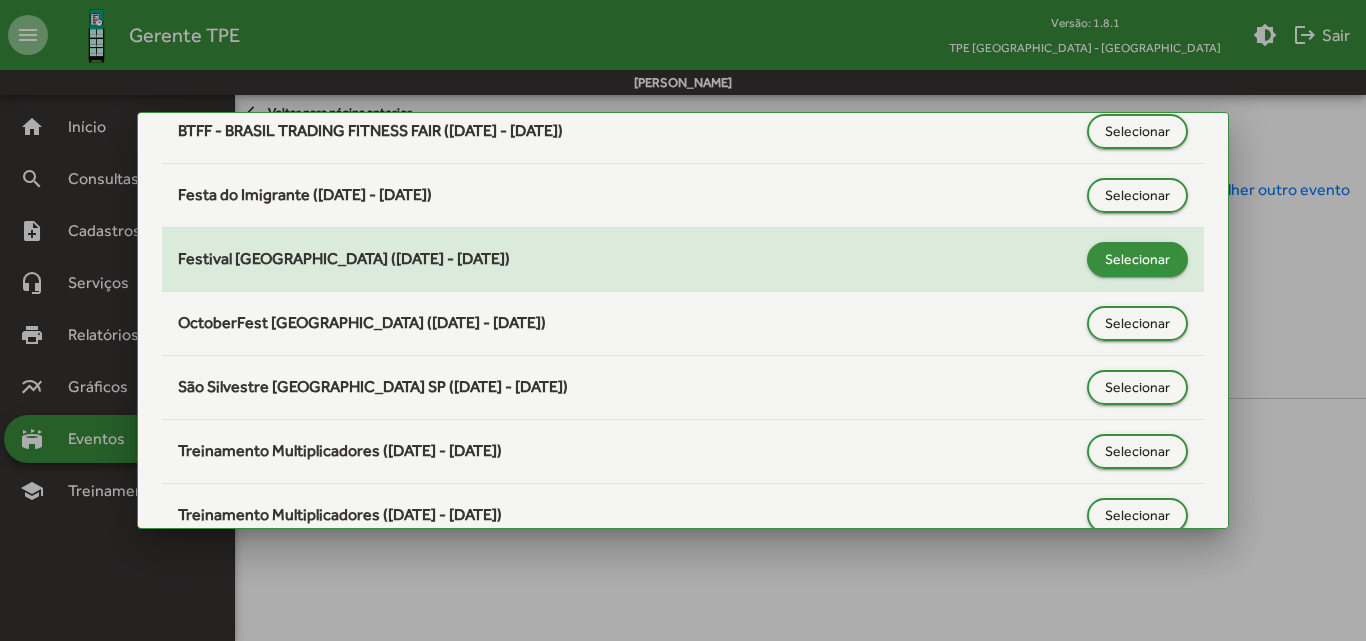 click on "Selecionar" 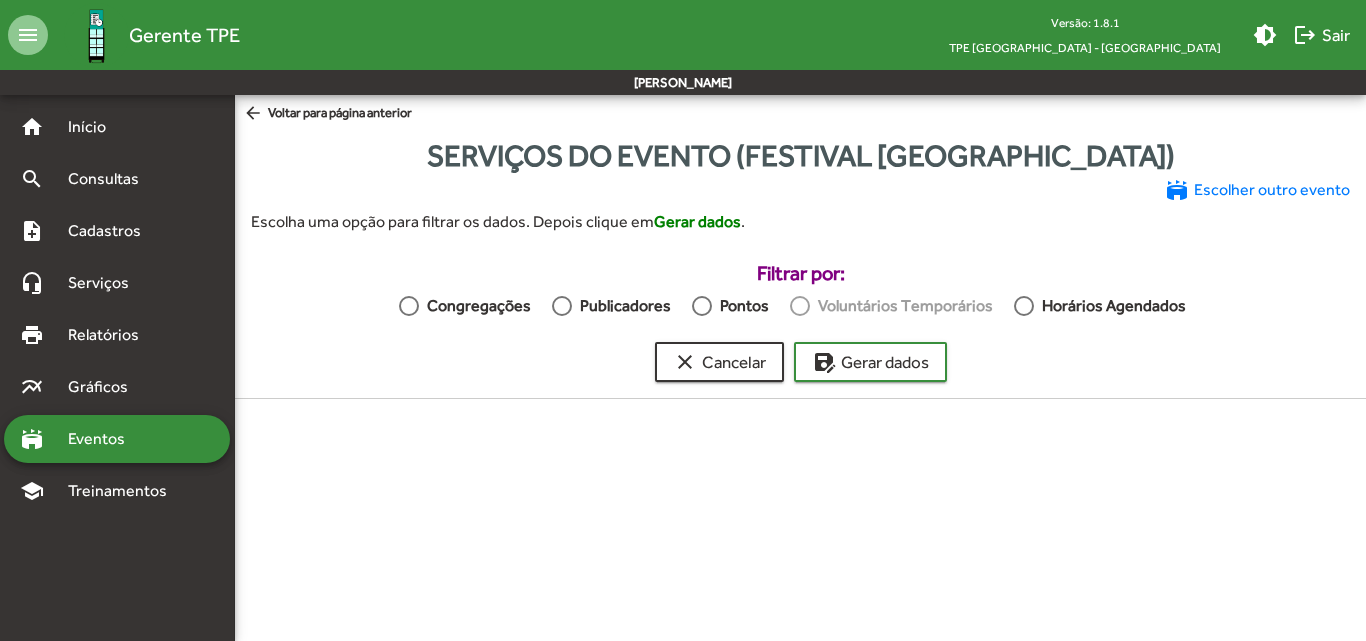 click at bounding box center [1024, 306] 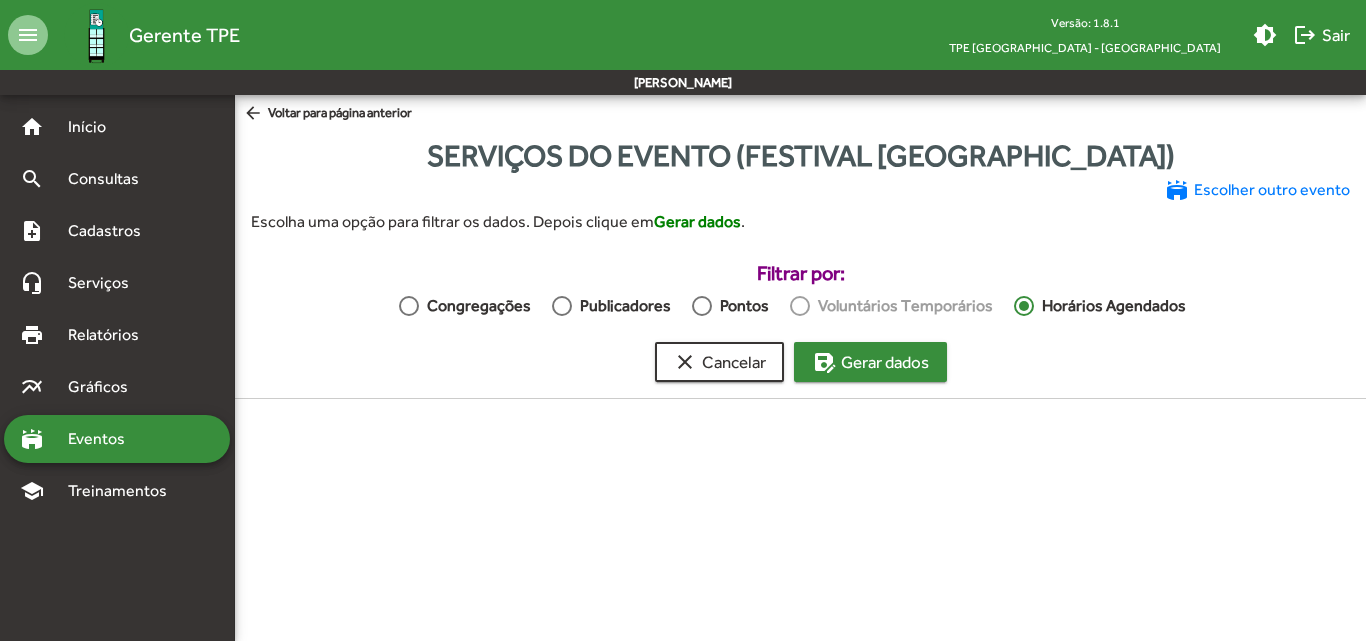 click on "save_as  Gerar dados" 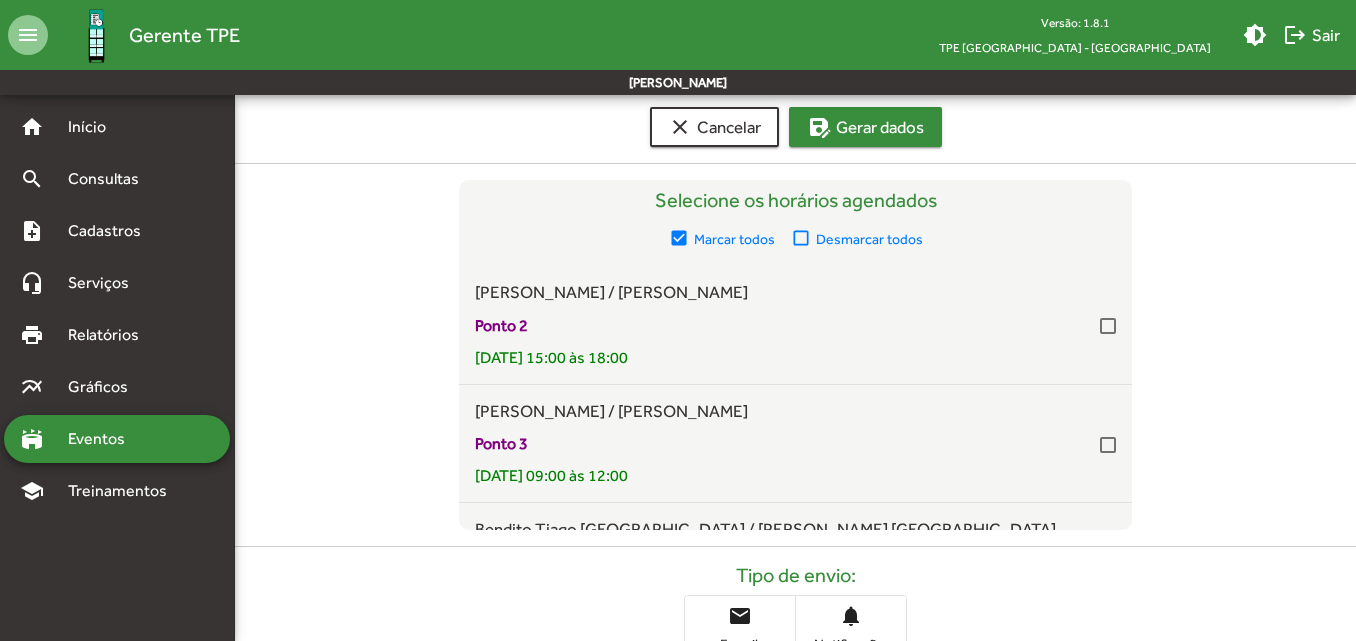 scroll, scrollTop: 200, scrollLeft: 0, axis: vertical 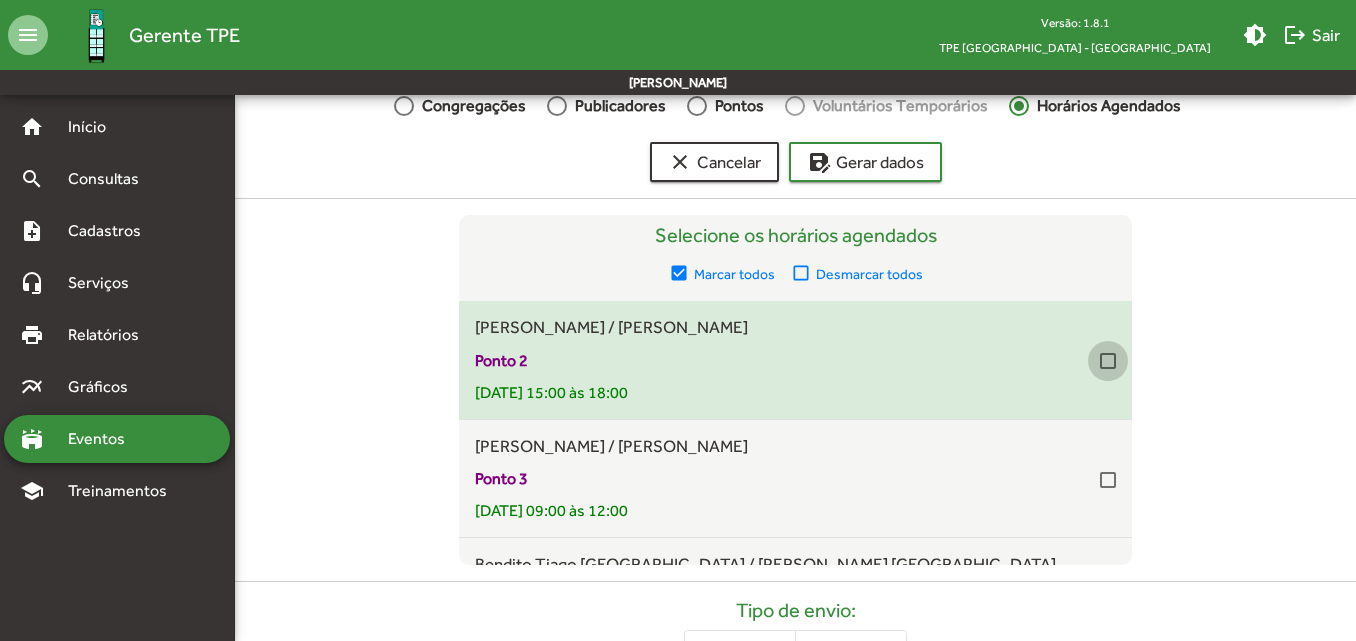 click at bounding box center [1108, 361] 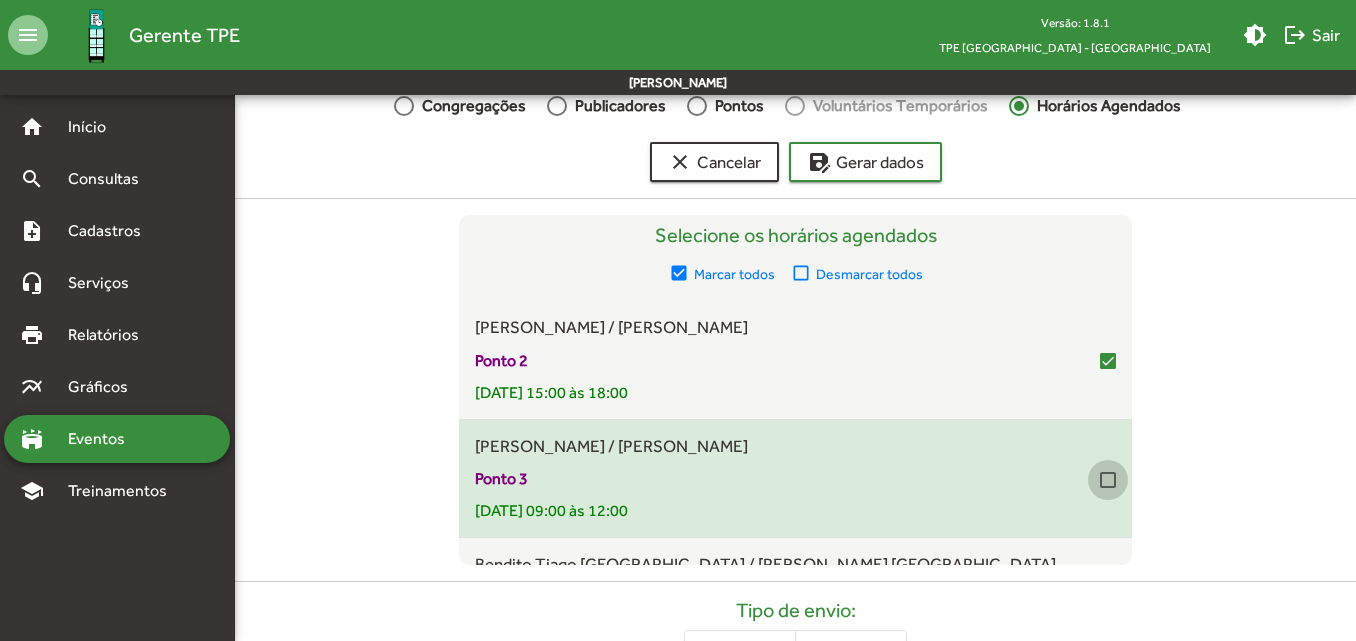 click at bounding box center (1108, 480) 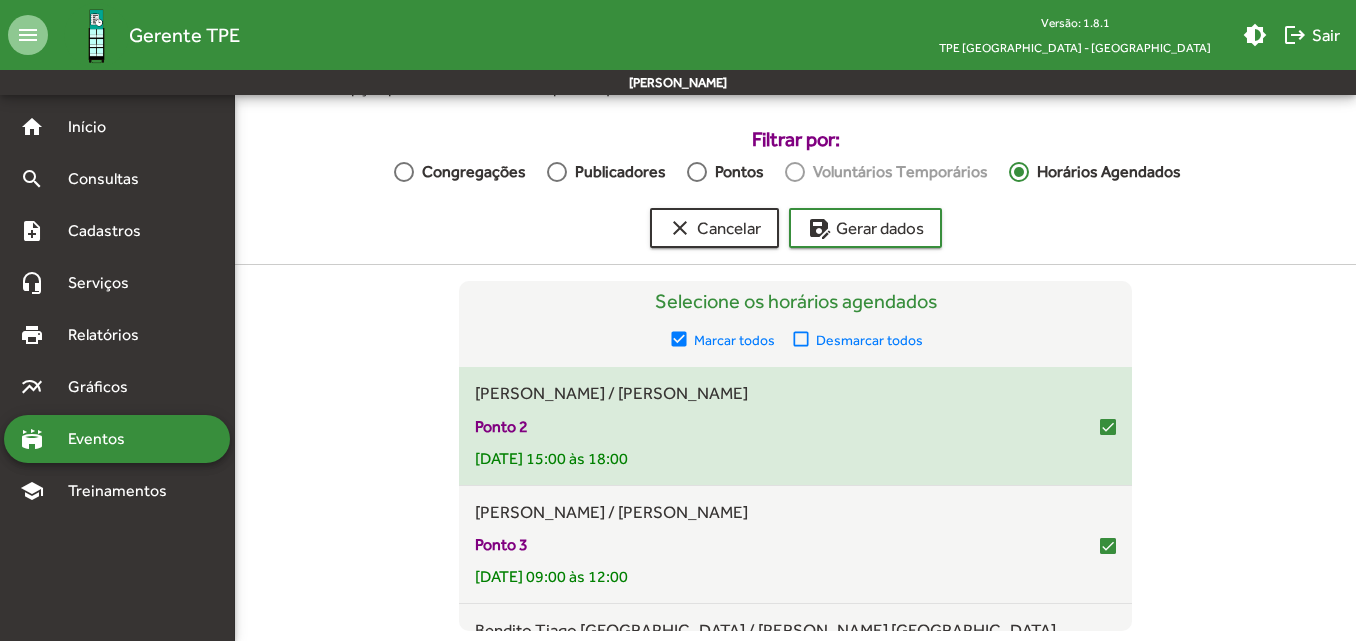 scroll, scrollTop: 100, scrollLeft: 0, axis: vertical 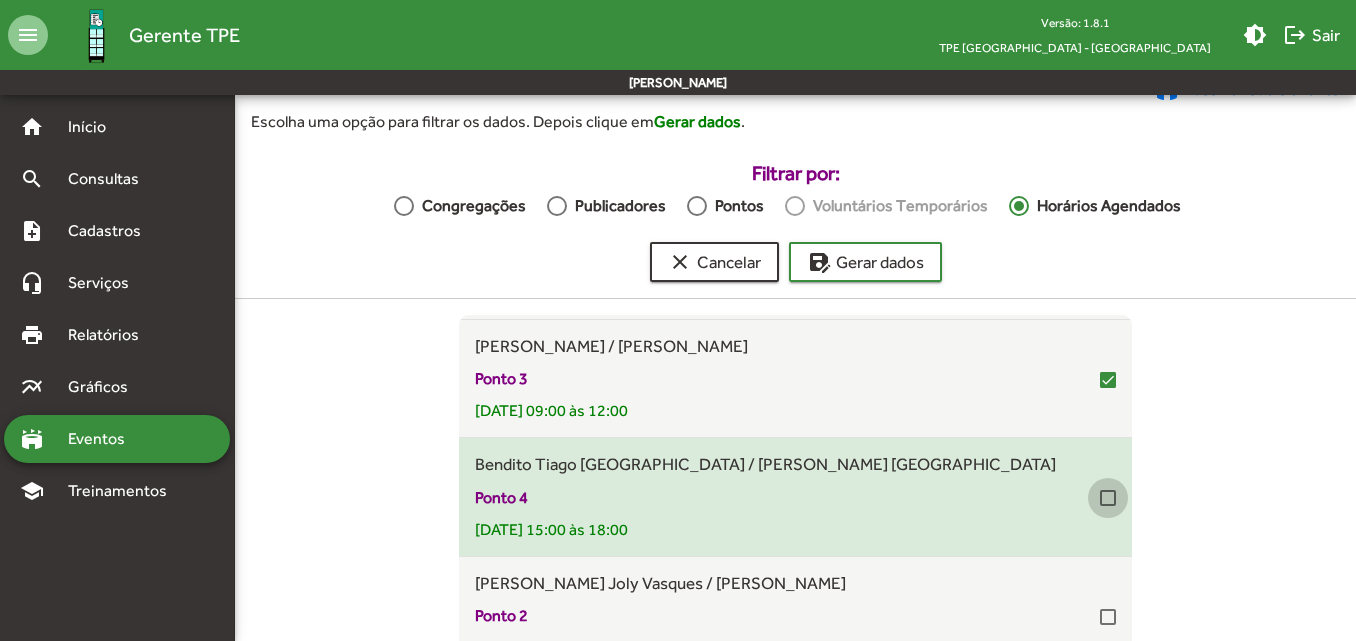click at bounding box center (1108, 498) 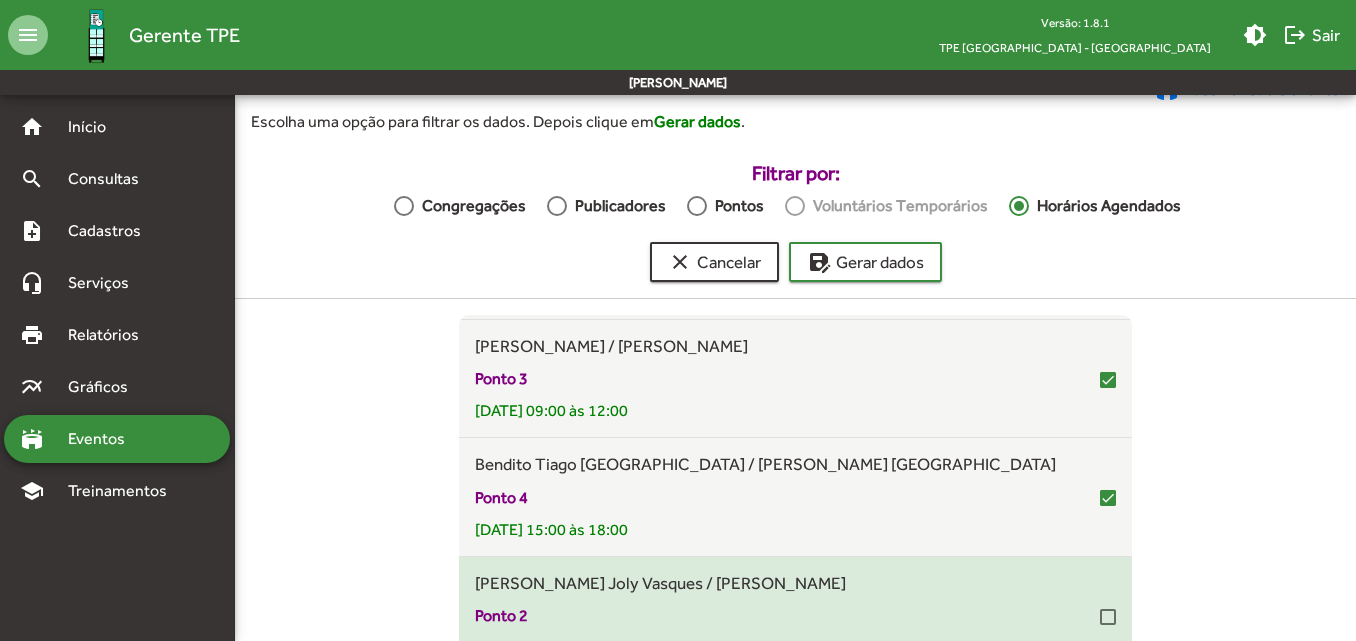 click at bounding box center (1108, 617) 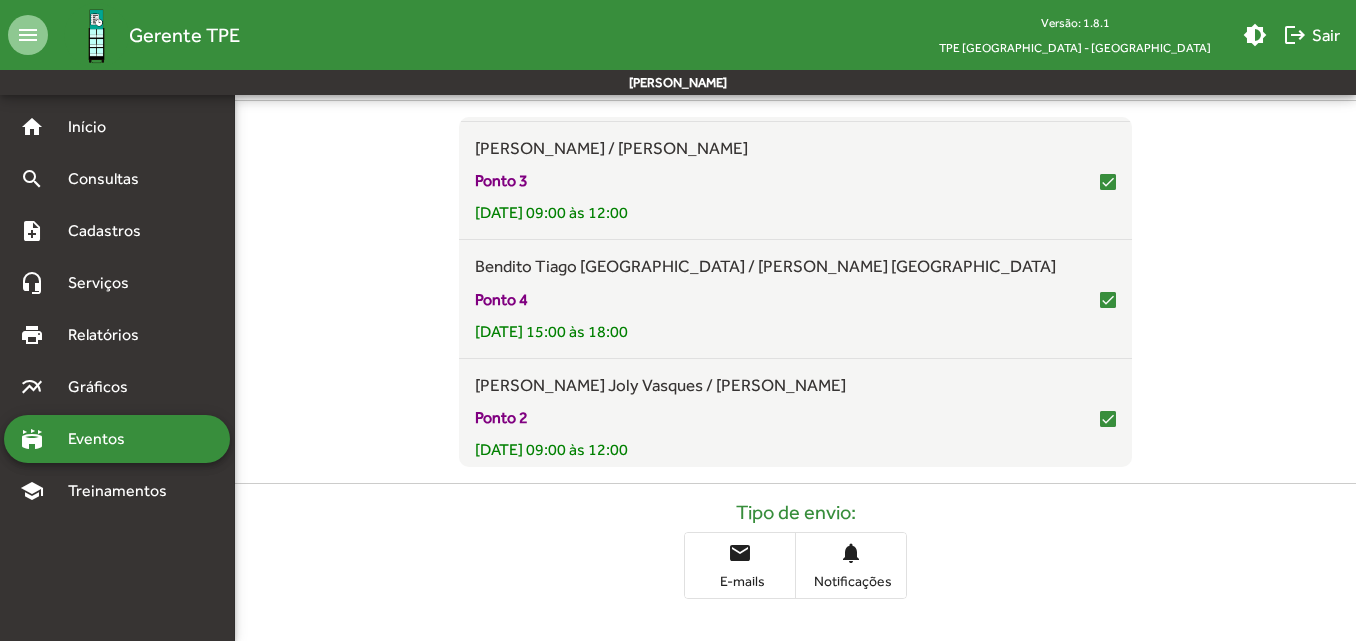 scroll, scrollTop: 300, scrollLeft: 0, axis: vertical 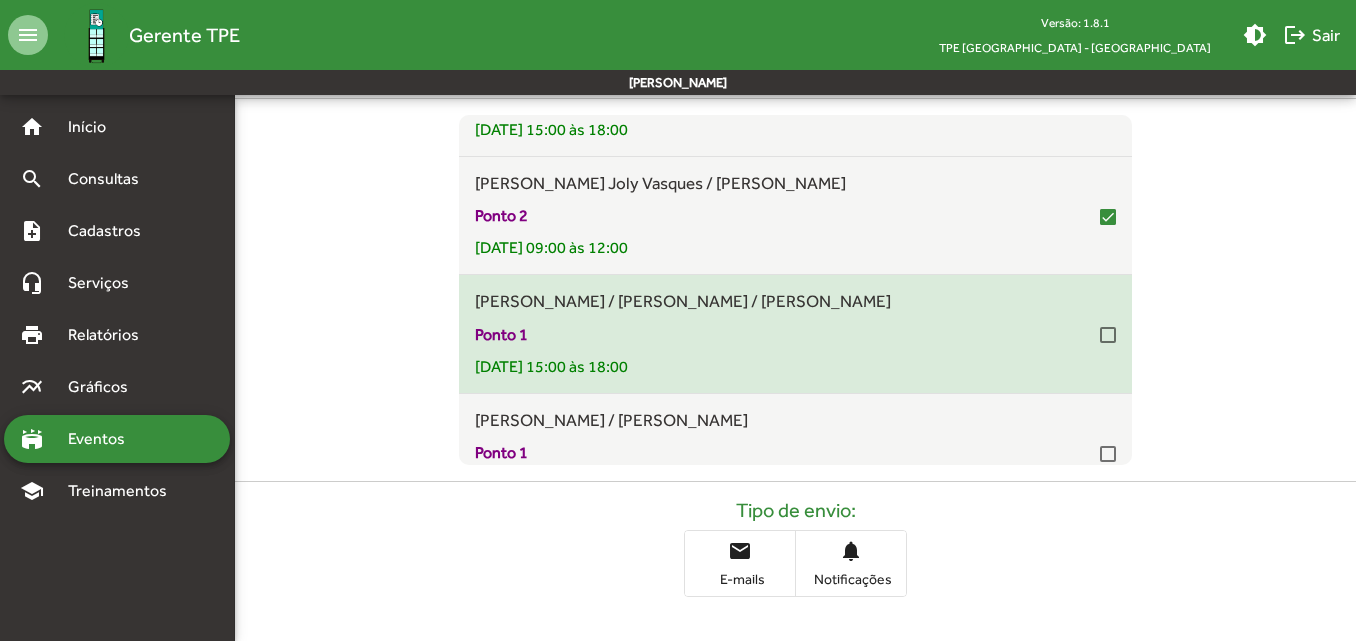 drag, startPoint x: 1087, startPoint y: 332, endPoint x: 1094, endPoint y: 361, distance: 29.832869 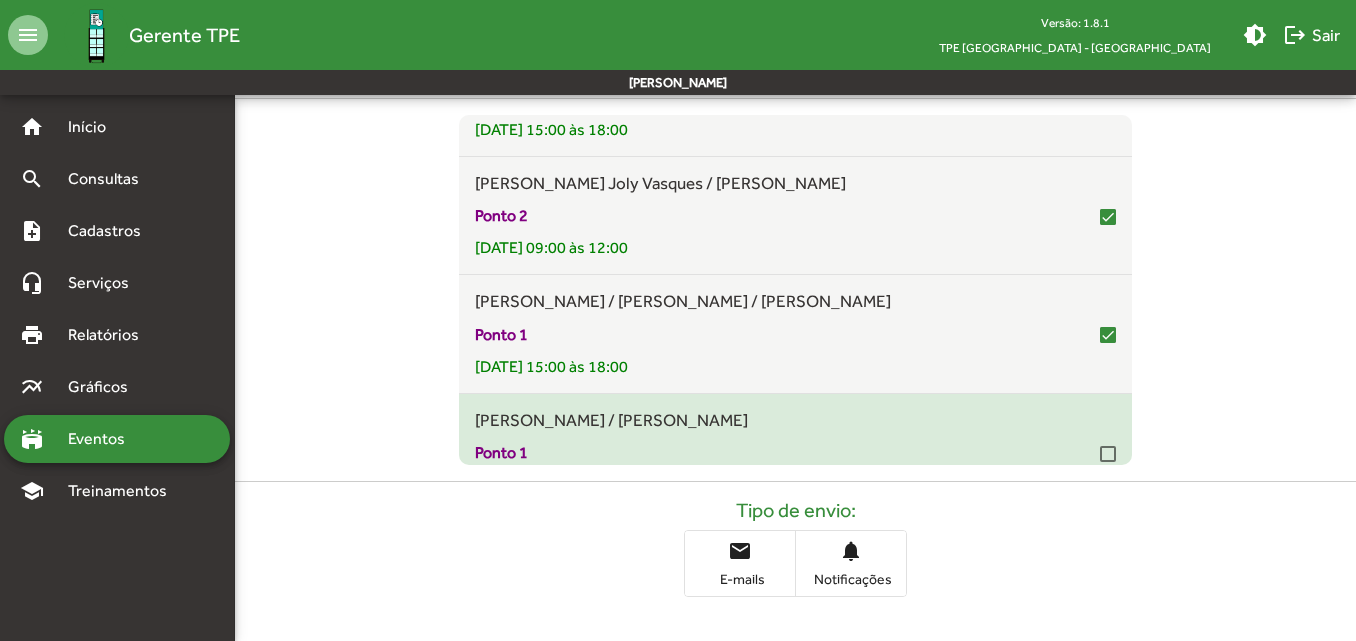 click at bounding box center [1108, 454] 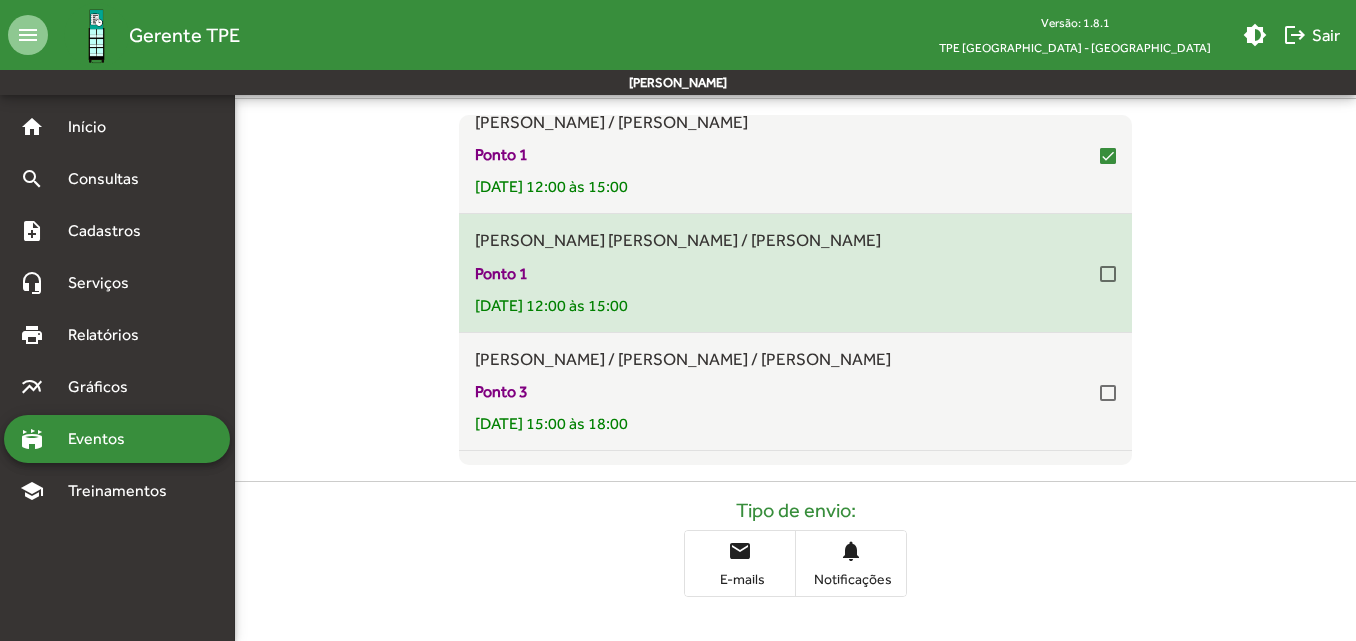 scroll, scrollTop: 700, scrollLeft: 0, axis: vertical 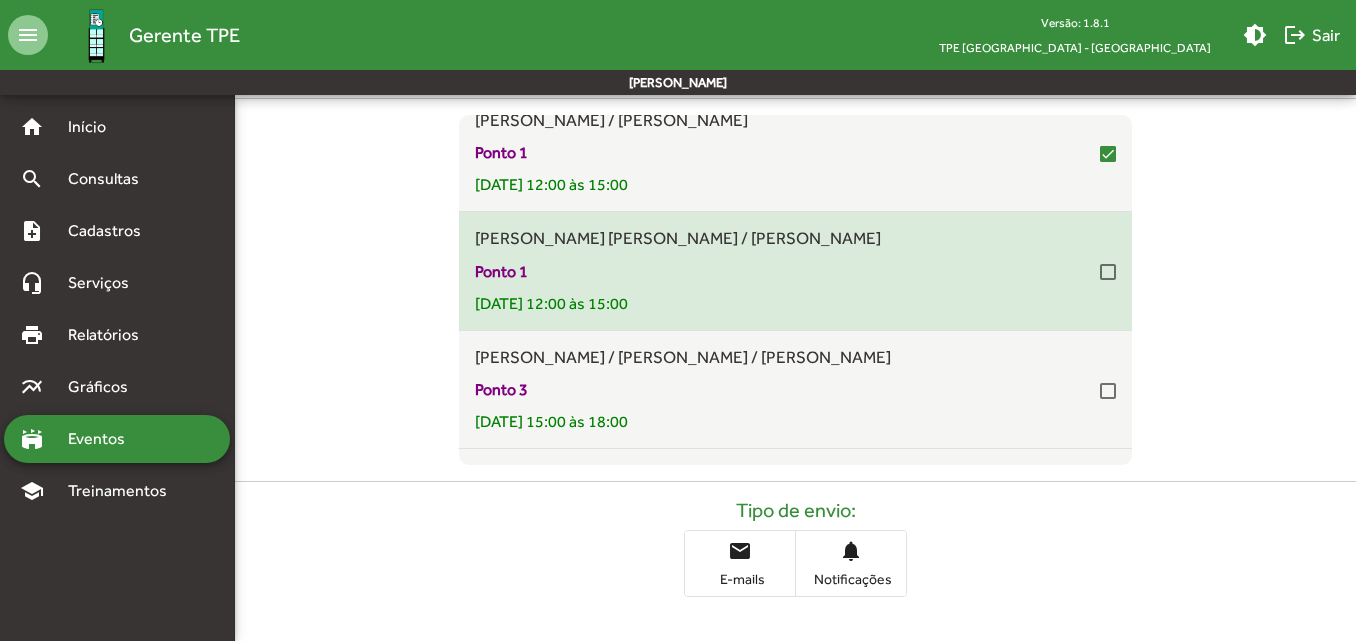 click at bounding box center (1108, 272) 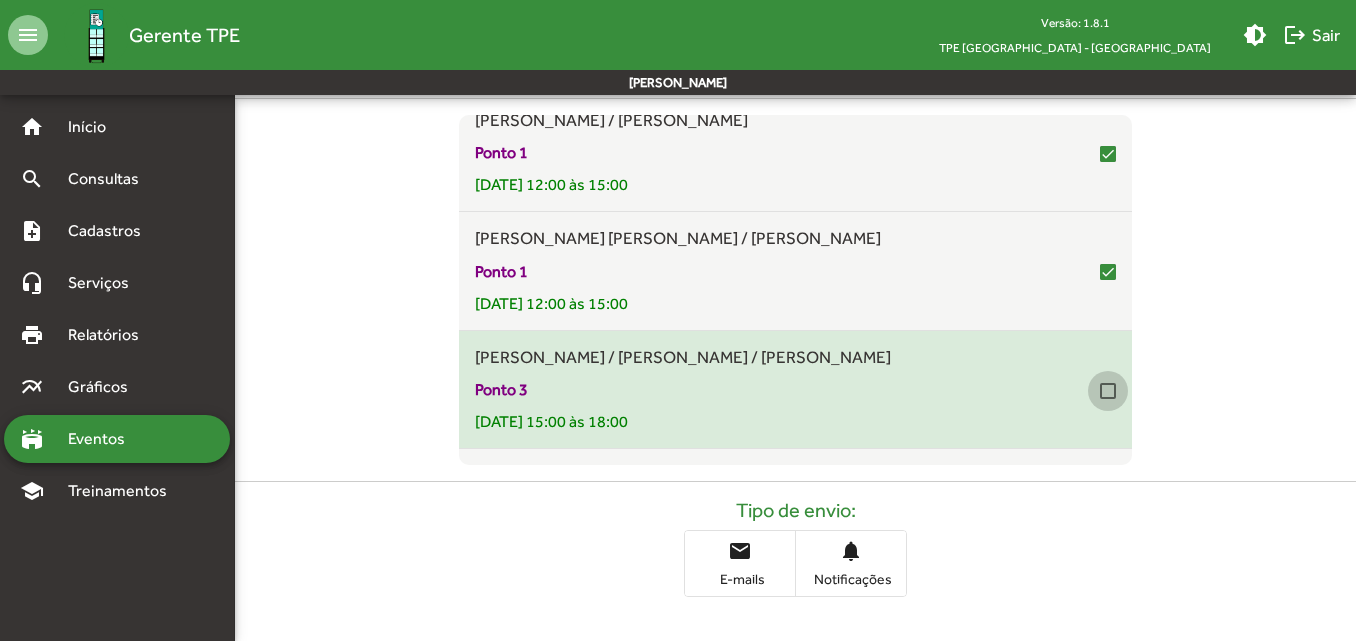 click at bounding box center [1108, 391] 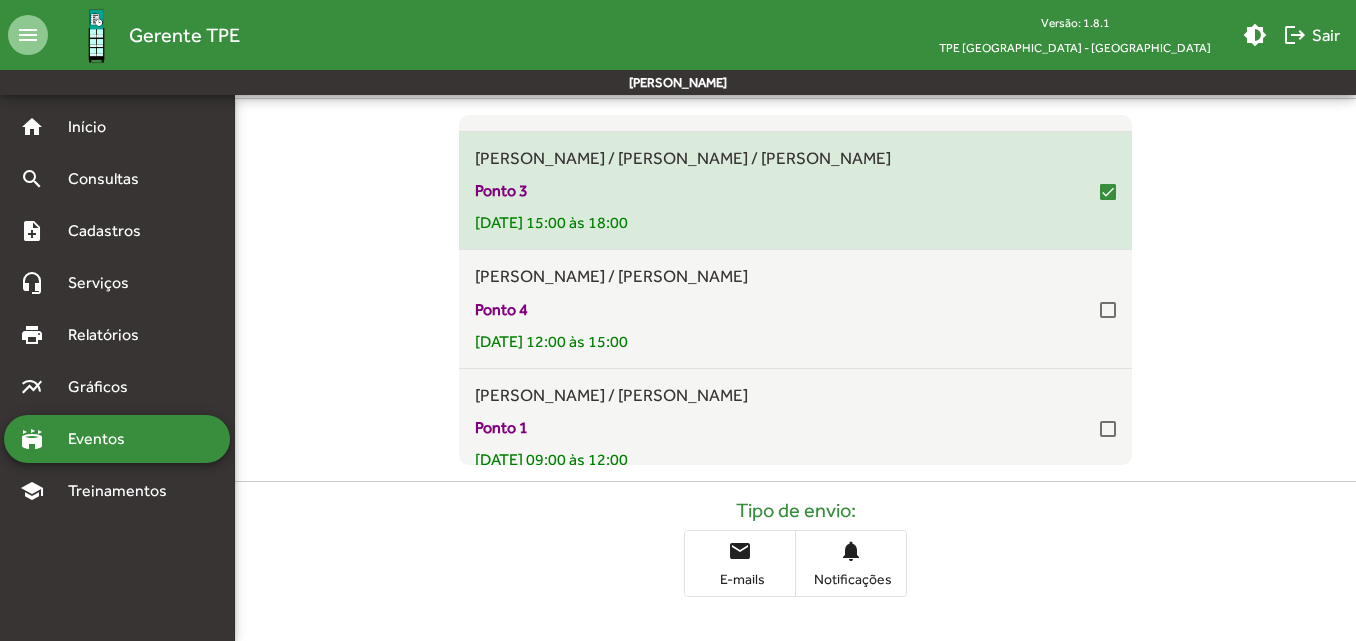 scroll, scrollTop: 900, scrollLeft: 0, axis: vertical 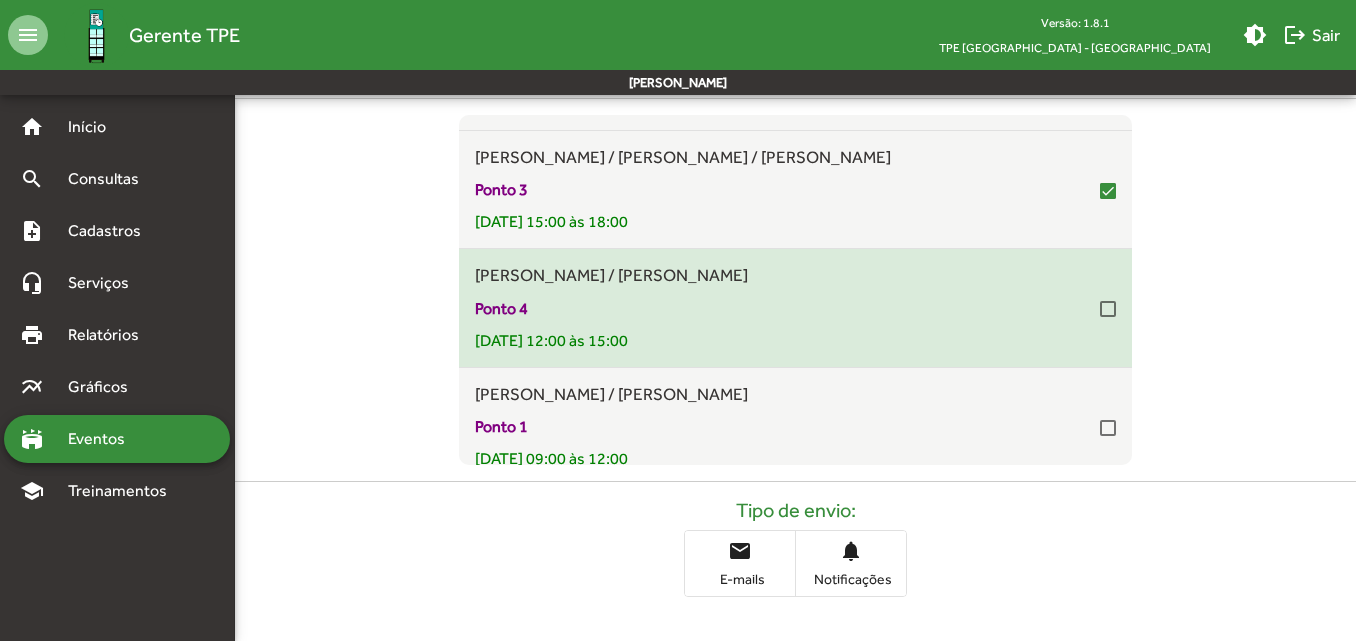 click on "[PERSON_NAME] / [PERSON_NAME] Ponto 4 [DATE] 12:00 às 15:00" at bounding box center (795, 308) 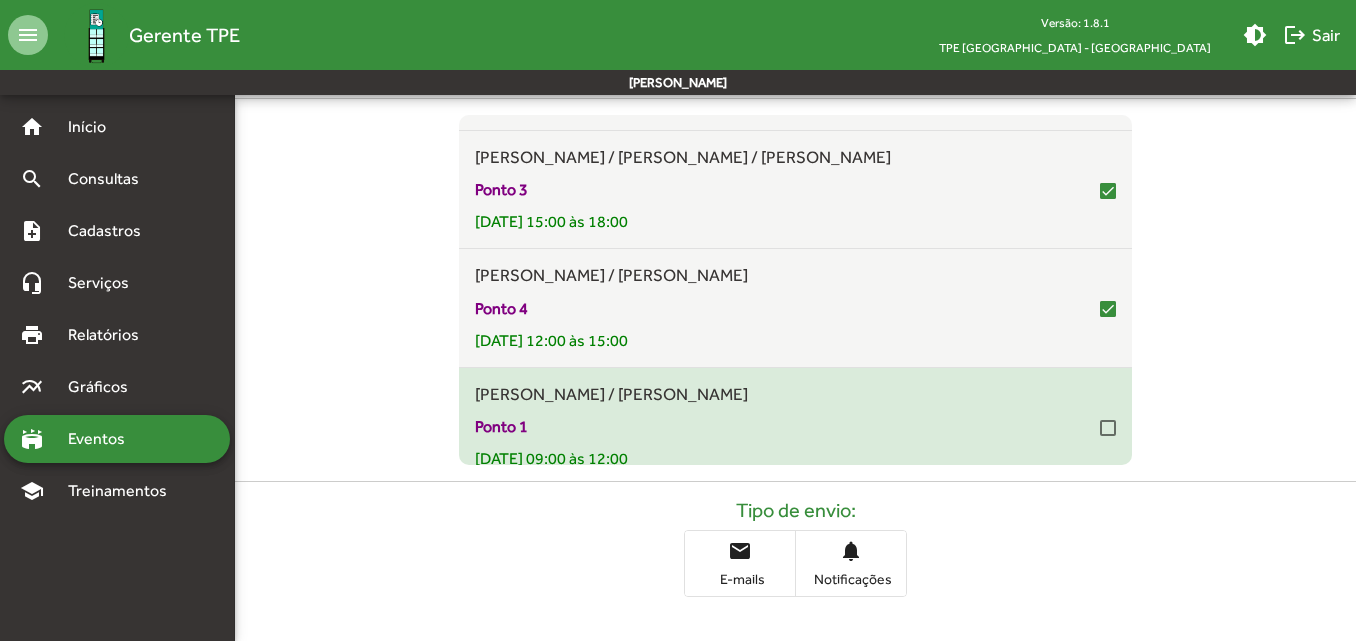 drag, startPoint x: 1097, startPoint y: 437, endPoint x: 1072, endPoint y: 430, distance: 25.96151 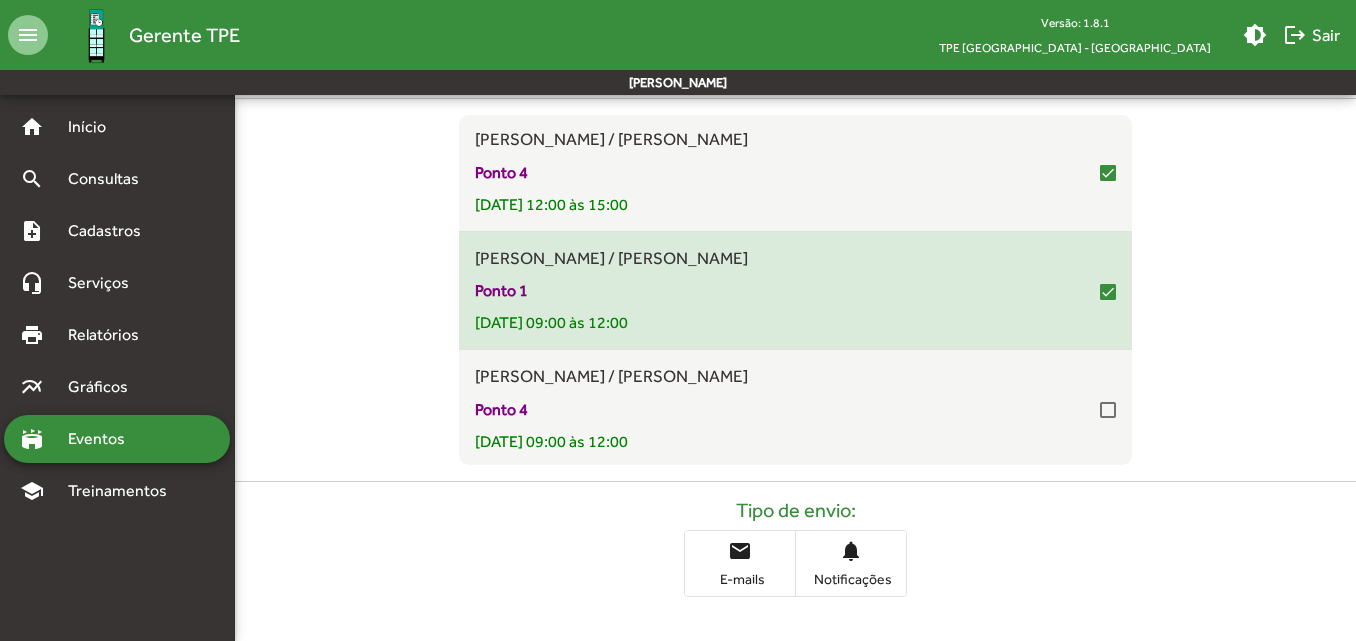 scroll, scrollTop: 1039, scrollLeft: 0, axis: vertical 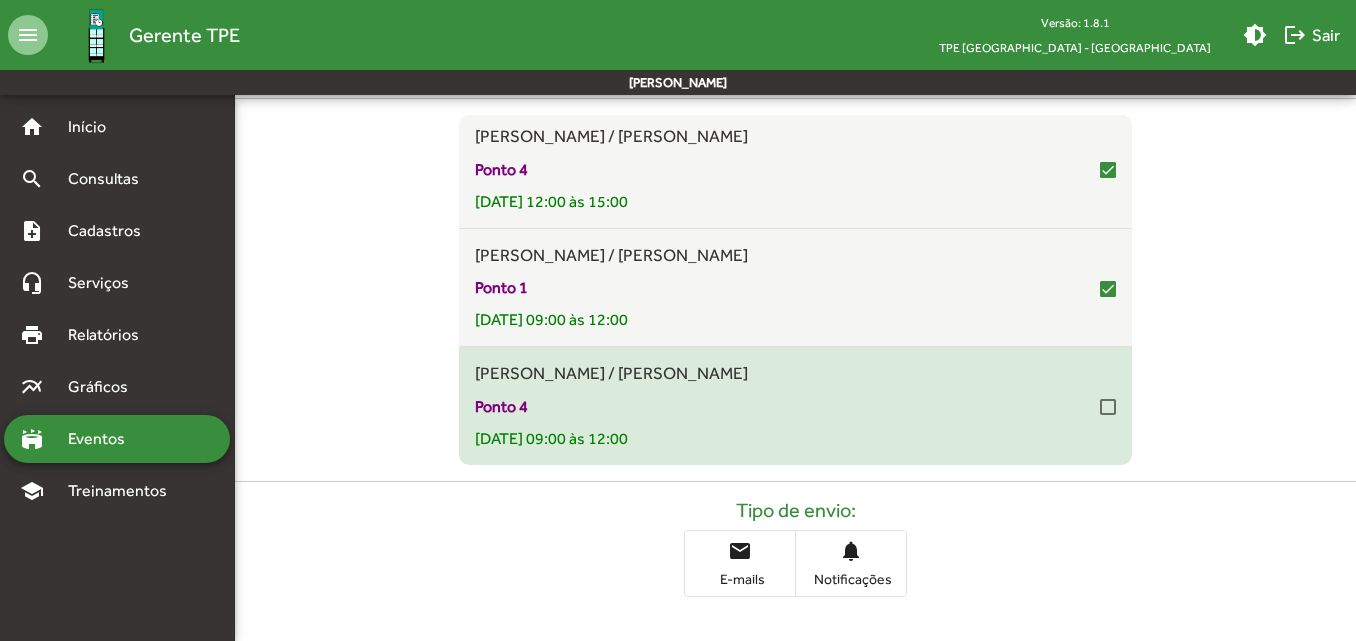 click at bounding box center [1108, 407] 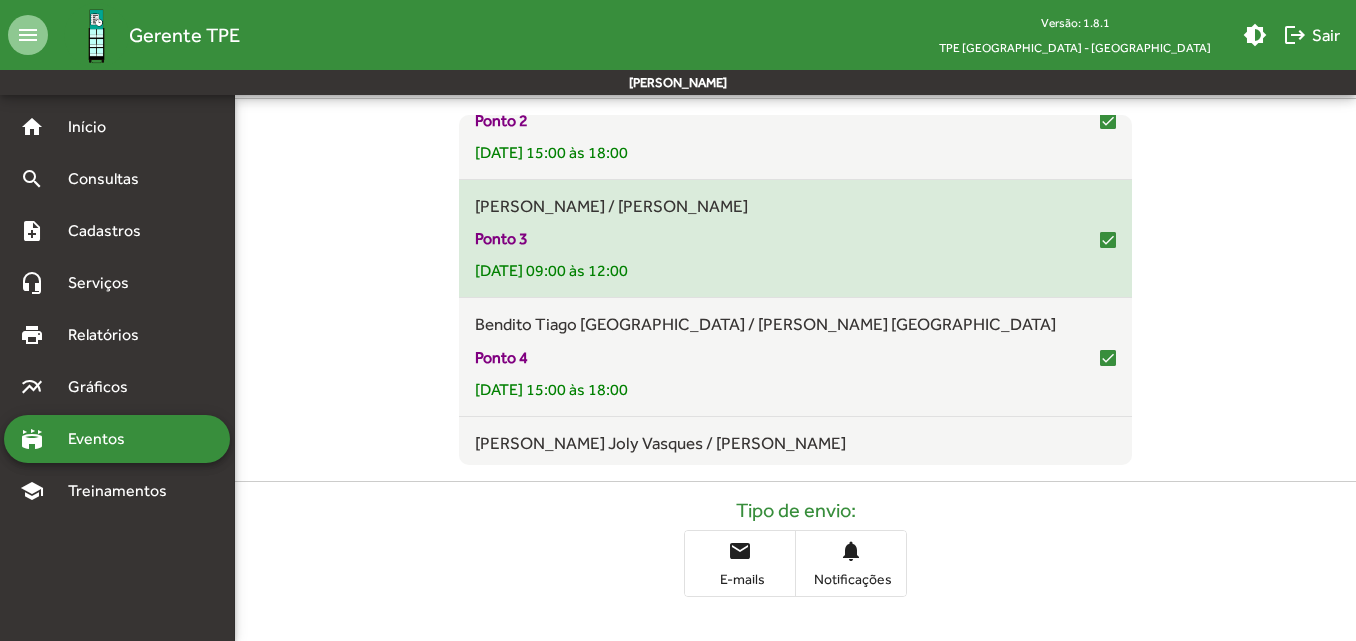 scroll, scrollTop: 0, scrollLeft: 0, axis: both 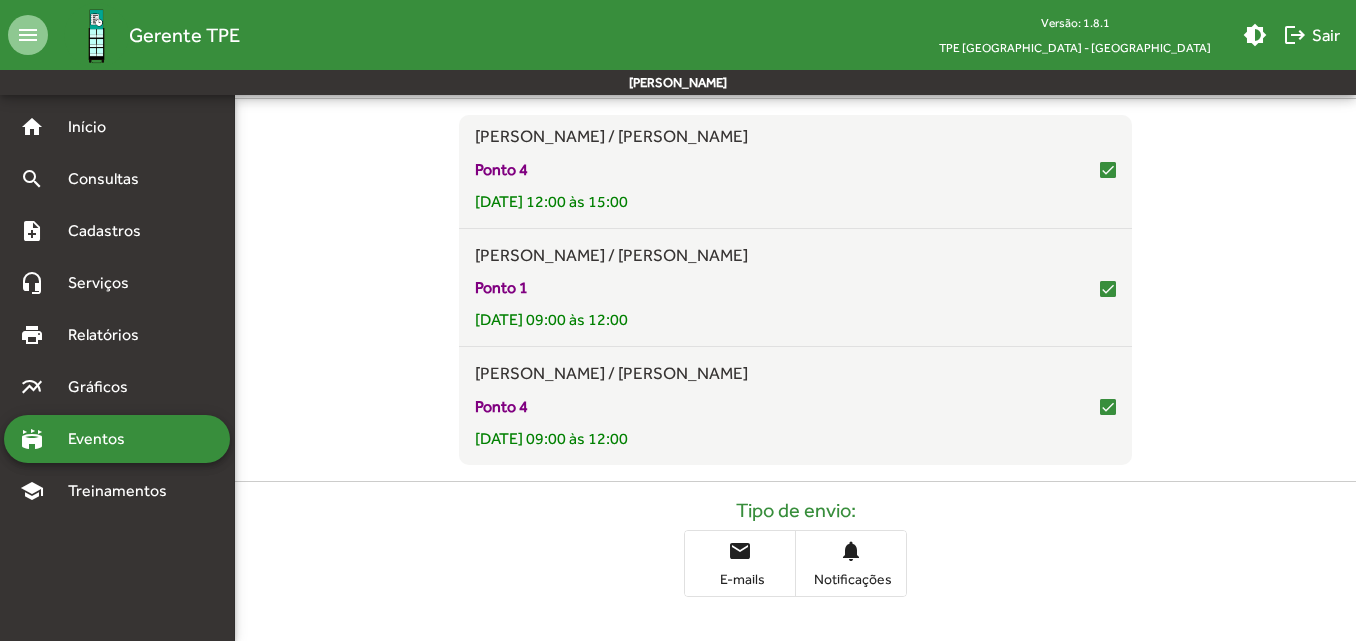 click on "email" at bounding box center [740, 551] 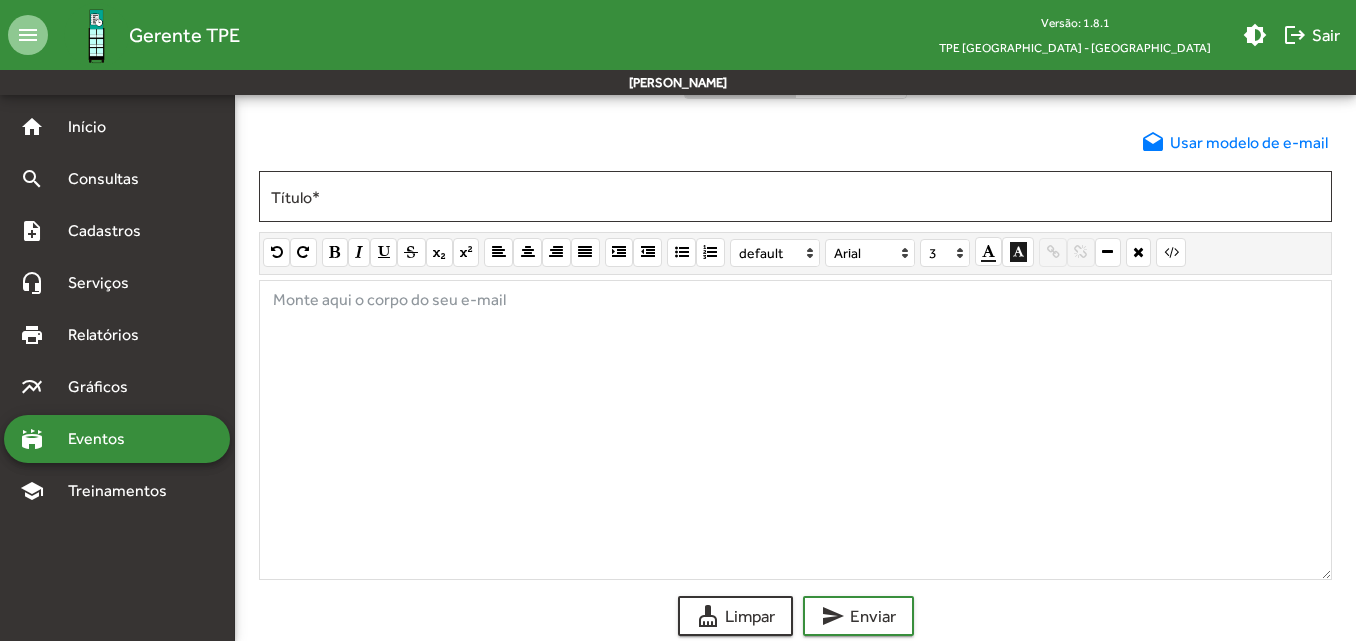 scroll, scrollTop: 800, scrollLeft: 0, axis: vertical 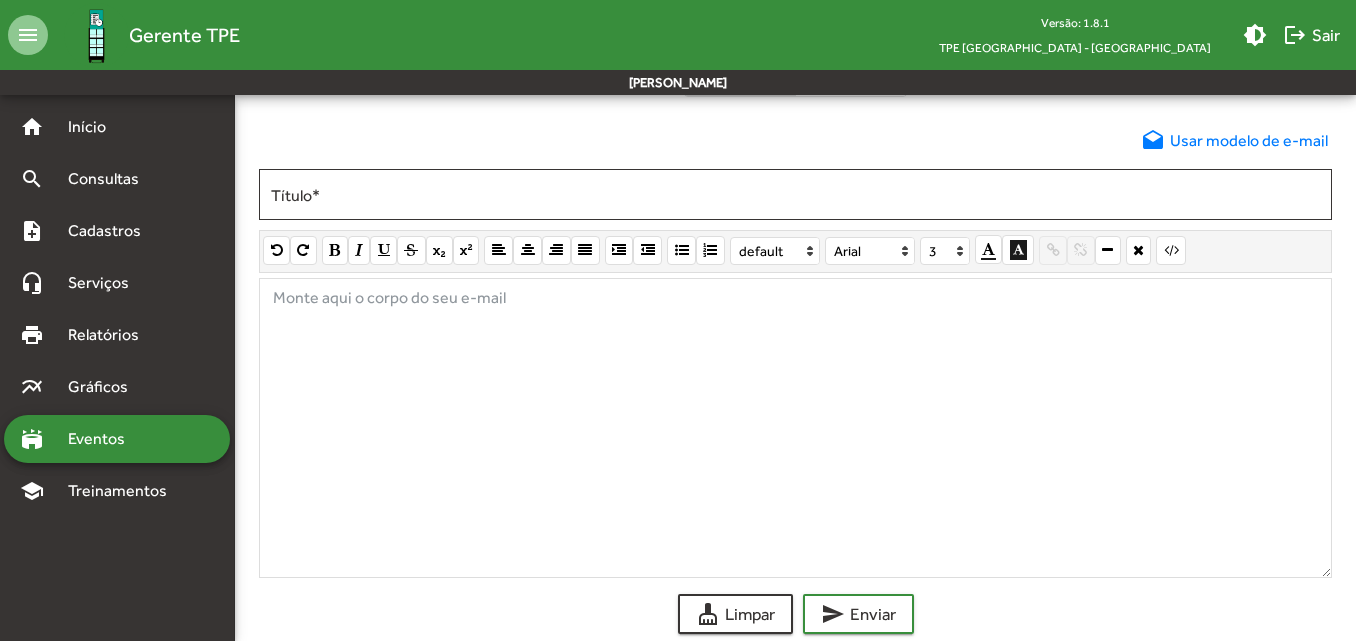 click on "Monte aqui o corpo do seu e-mail" 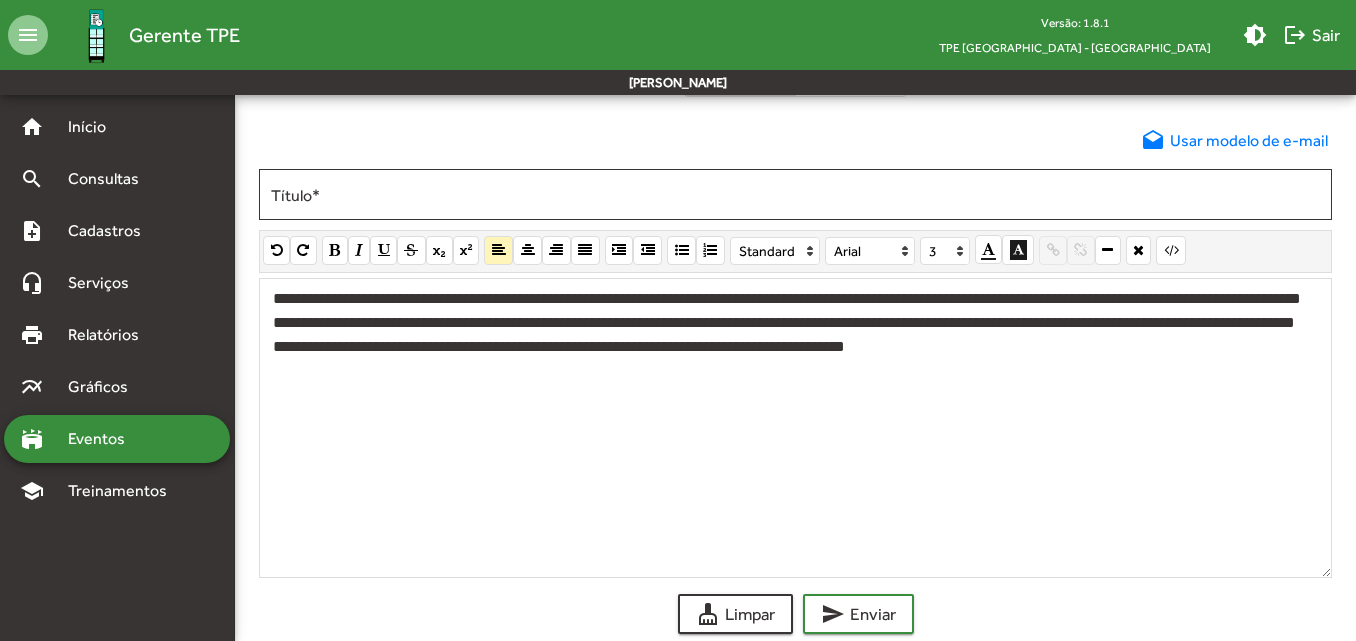 click on "**********" 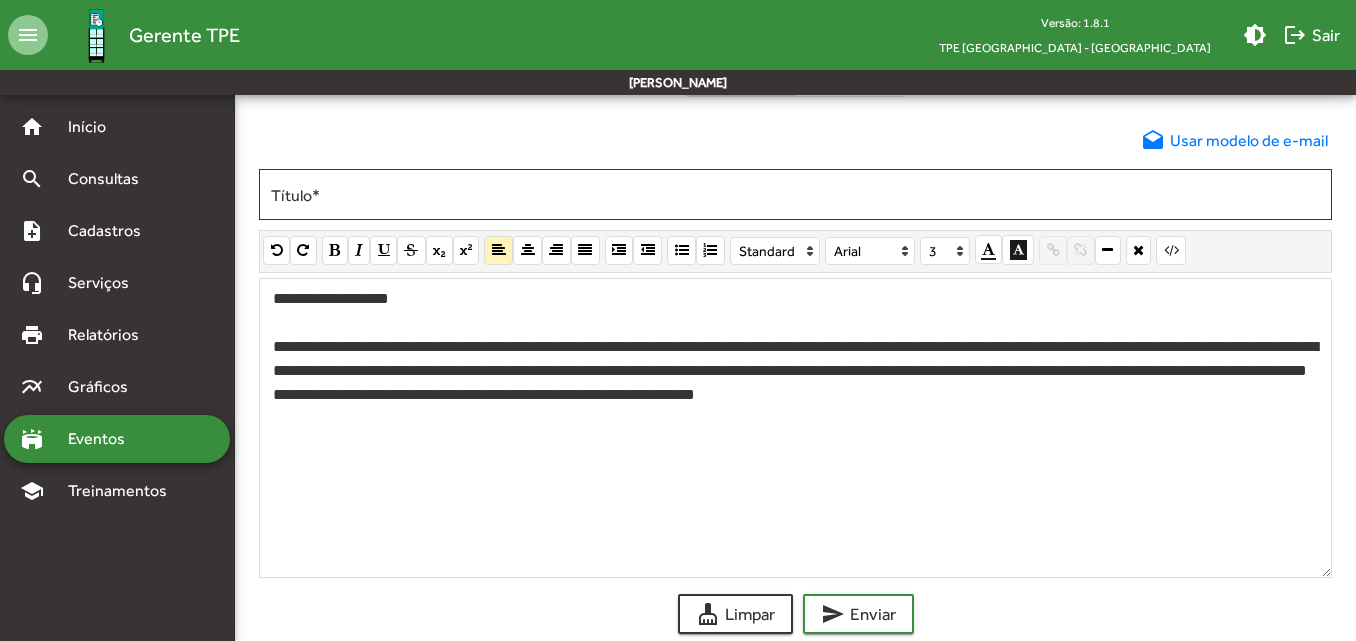 click on "**********" 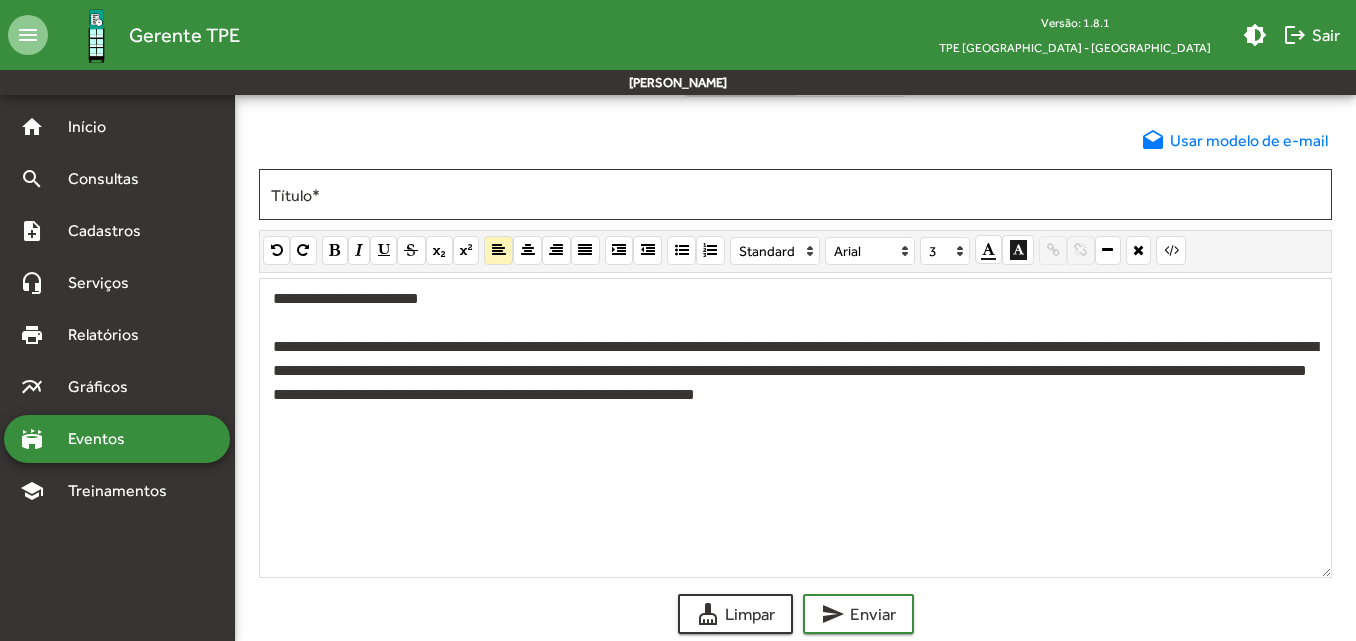 click on "**********" 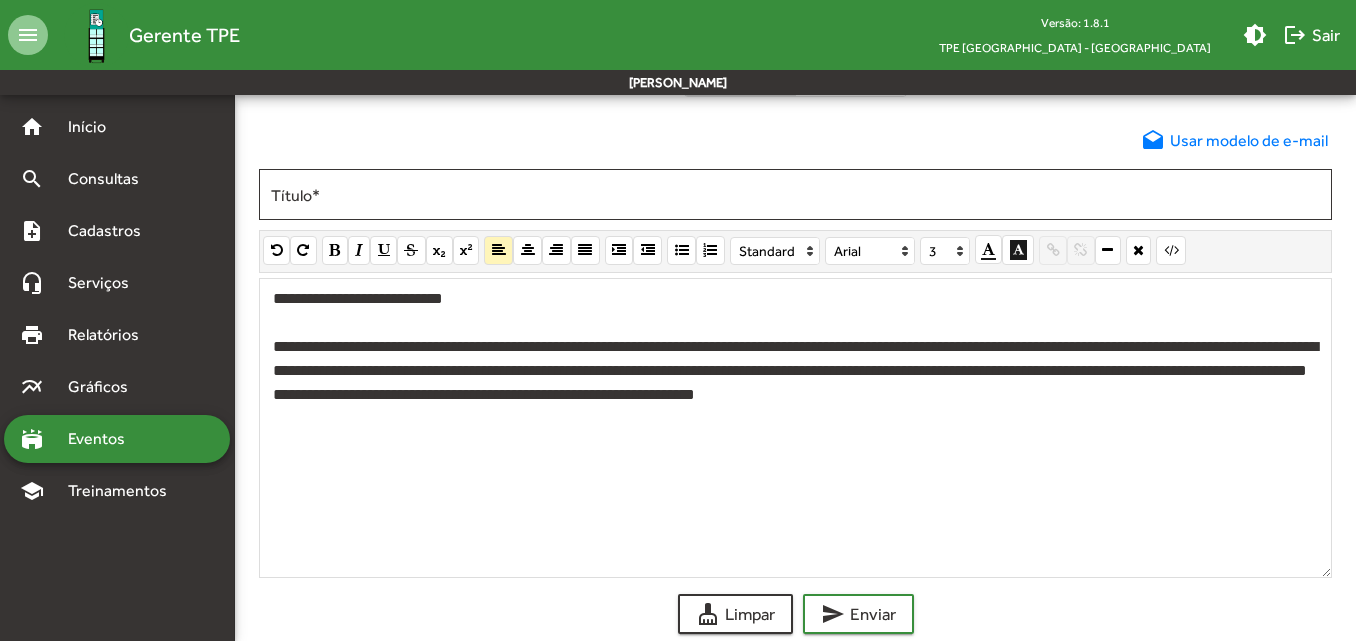 click on "**********" 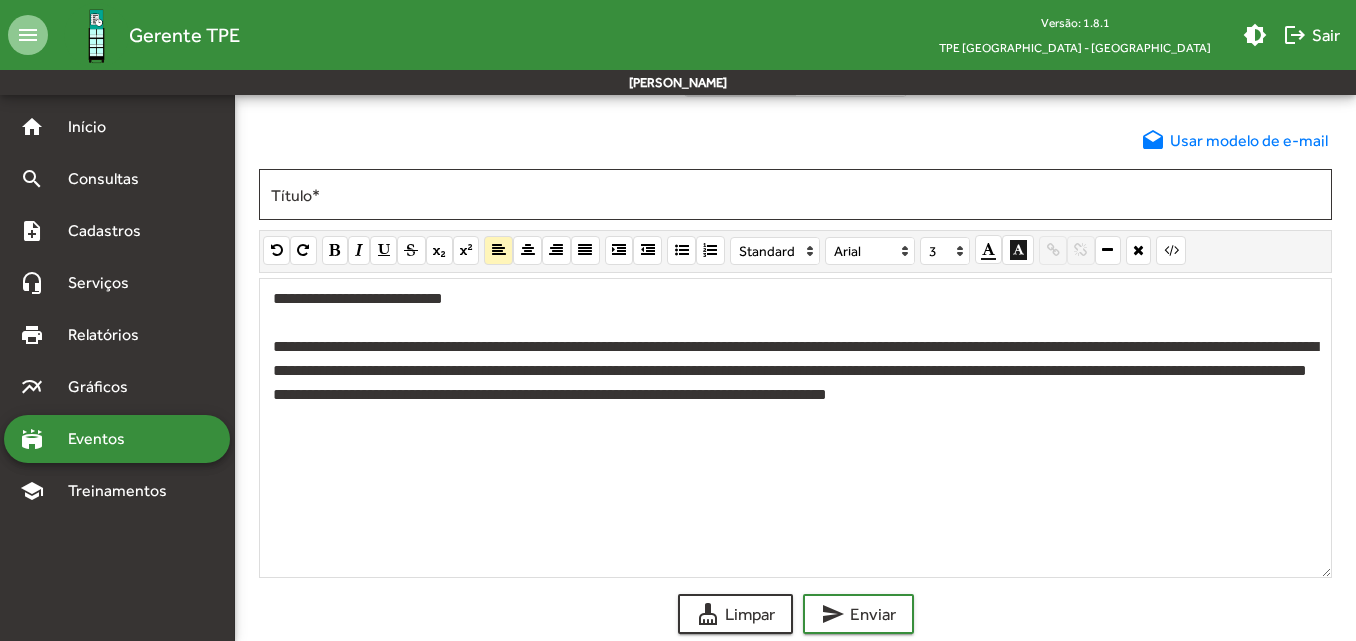 click on "**********" 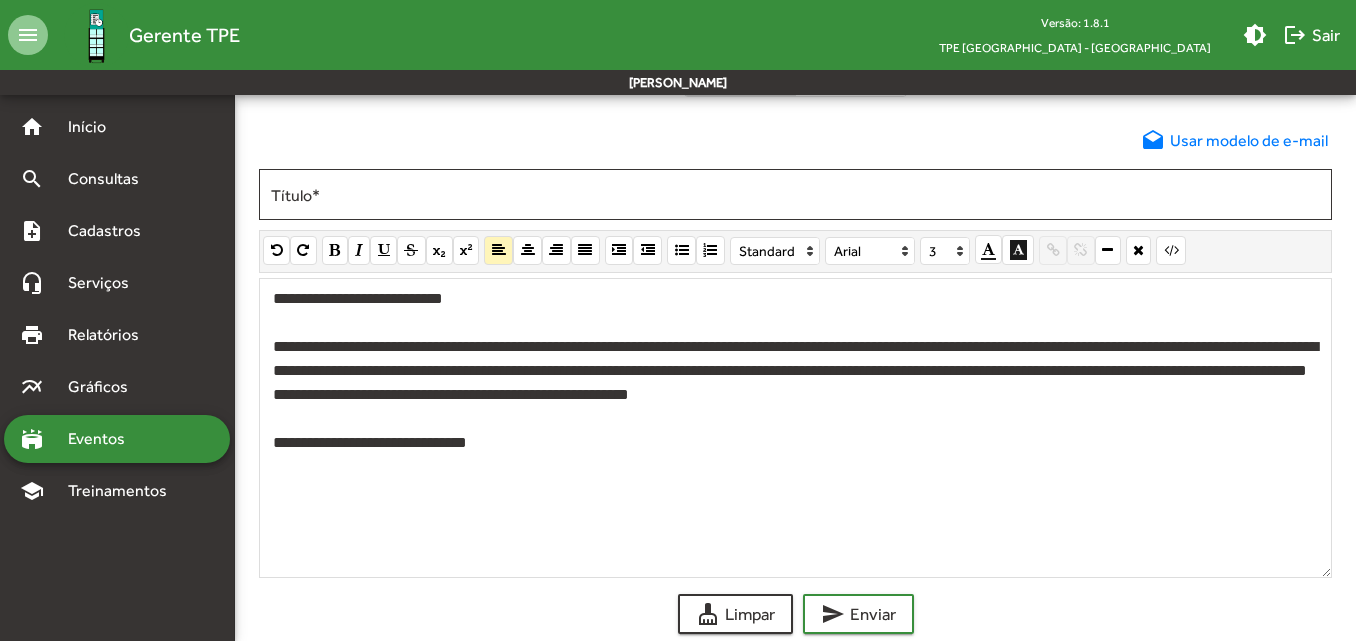 click on "**********" 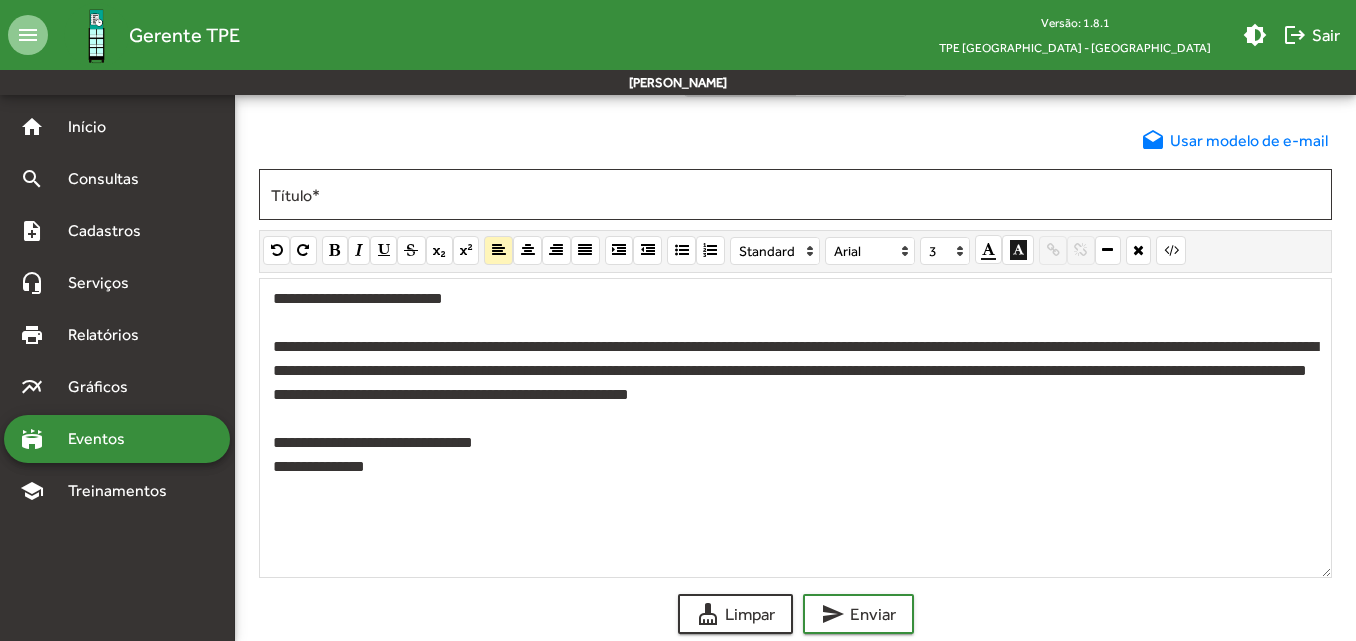 click on "**********" 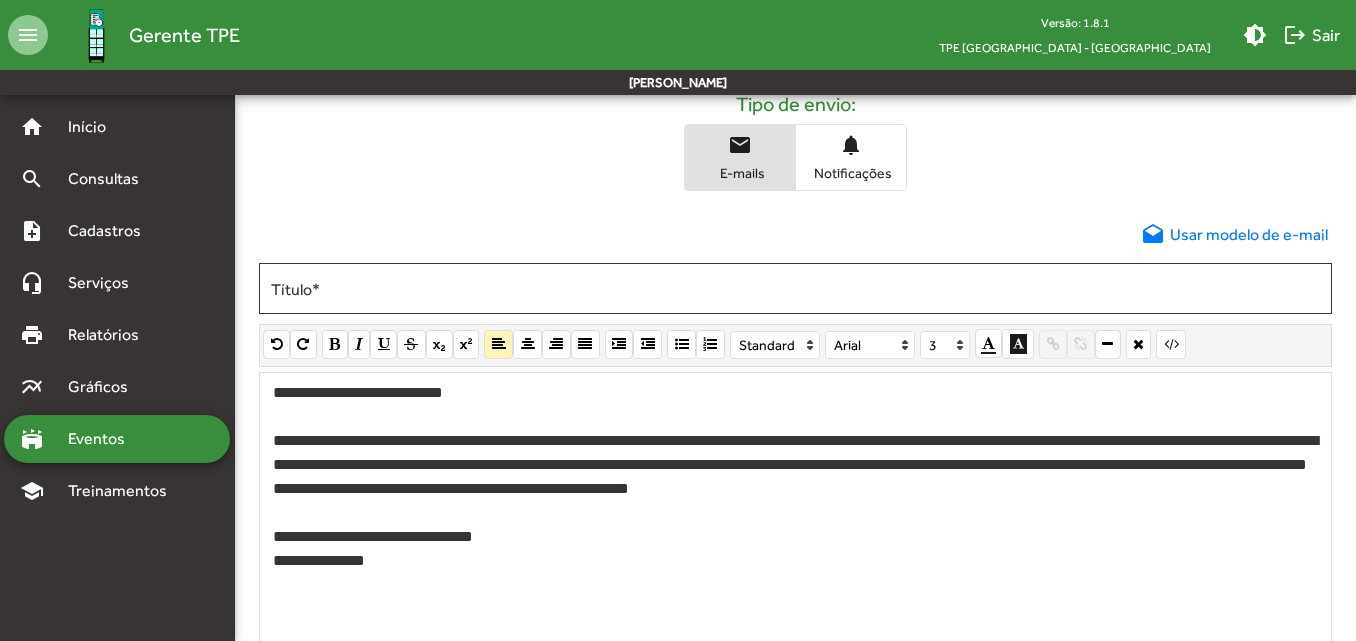 scroll, scrollTop: 800, scrollLeft: 0, axis: vertical 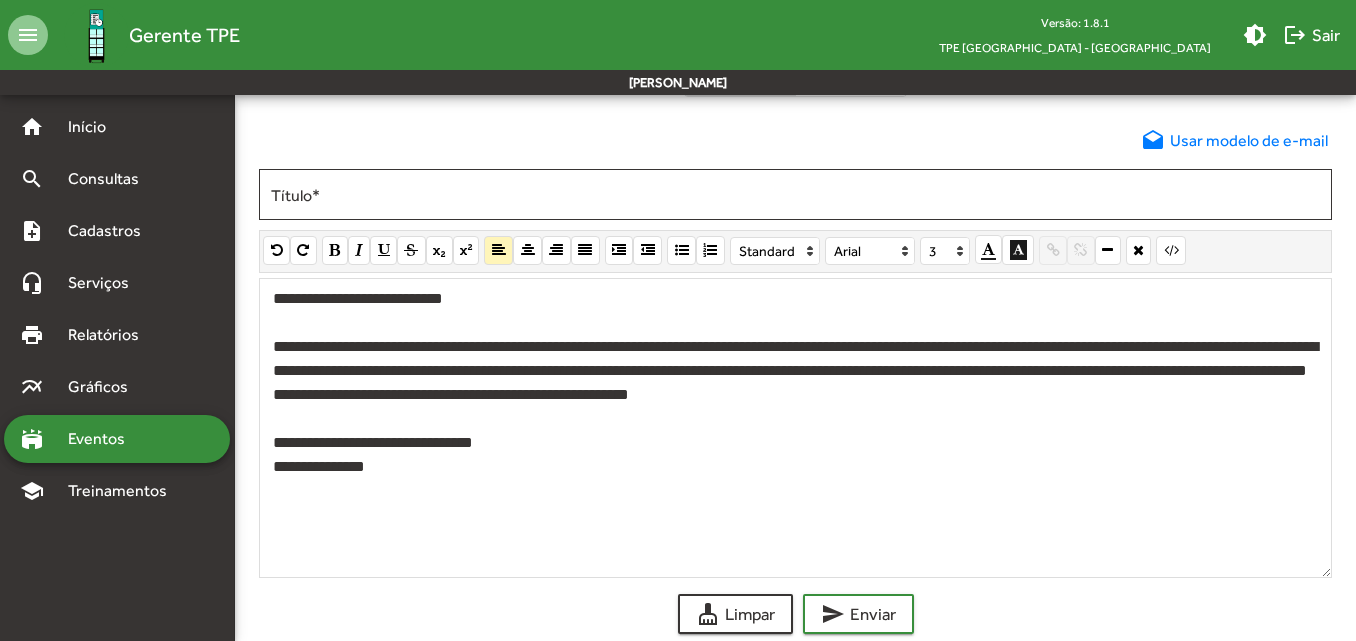 click on "**********" 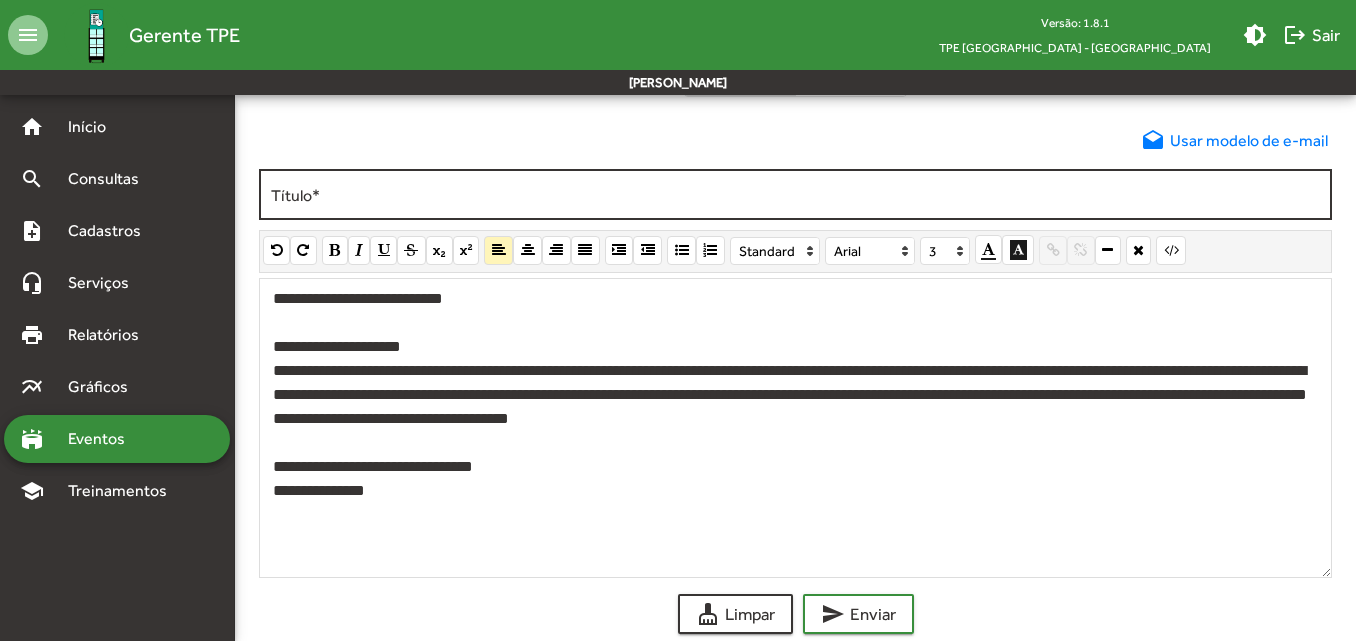 click on "Título  *" at bounding box center (795, 195) 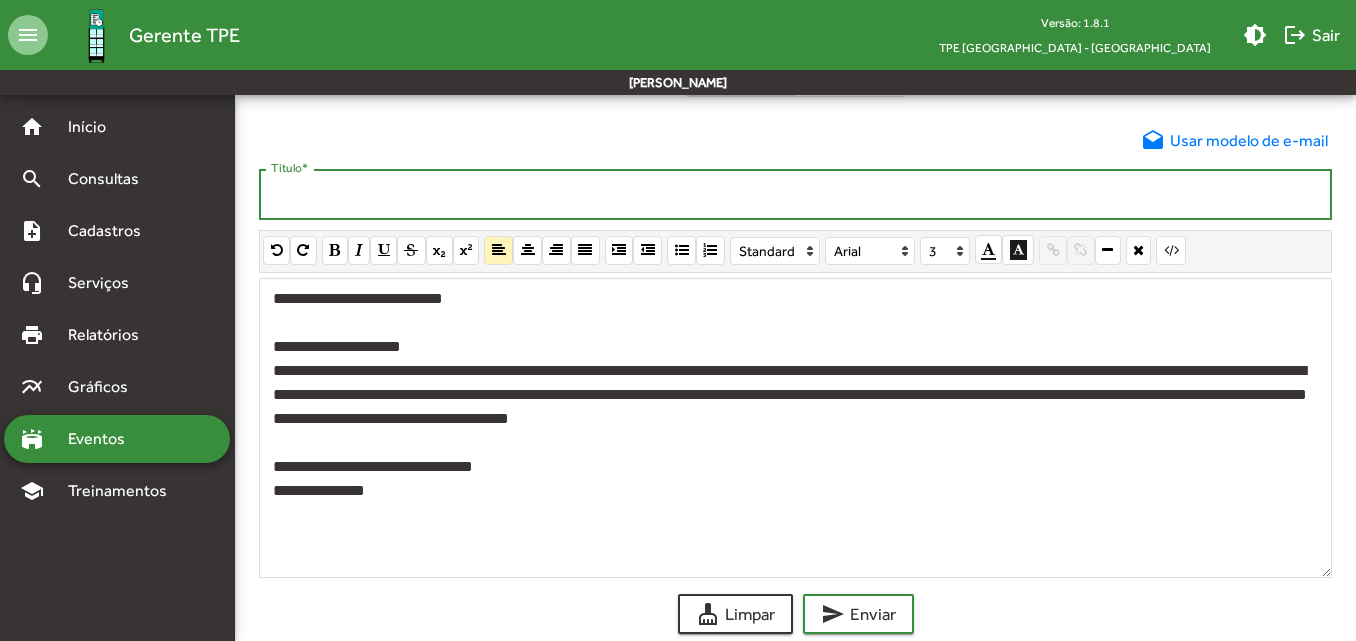 type on "*" 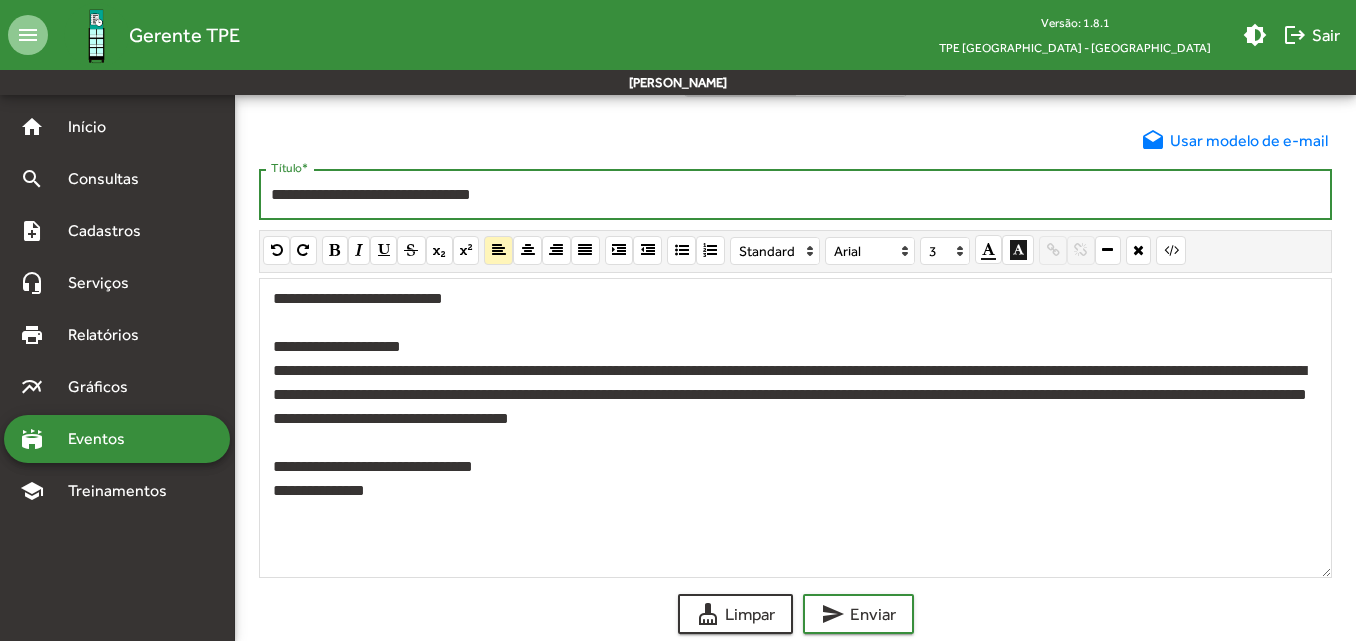 click on "**********" at bounding box center [795, 195] 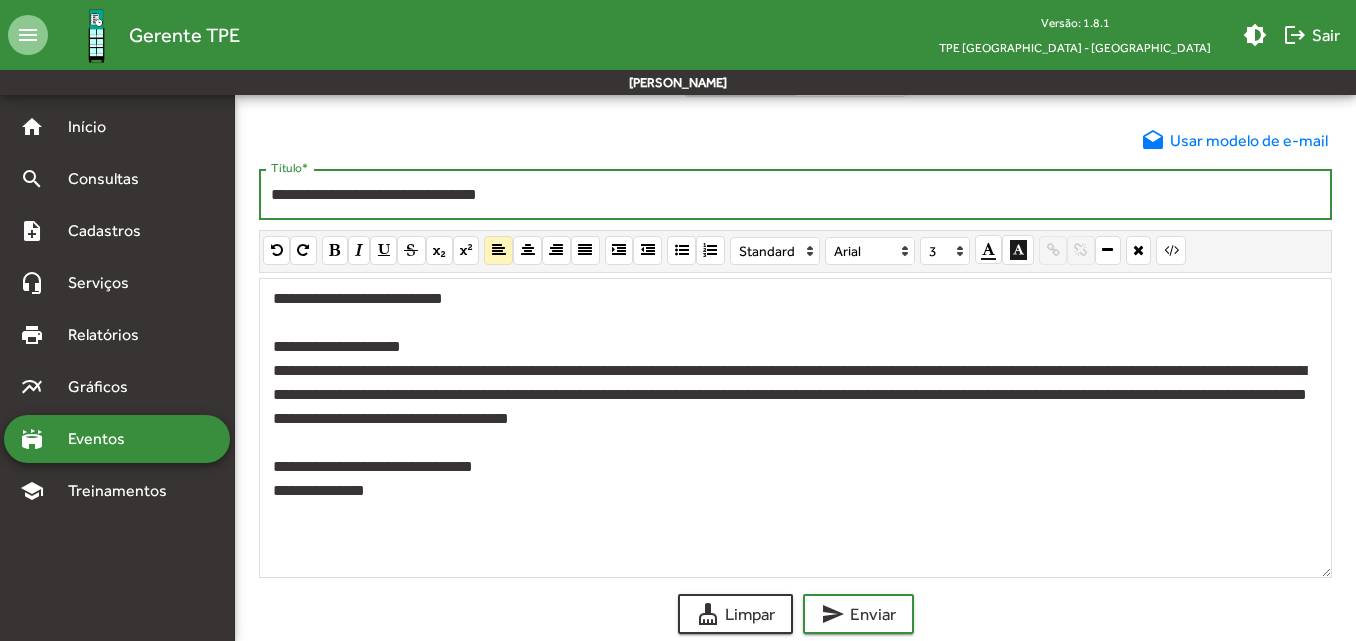click on "**********" at bounding box center (795, 195) 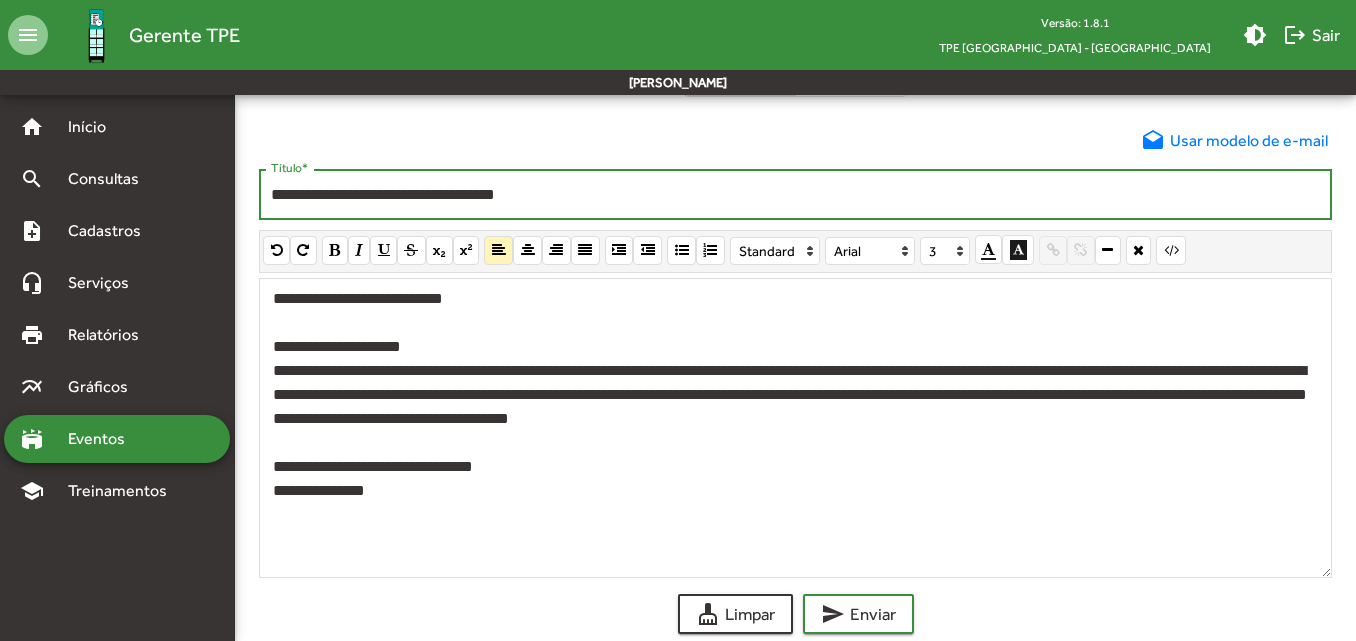 click on "**********" at bounding box center [795, 195] 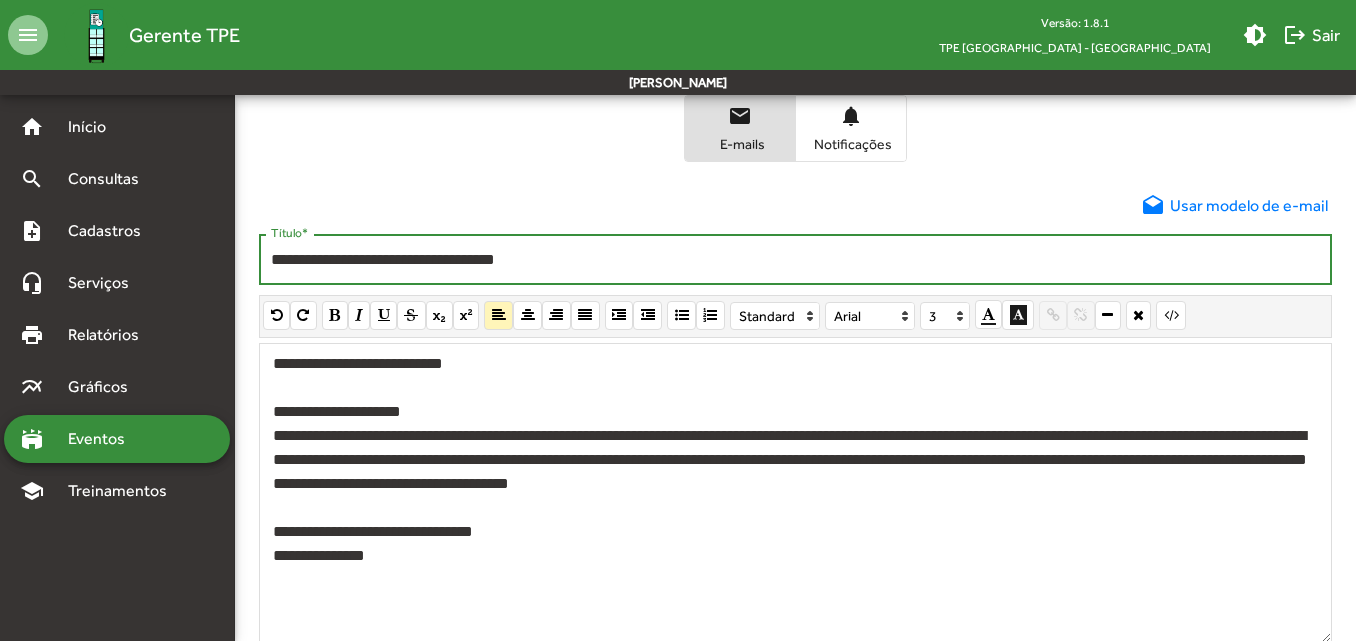 scroll, scrollTop: 700, scrollLeft: 0, axis: vertical 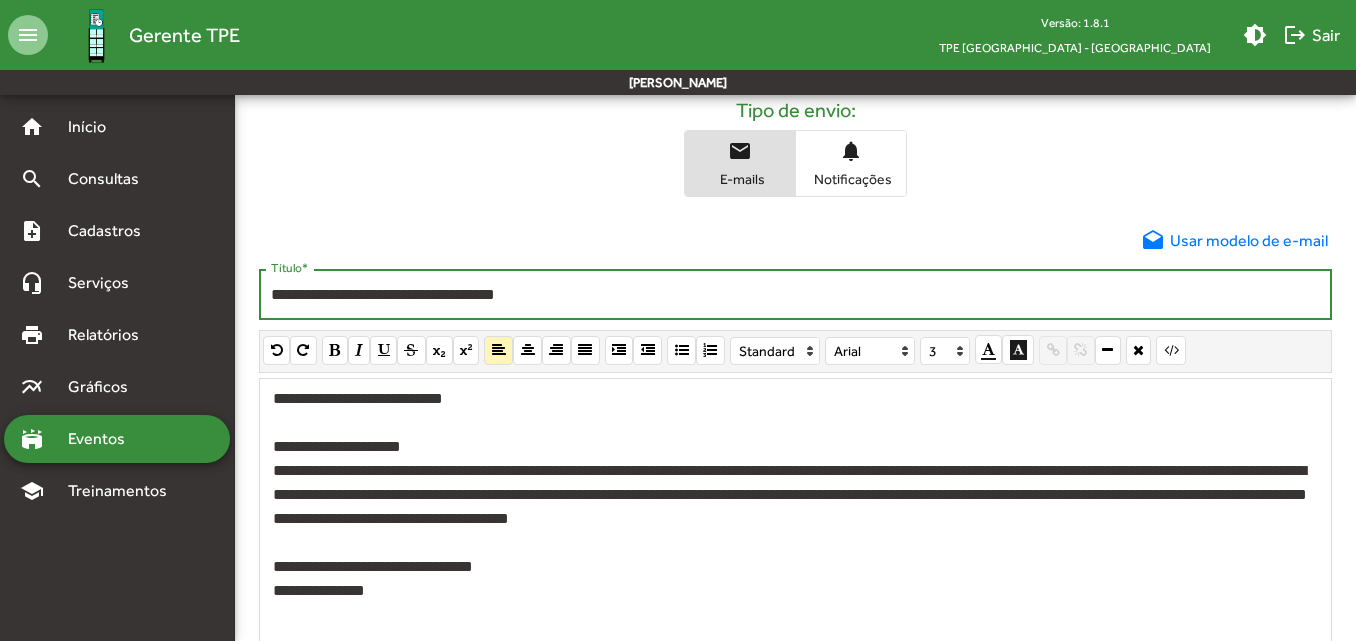click on "**********" at bounding box center (795, 295) 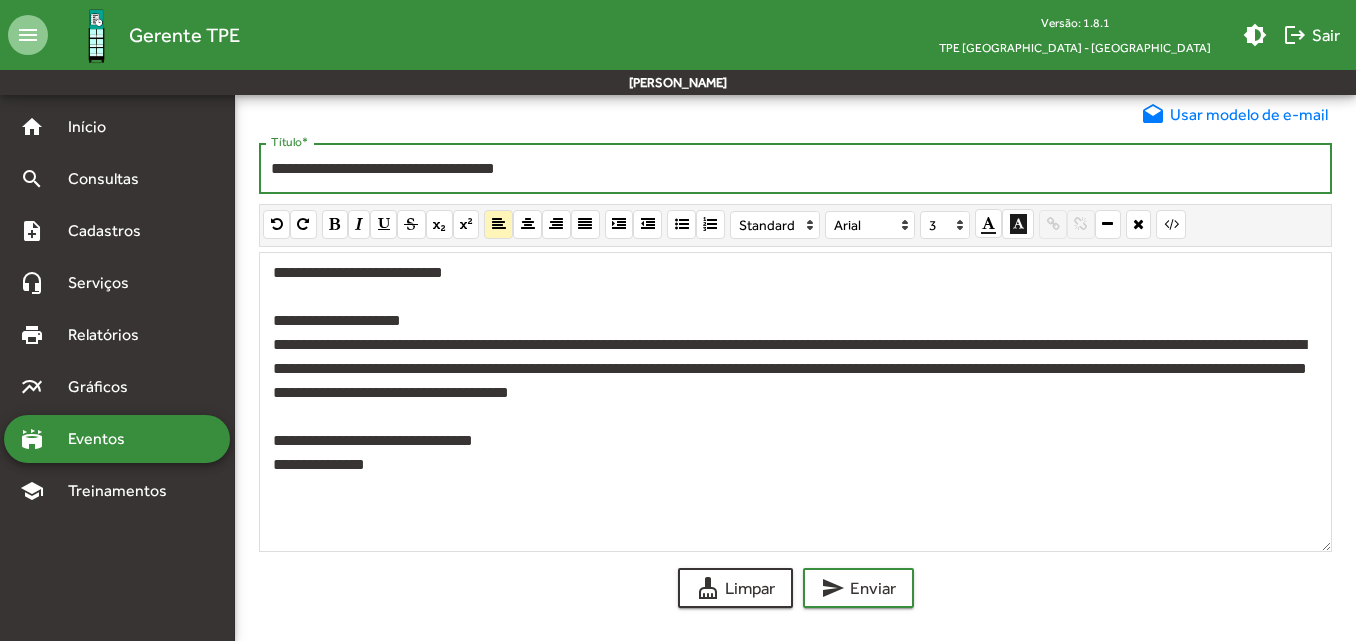 scroll, scrollTop: 833, scrollLeft: 0, axis: vertical 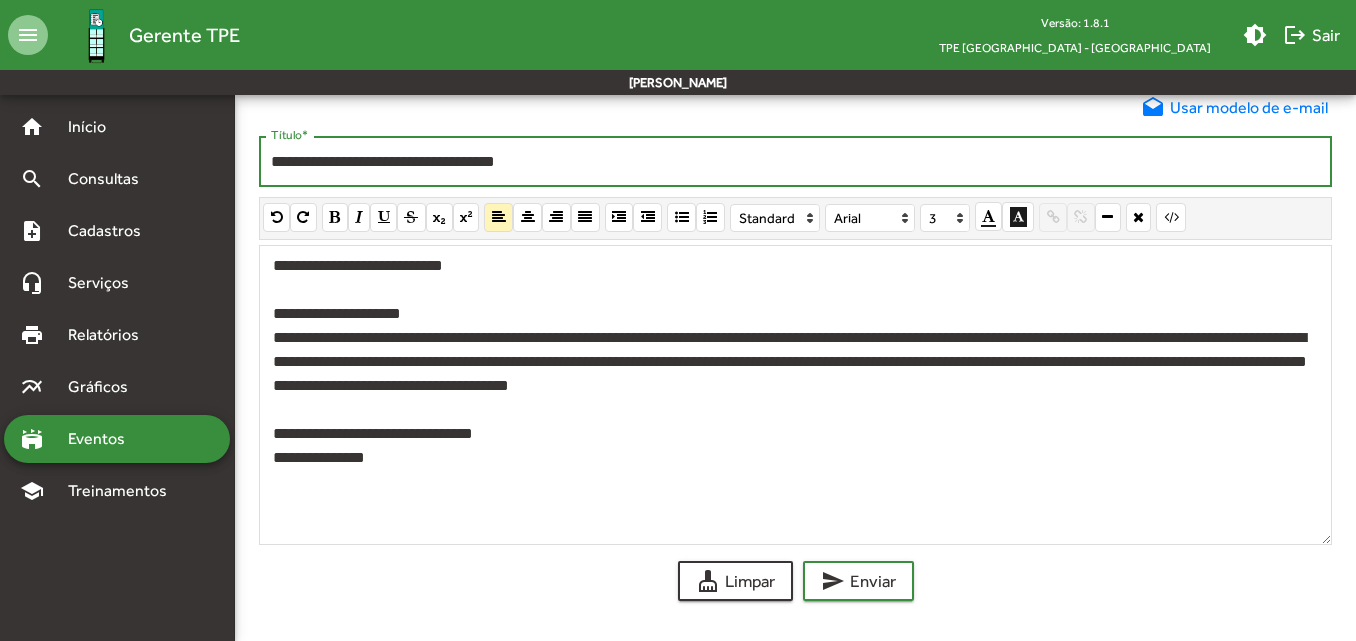 type on "**********" 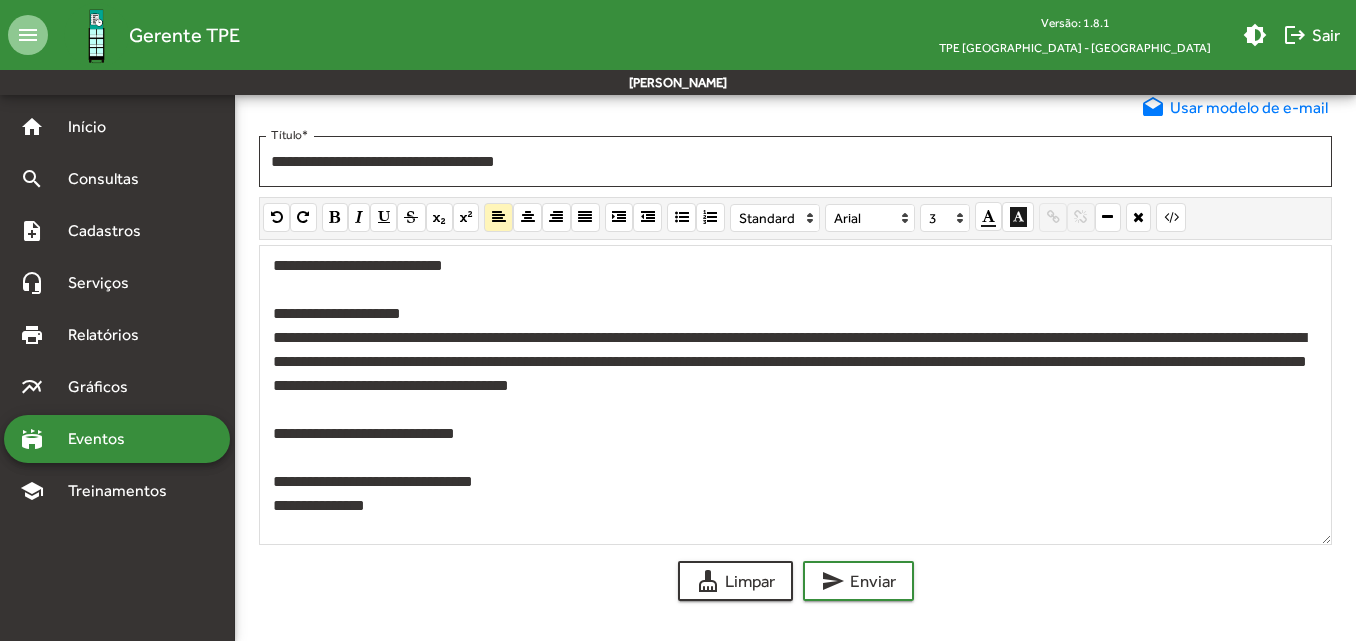 click on "**********" 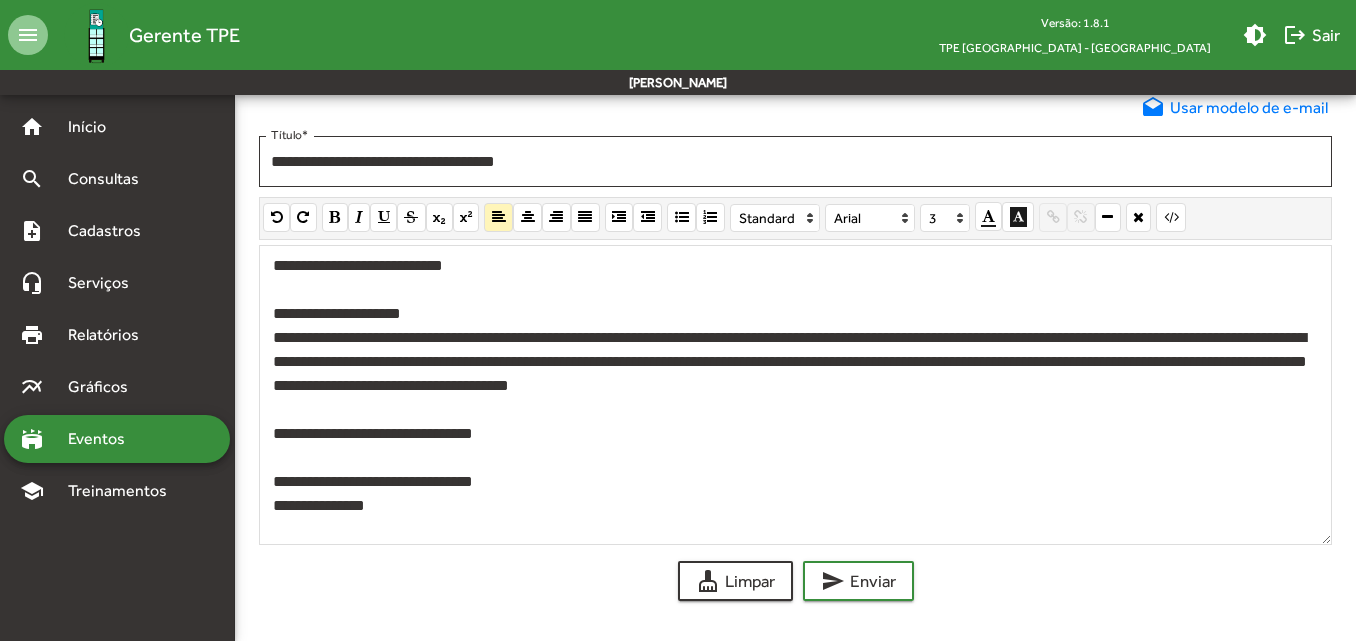 click on "**********" 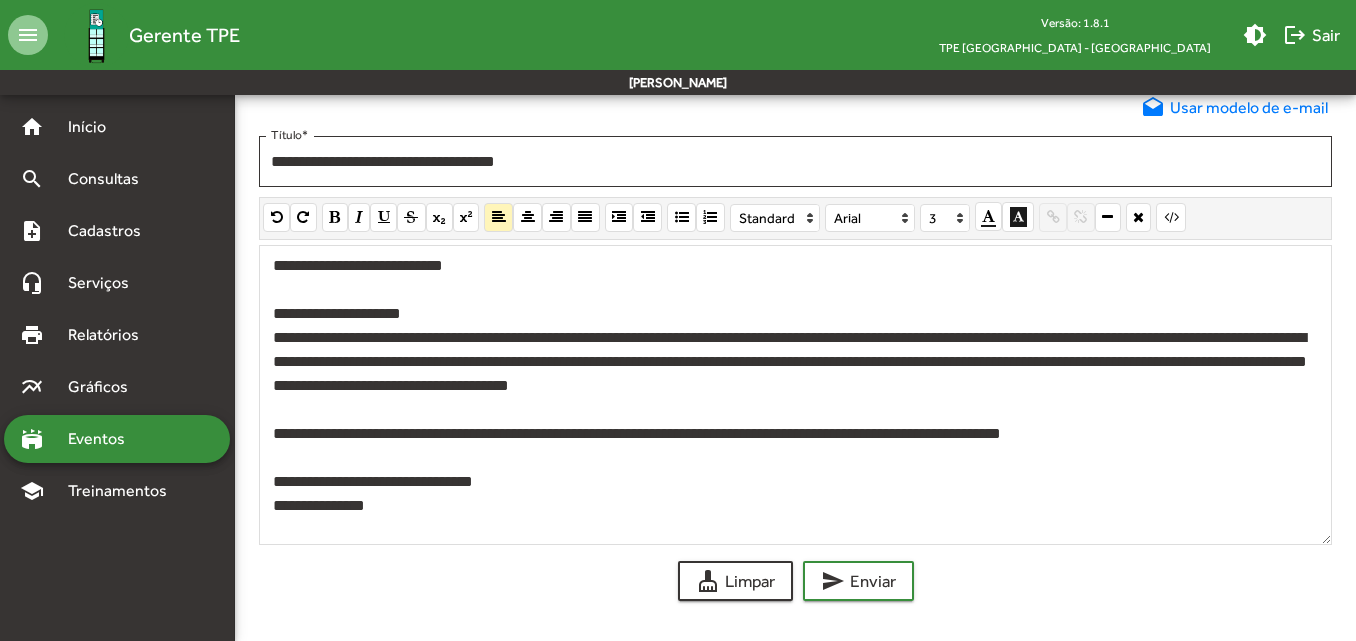 click on "**********" 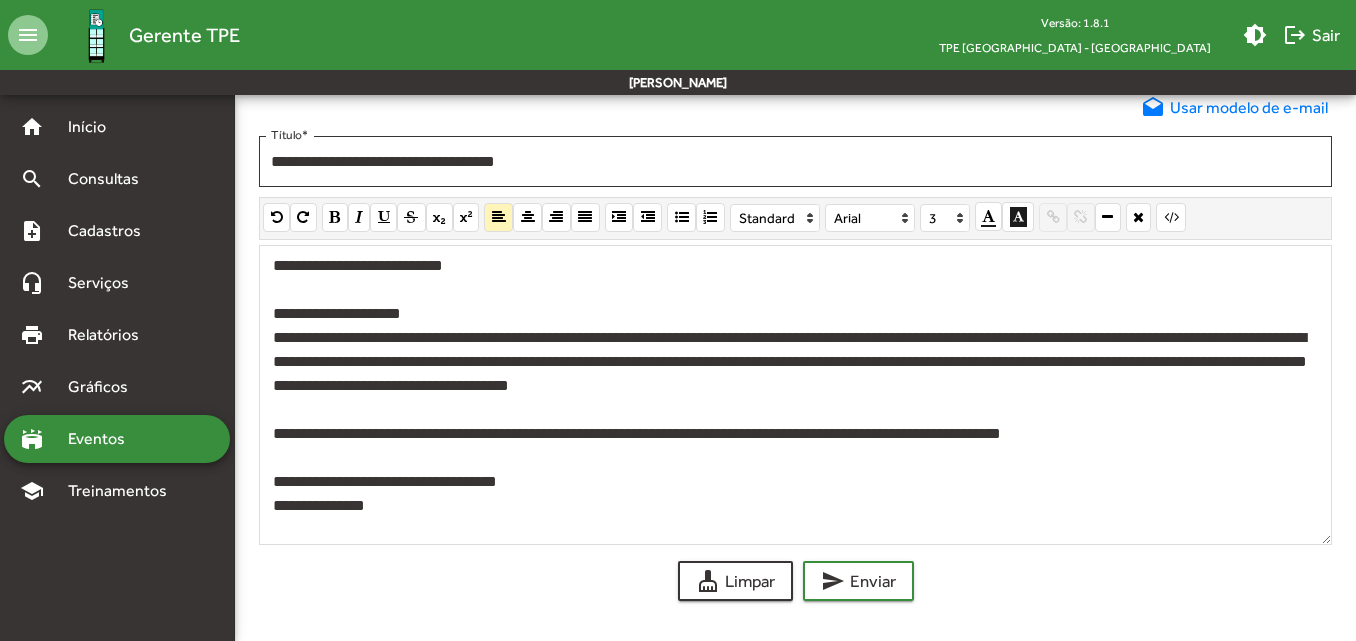 click on "**********" 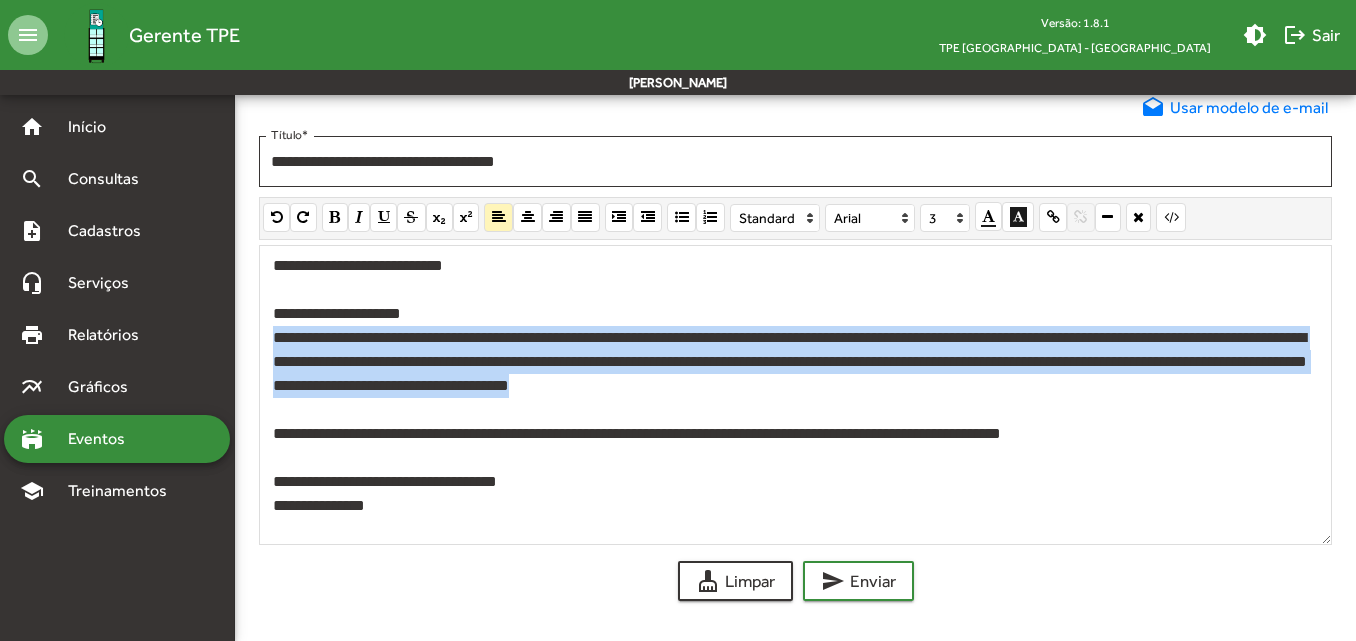 drag, startPoint x: 873, startPoint y: 391, endPoint x: 278, endPoint y: 351, distance: 596.343 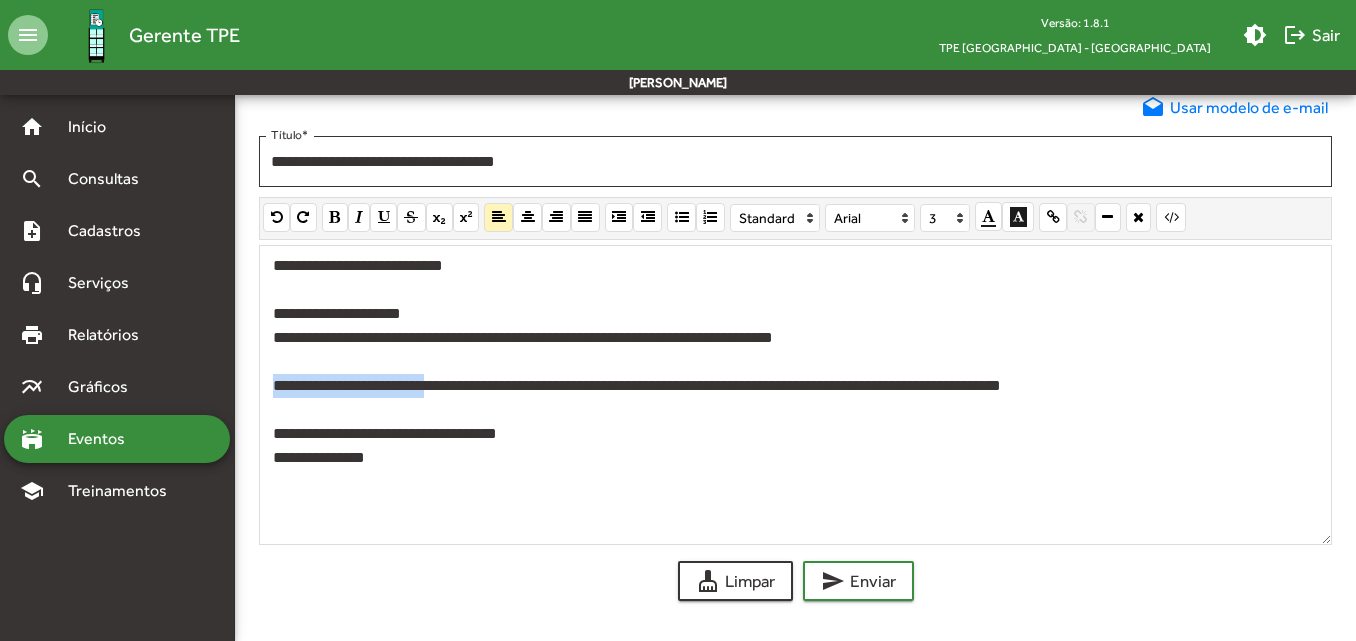drag, startPoint x: 456, startPoint y: 390, endPoint x: 256, endPoint y: 384, distance: 200.08998 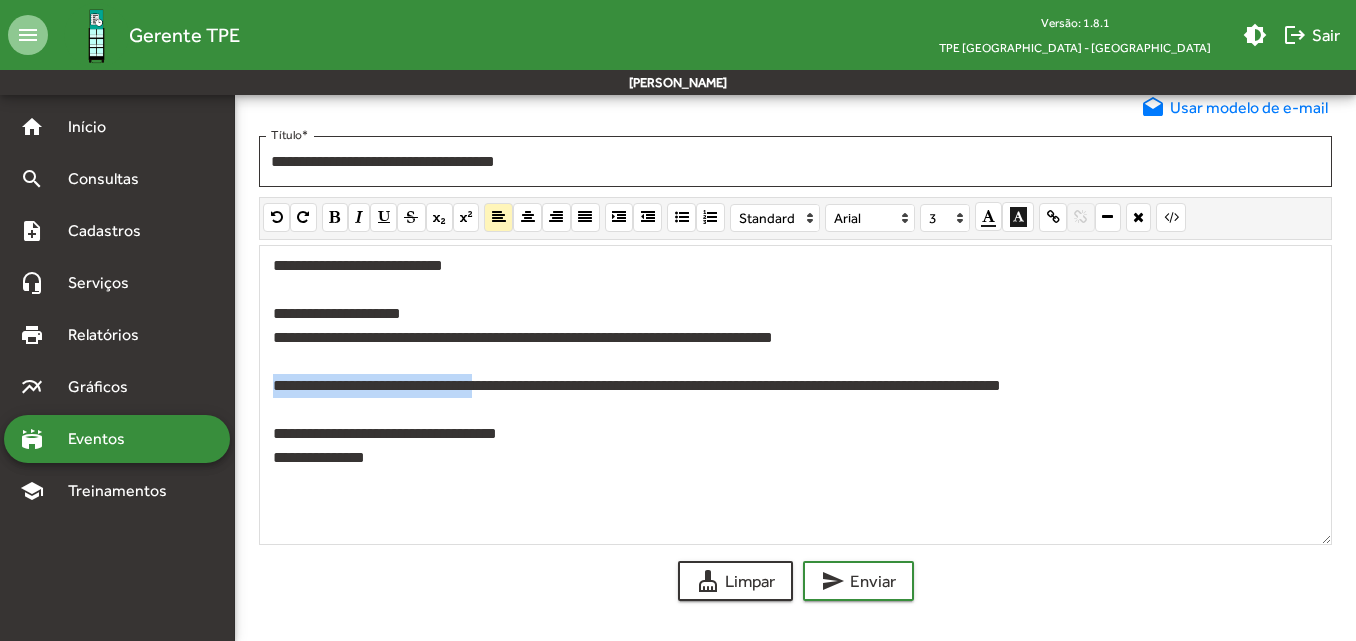 drag, startPoint x: 511, startPoint y: 390, endPoint x: 276, endPoint y: 388, distance: 235.00851 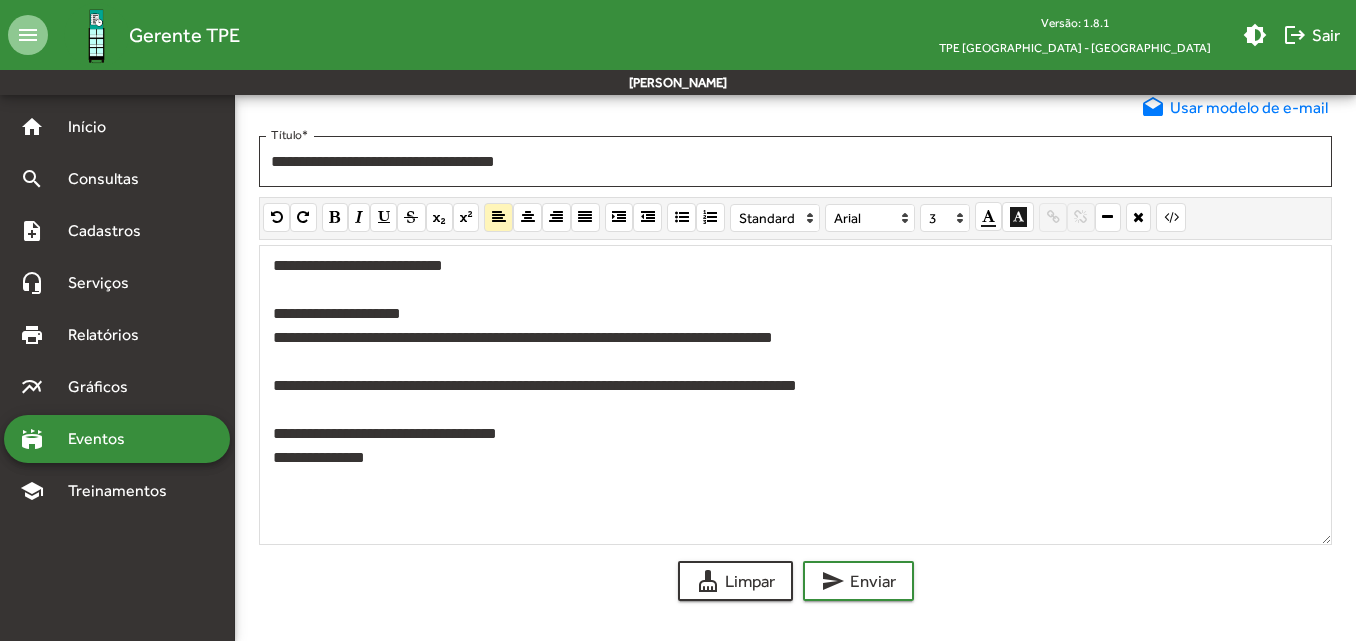 click on "**********" 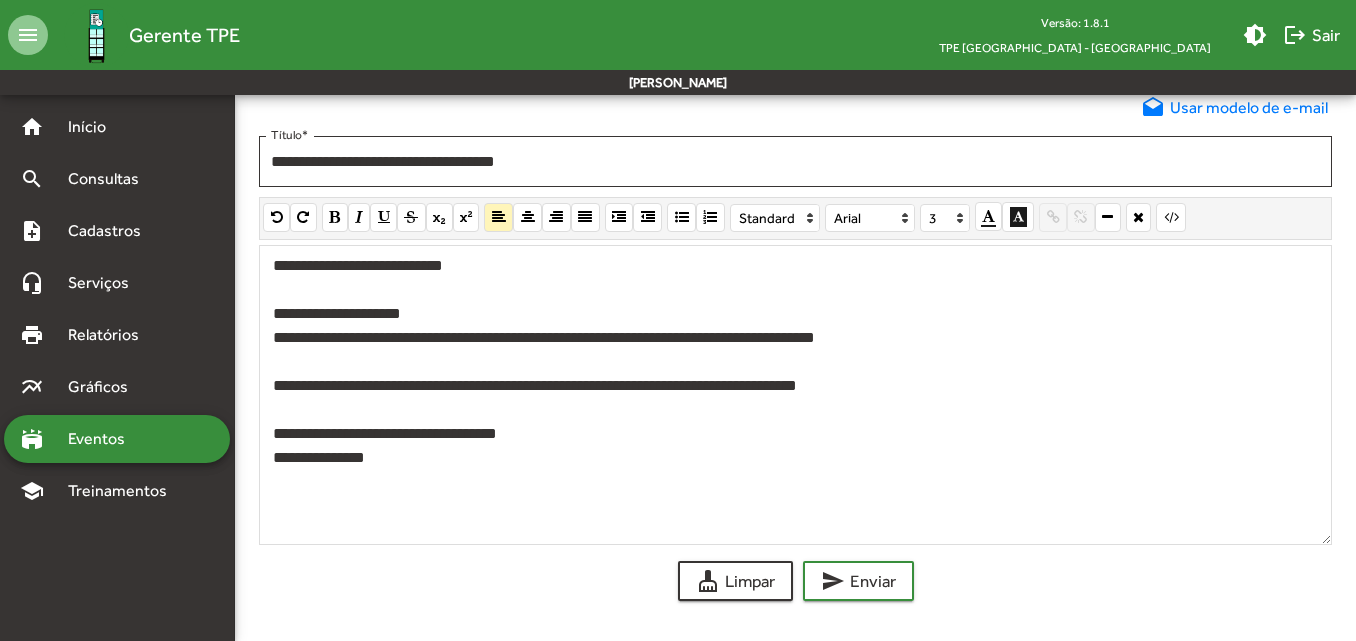 click on "**********" 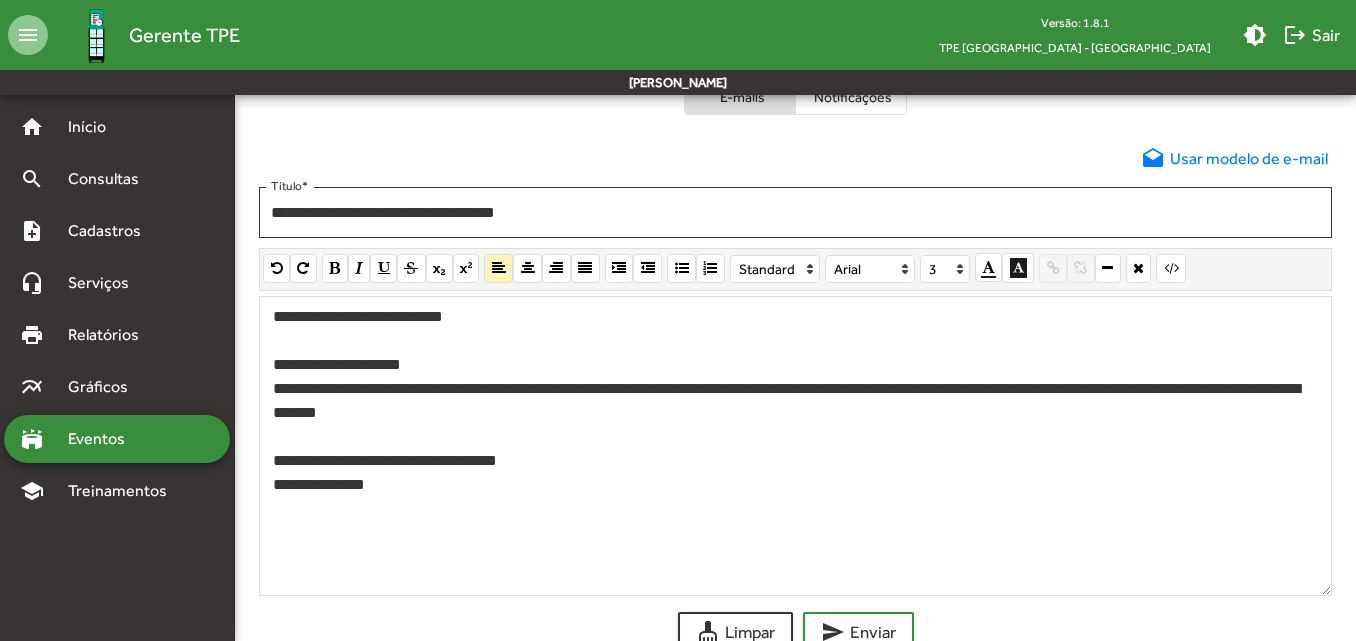 scroll, scrollTop: 733, scrollLeft: 0, axis: vertical 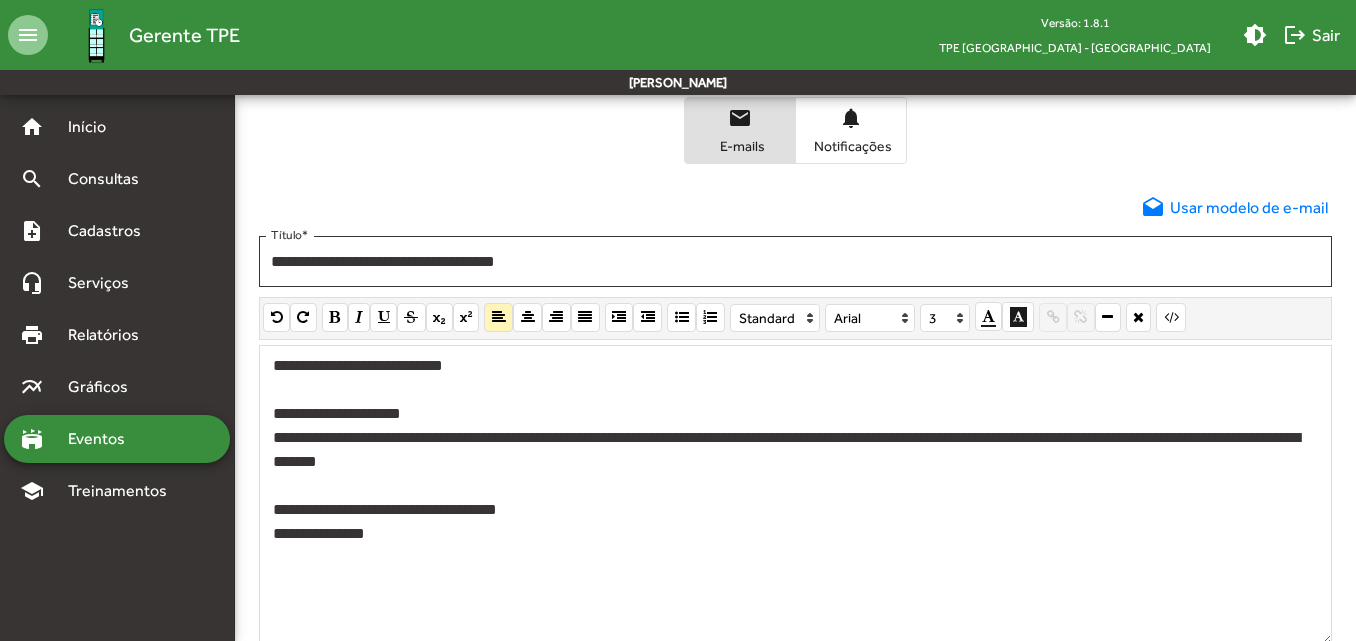 click on "**********" 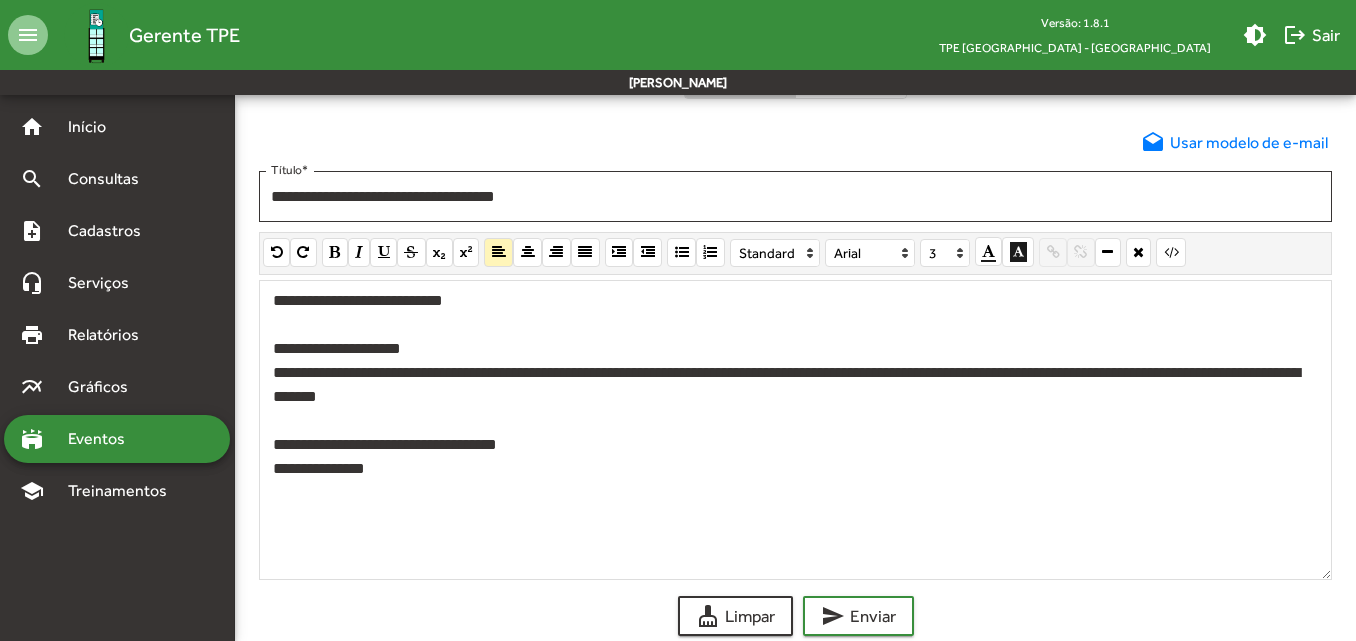scroll, scrollTop: 833, scrollLeft: 0, axis: vertical 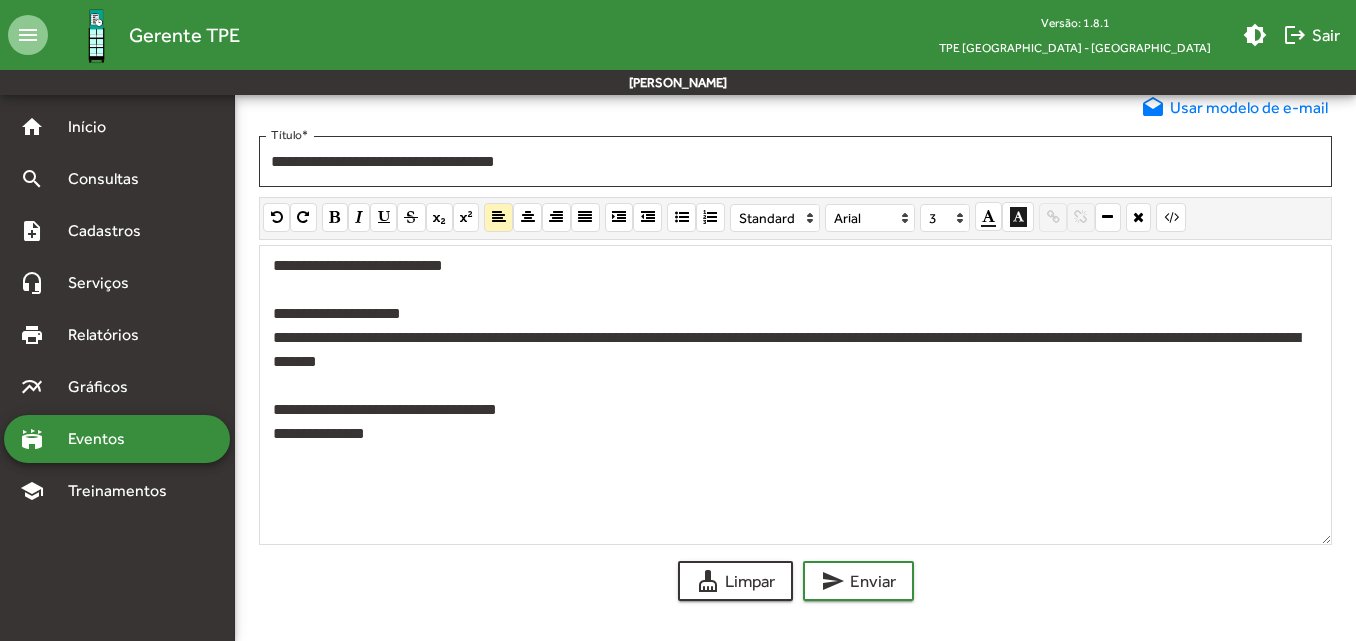 click on "**********" 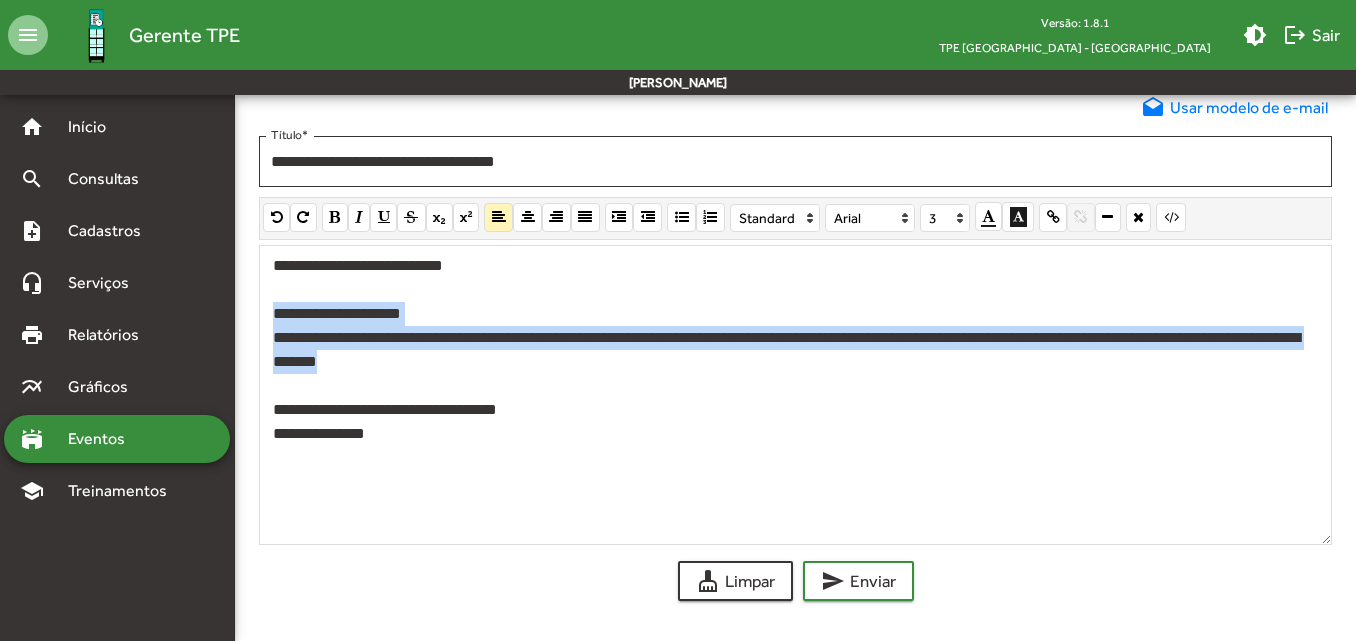 drag, startPoint x: 962, startPoint y: 370, endPoint x: 233, endPoint y: 312, distance: 731.30365 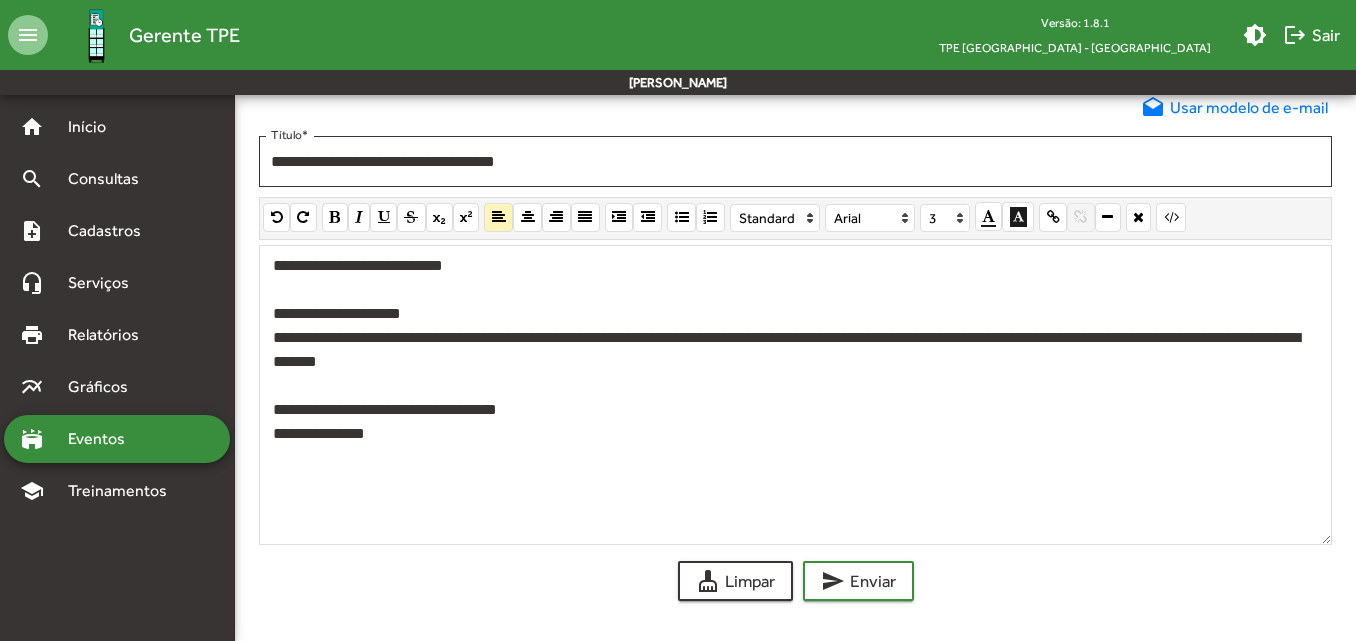 click on "**********" 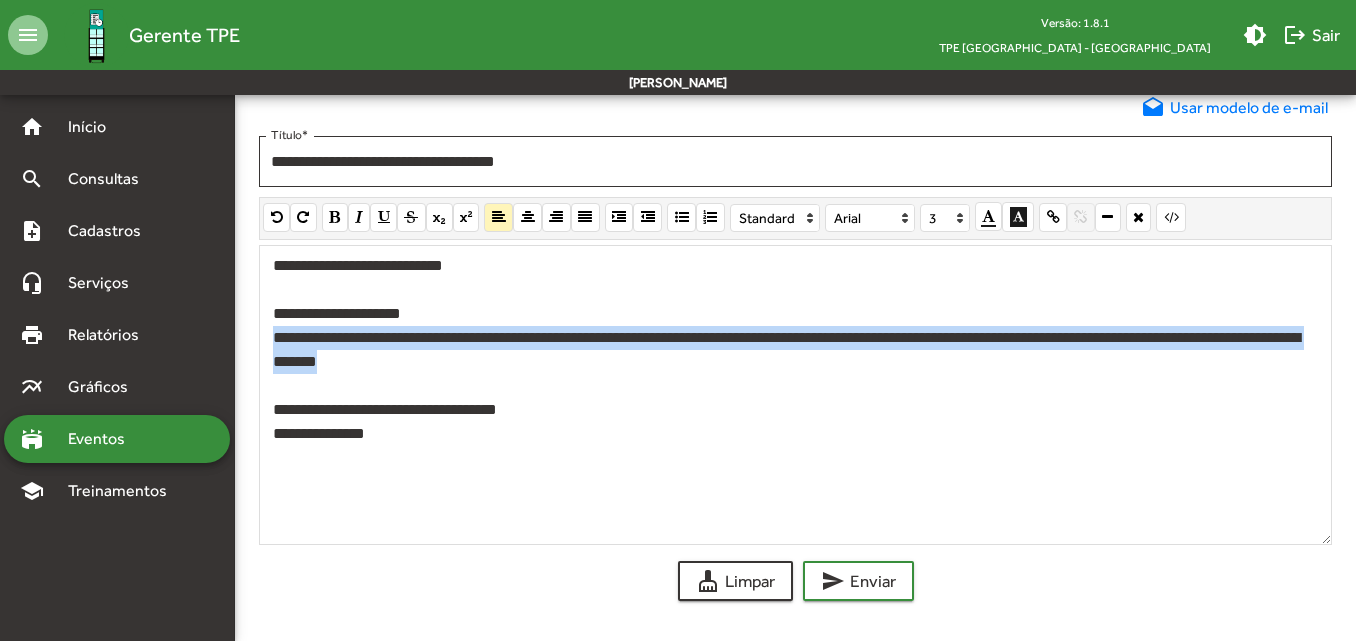 drag, startPoint x: 272, startPoint y: 338, endPoint x: 962, endPoint y: 368, distance: 690.65186 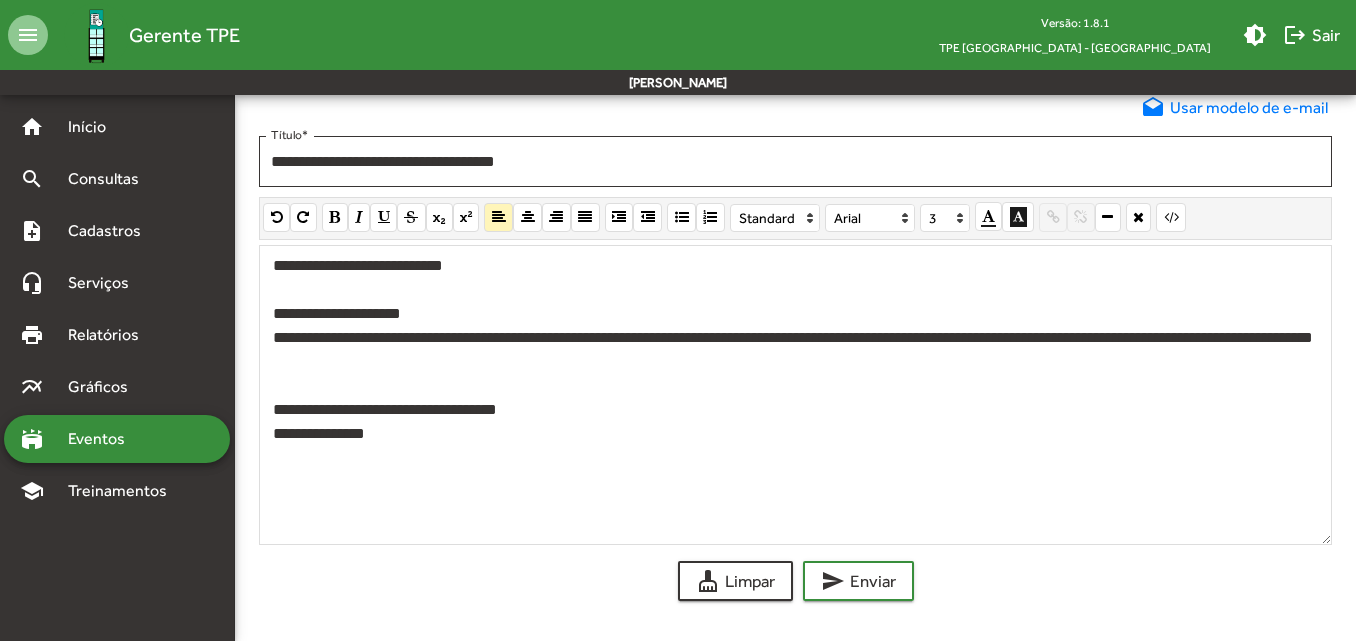 click on "**********" 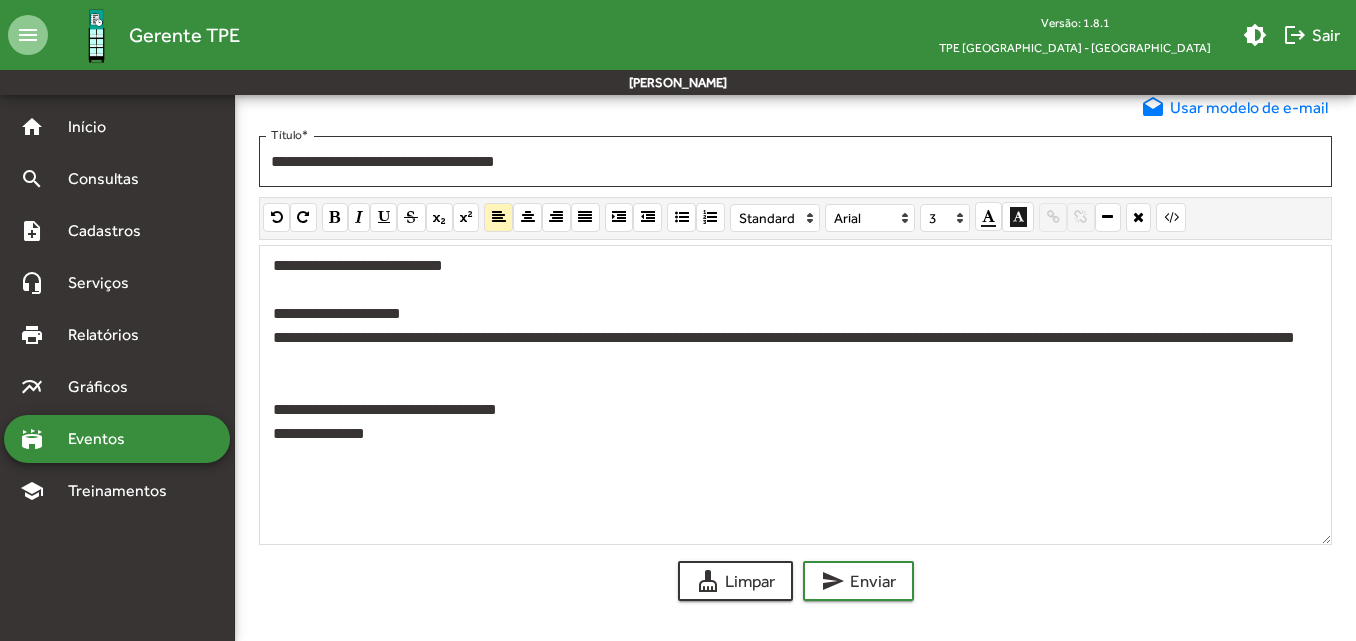 click 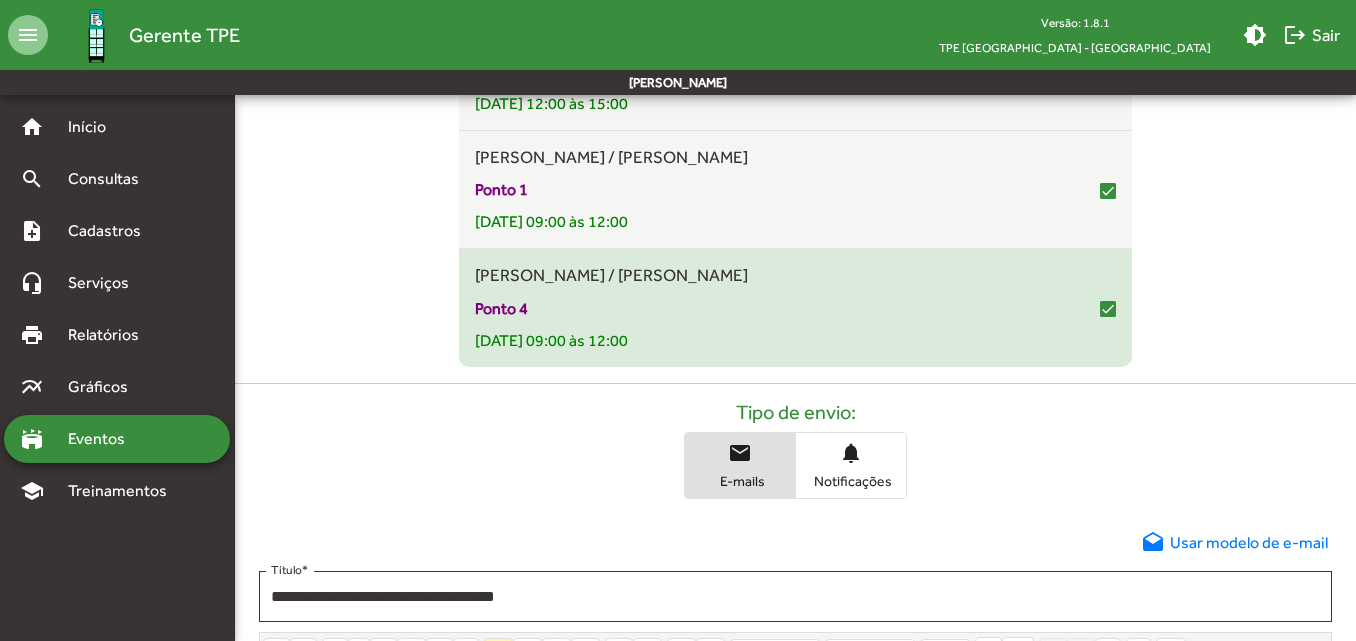 scroll, scrollTop: 433, scrollLeft: 0, axis: vertical 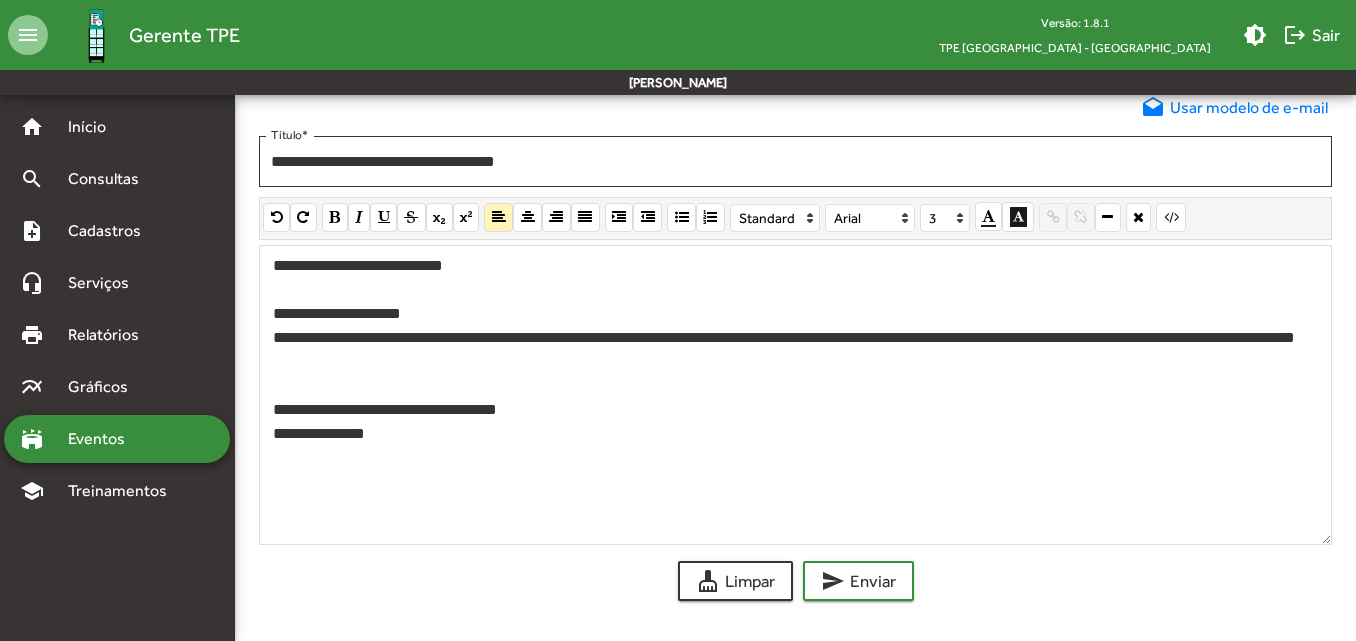 click on "**********" 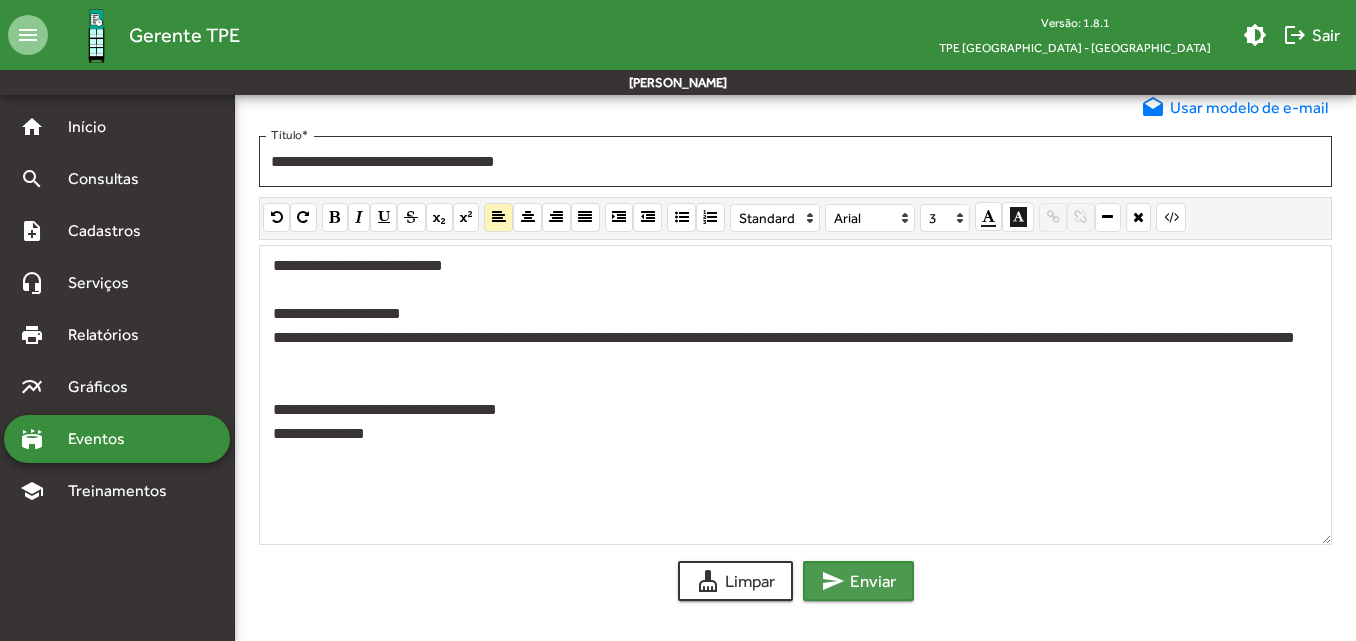 click on "send  Enviar" 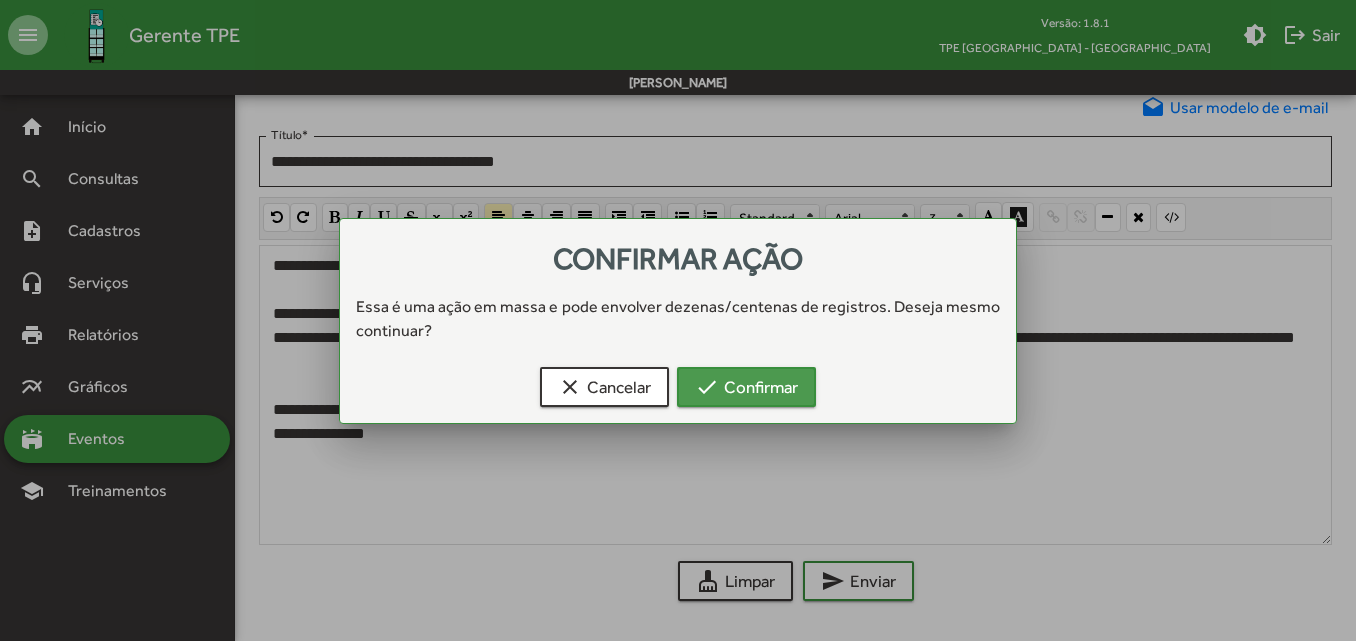 click on "check  Confirmar" at bounding box center [746, 387] 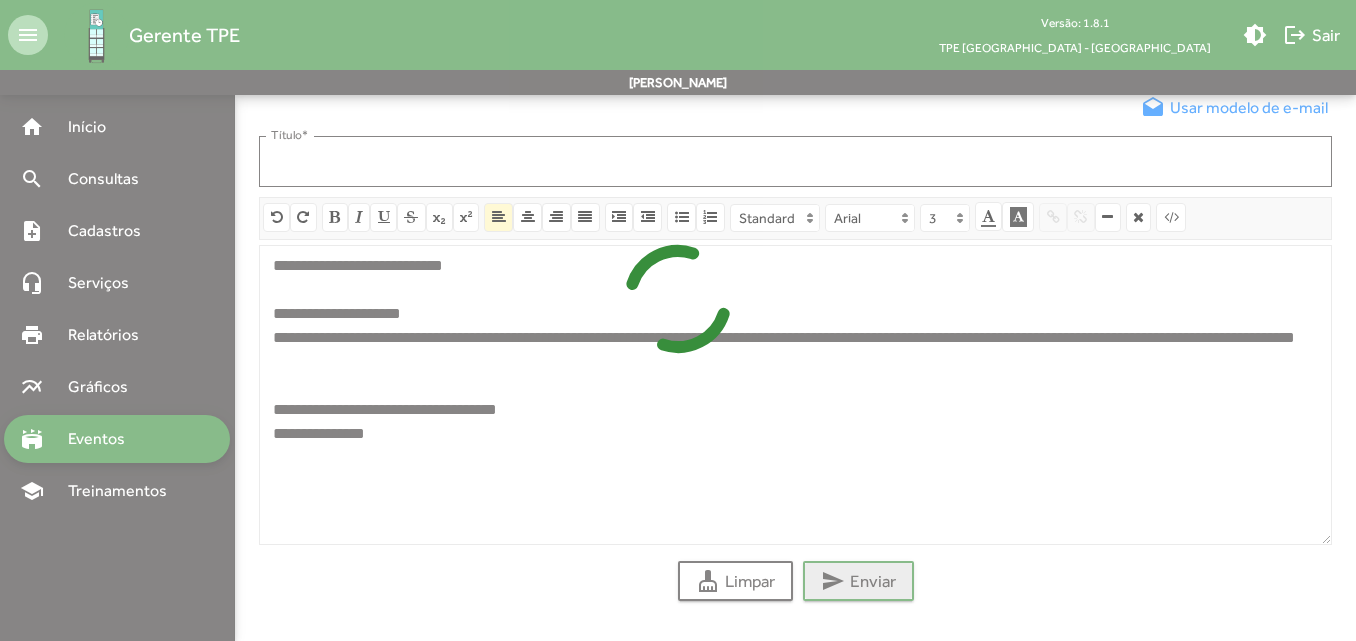 scroll, scrollTop: 0, scrollLeft: 0, axis: both 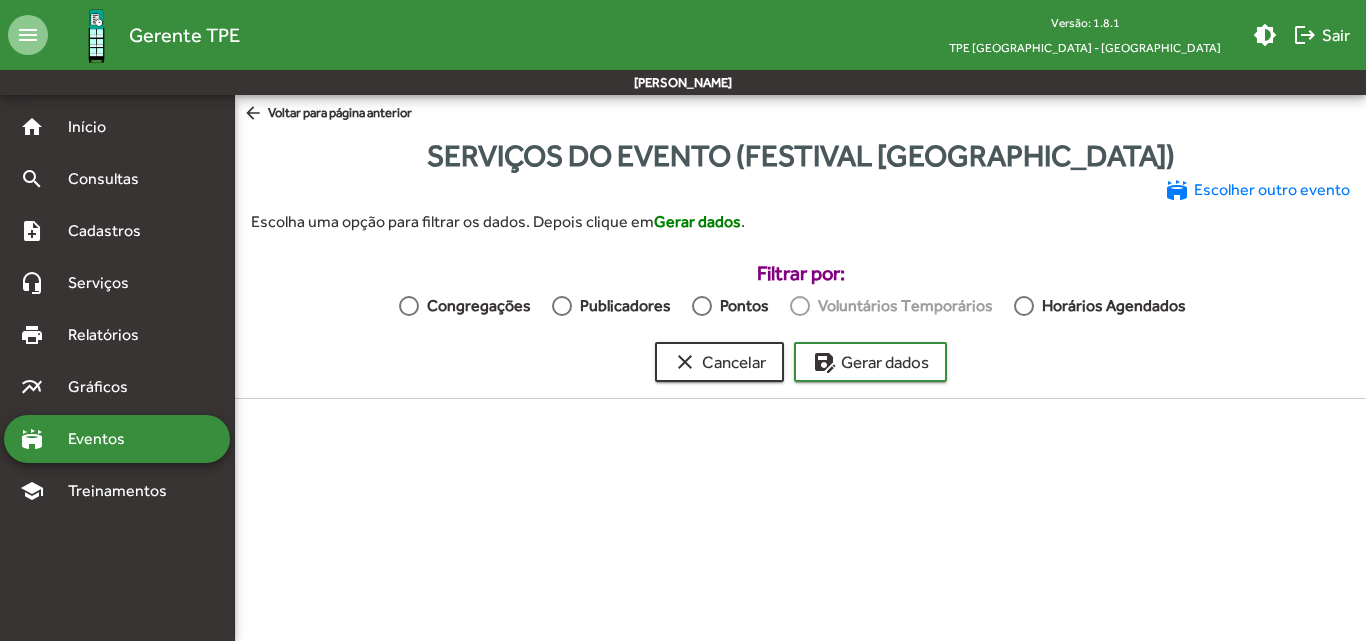 click on "Eventos" at bounding box center (104, 439) 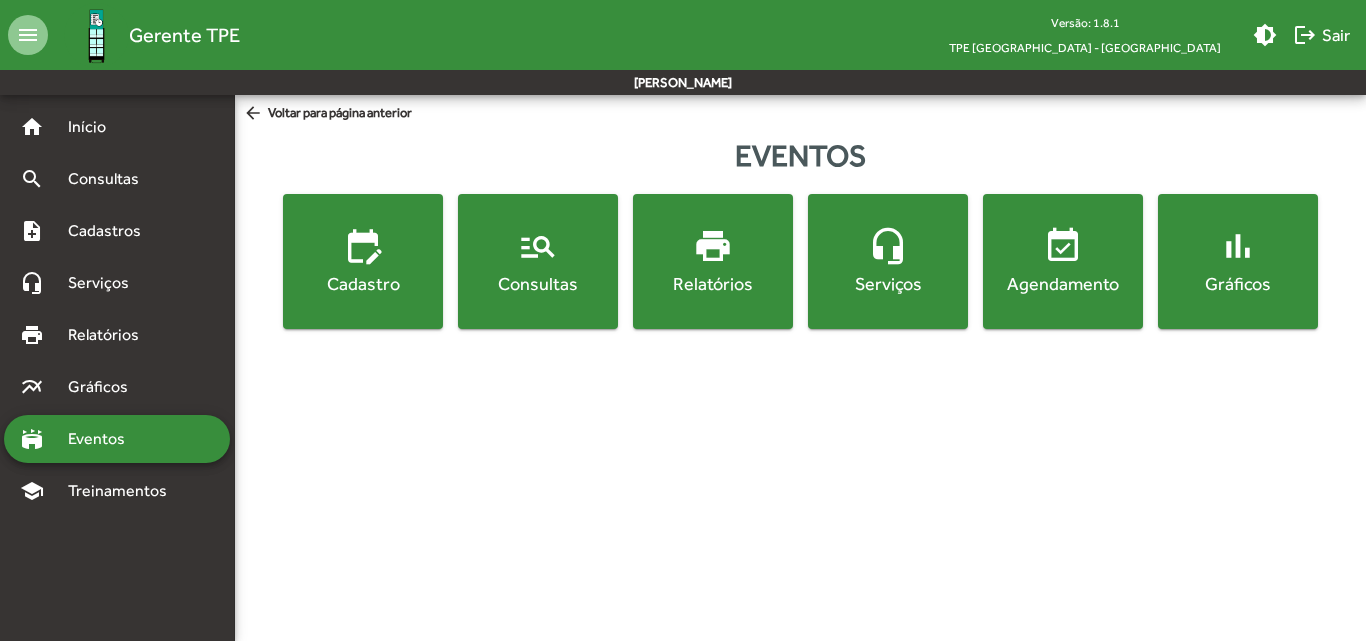 click on "edit_calendar  Cadastro" 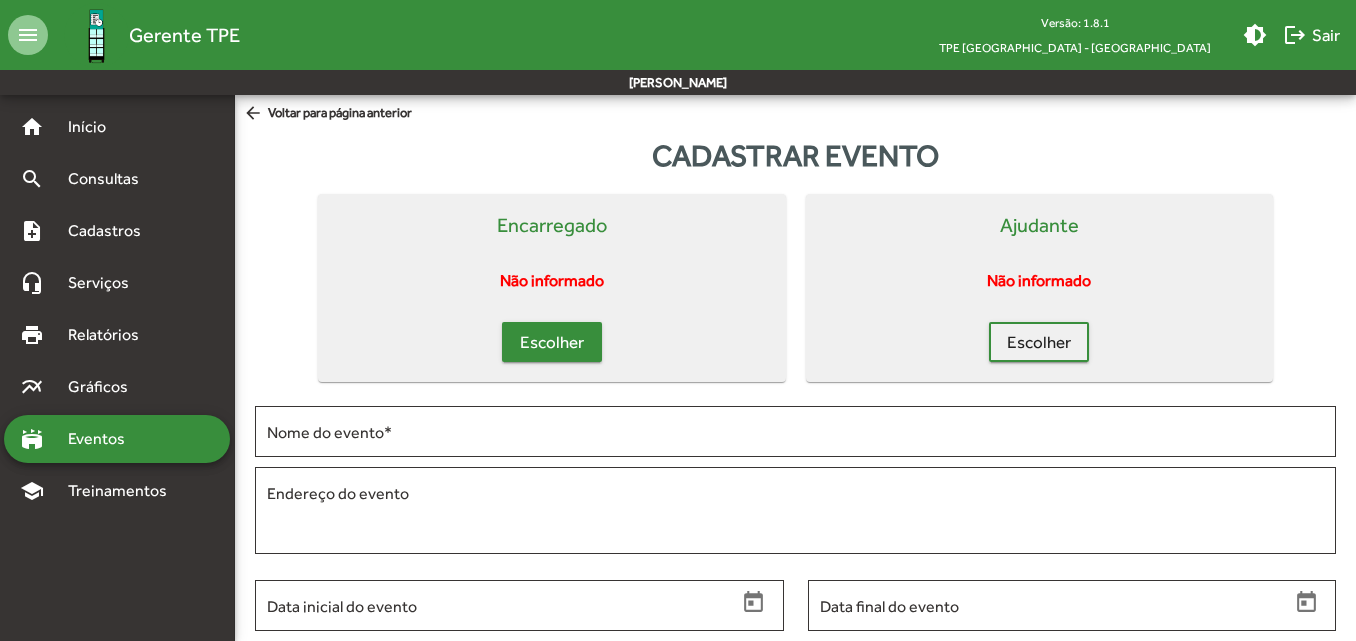 click on "Escolher" 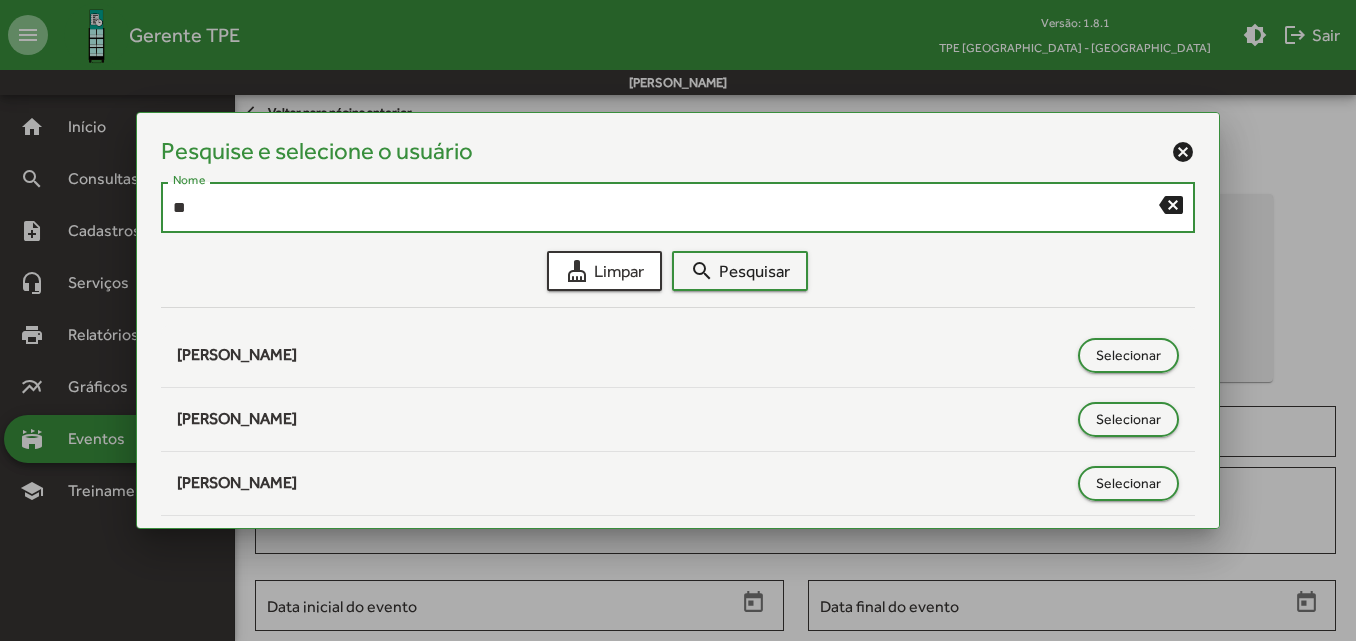 type on "*" 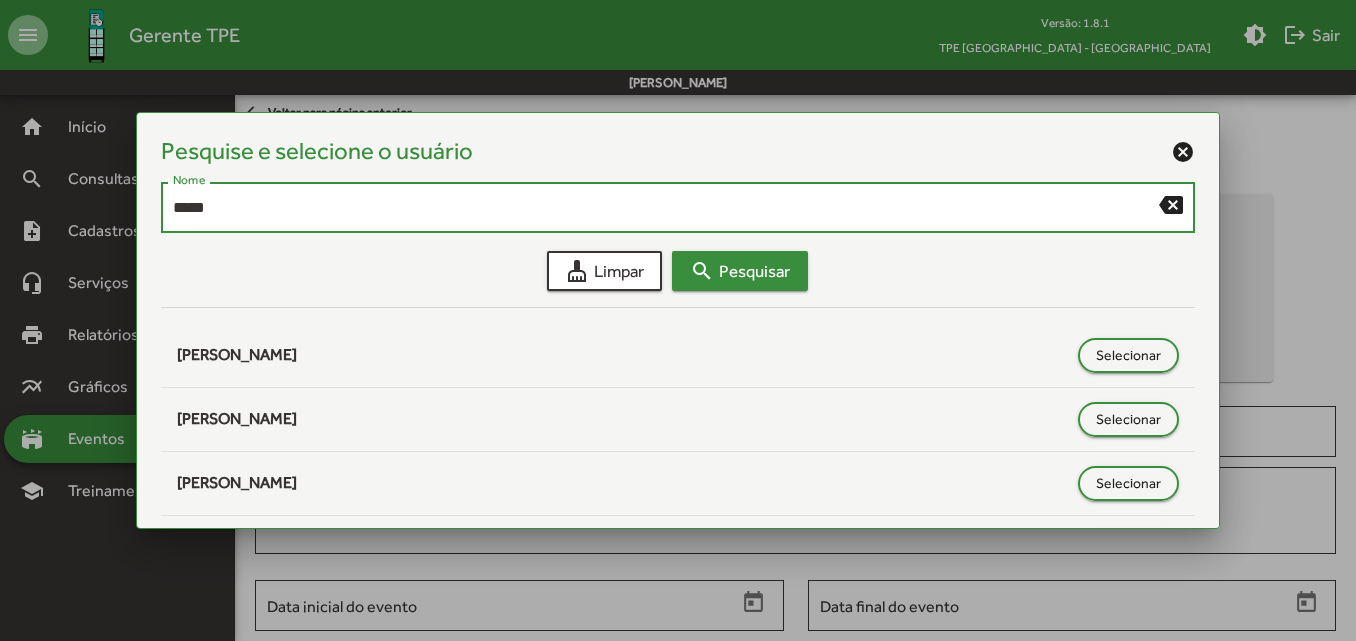 type on "*****" 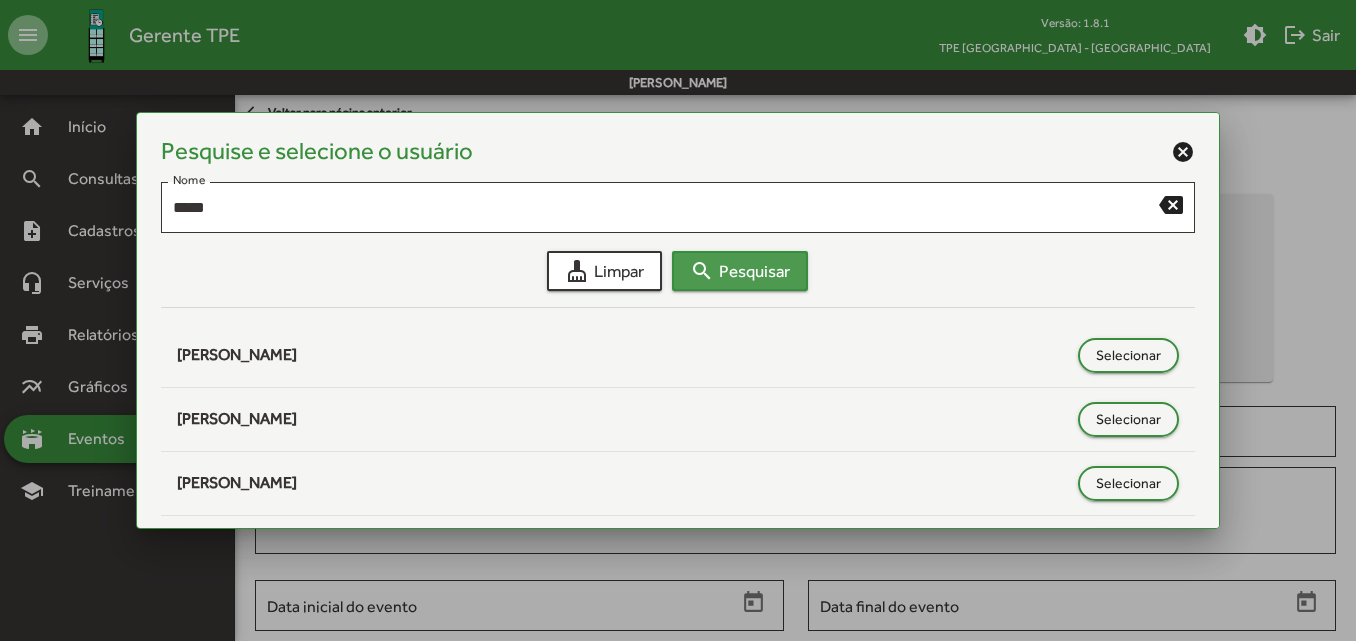 click on "search  Pesquisar" at bounding box center [740, 271] 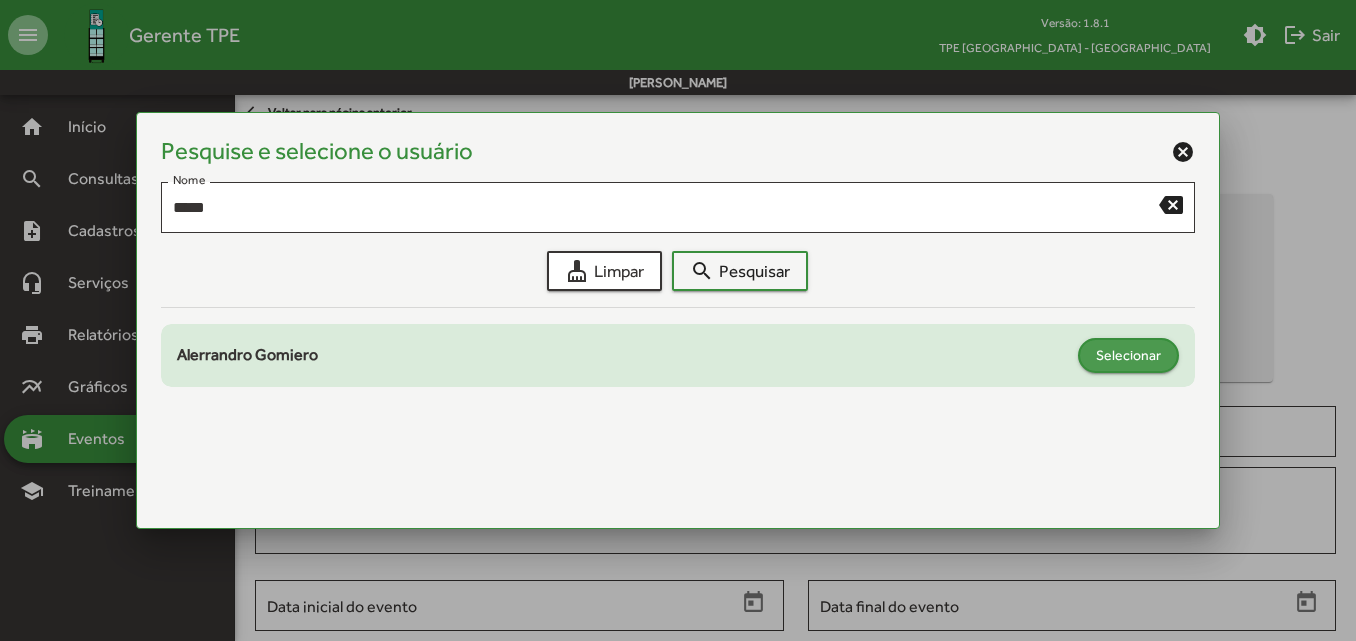 click on "Selecionar" 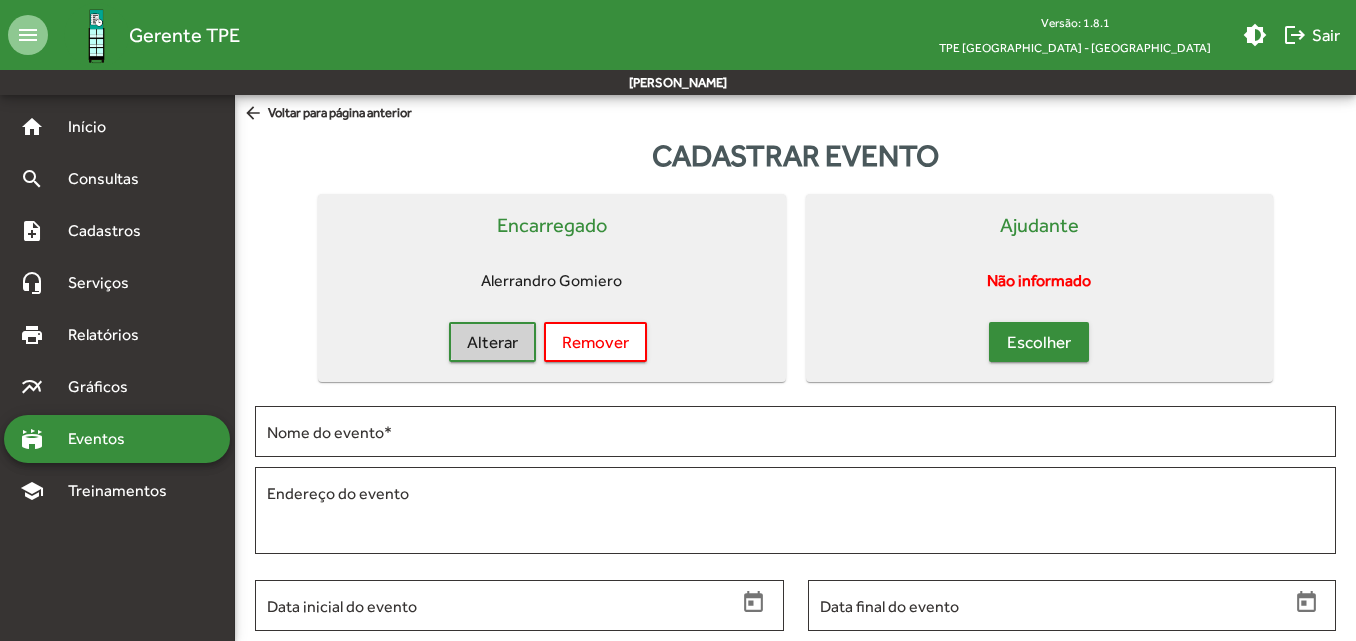 click on "Escolher" 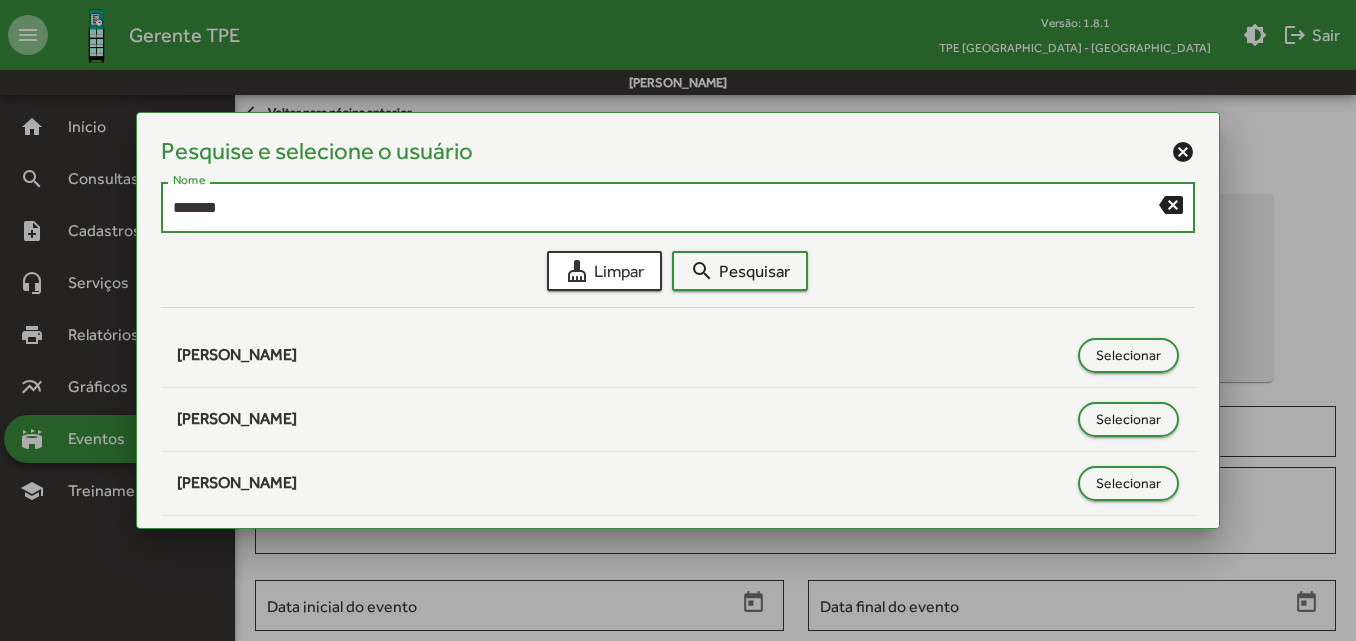 type on "*******" 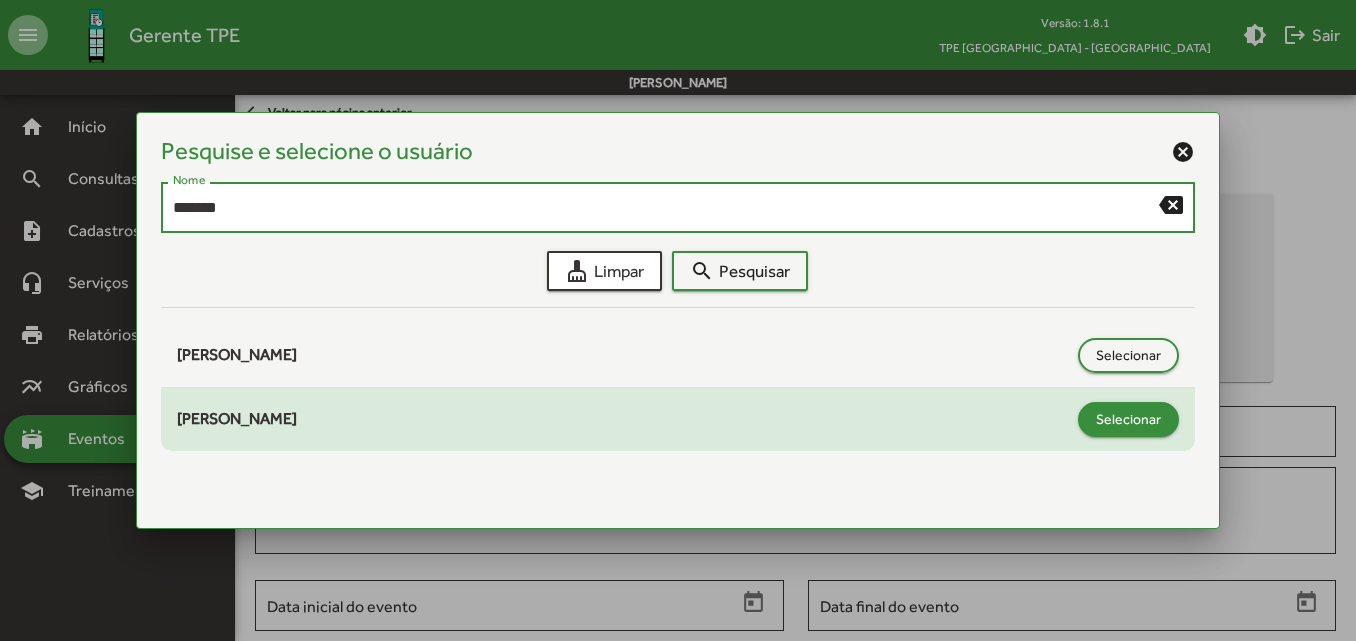 click on "Selecionar" 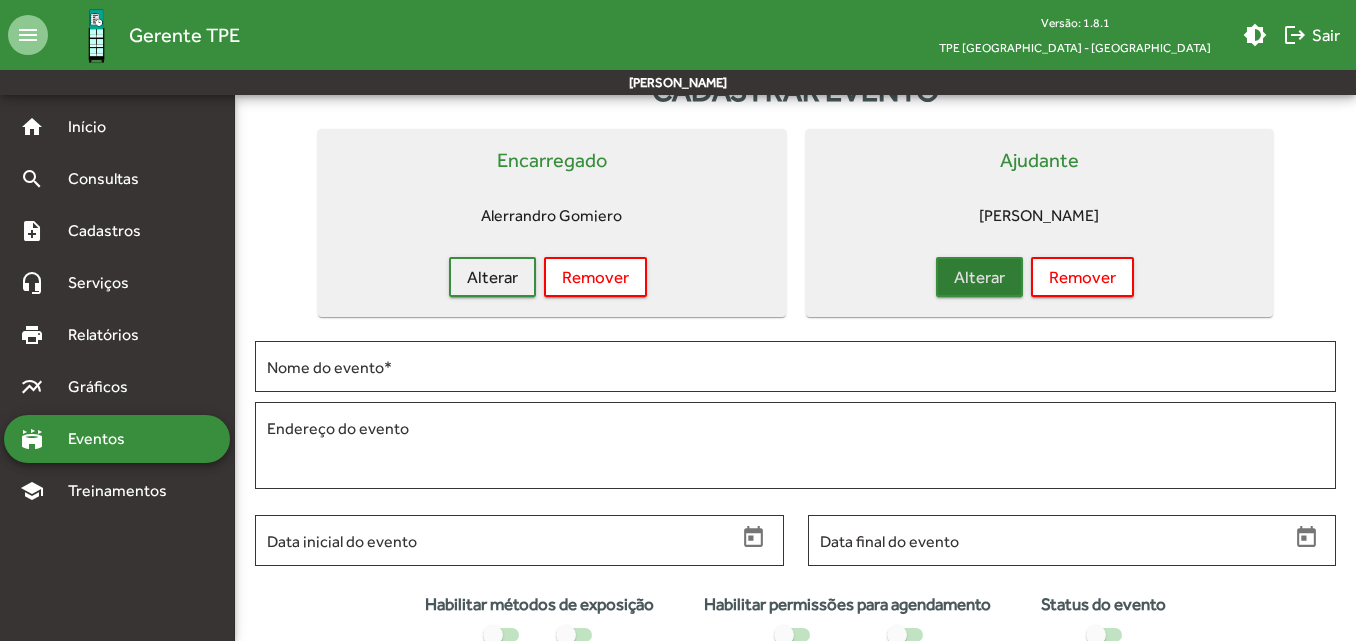 scroll, scrollTop: 100, scrollLeft: 0, axis: vertical 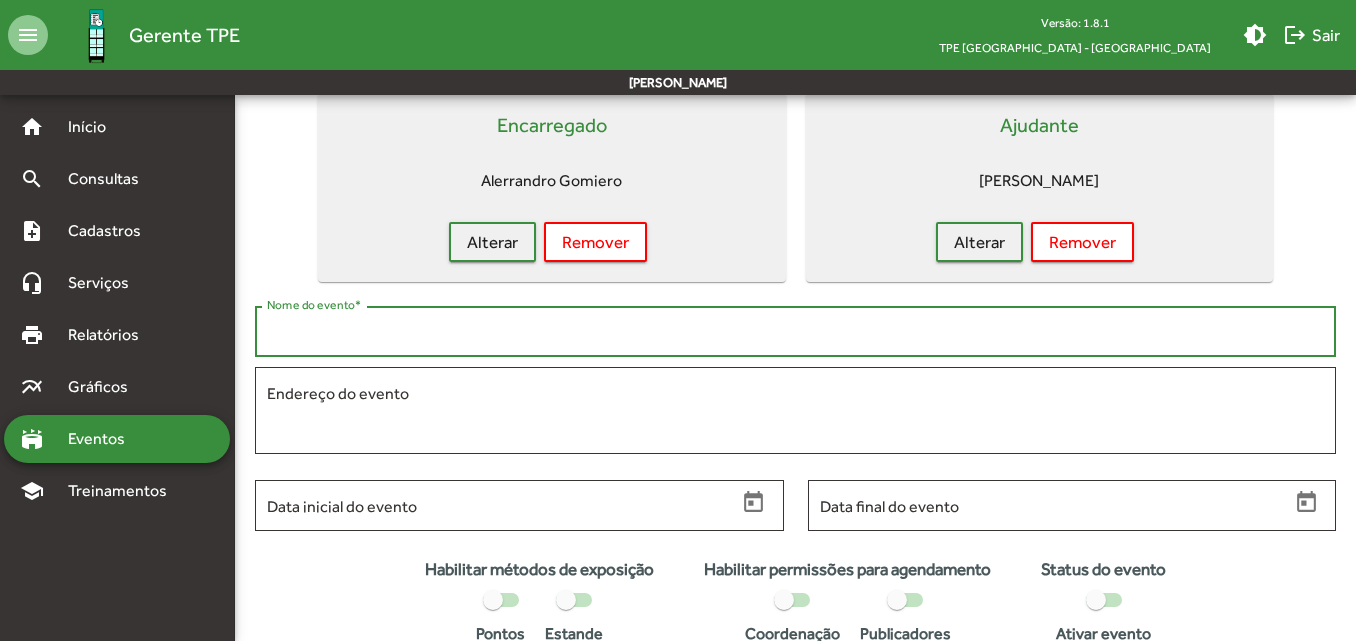 click on "Nome do evento  *" at bounding box center (795, 332) 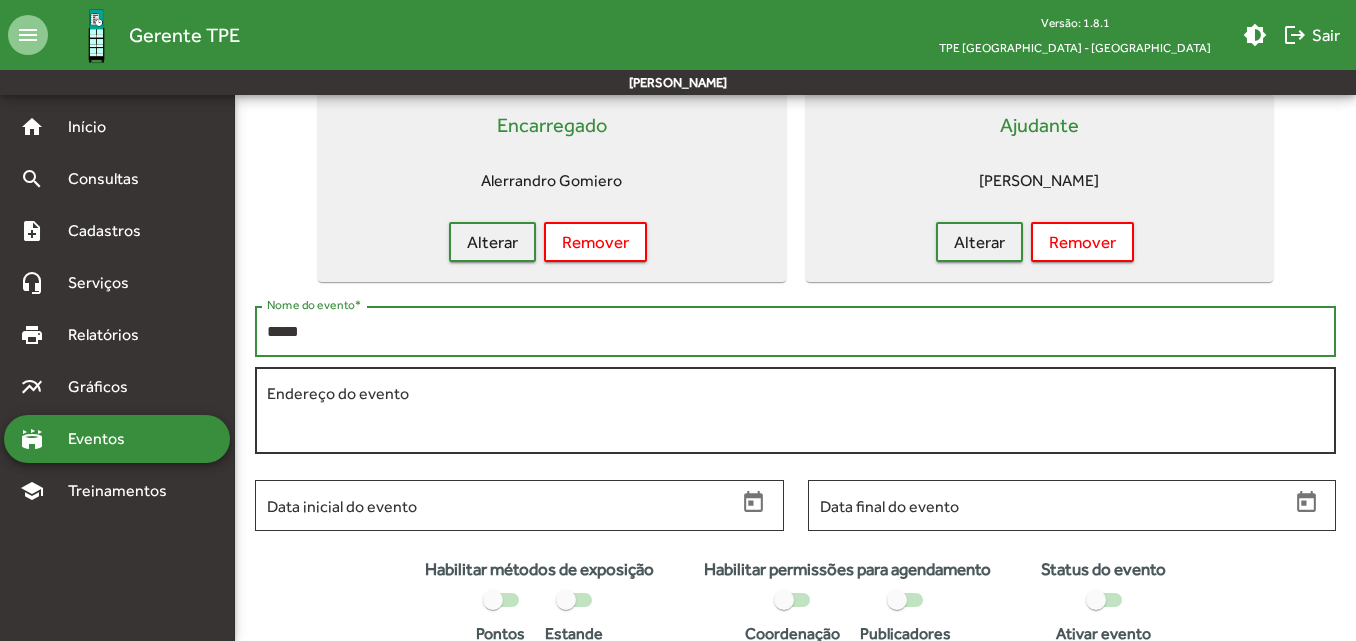 type on "*****" 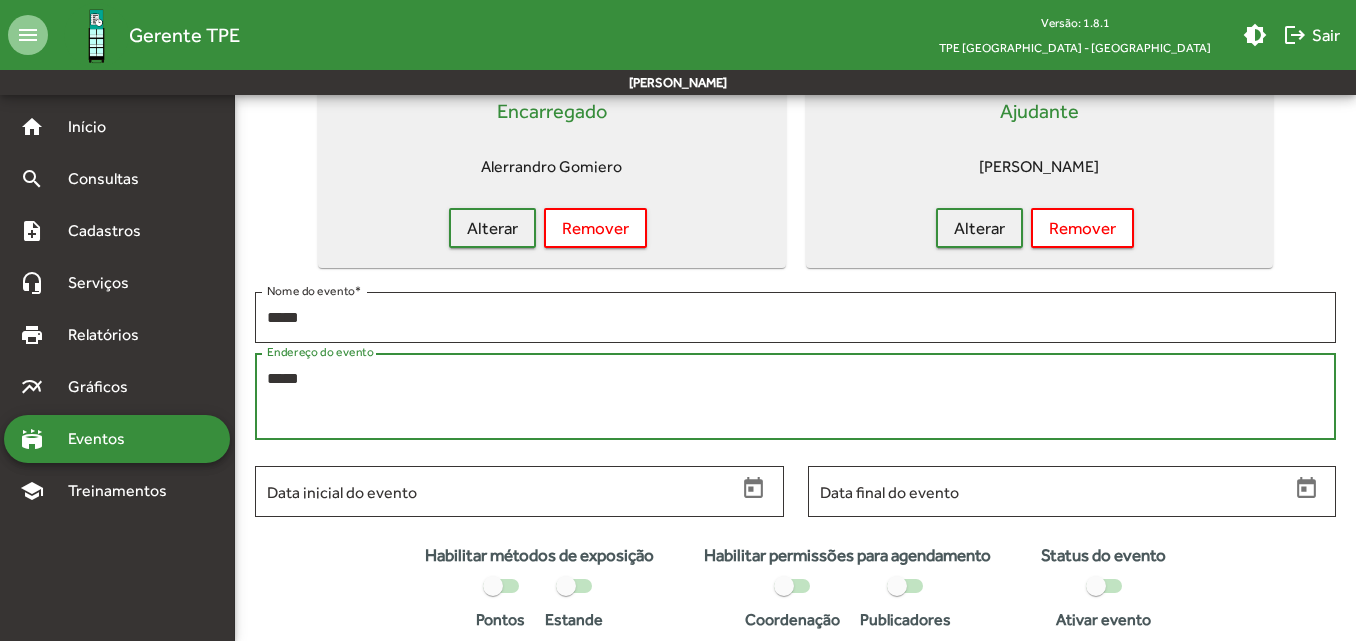 scroll, scrollTop: 200, scrollLeft: 0, axis: vertical 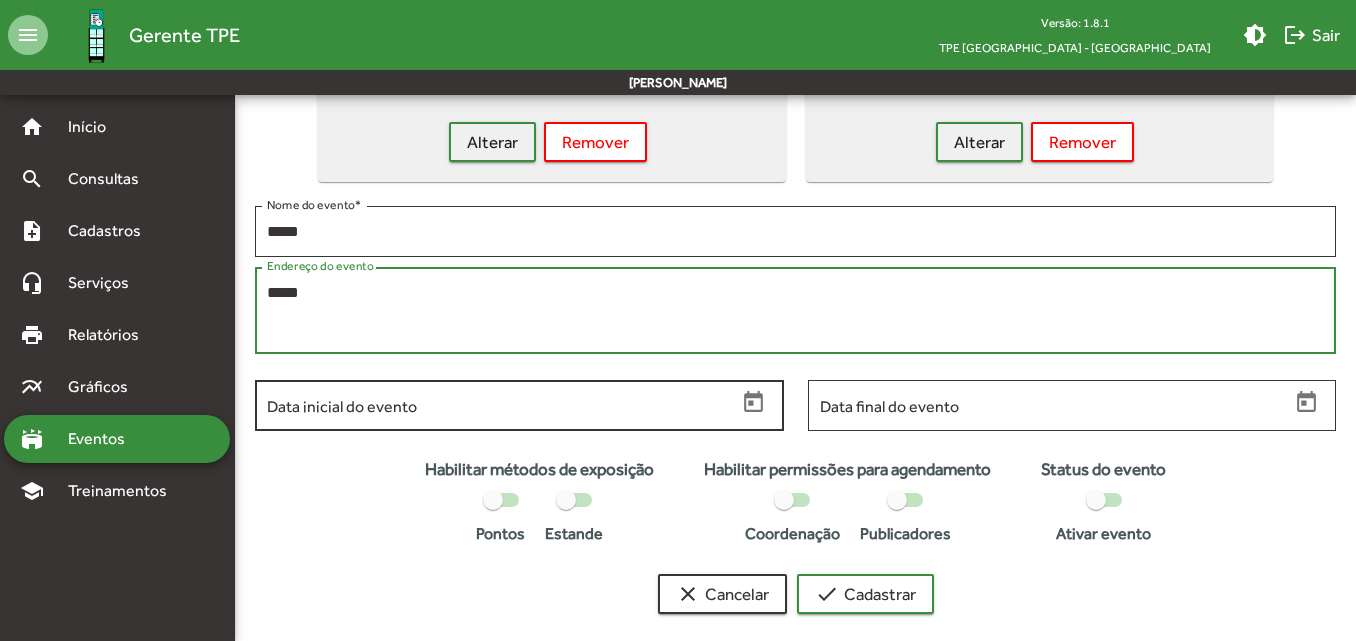 type on "*****" 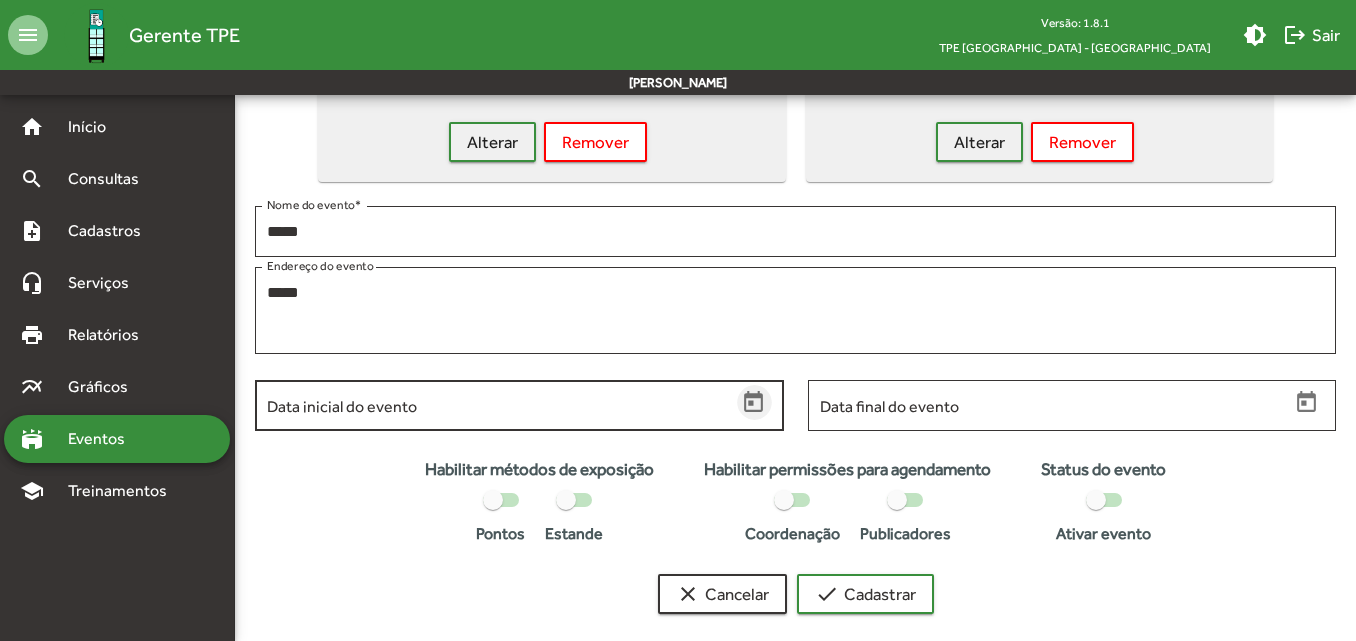 click 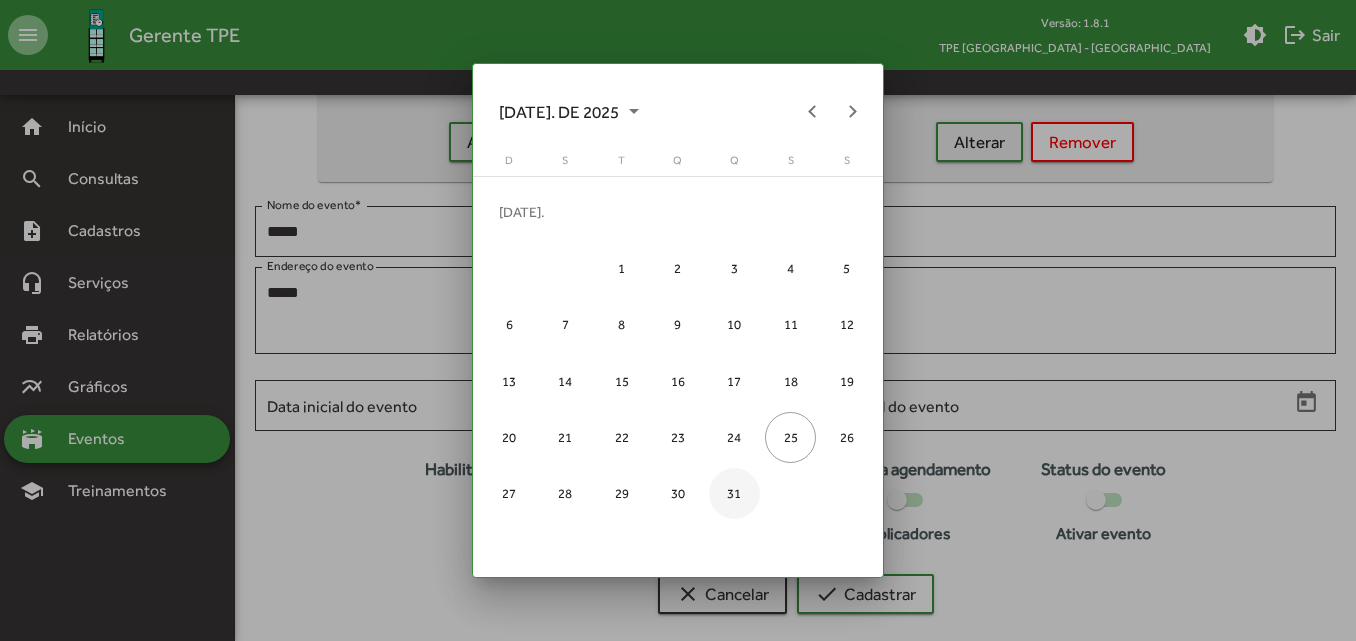 click on "31" at bounding box center (734, 493) 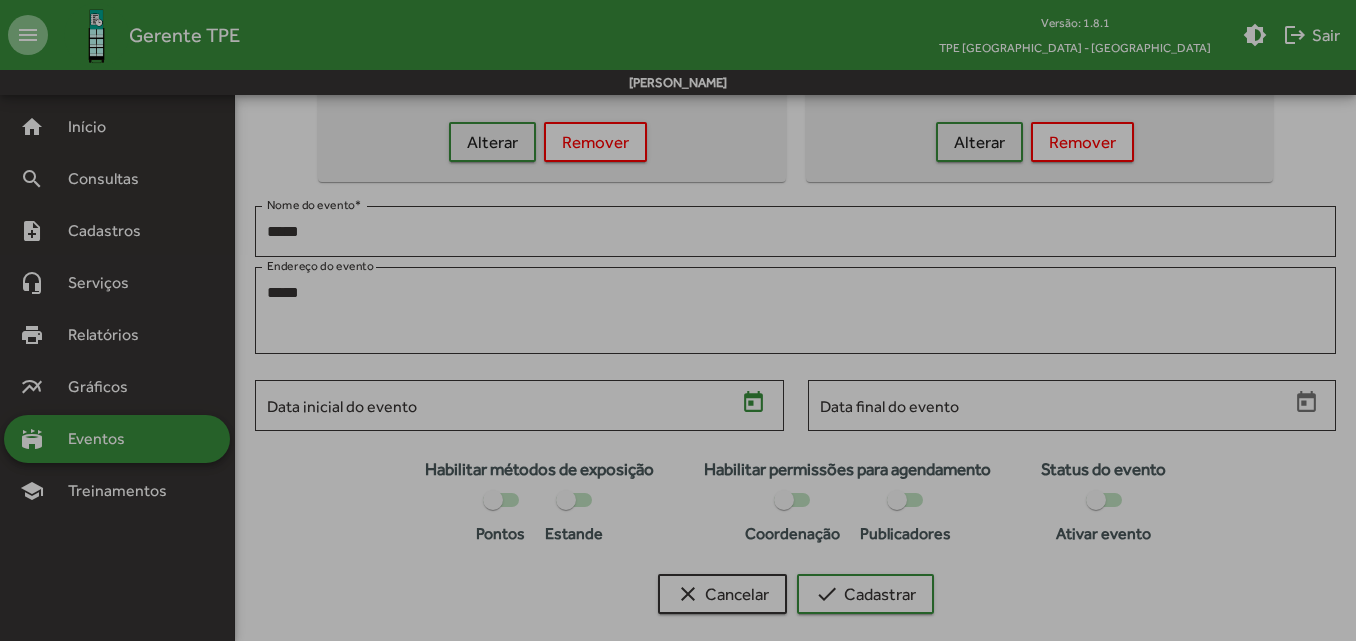 type on "**********" 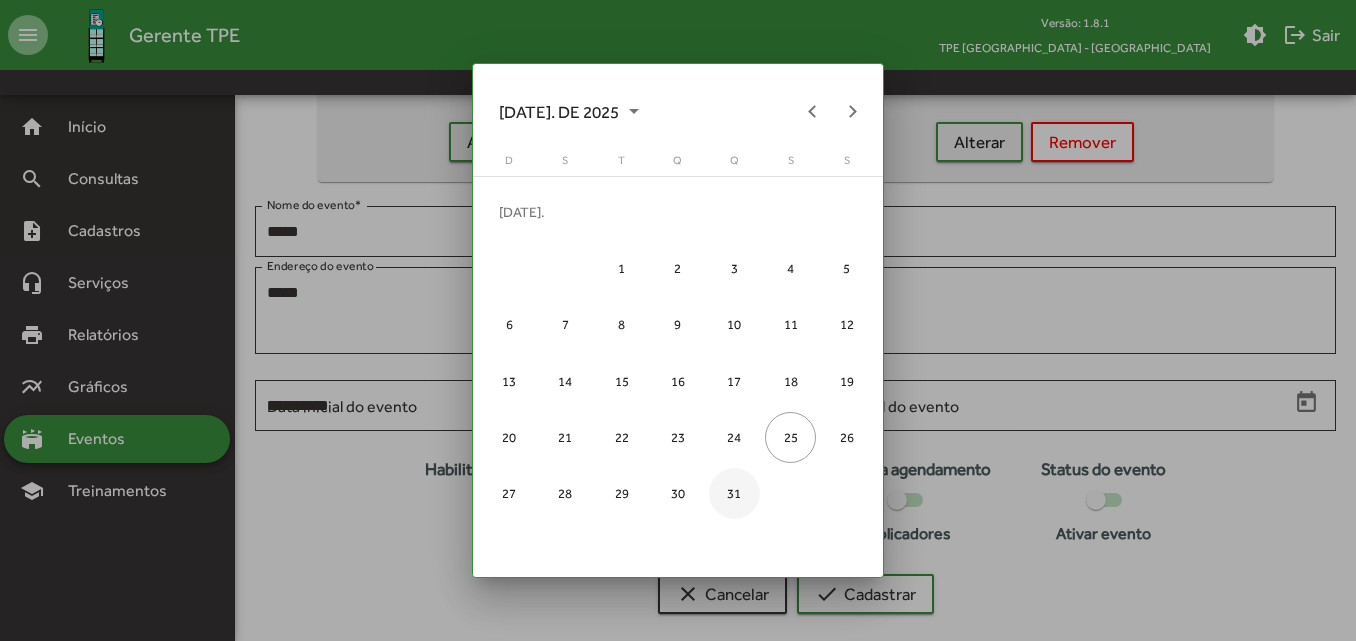 scroll, scrollTop: 200, scrollLeft: 0, axis: vertical 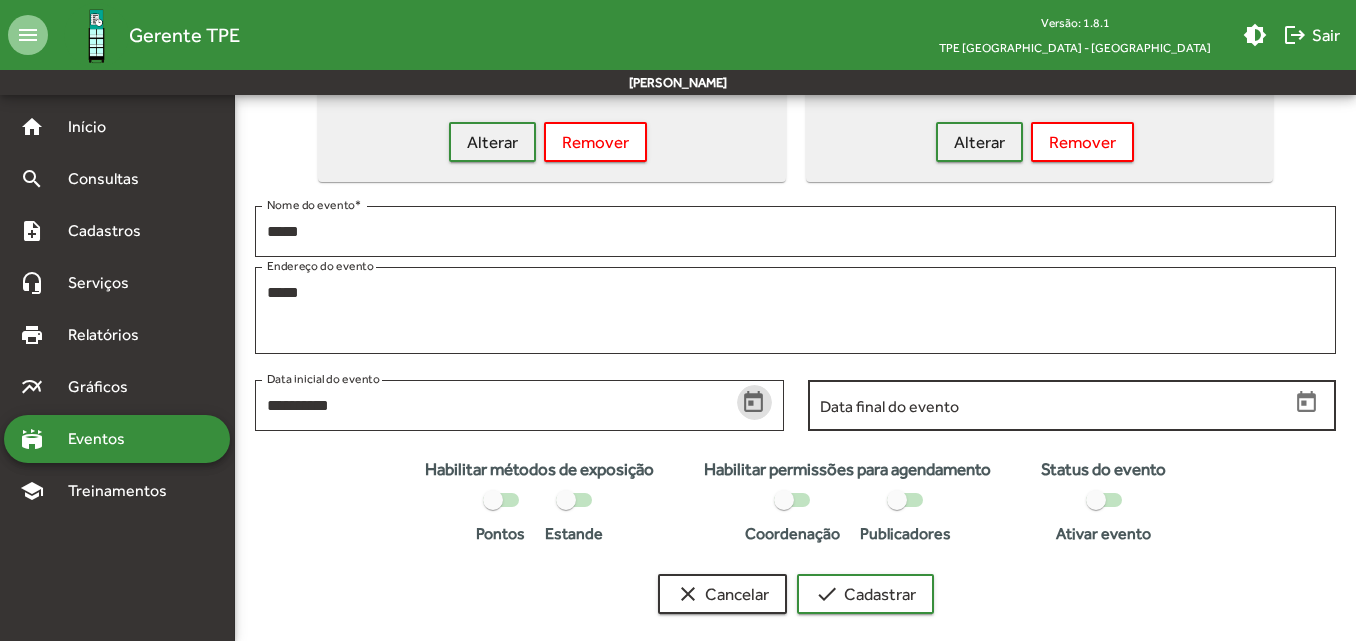 click 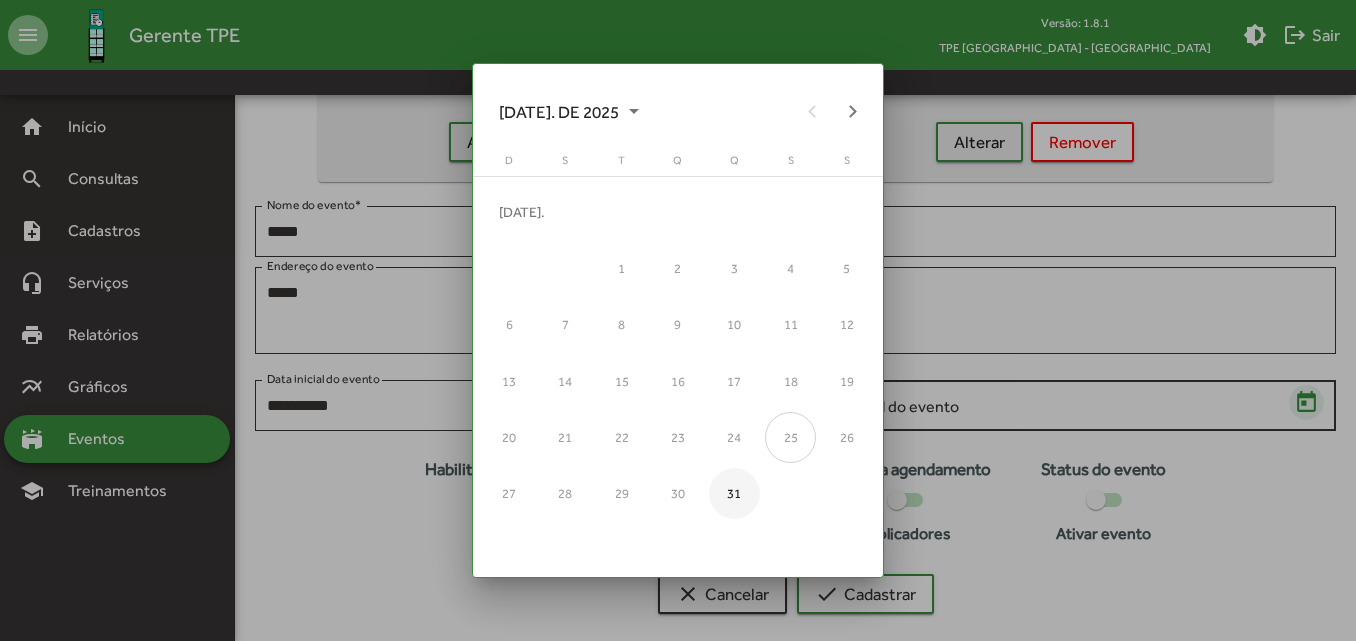 scroll, scrollTop: 0, scrollLeft: 0, axis: both 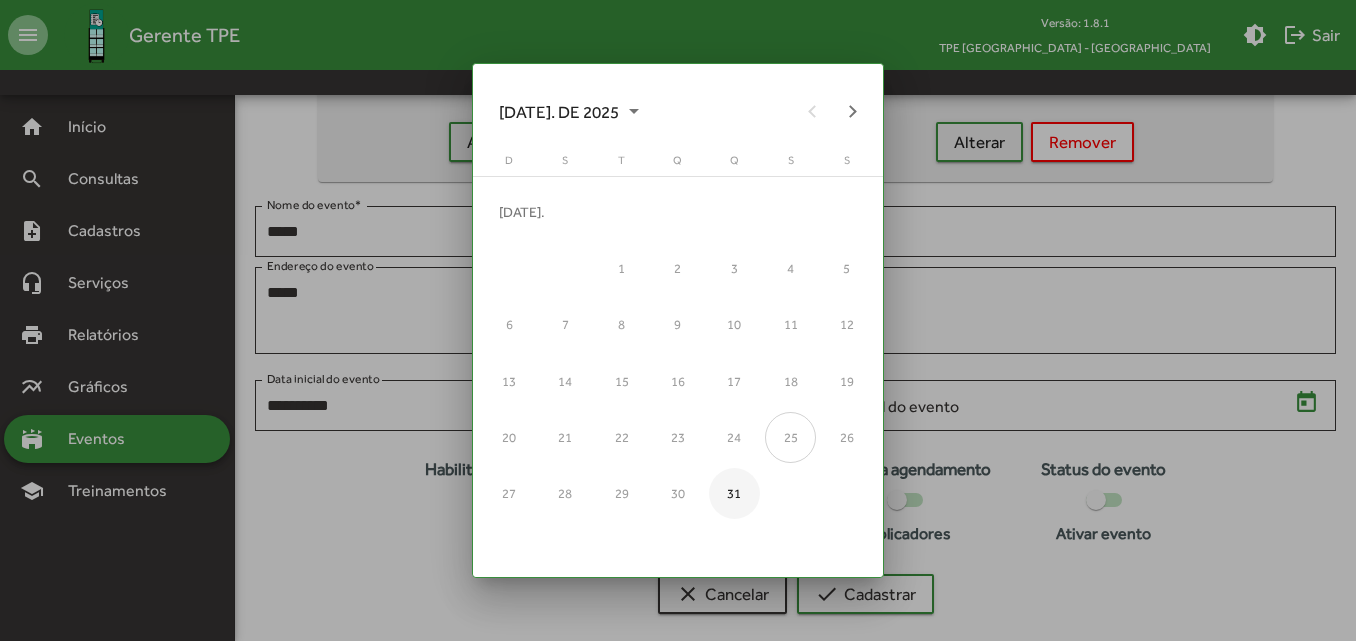 click on "31" at bounding box center (734, 493) 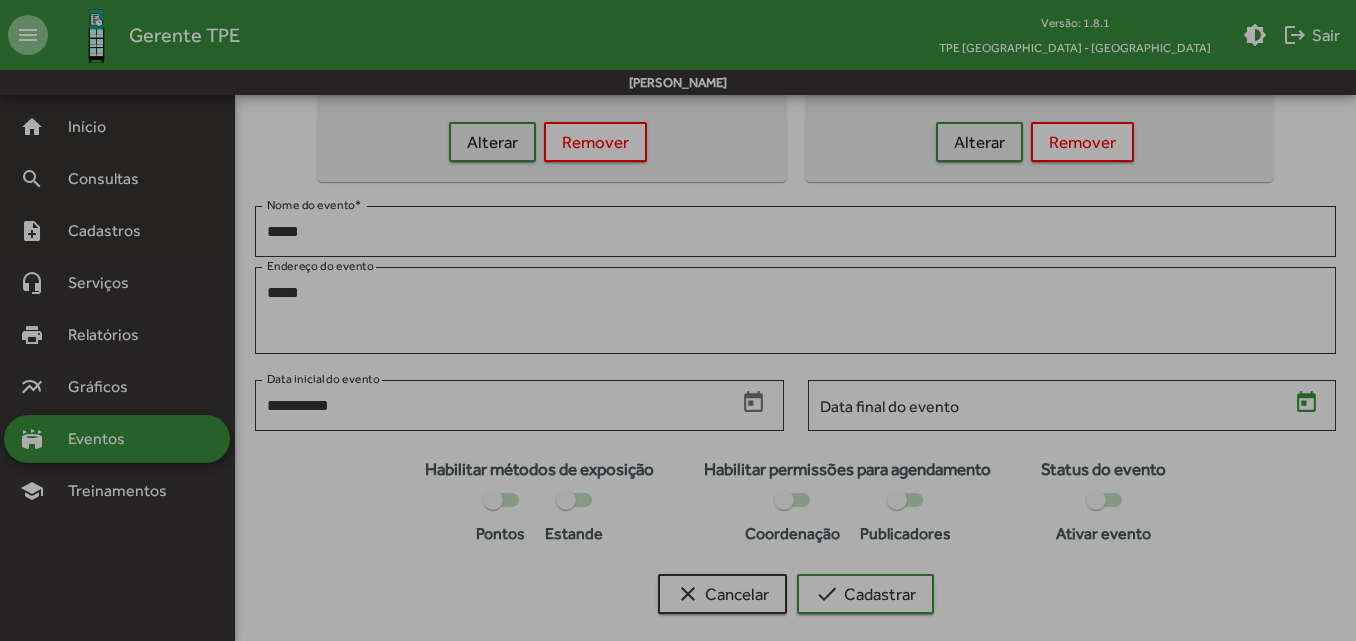 type on "**********" 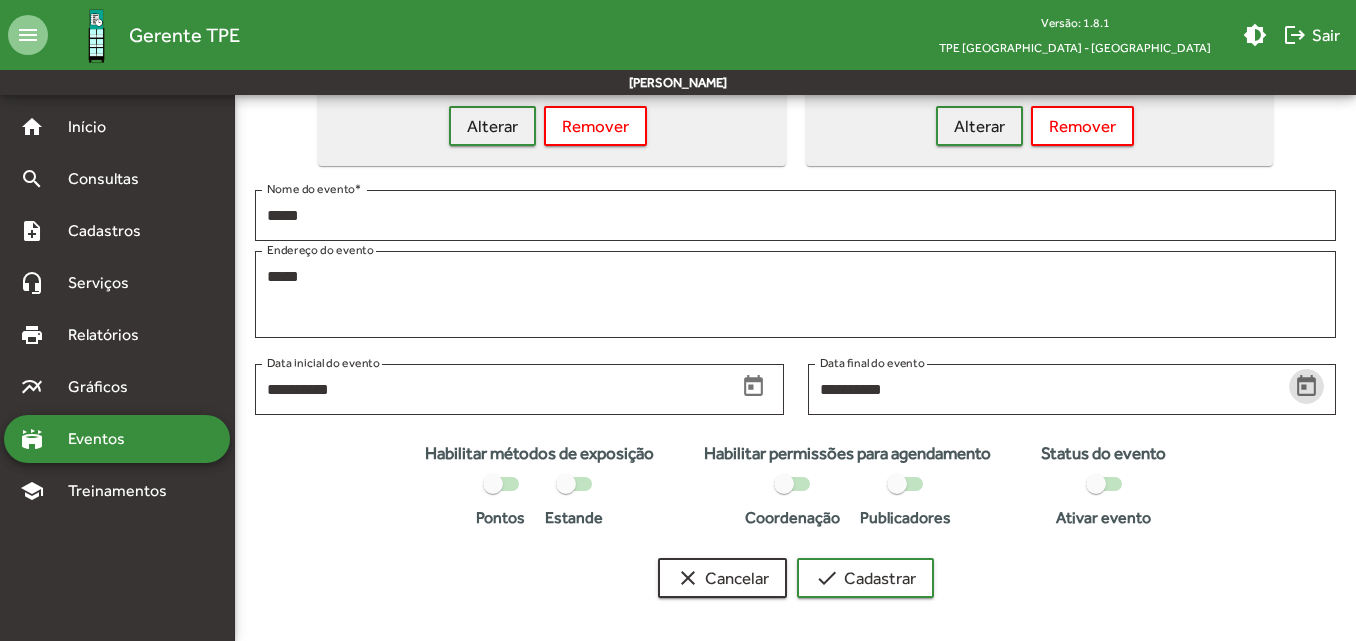 scroll, scrollTop: 221, scrollLeft: 0, axis: vertical 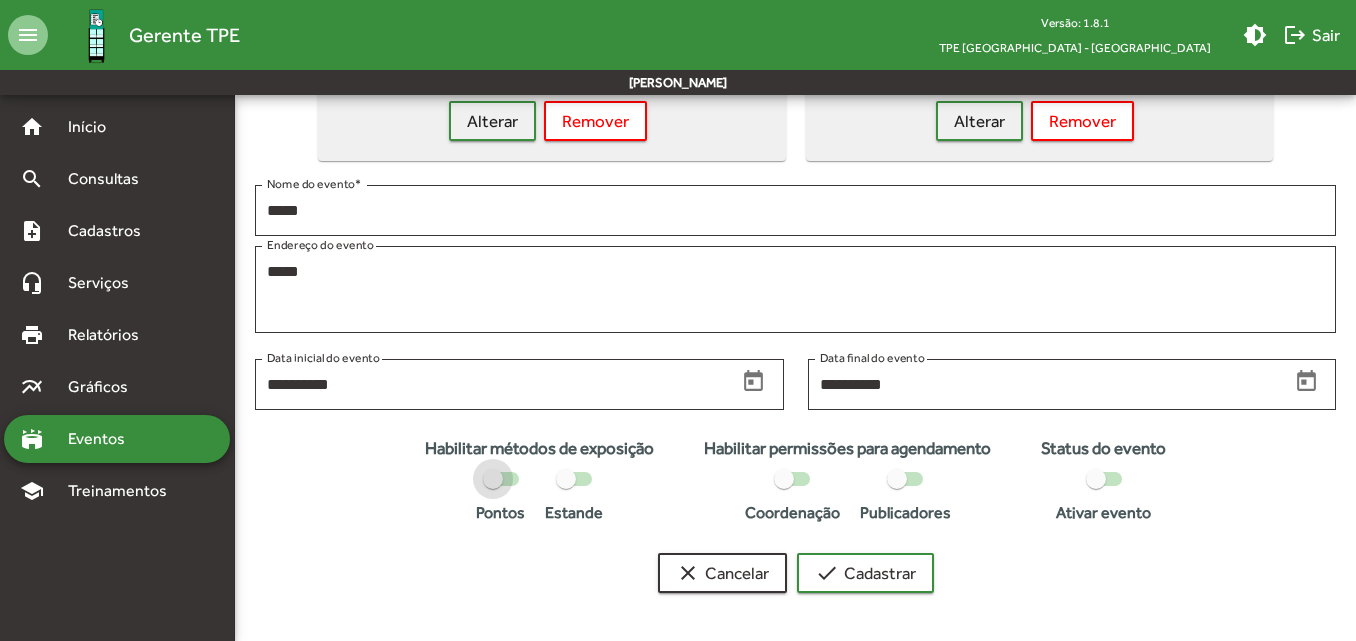 click at bounding box center [493, 479] 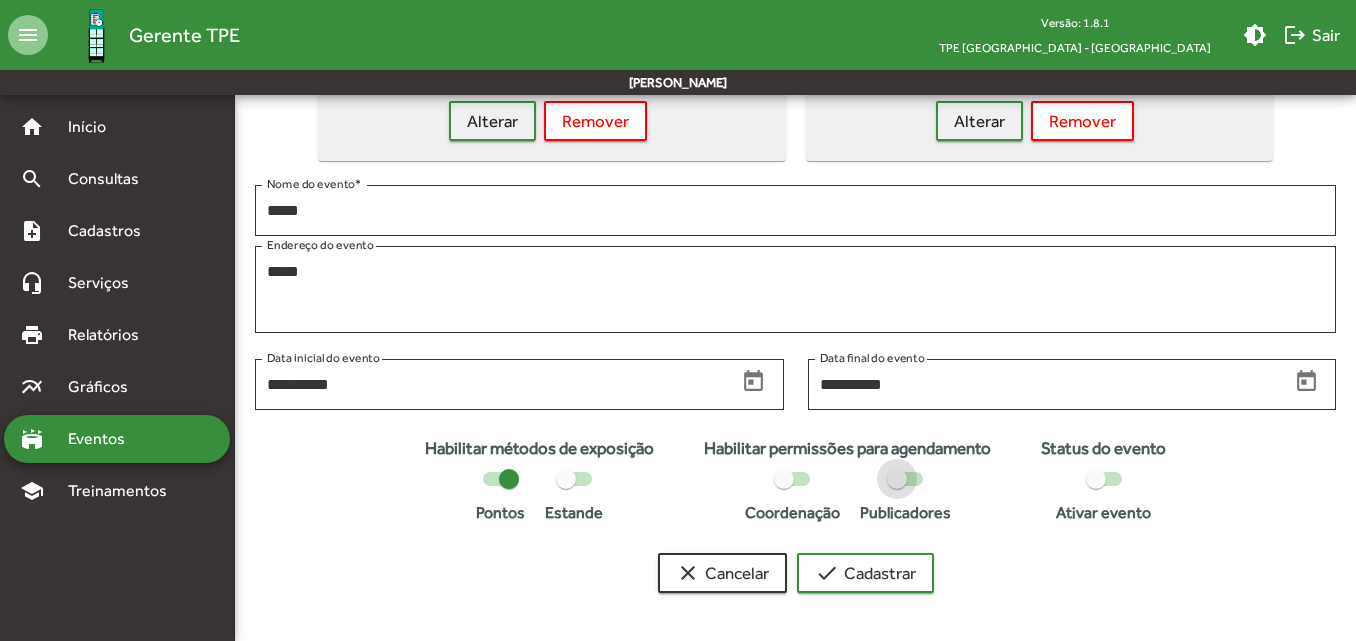click at bounding box center [897, 479] 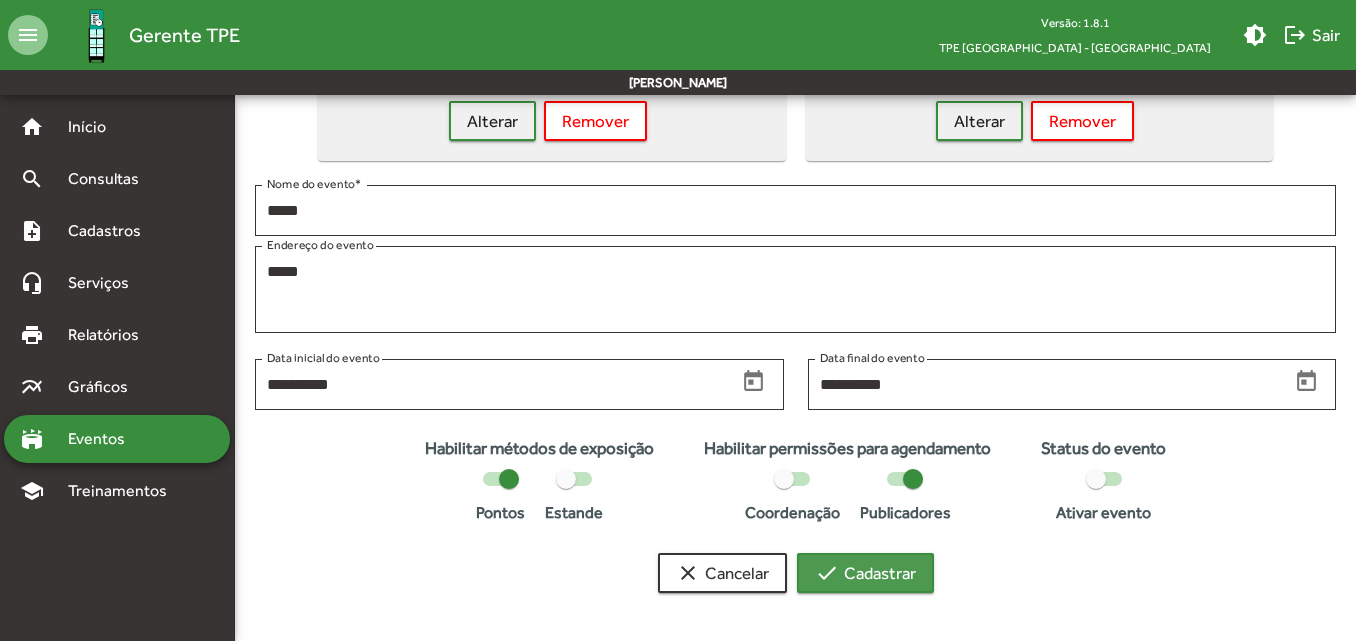 click on "check  Cadastrar" at bounding box center [865, 573] 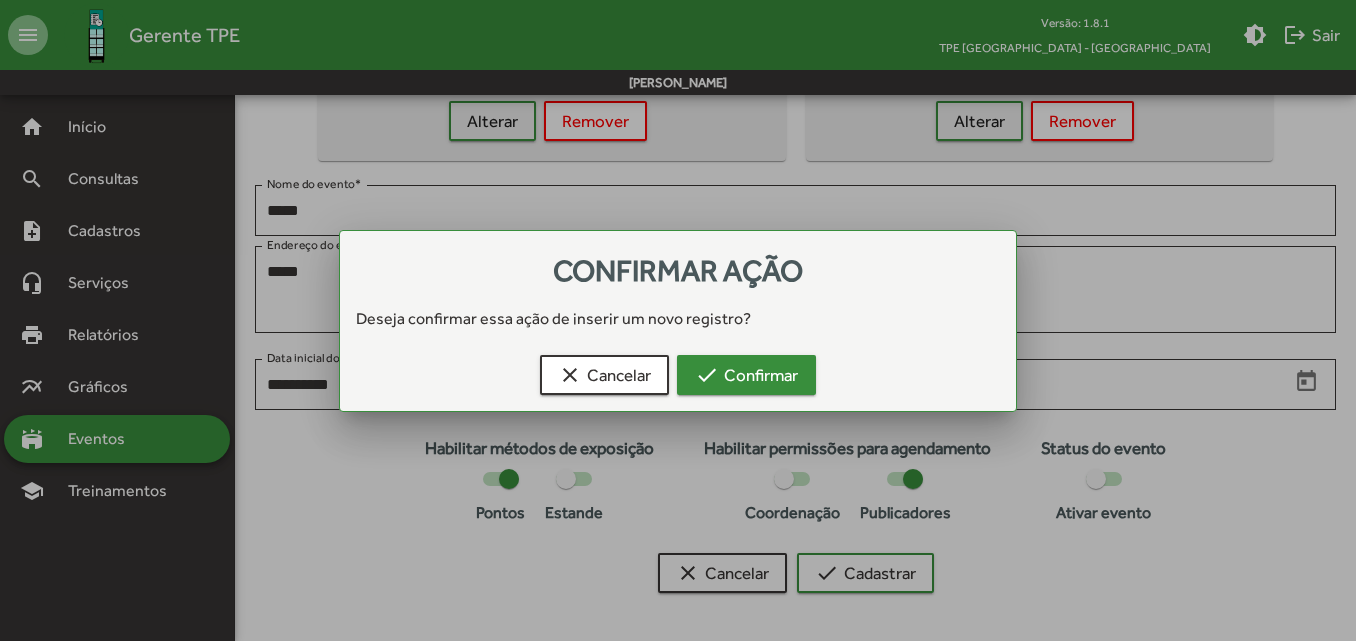 click on "check  Confirmar" at bounding box center [746, 375] 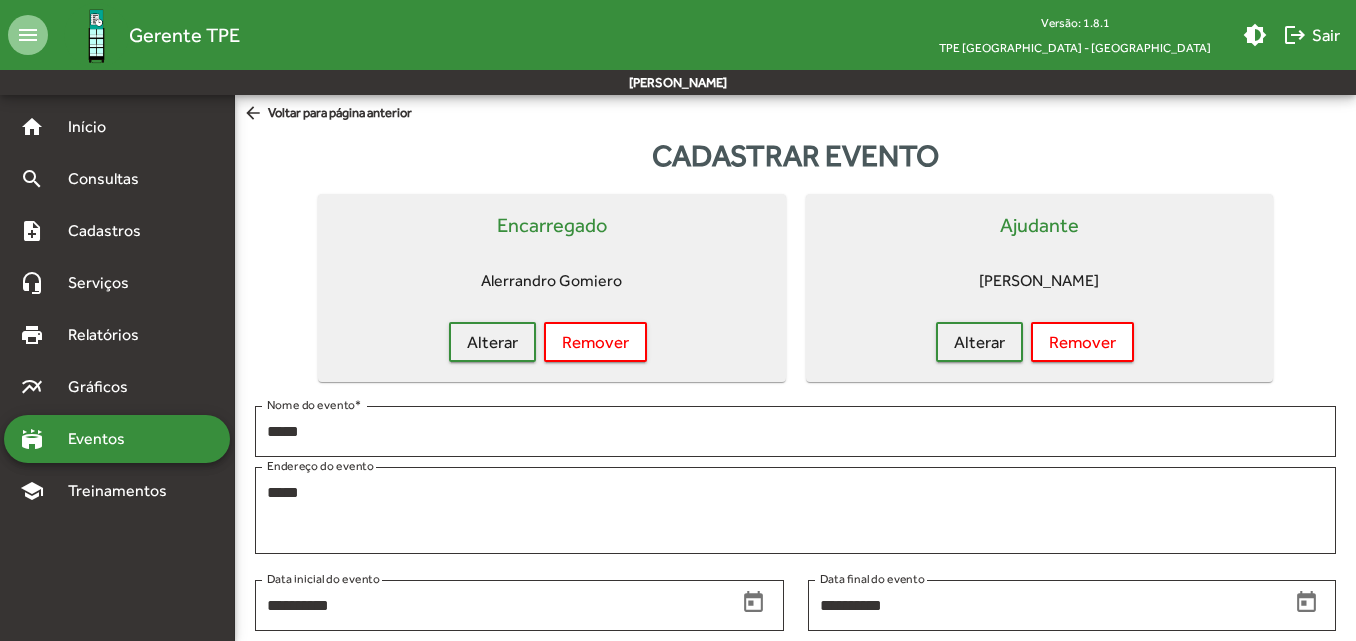 scroll, scrollTop: 221, scrollLeft: 0, axis: vertical 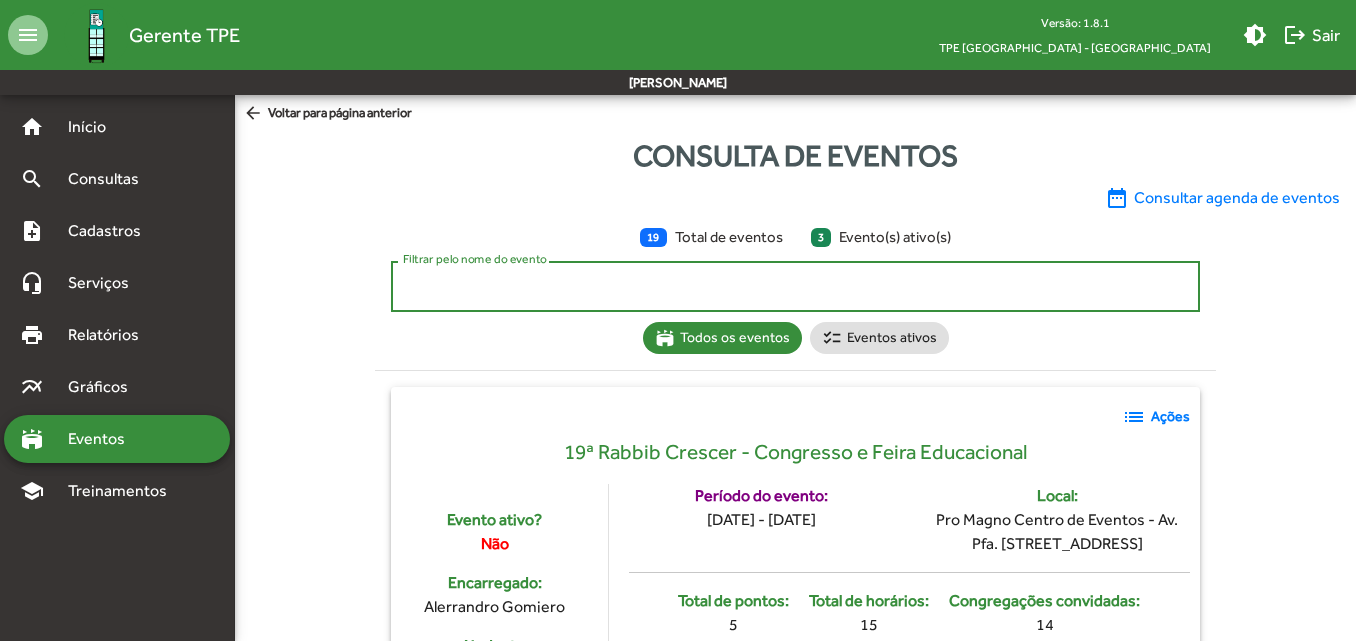 click on "Filtrar pelo nome do evento" at bounding box center (795, 287) 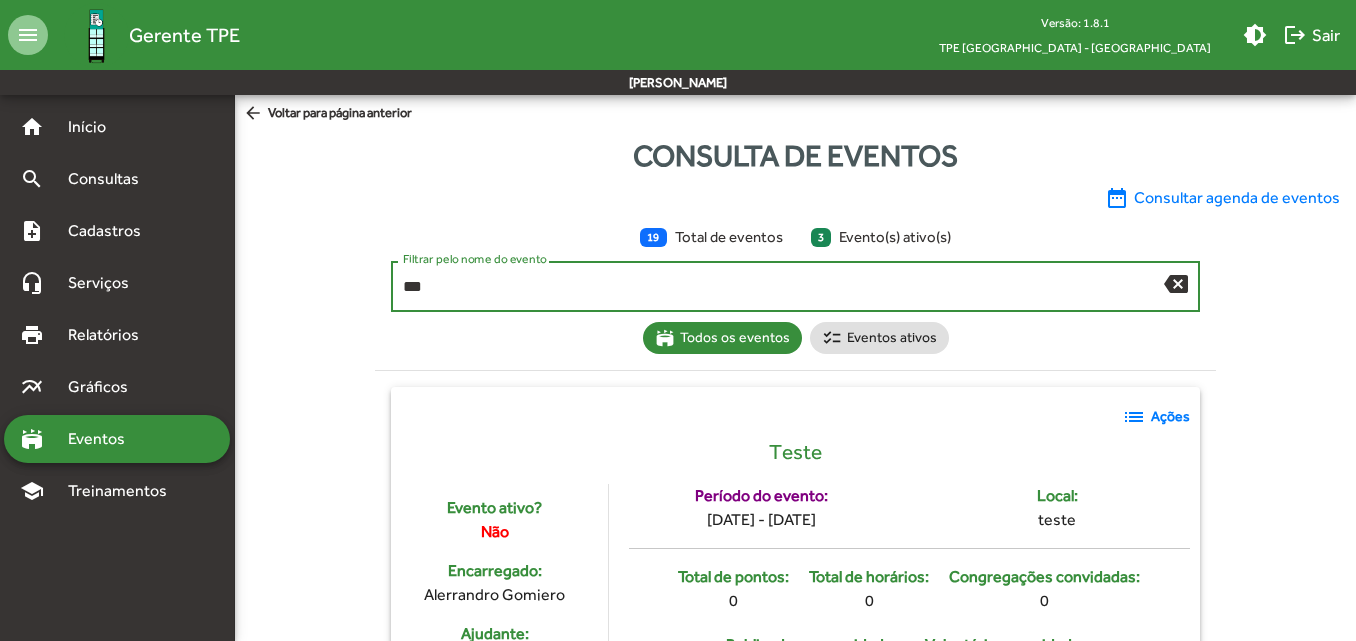 type on "***" 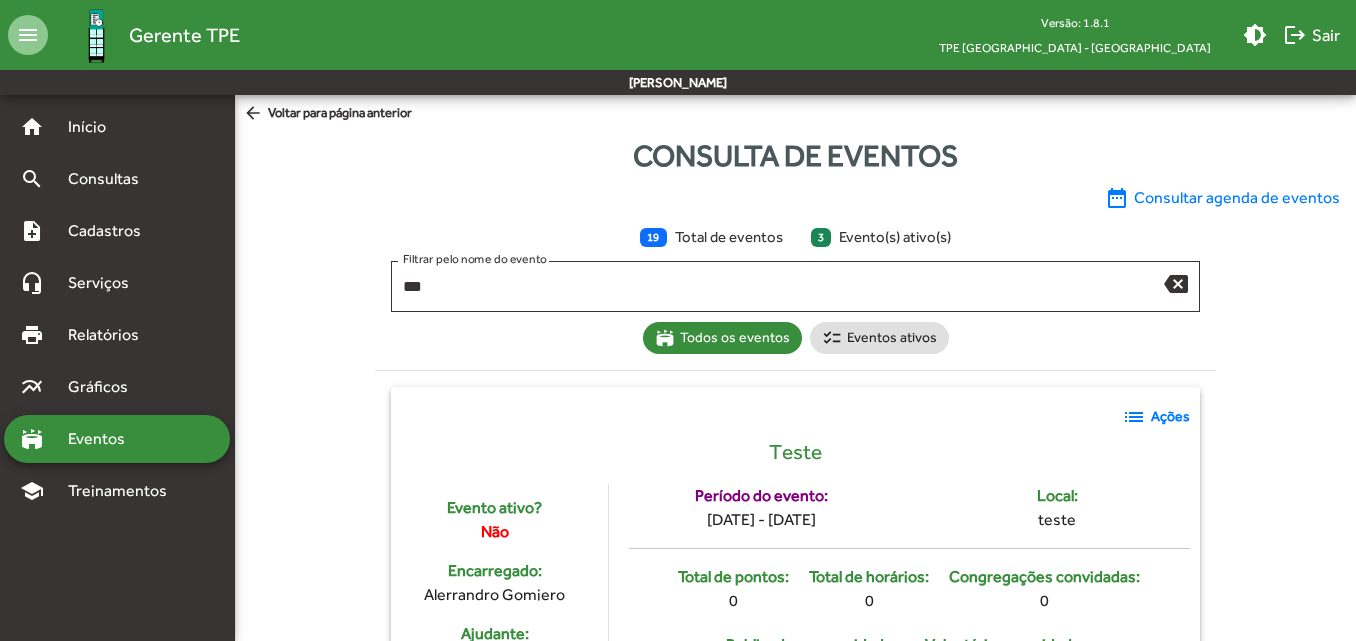 click on "list" 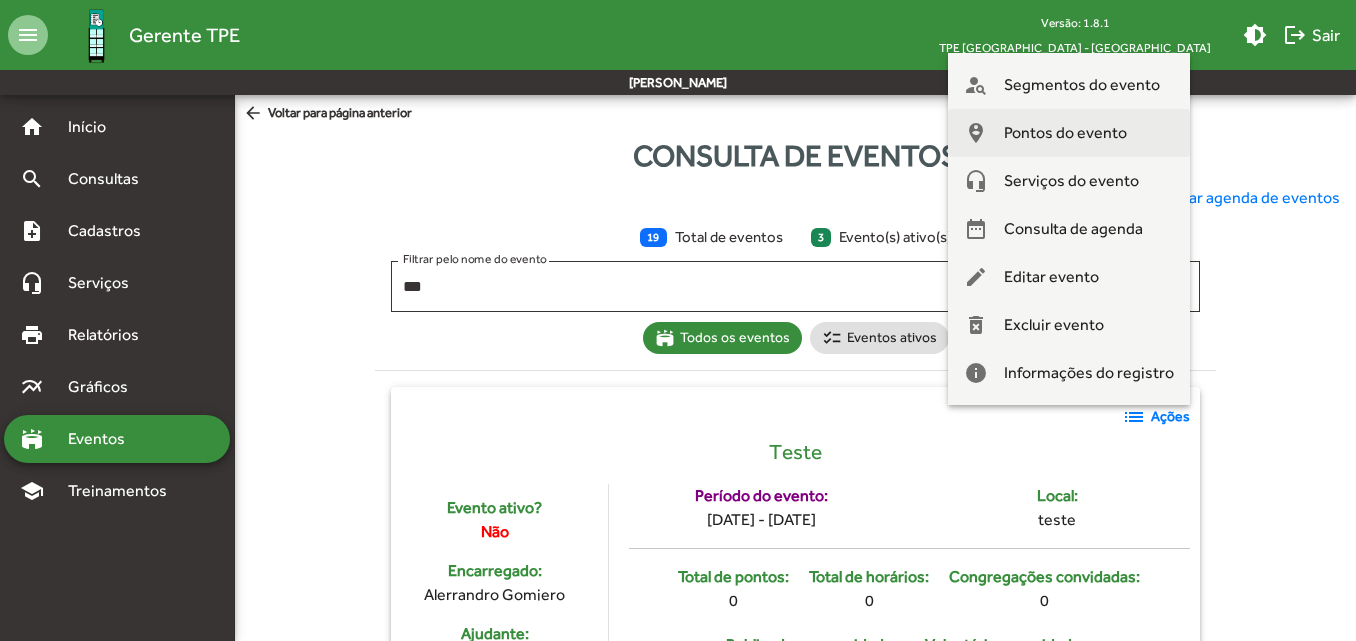 click on "Pontos do evento" at bounding box center (1065, 133) 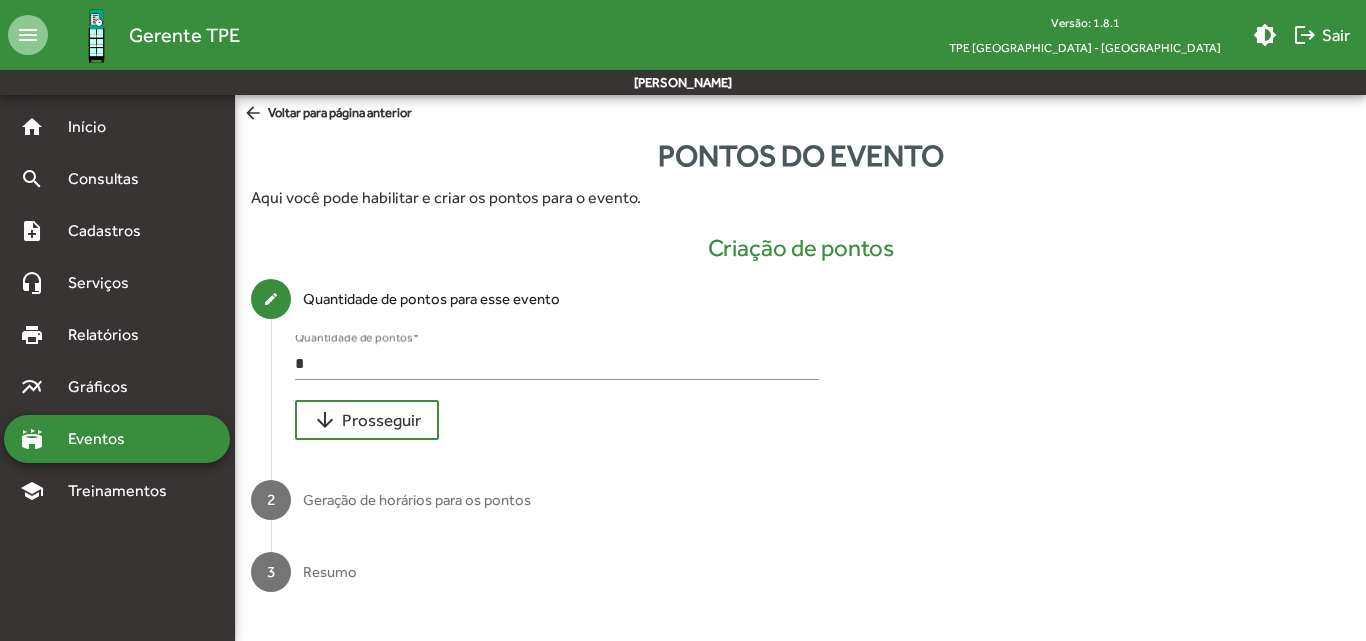 click on "*" at bounding box center [557, 364] 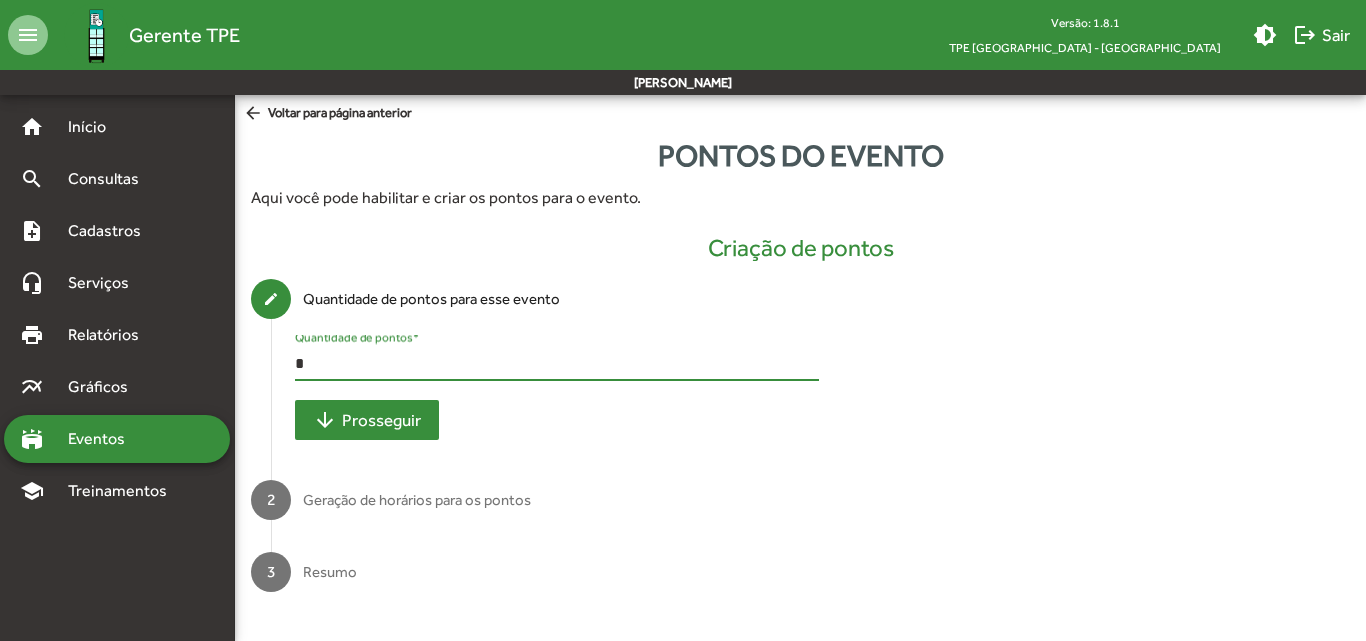 type on "*" 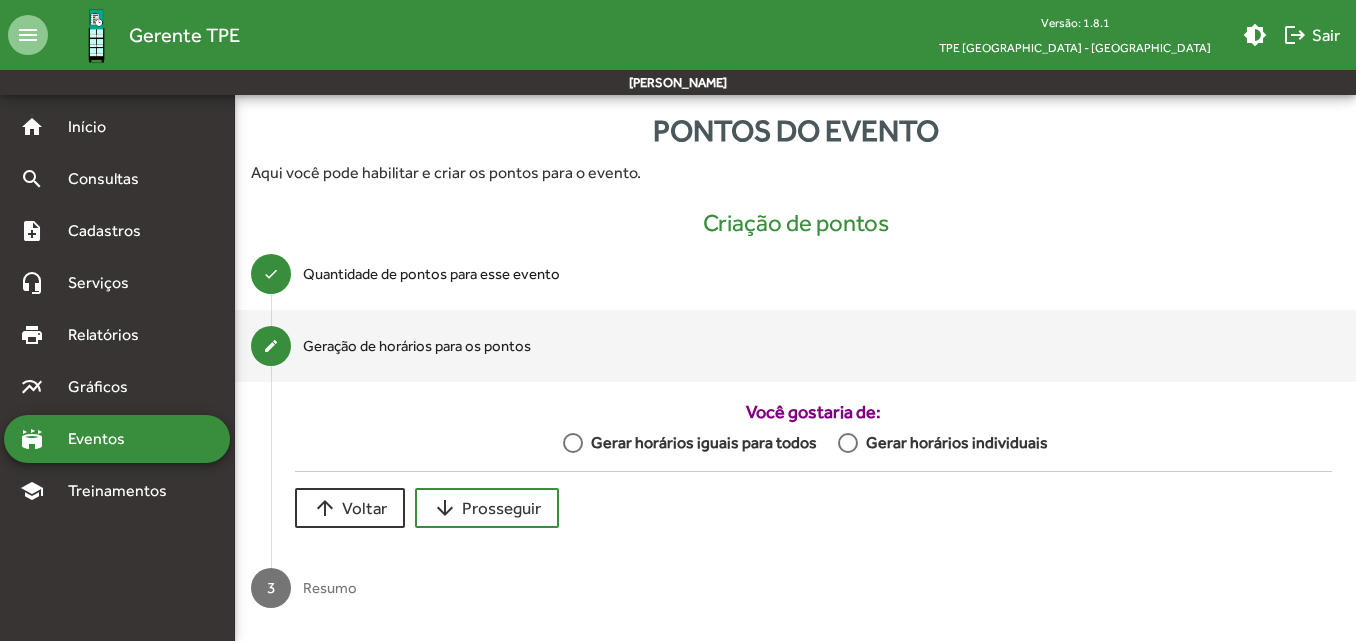 scroll, scrollTop: 32, scrollLeft: 0, axis: vertical 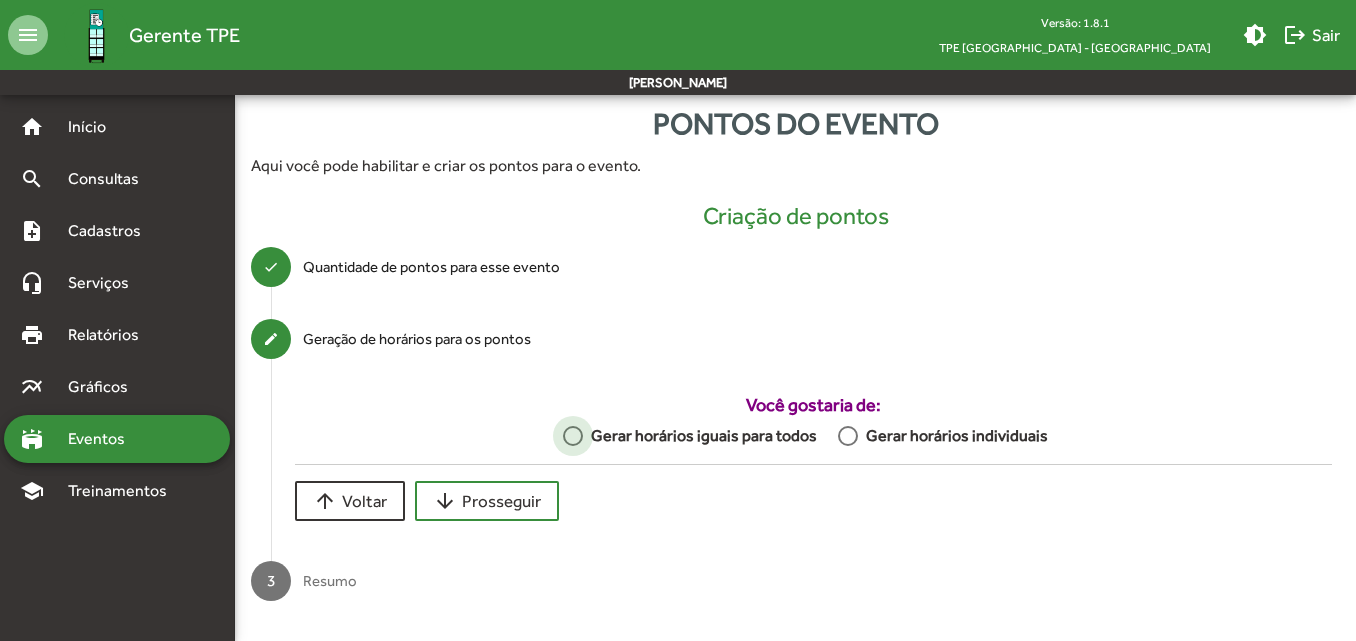 click at bounding box center [573, 436] 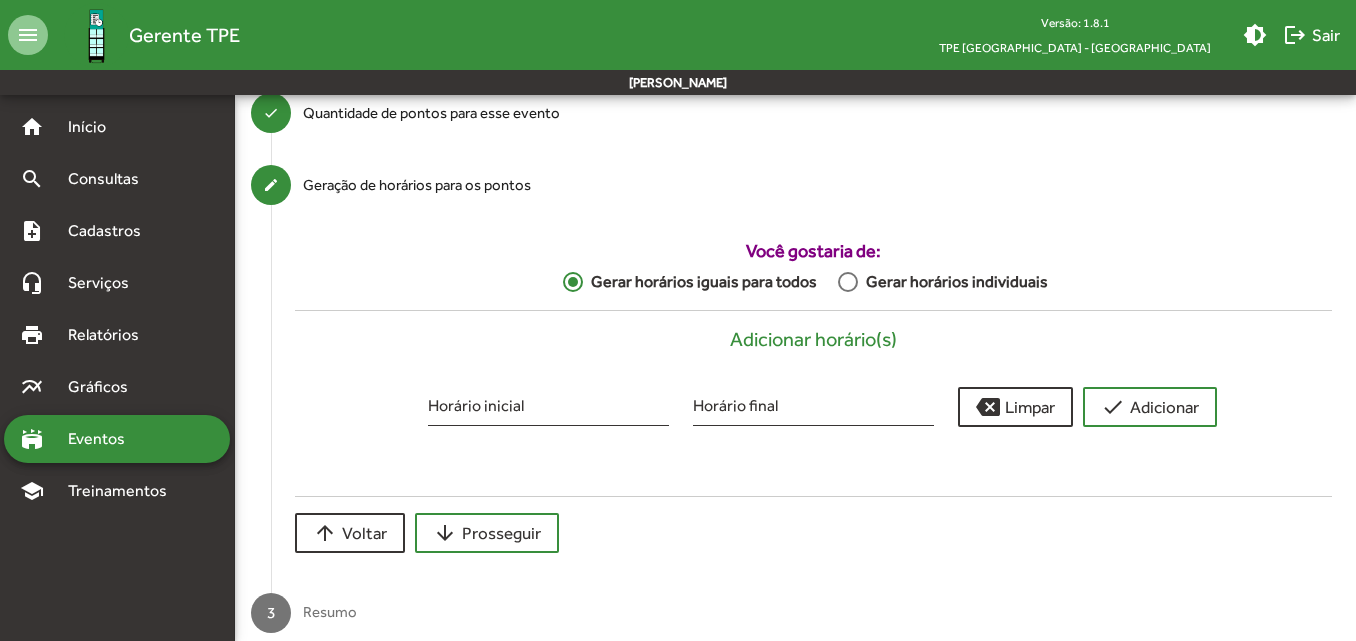 scroll, scrollTop: 218, scrollLeft: 0, axis: vertical 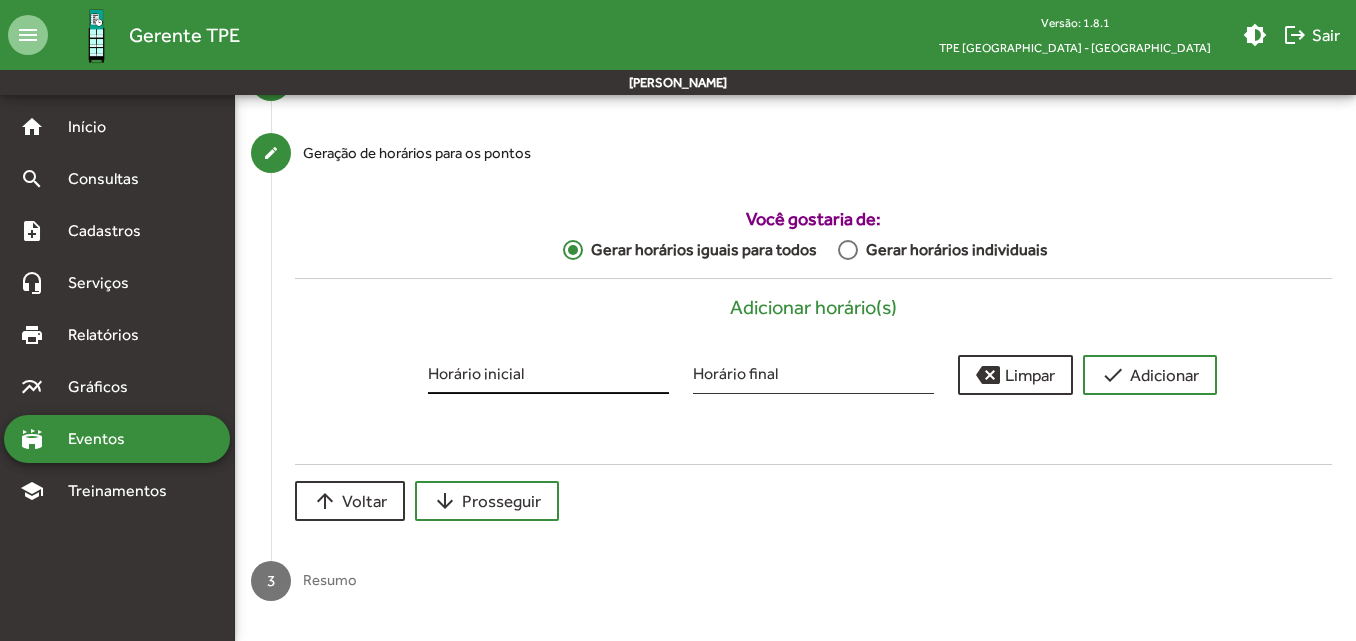 click on "Horário inicial" at bounding box center (548, 370) 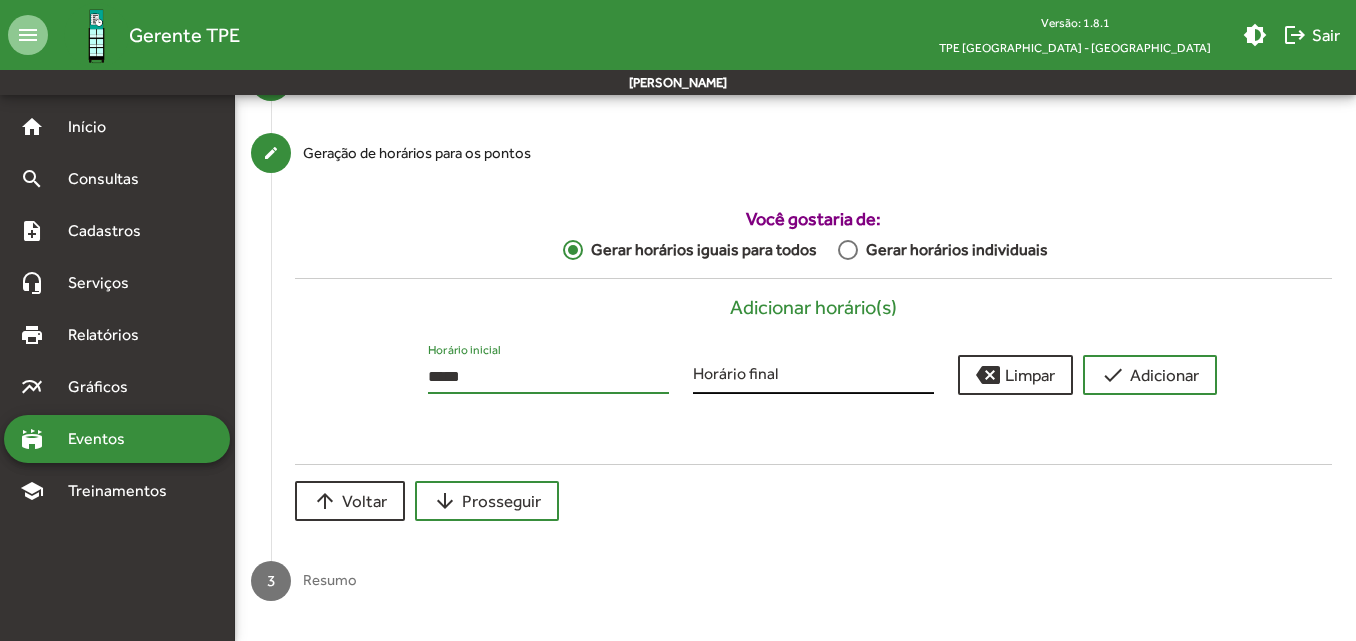 type on "*****" 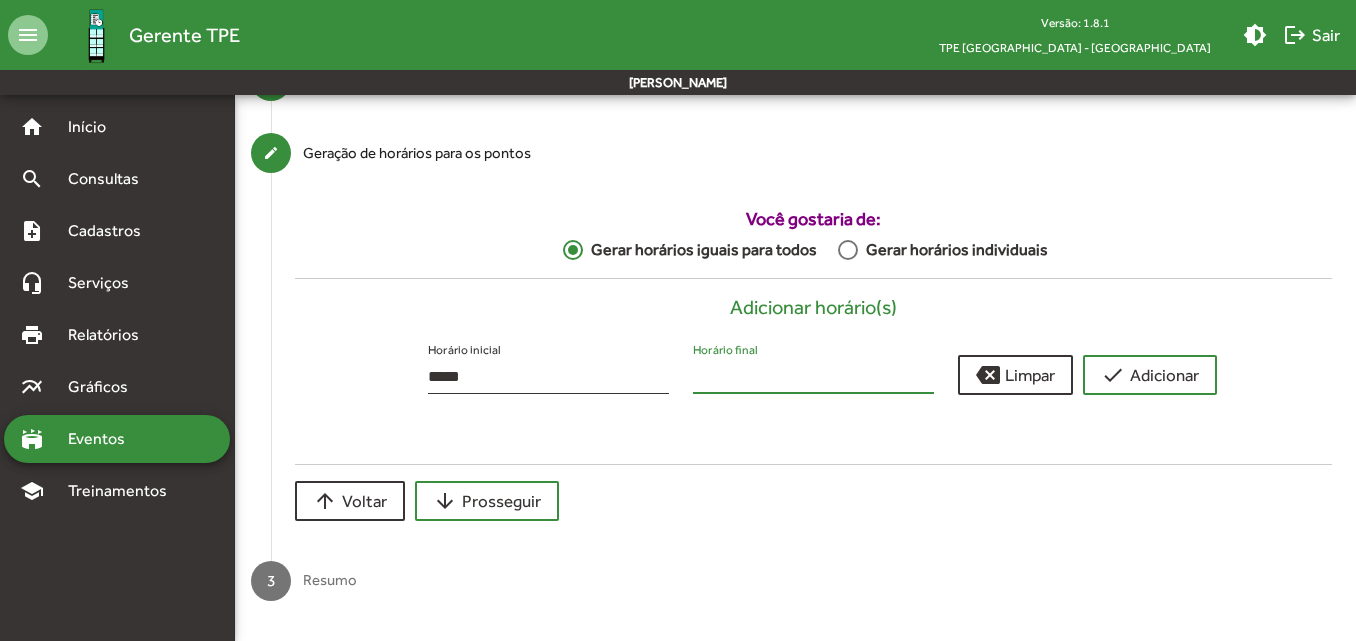 click on "Horário final" at bounding box center [813, 377] 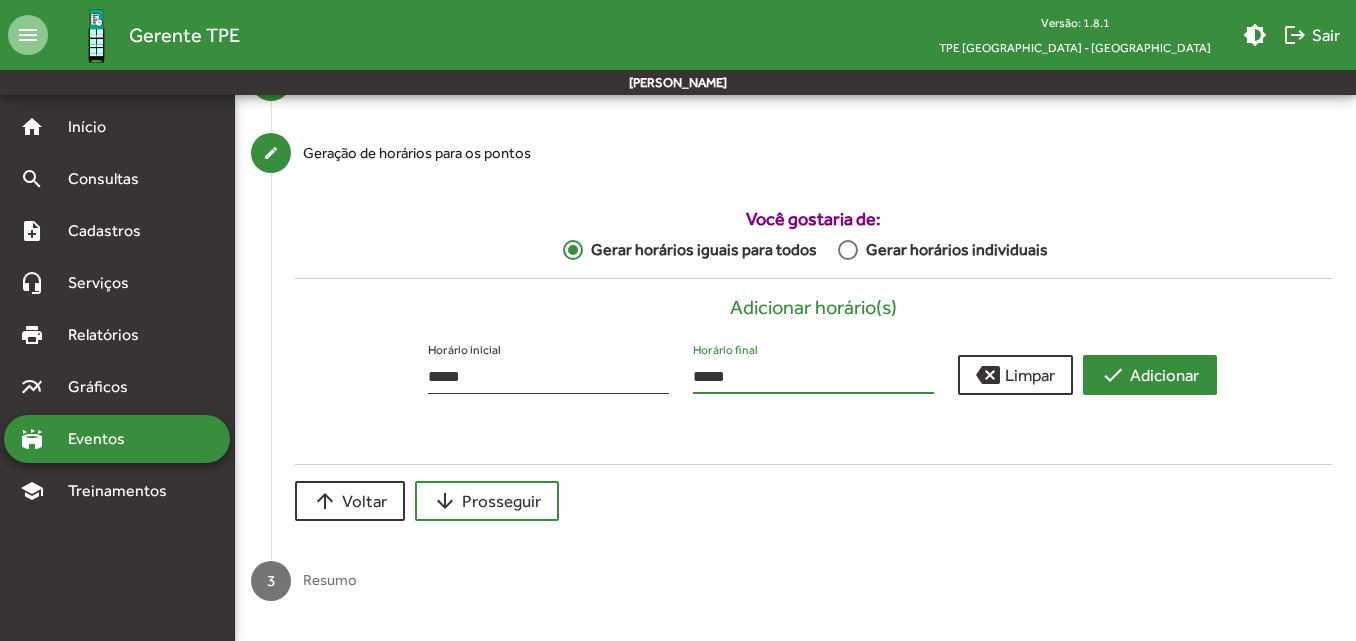 type on "*****" 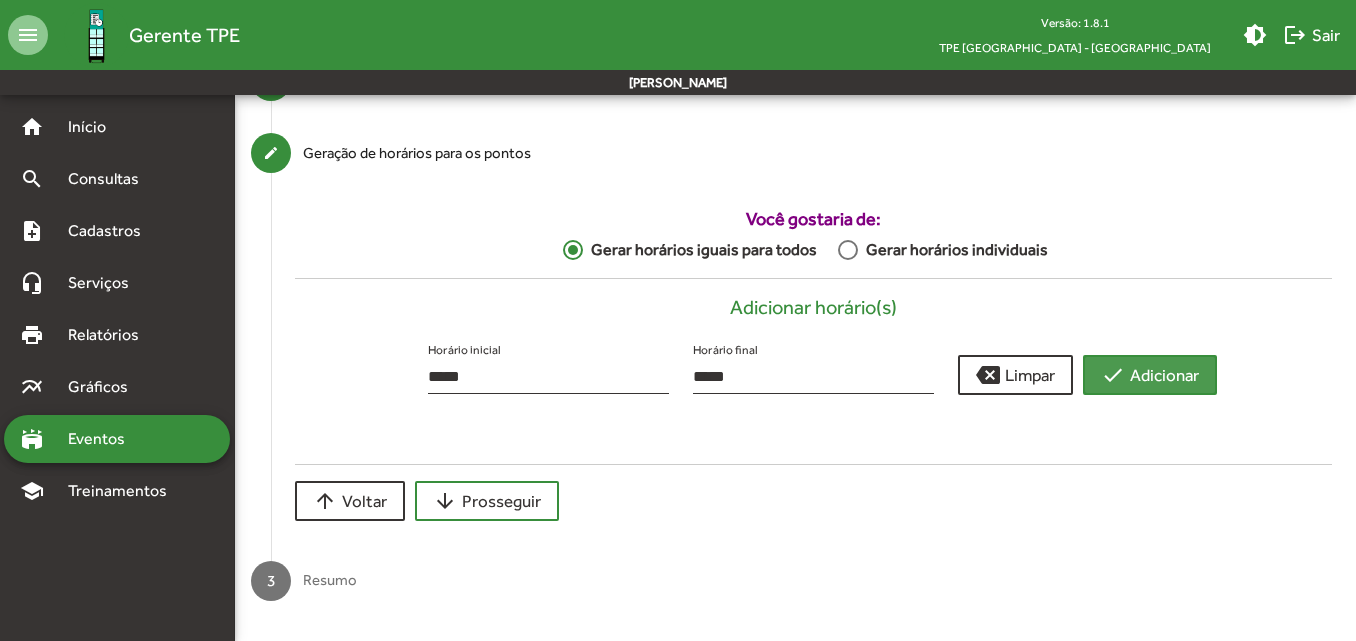 click on "check  Adicionar" at bounding box center (1150, 375) 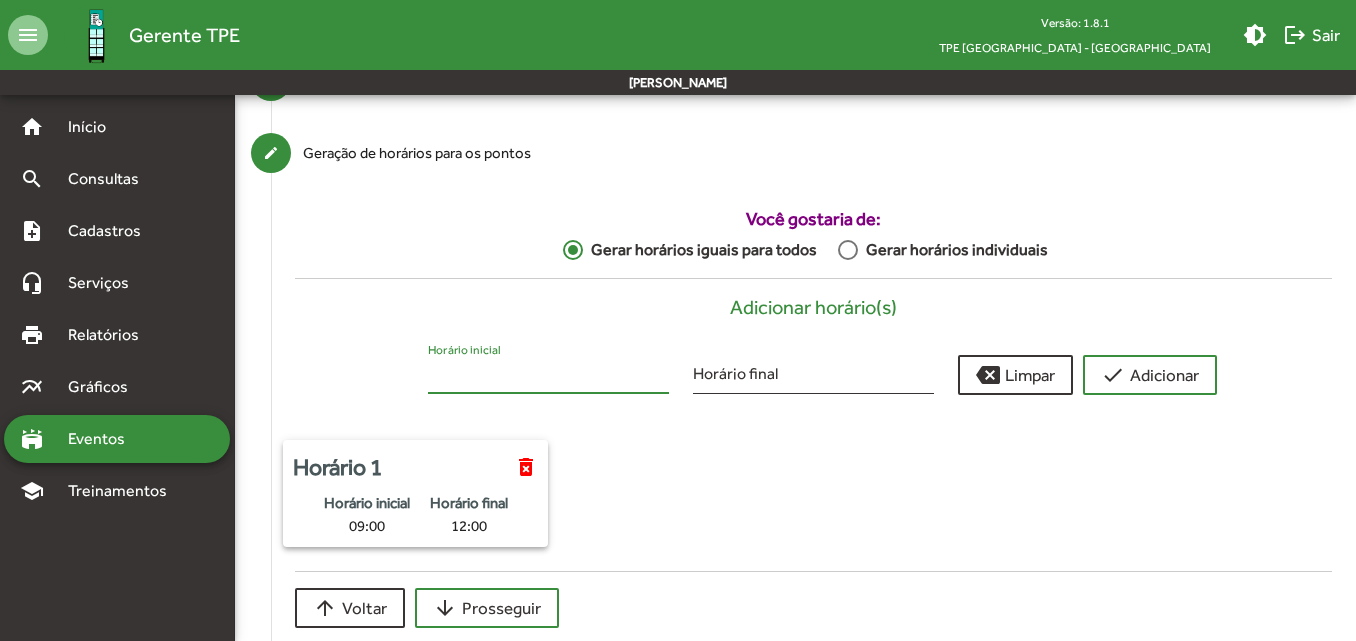 click on "Horário inicial" at bounding box center (548, 377) 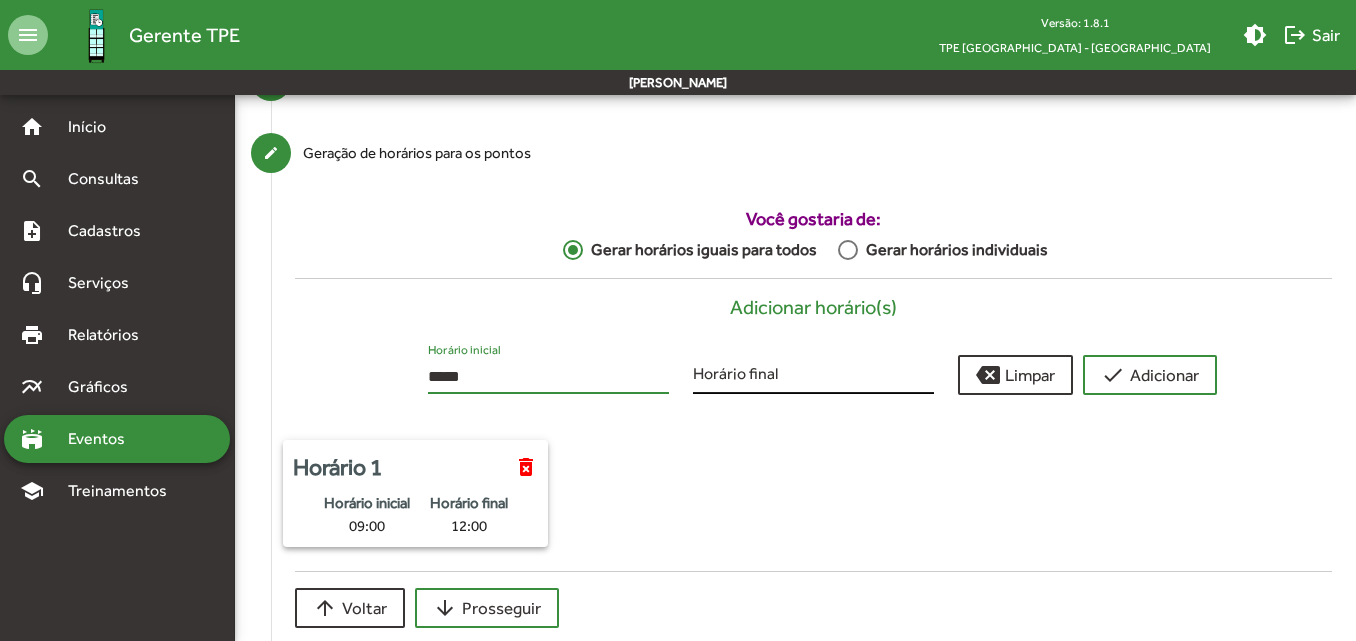 type on "*****" 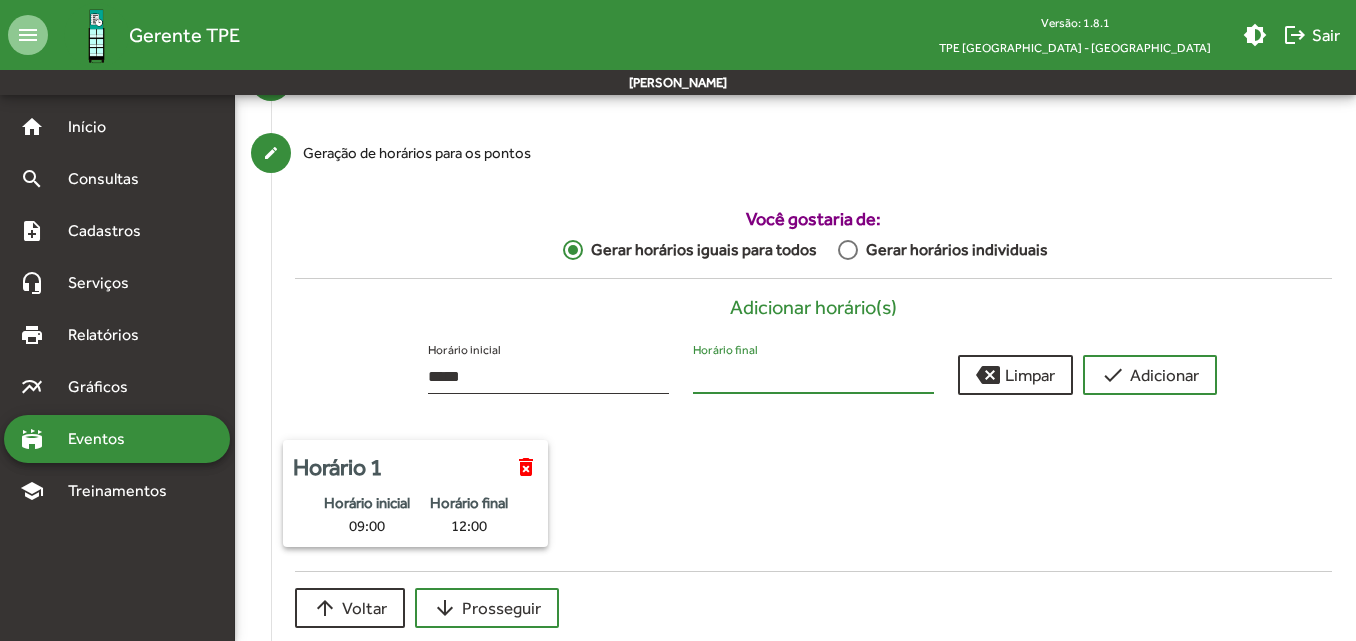 click on "Horário final" at bounding box center (813, 377) 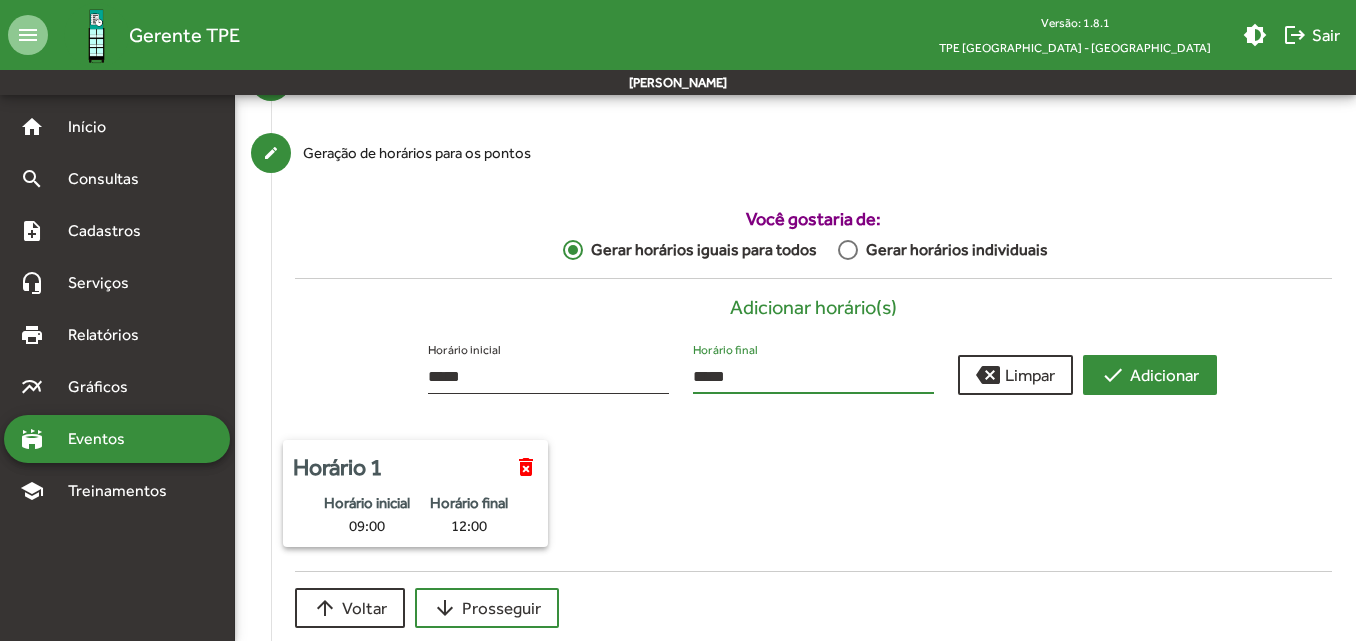 type on "*****" 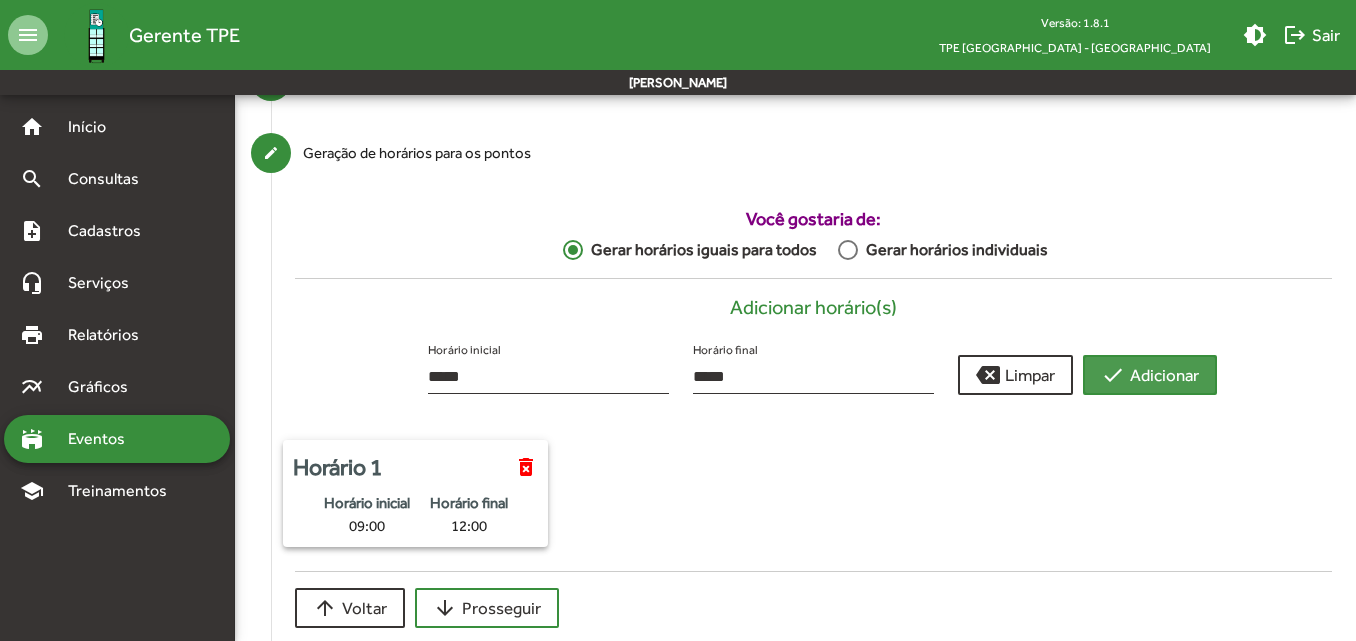 click on "check  Adicionar" at bounding box center (1150, 375) 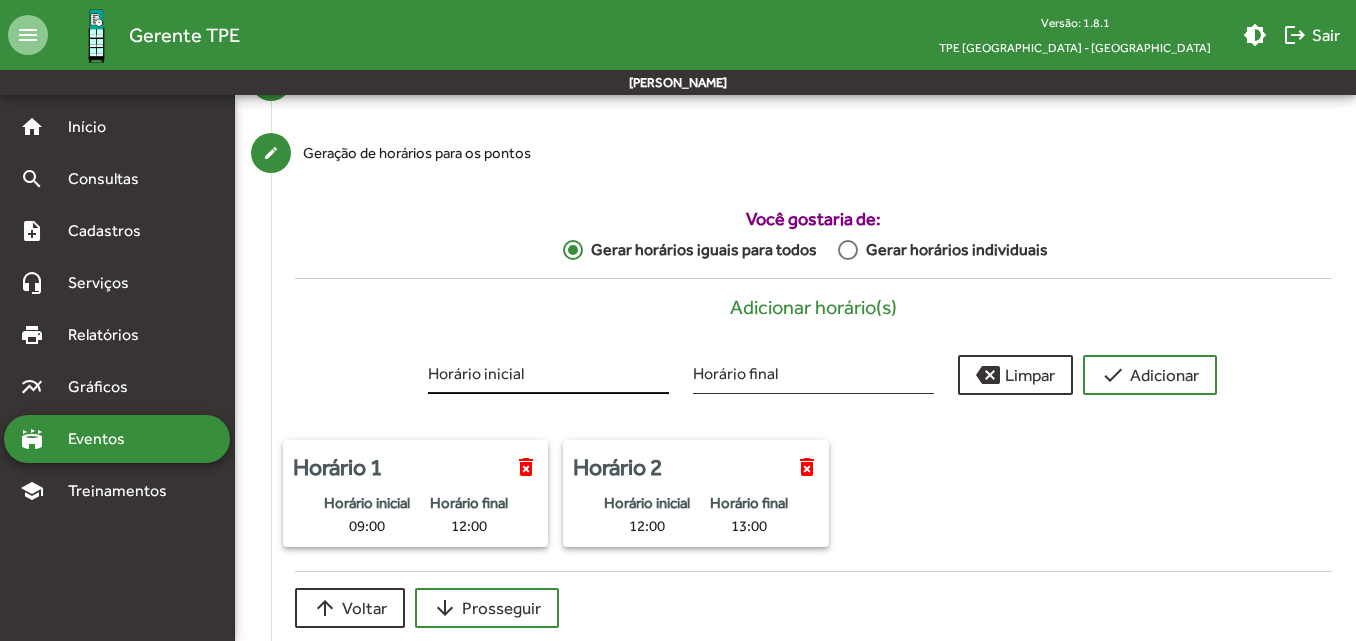 click on "Horário inicial" at bounding box center (548, 370) 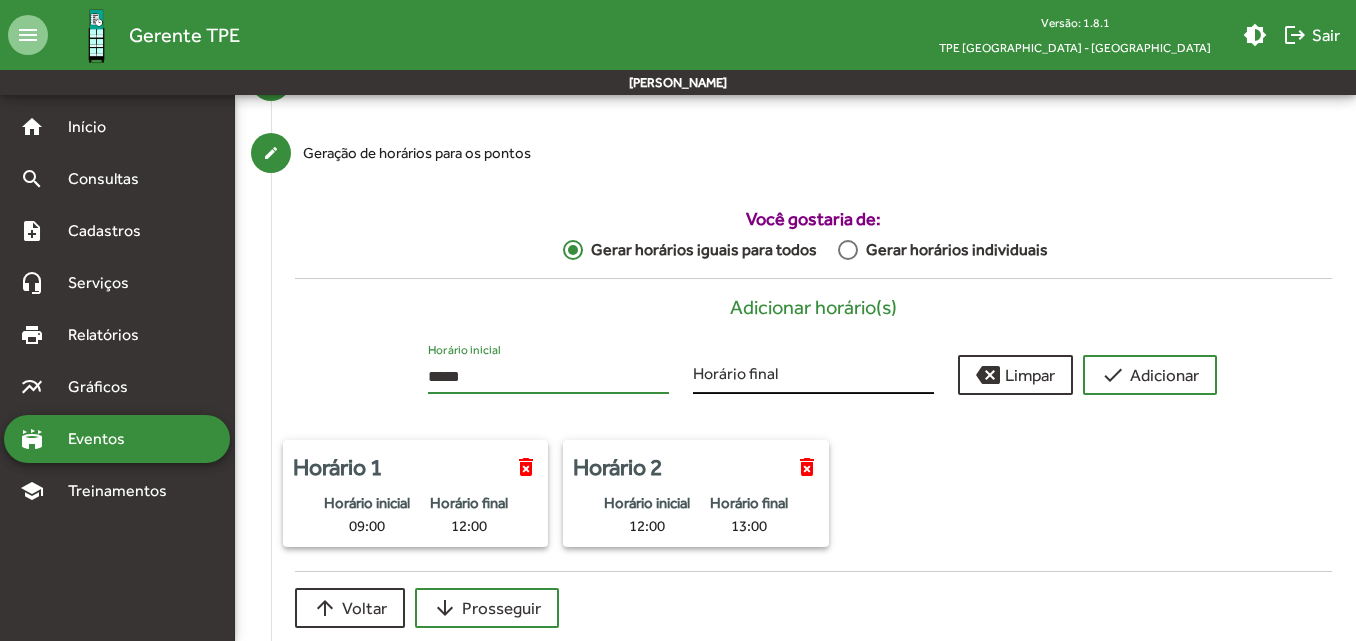 type on "*****" 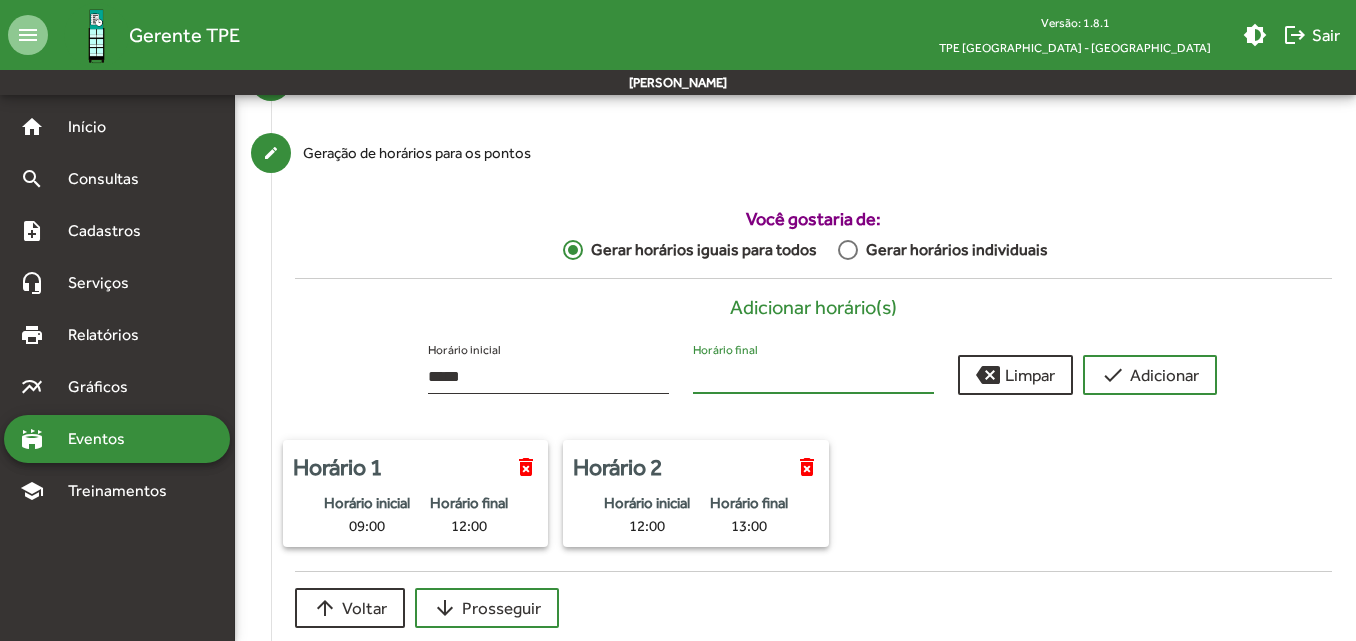click on "Horário final" at bounding box center (813, 377) 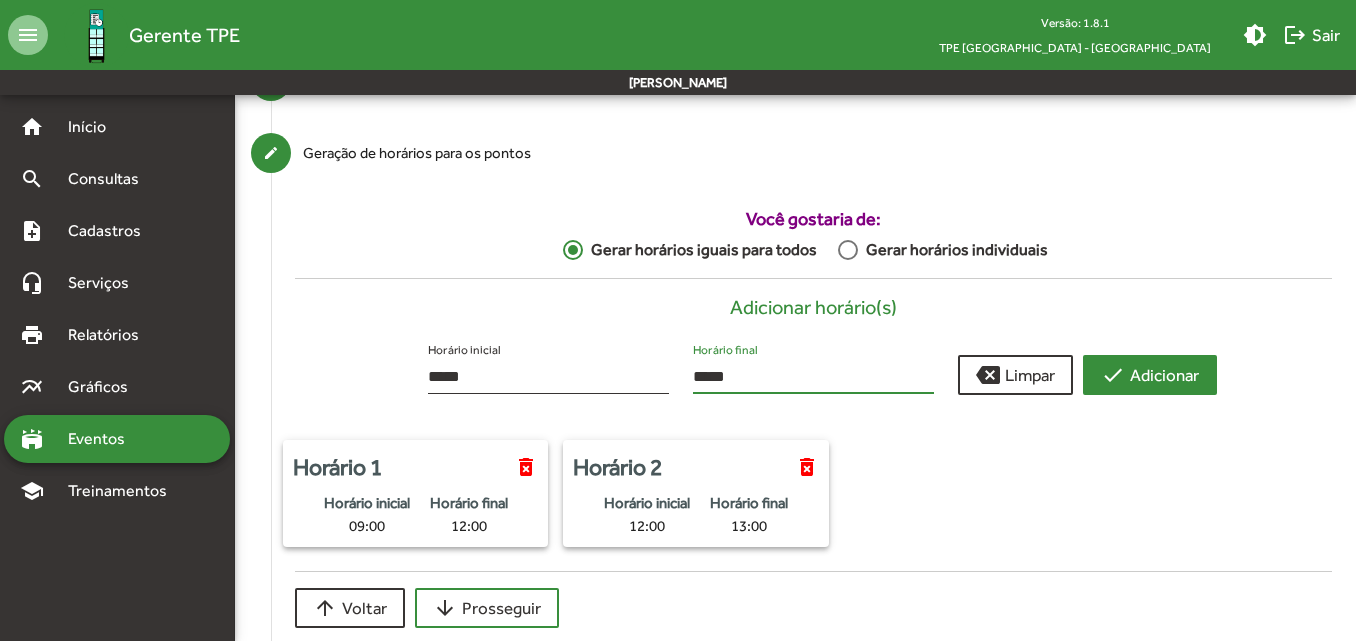 type on "*****" 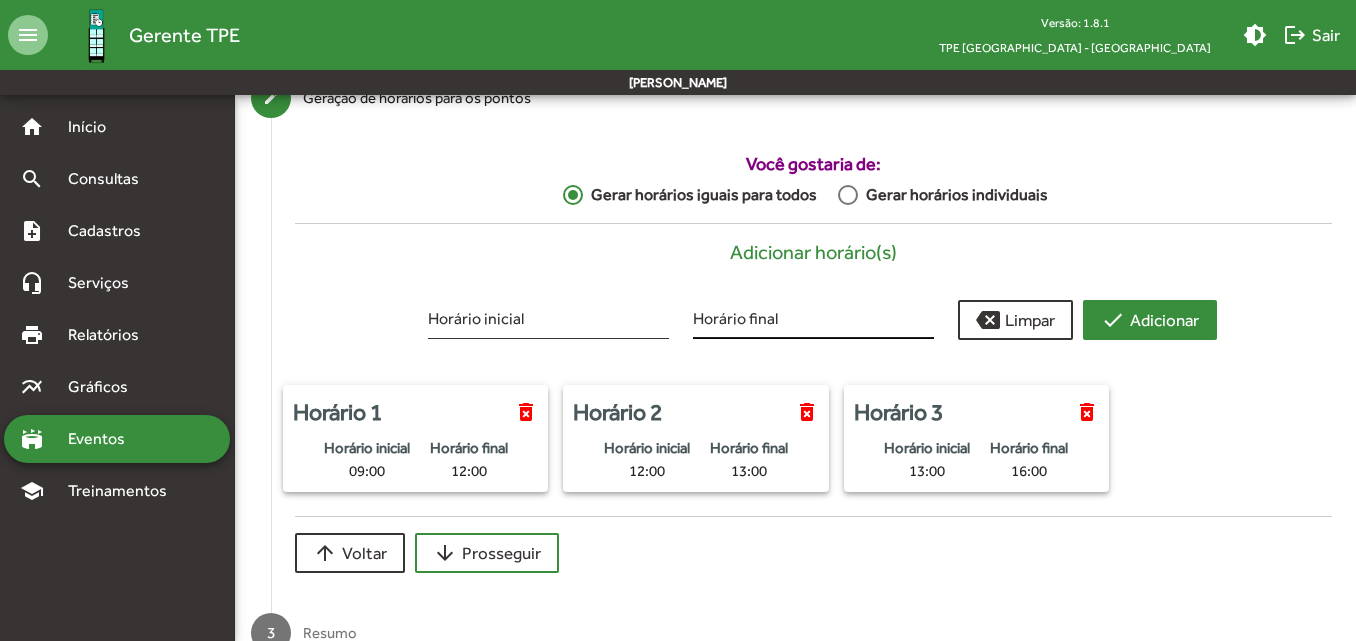 scroll, scrollTop: 325, scrollLeft: 0, axis: vertical 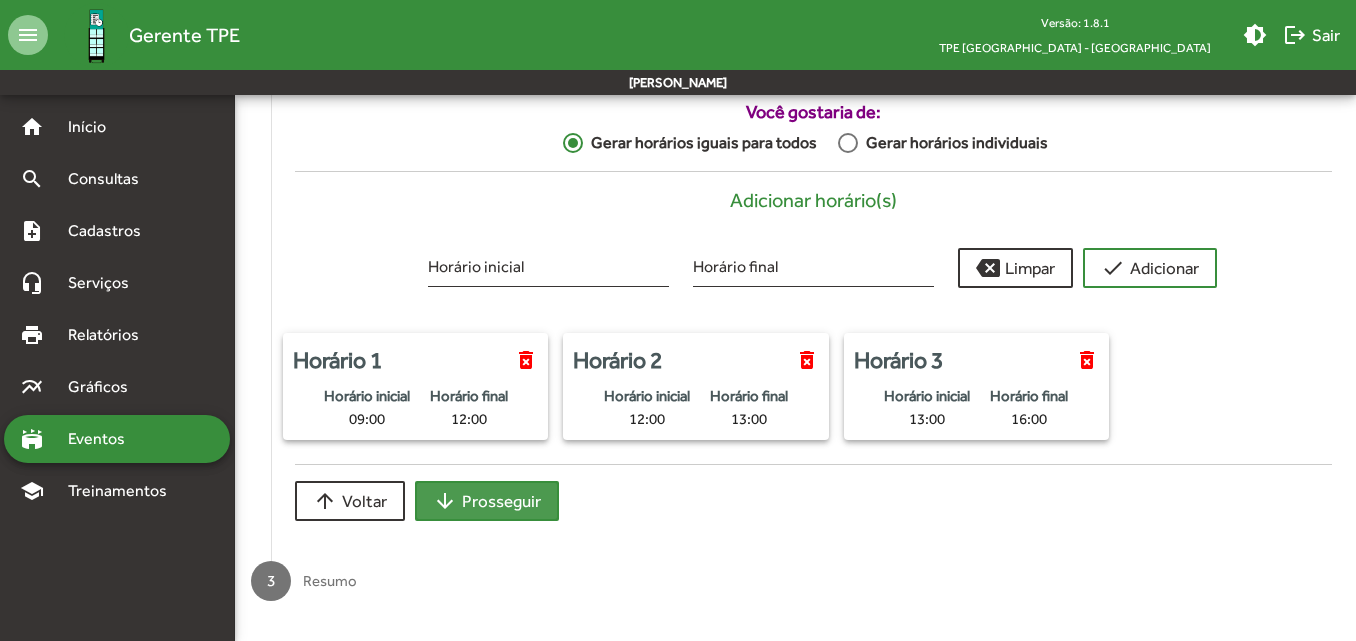 click on "arrow_downward  Prosseguir" at bounding box center [487, 501] 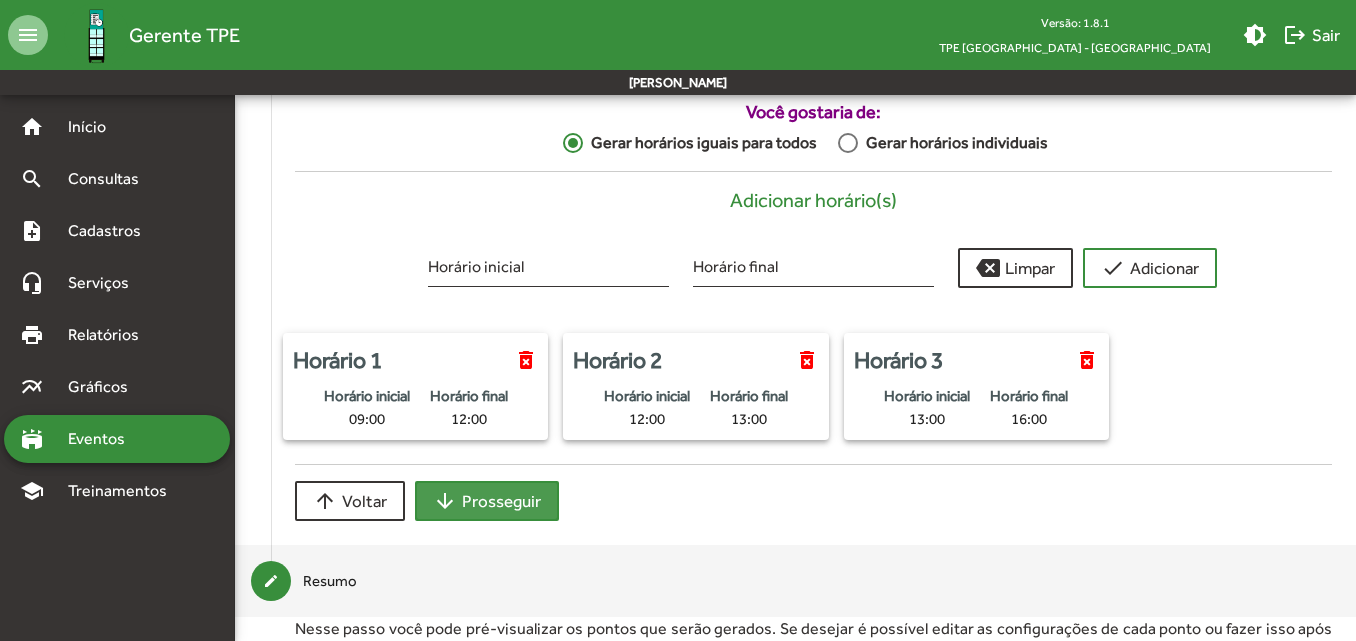 scroll, scrollTop: 321, scrollLeft: 0, axis: vertical 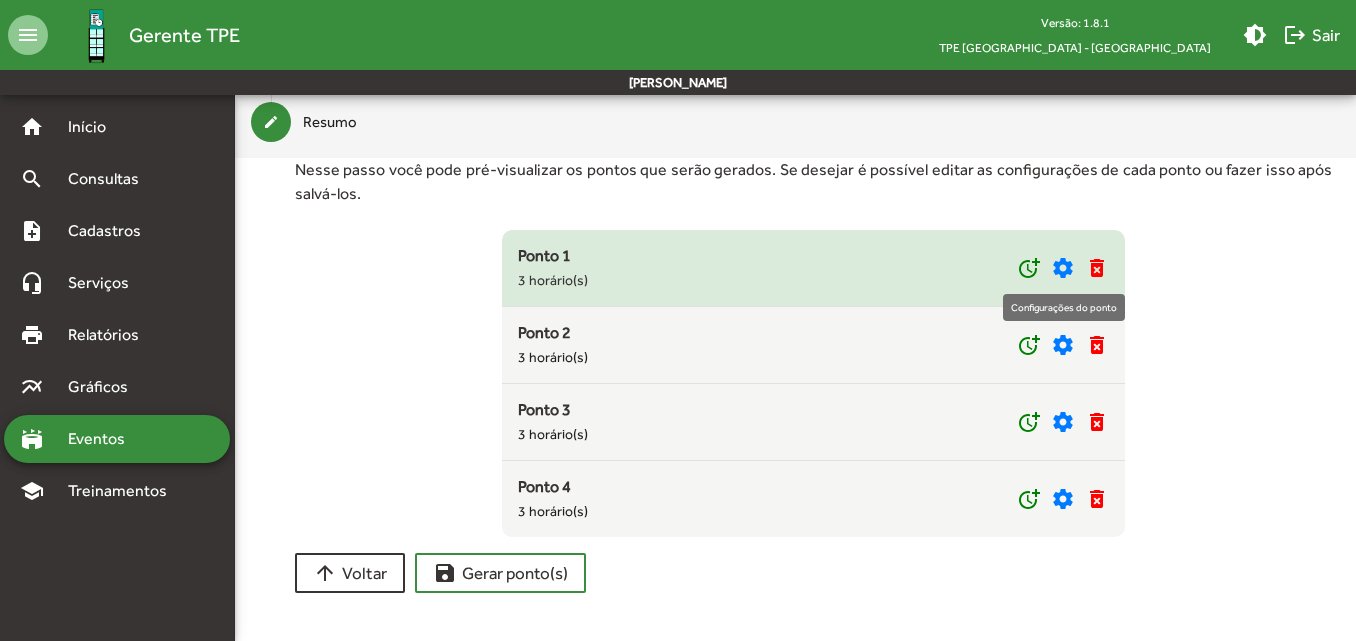 click on "settings" at bounding box center (1063, 268) 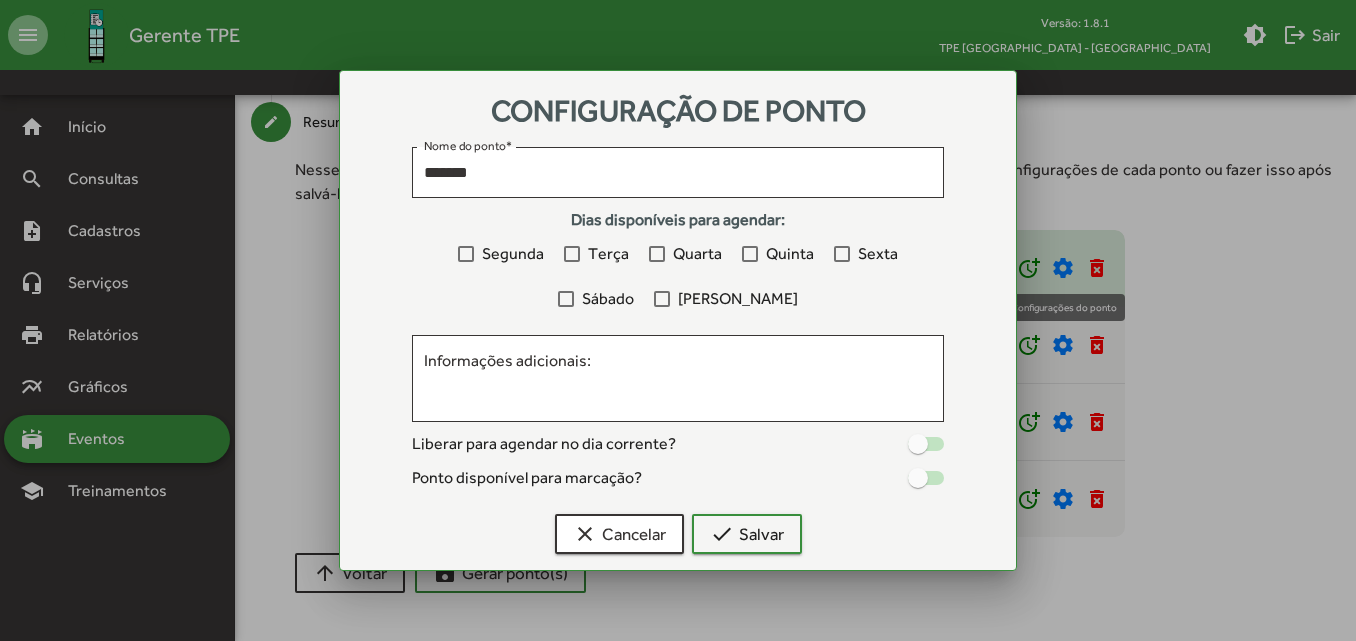 scroll, scrollTop: 0, scrollLeft: 0, axis: both 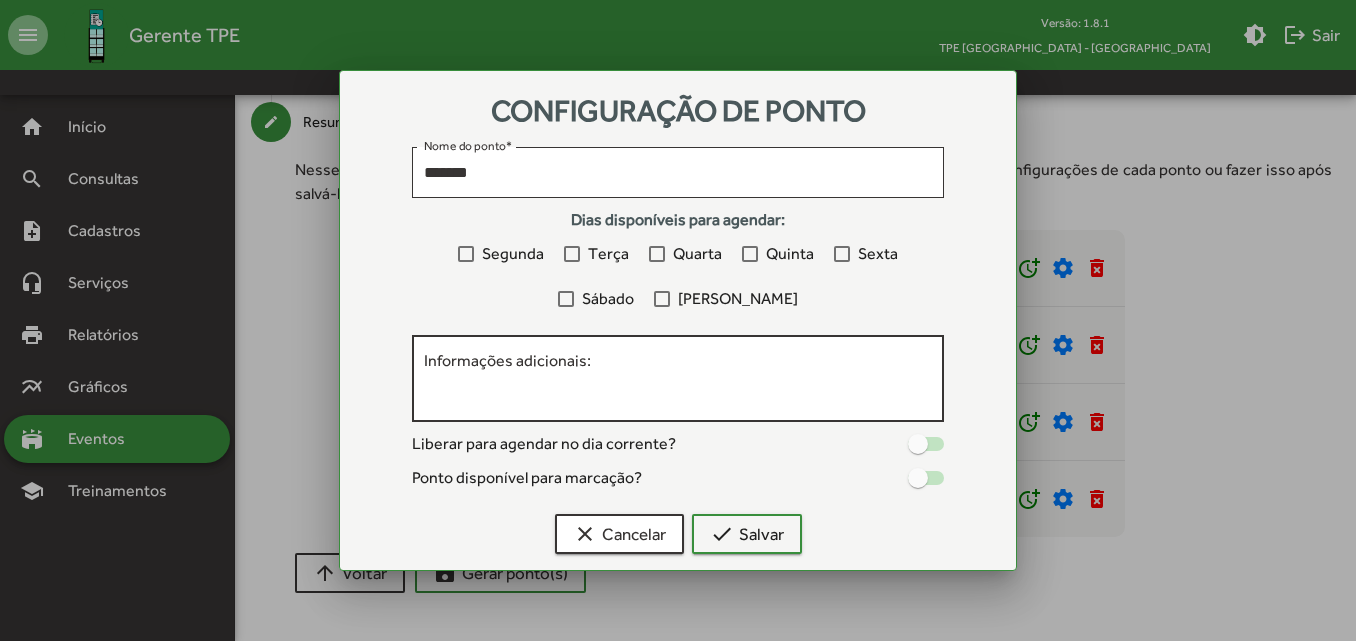 click on "Informações adicionais:" at bounding box center (678, 379) 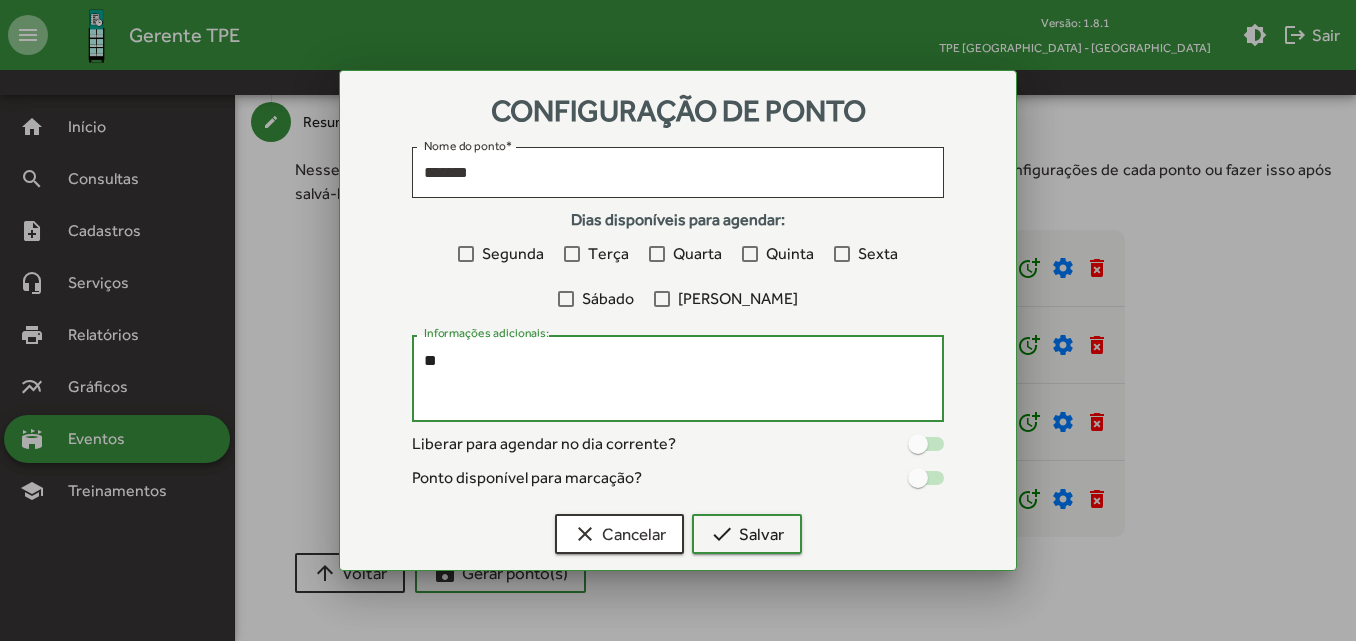type on "*" 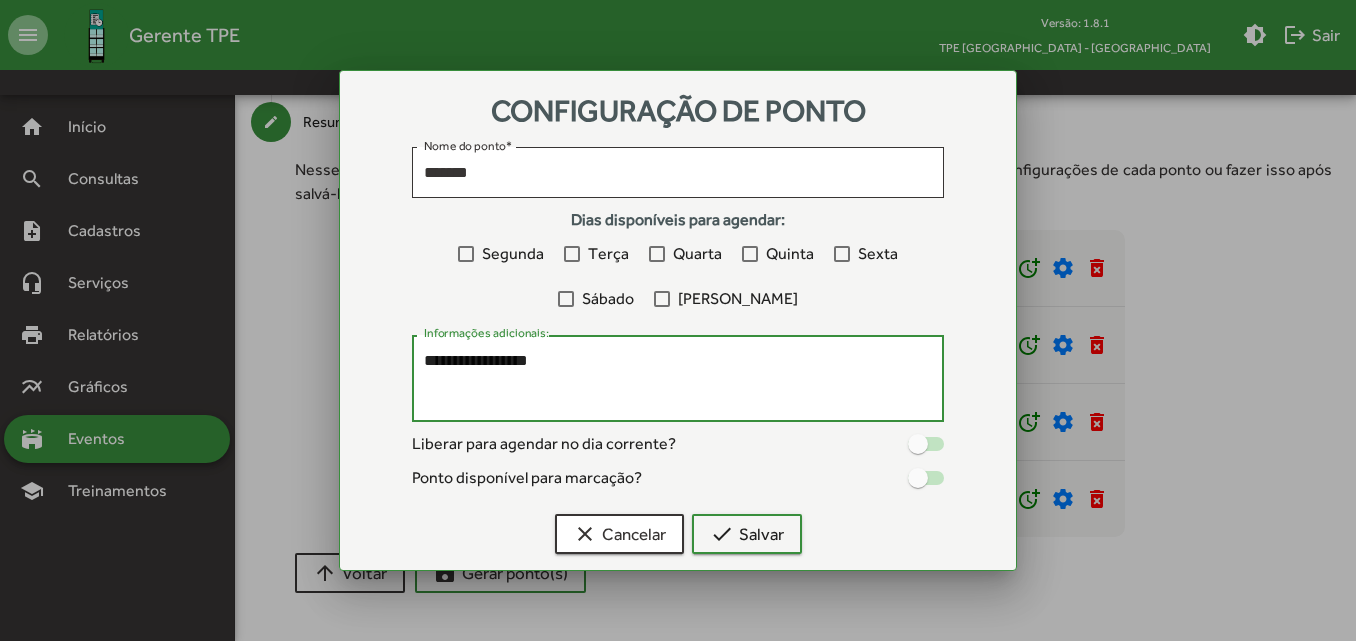 drag, startPoint x: 561, startPoint y: 364, endPoint x: 411, endPoint y: 361, distance: 150.03 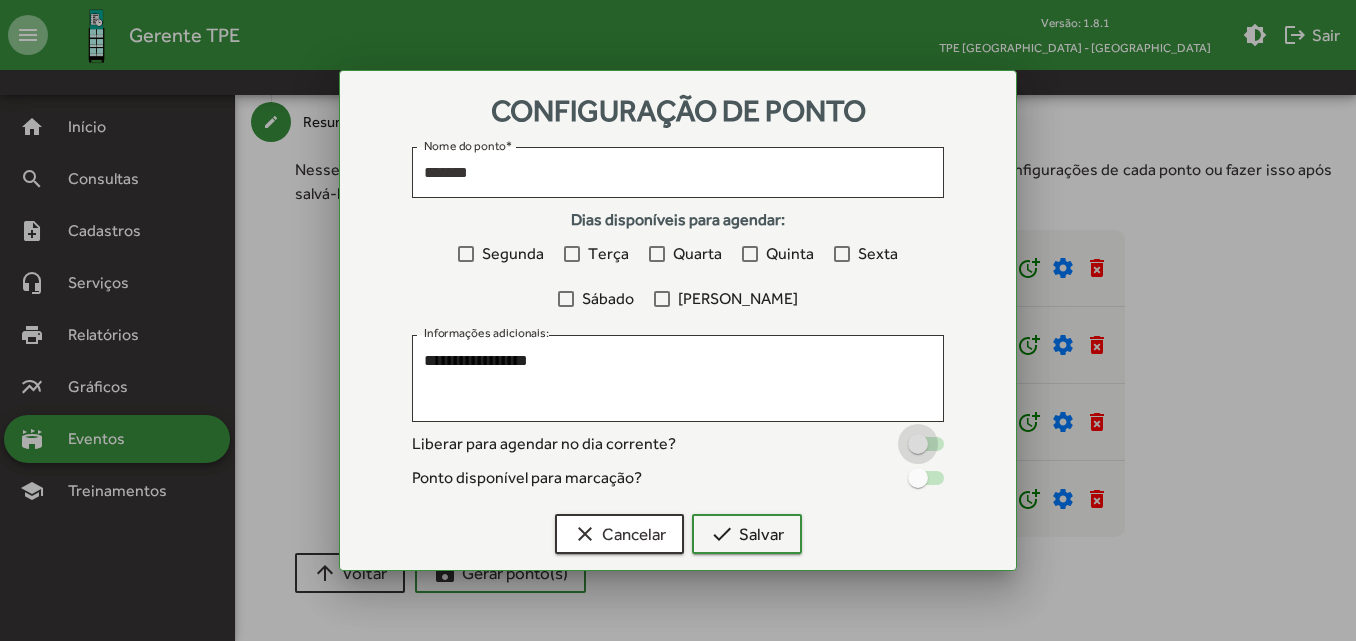 click at bounding box center (918, 444) 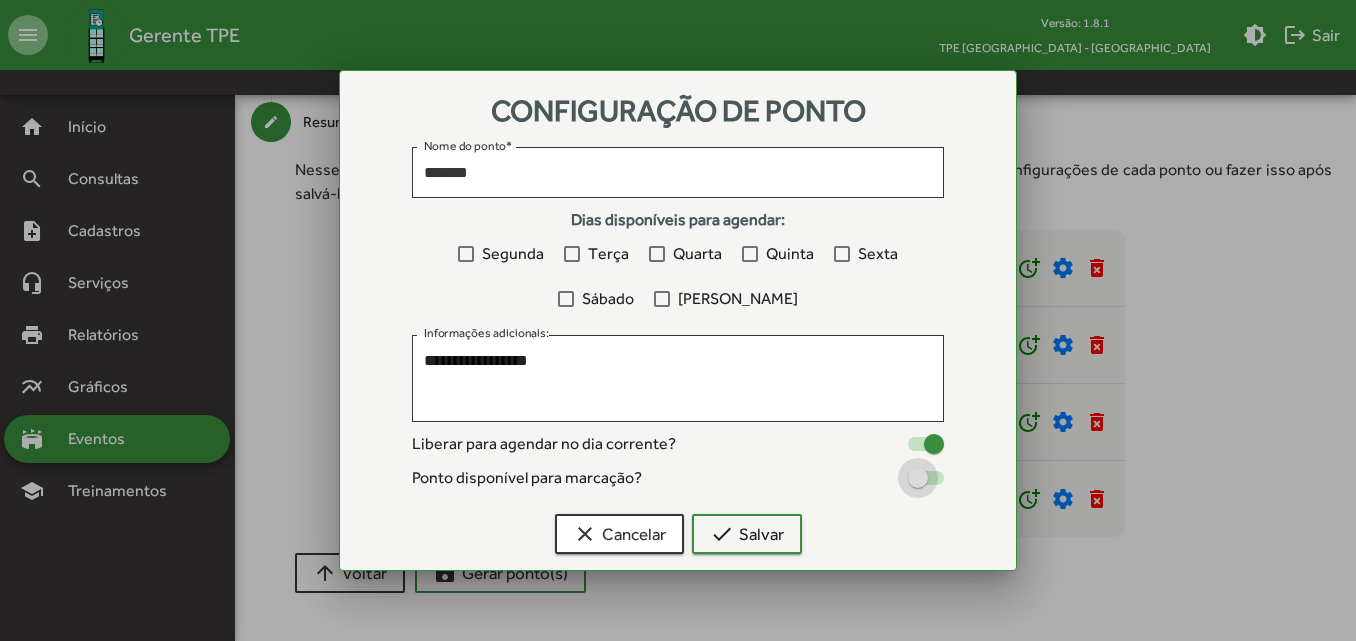 click at bounding box center (918, 478) 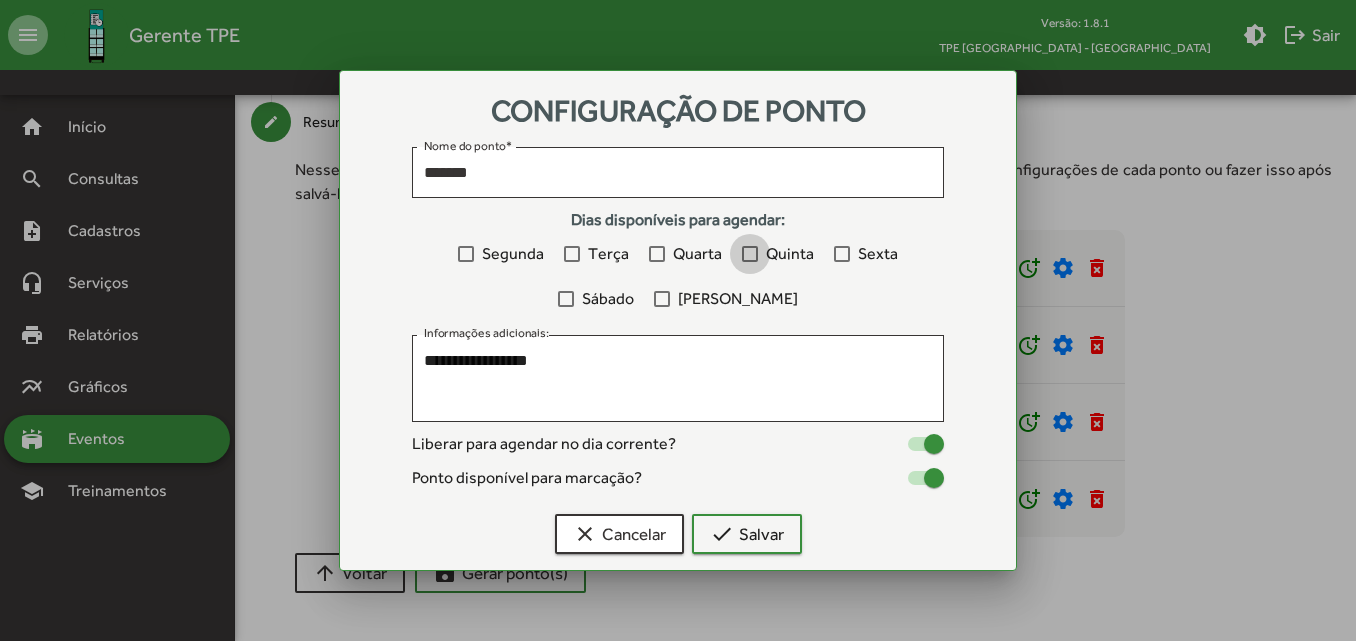 click at bounding box center [750, 254] 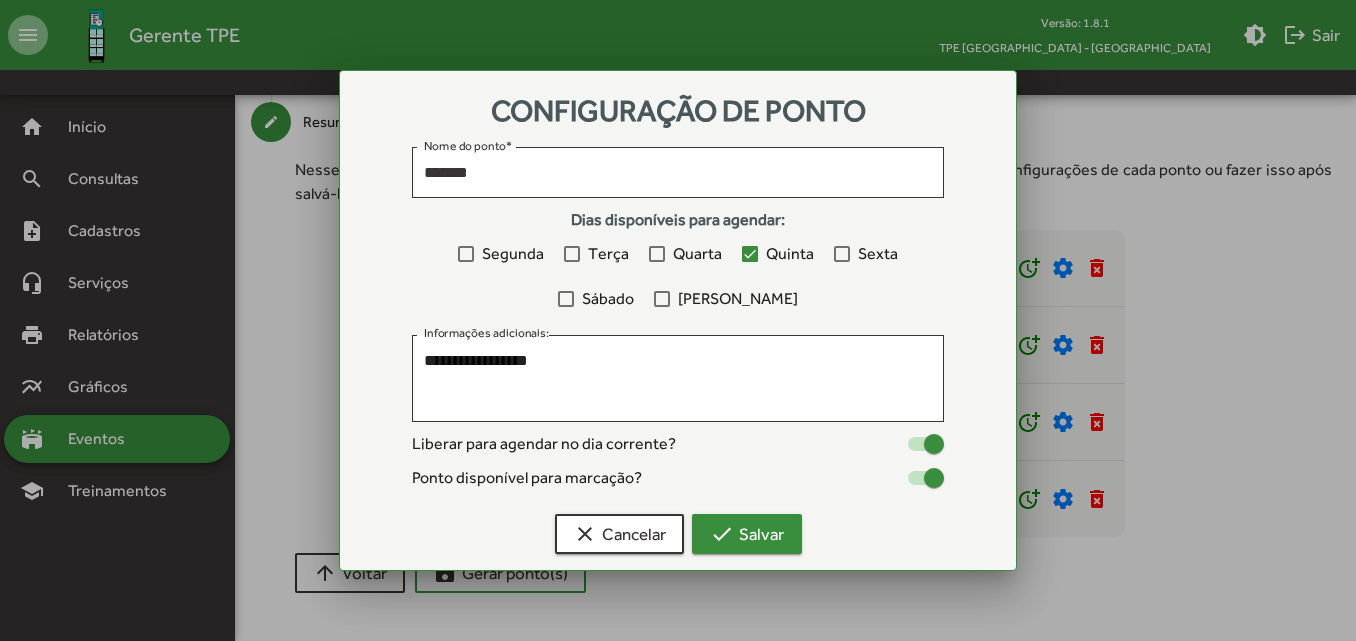 click on "check  Salvar" at bounding box center (747, 534) 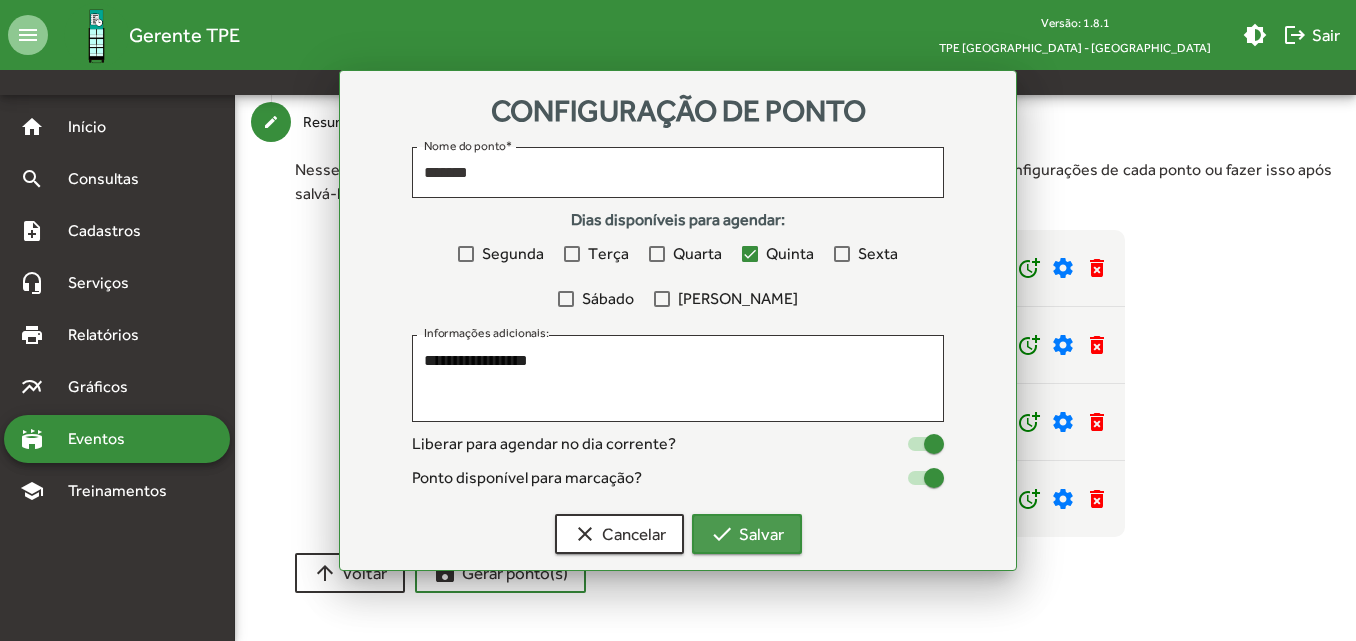 scroll, scrollTop: 321, scrollLeft: 0, axis: vertical 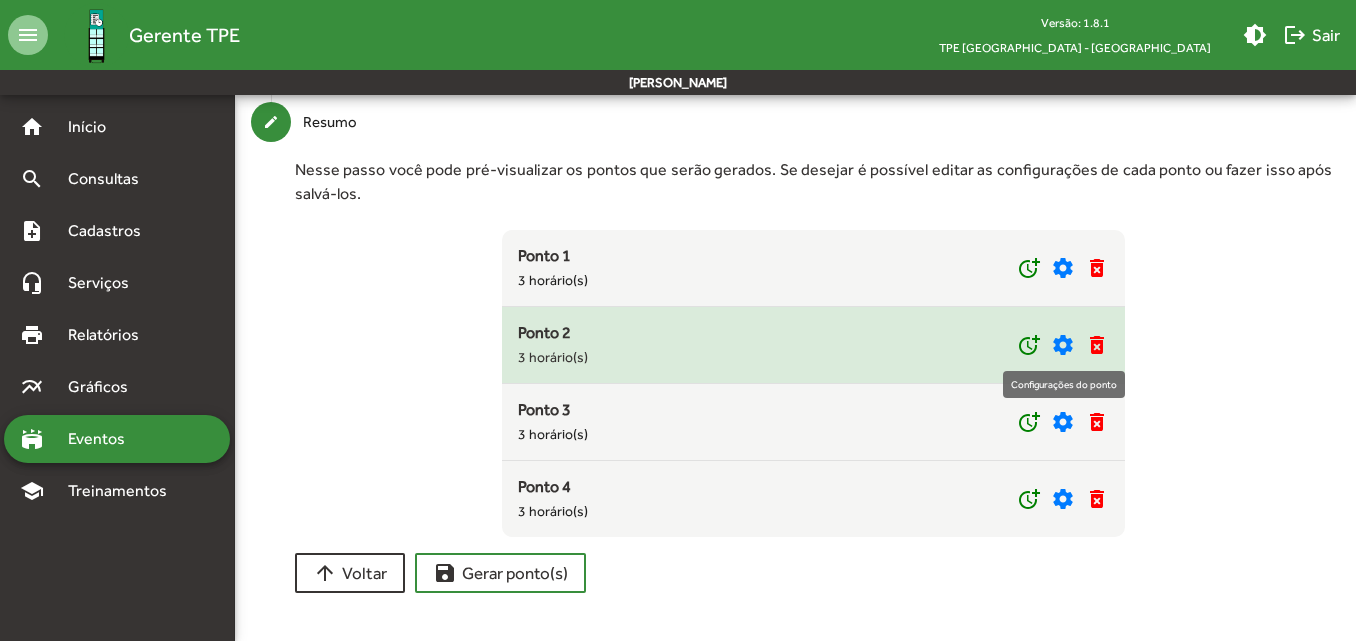 click on "settings" at bounding box center (1063, 345) 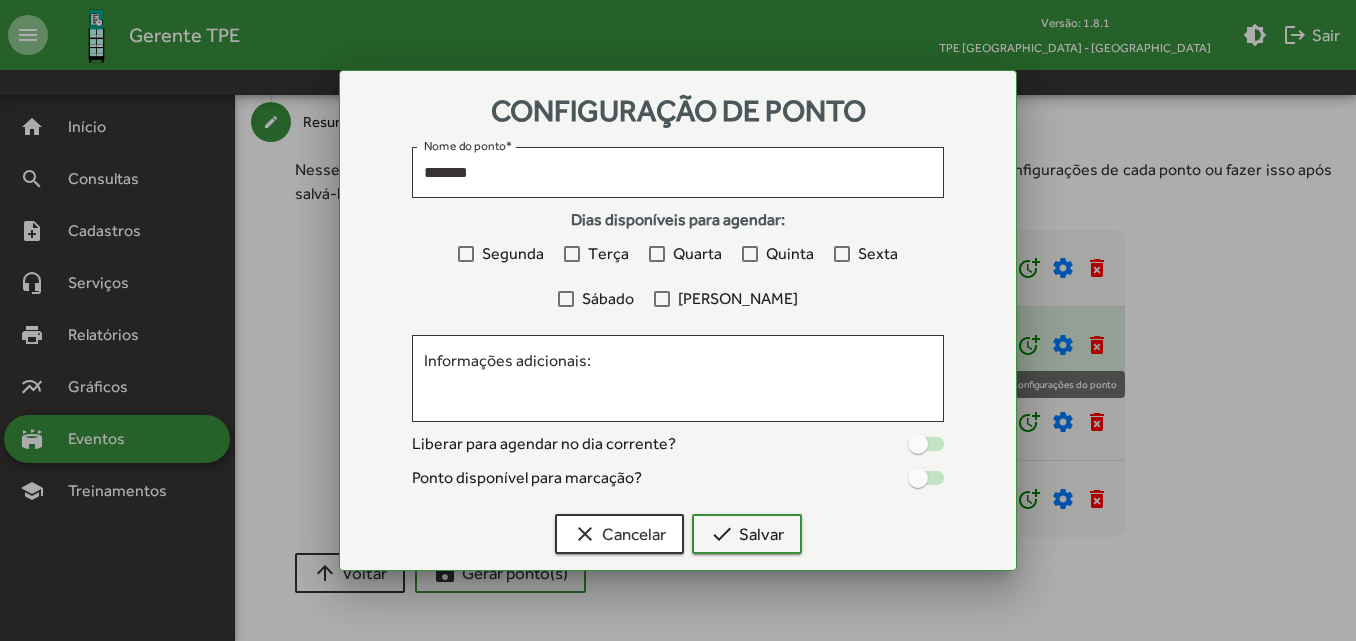 scroll, scrollTop: 0, scrollLeft: 0, axis: both 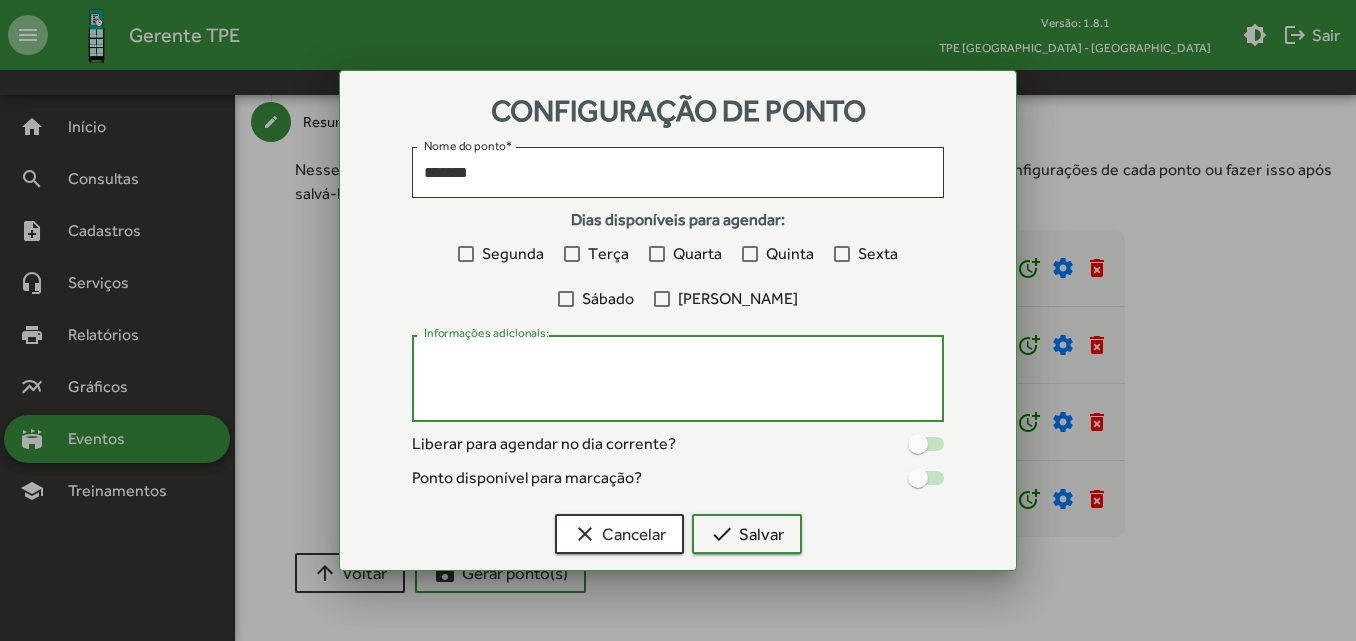 click on "Informações adicionais:" at bounding box center (678, 379) 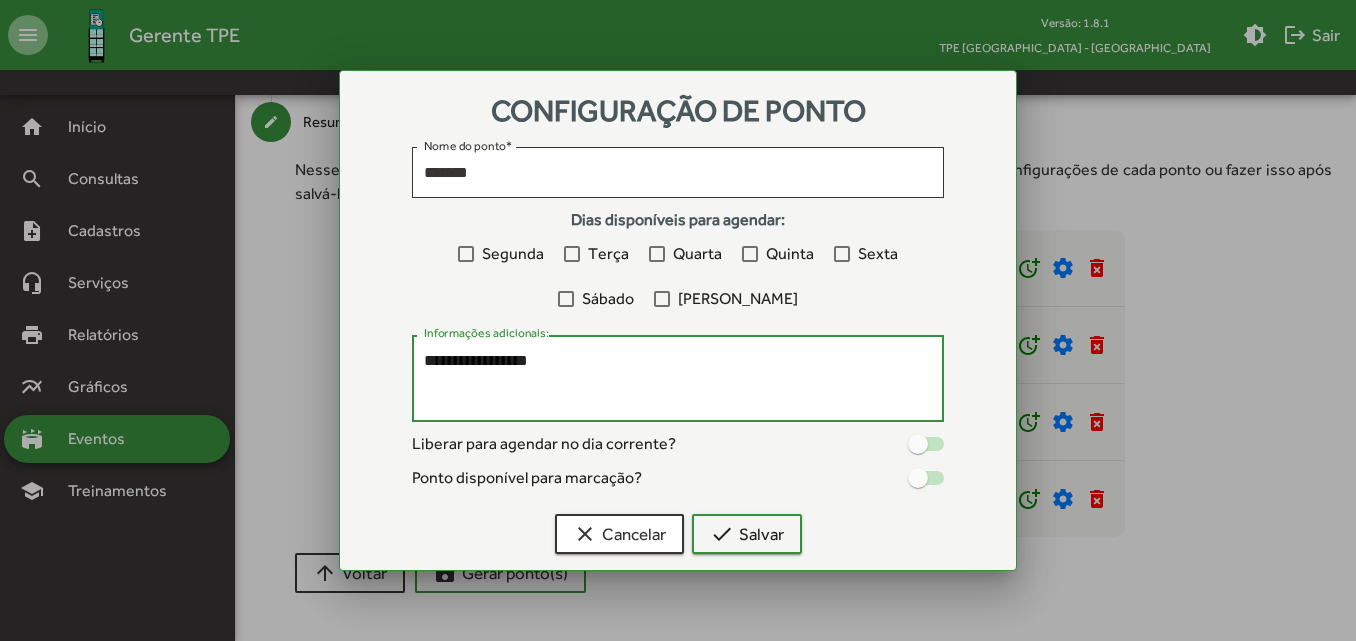type on "**********" 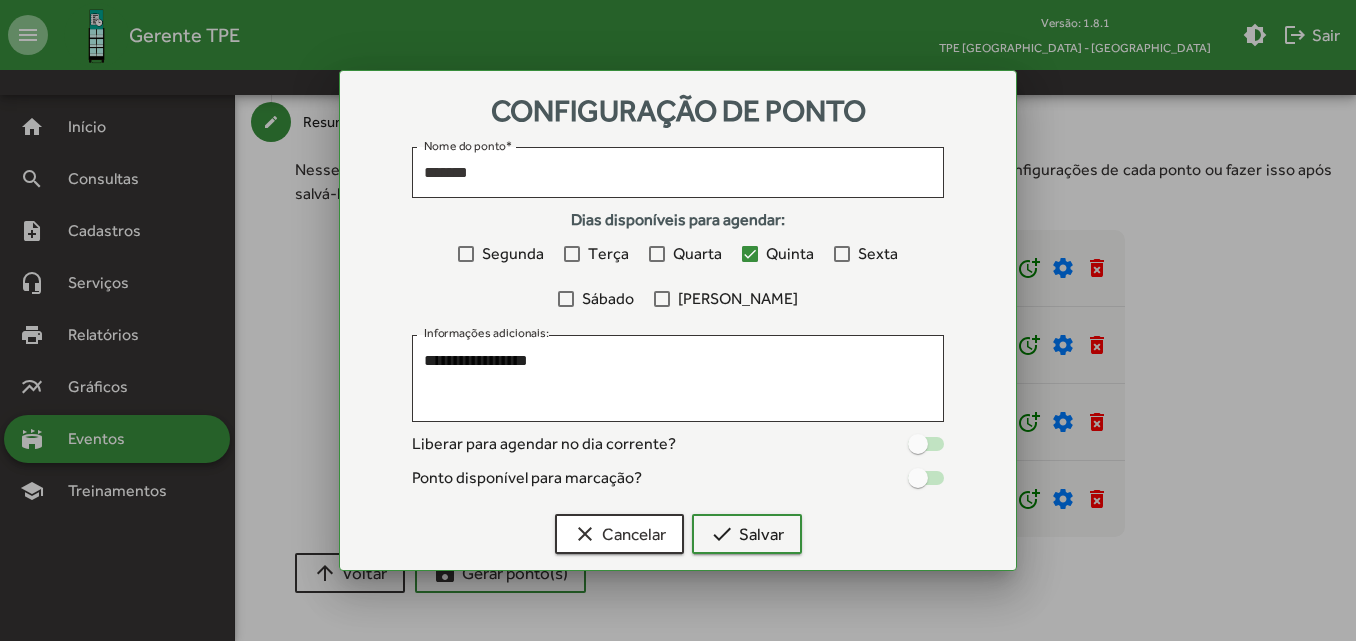 click at bounding box center (918, 444) 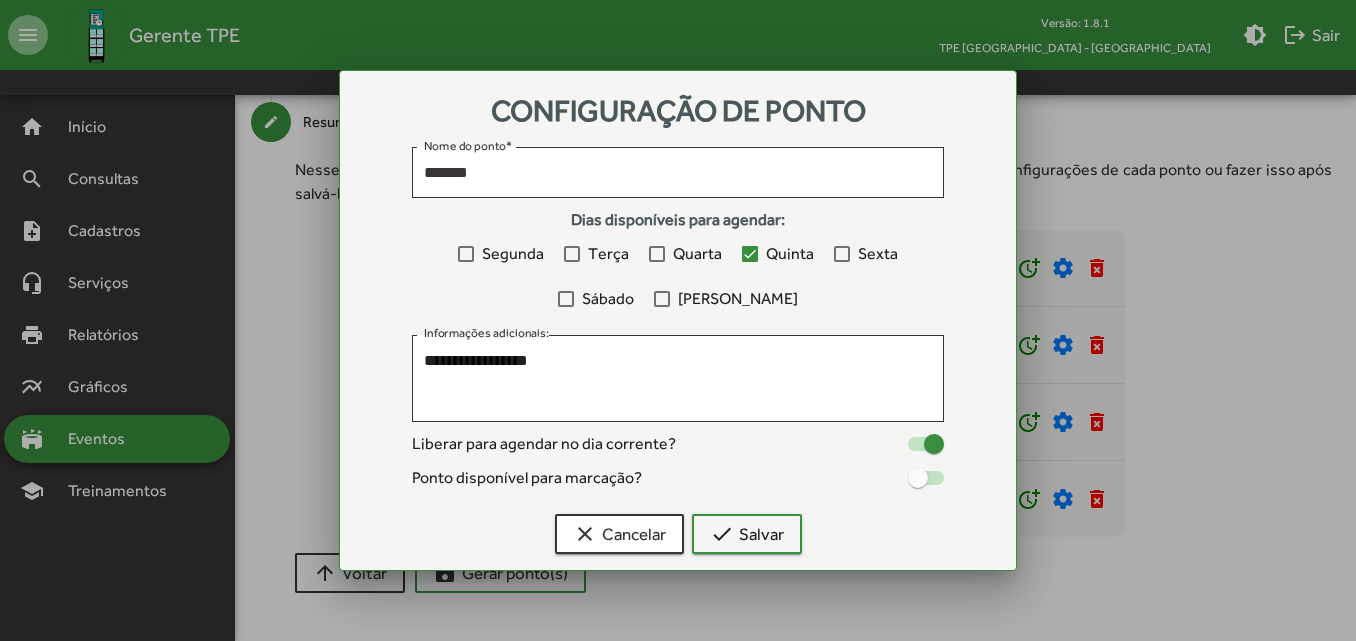 click on "**********" at bounding box center [678, 332] 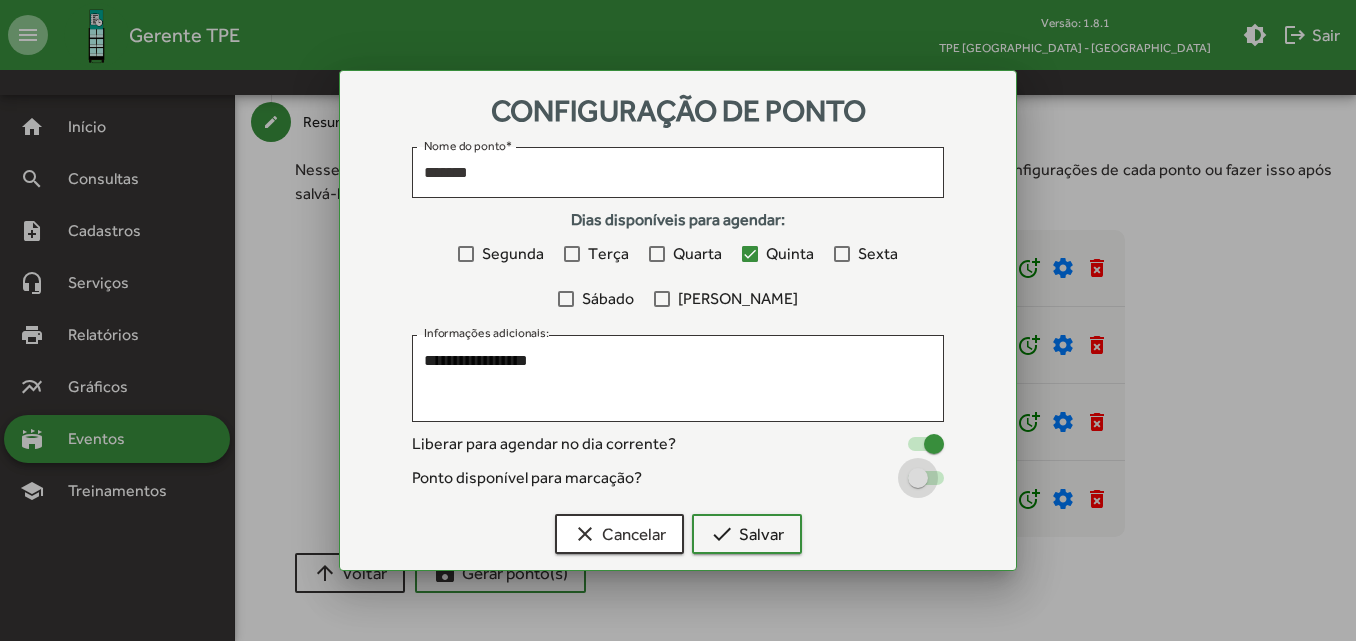 click at bounding box center (918, 478) 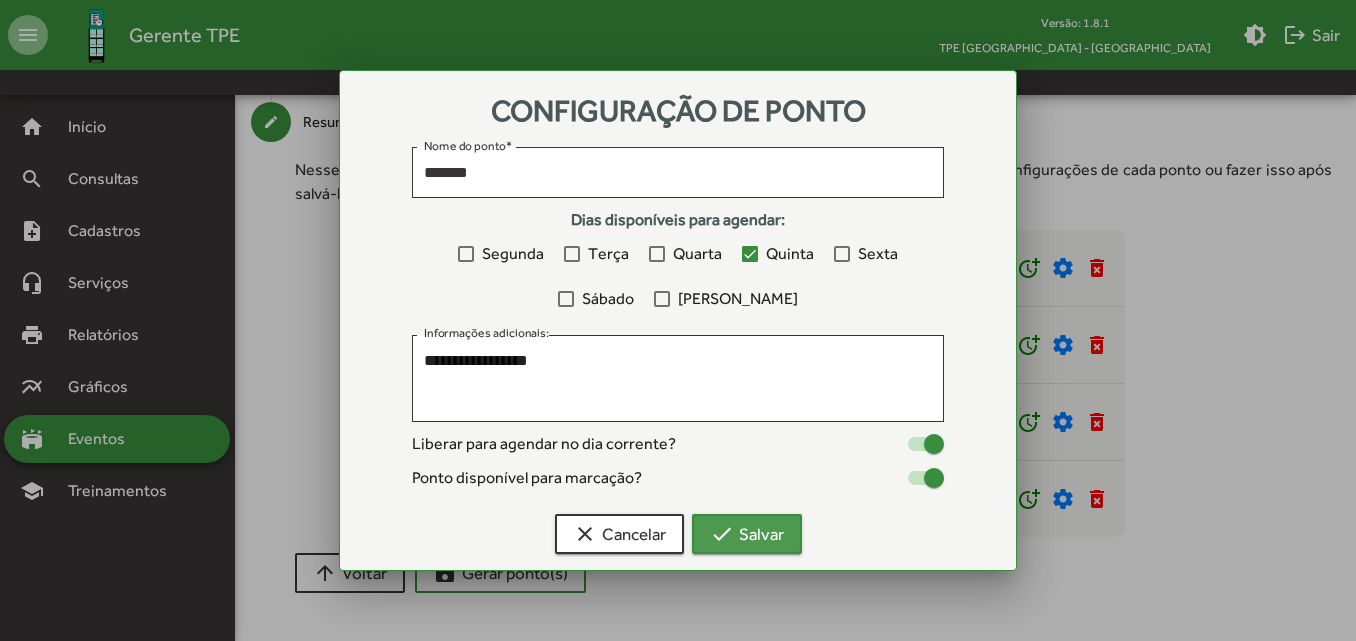 click on "check  Salvar" at bounding box center [747, 534] 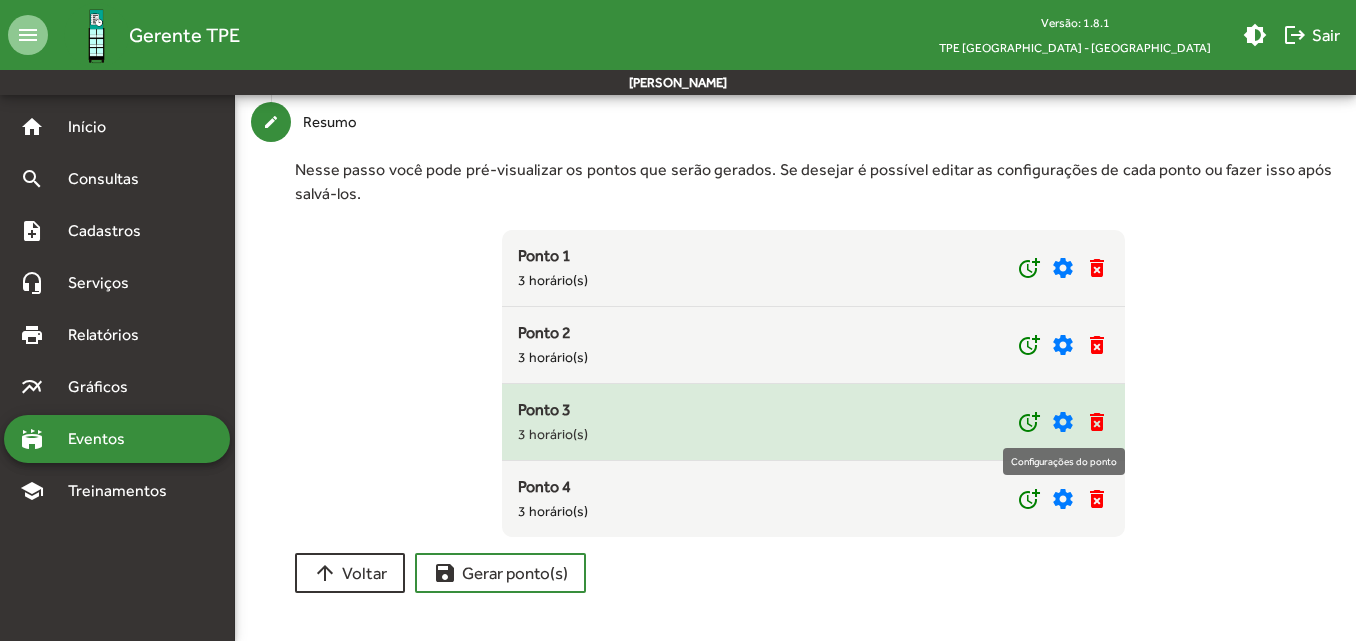 click on "settings" at bounding box center [1063, 422] 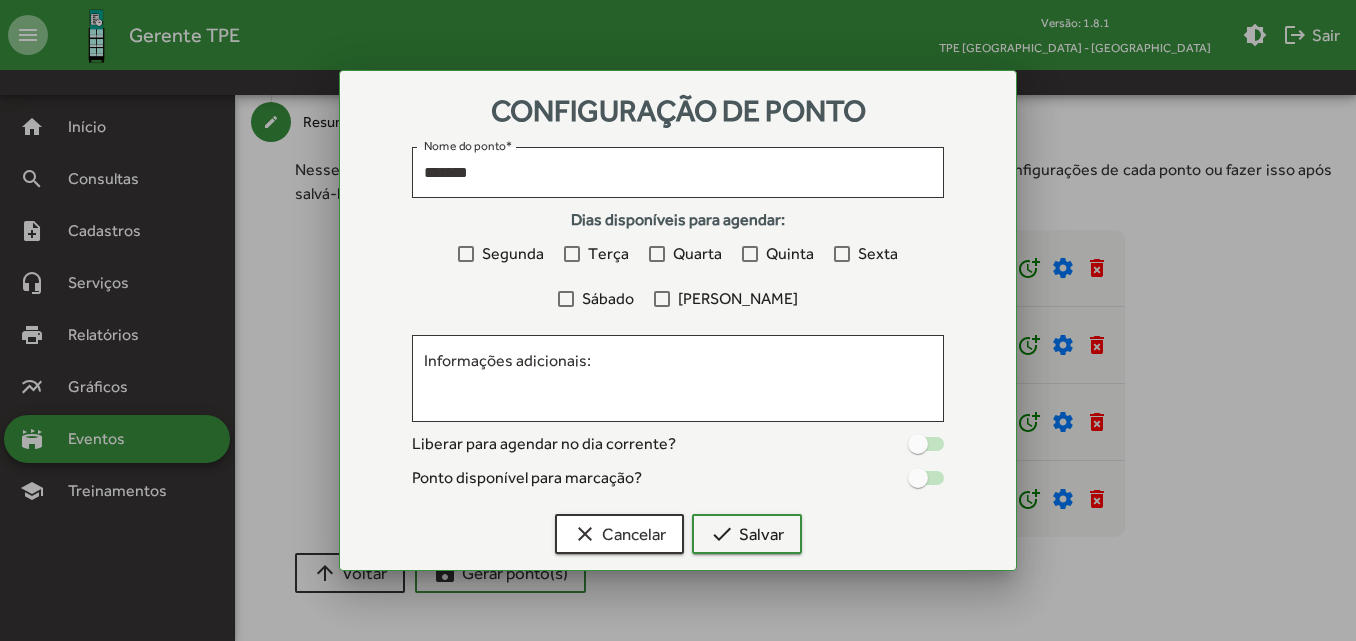 click on "Segunda   Terça   Quarta   Quinta   Sexta   Sábado   Domingo" at bounding box center [678, 275] 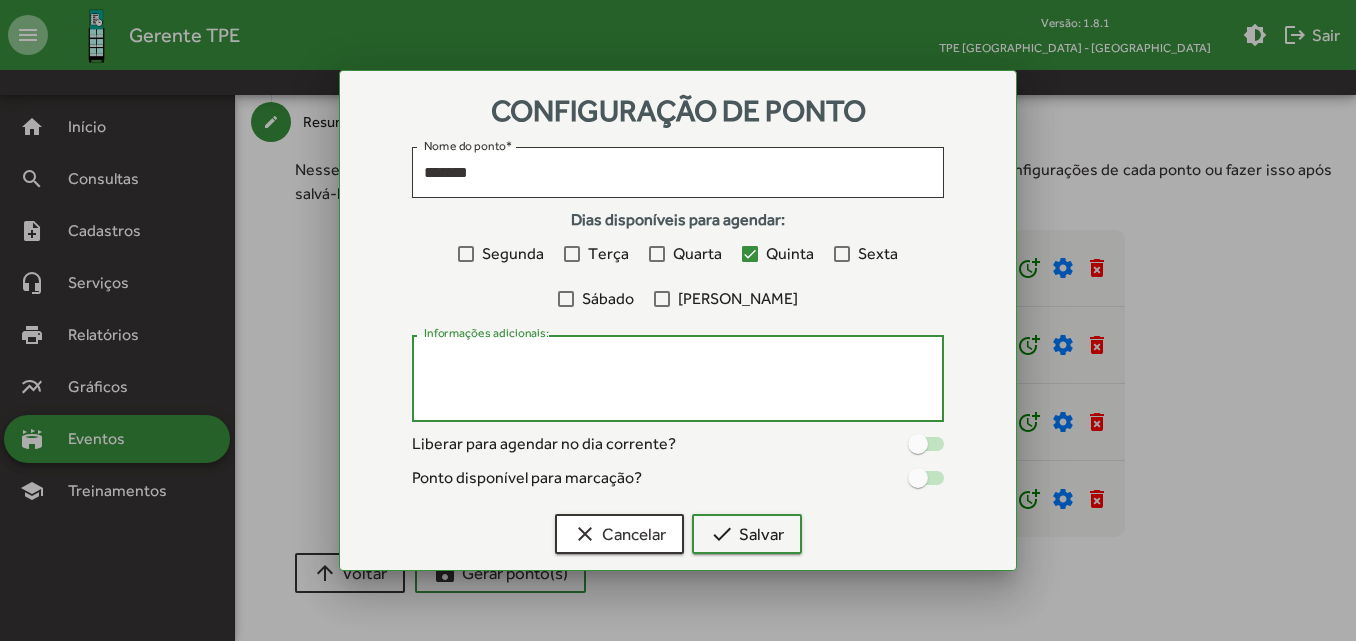 click on "Informações adicionais:" at bounding box center (678, 379) 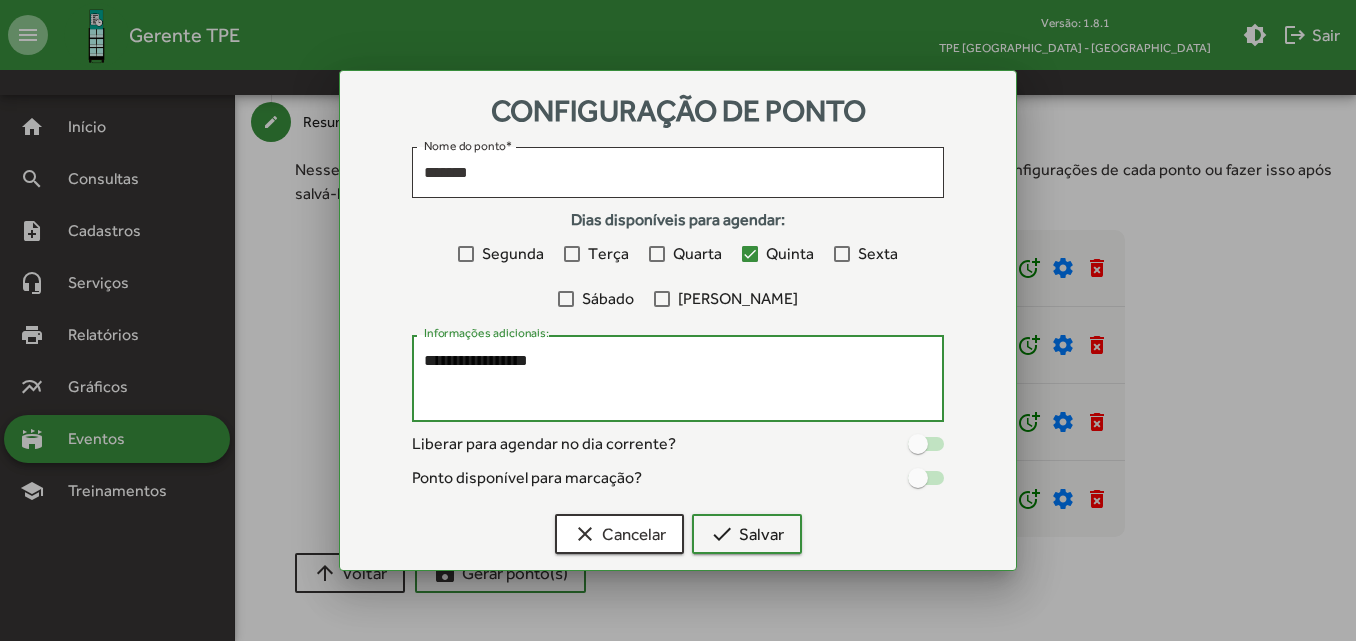 type on "**********" 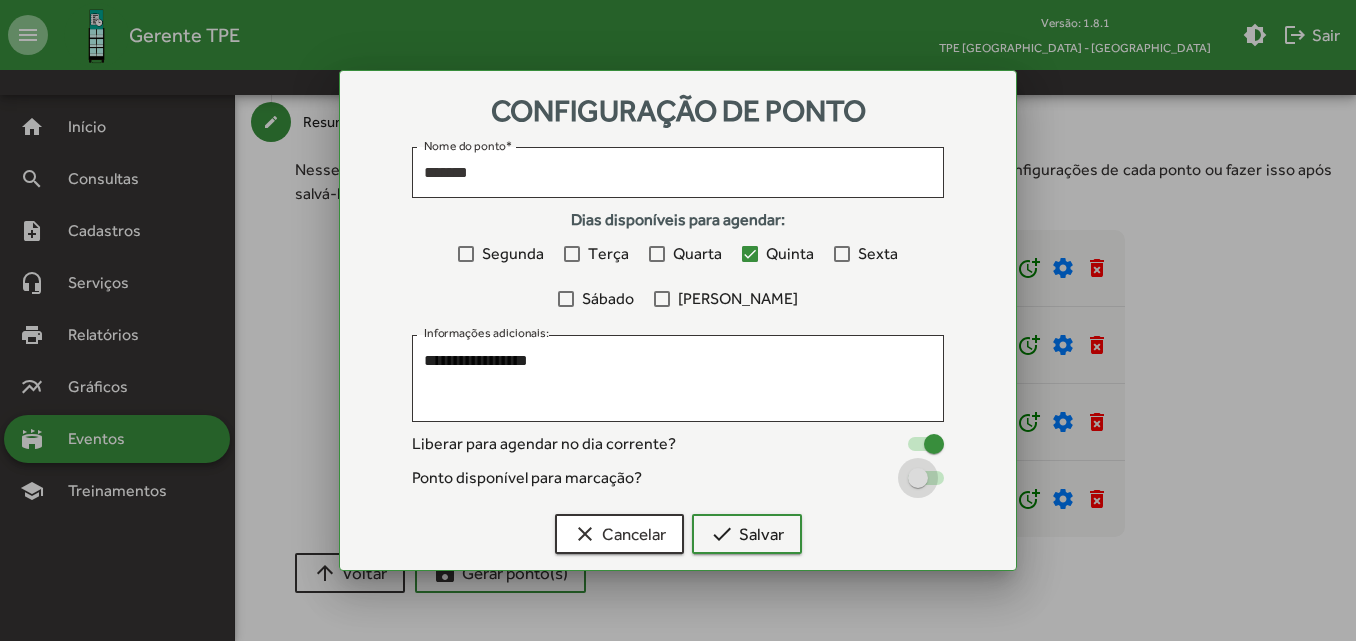 click at bounding box center [918, 478] 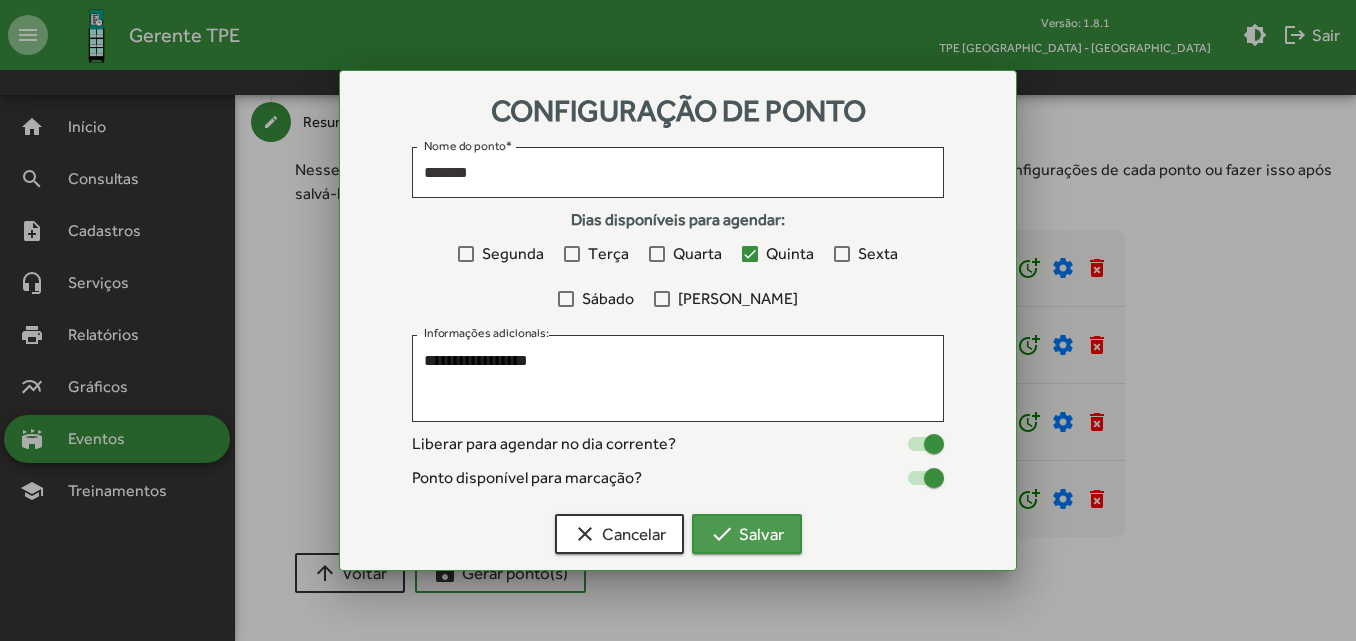 click on "check  Salvar" at bounding box center [747, 534] 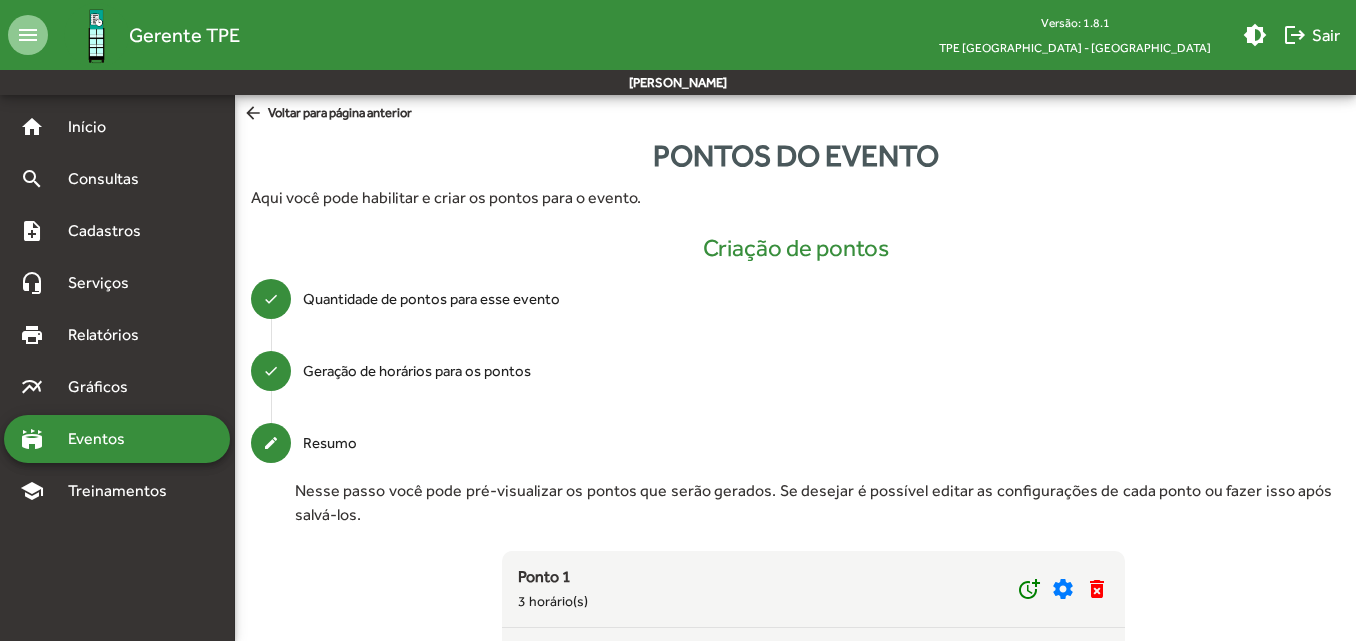 scroll, scrollTop: 321, scrollLeft: 0, axis: vertical 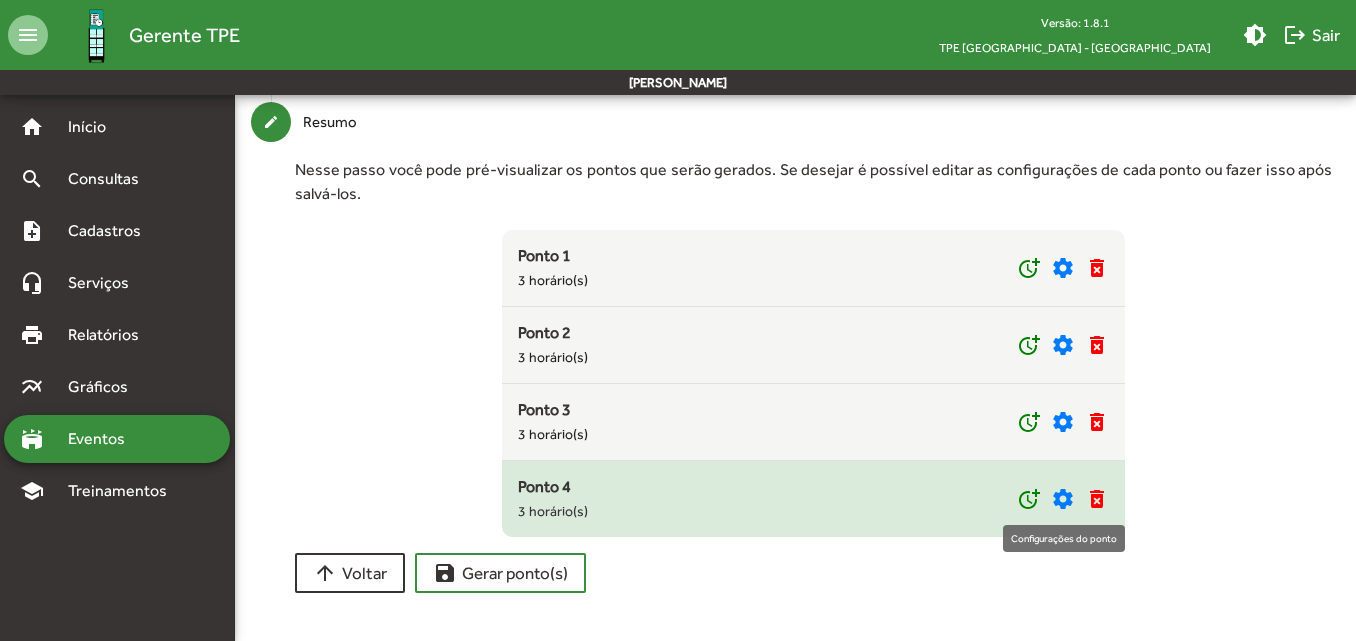 click on "settings" at bounding box center [1063, 499] 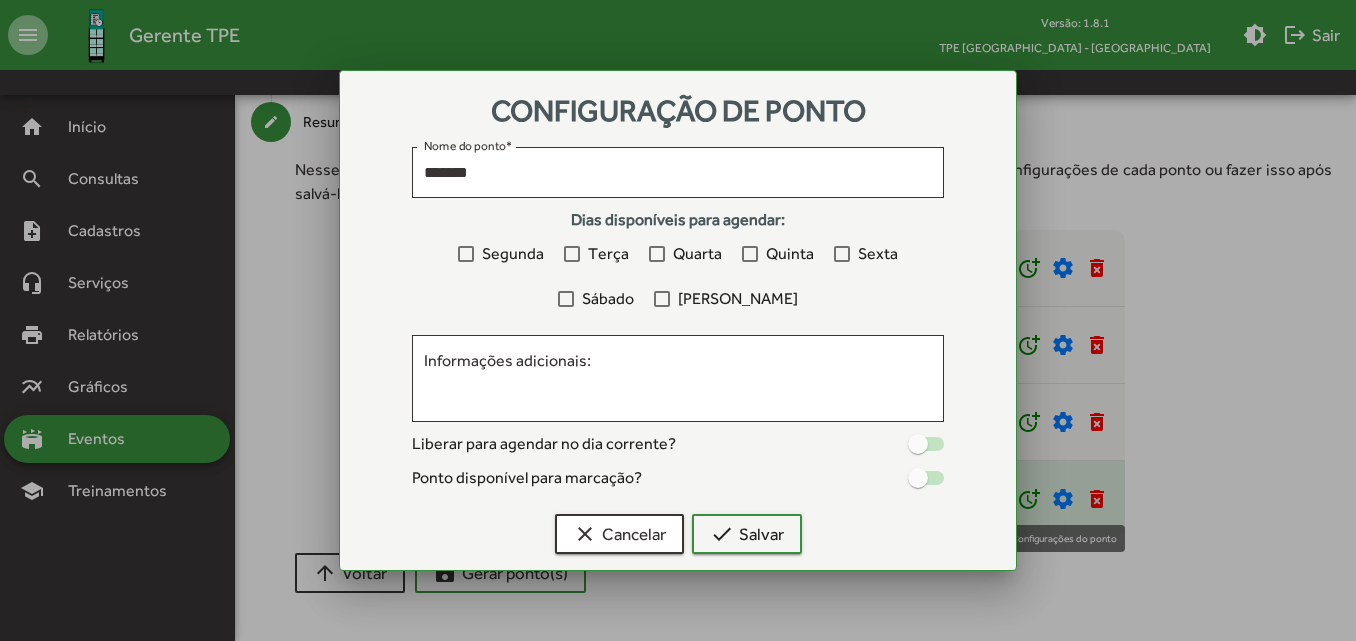 scroll, scrollTop: 0, scrollLeft: 0, axis: both 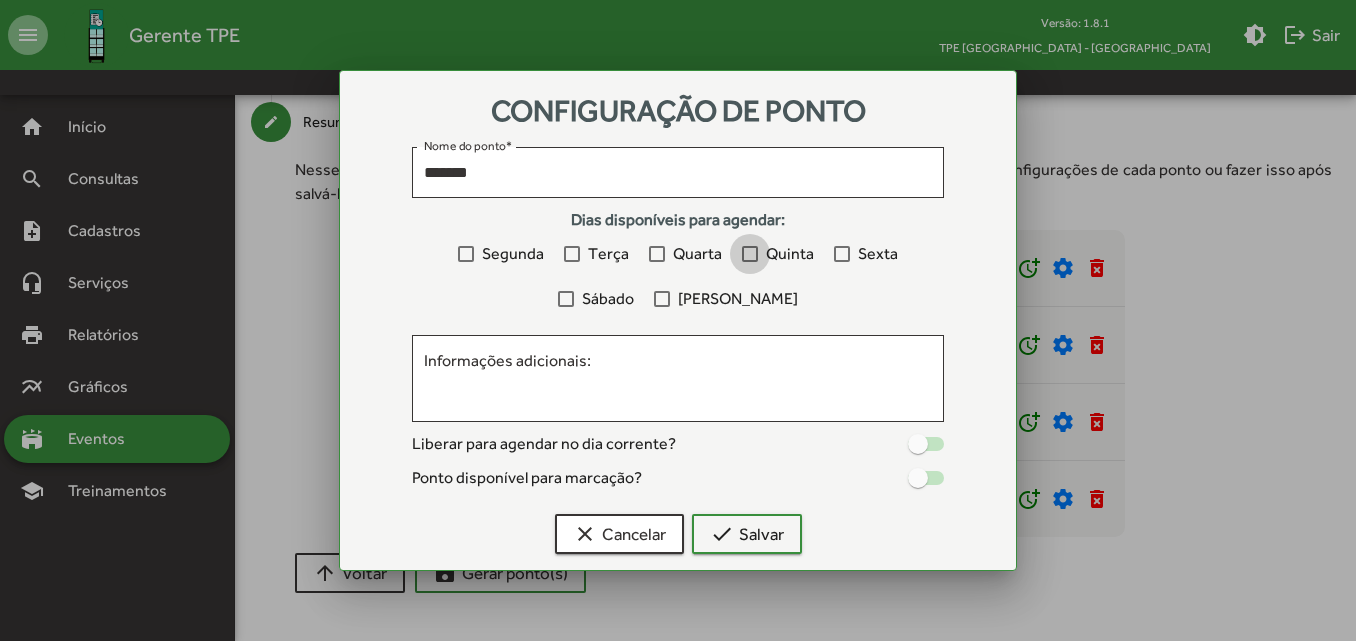 click at bounding box center (750, 254) 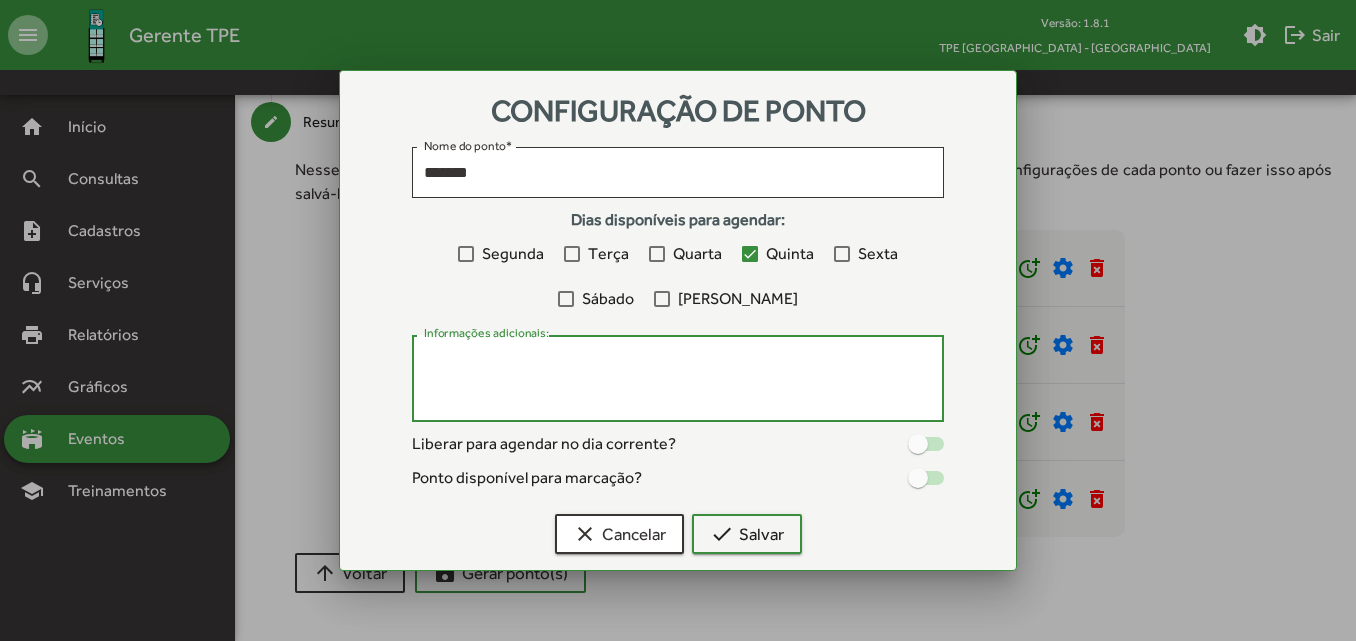 click on "Informações adicionais:" at bounding box center [678, 379] 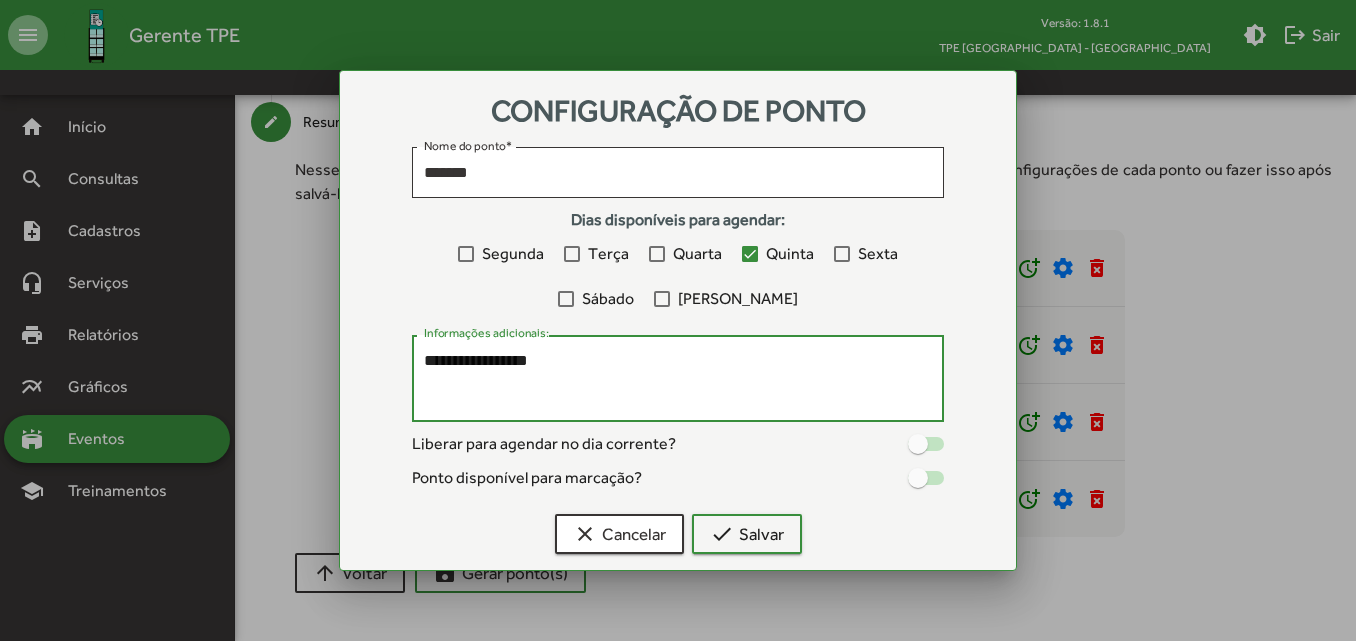 type on "**********" 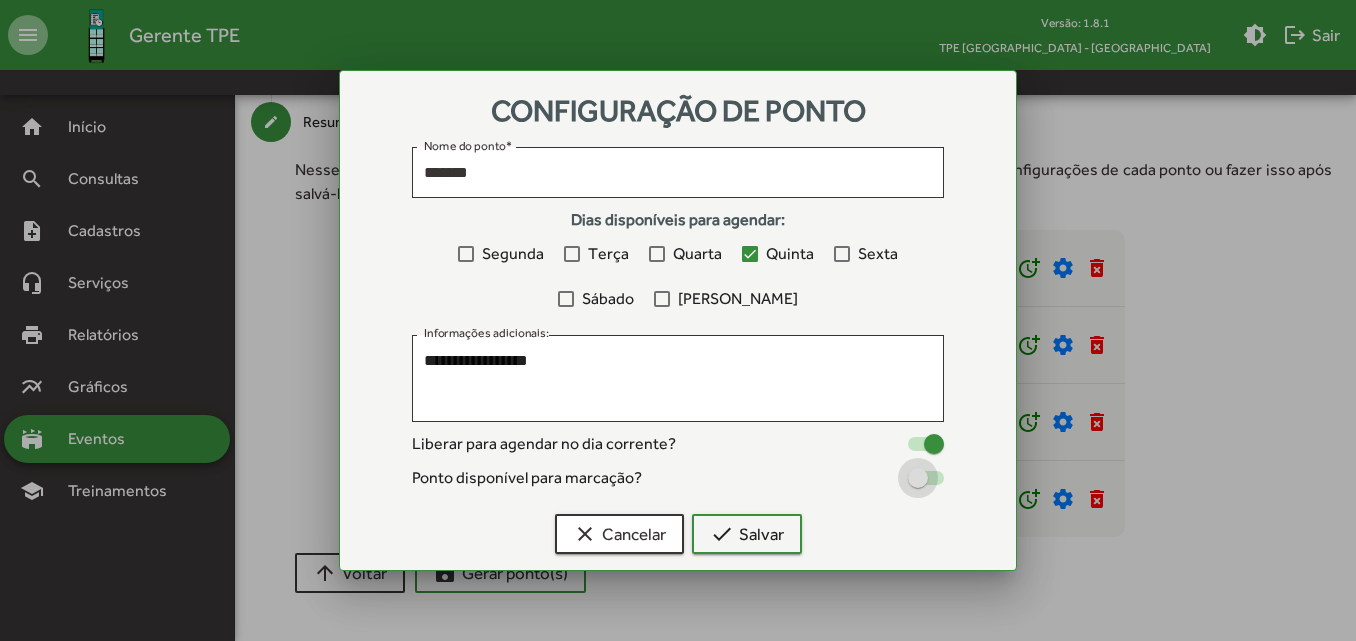 click at bounding box center [918, 478] 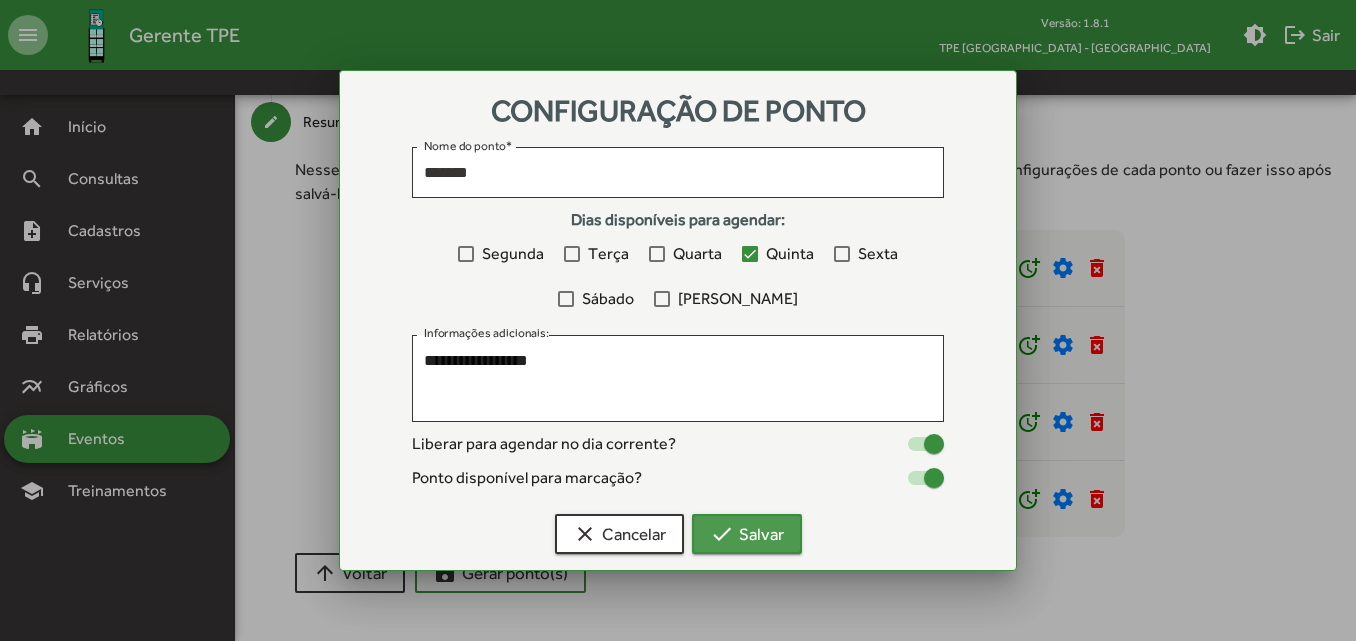 click on "check  Salvar" at bounding box center (747, 534) 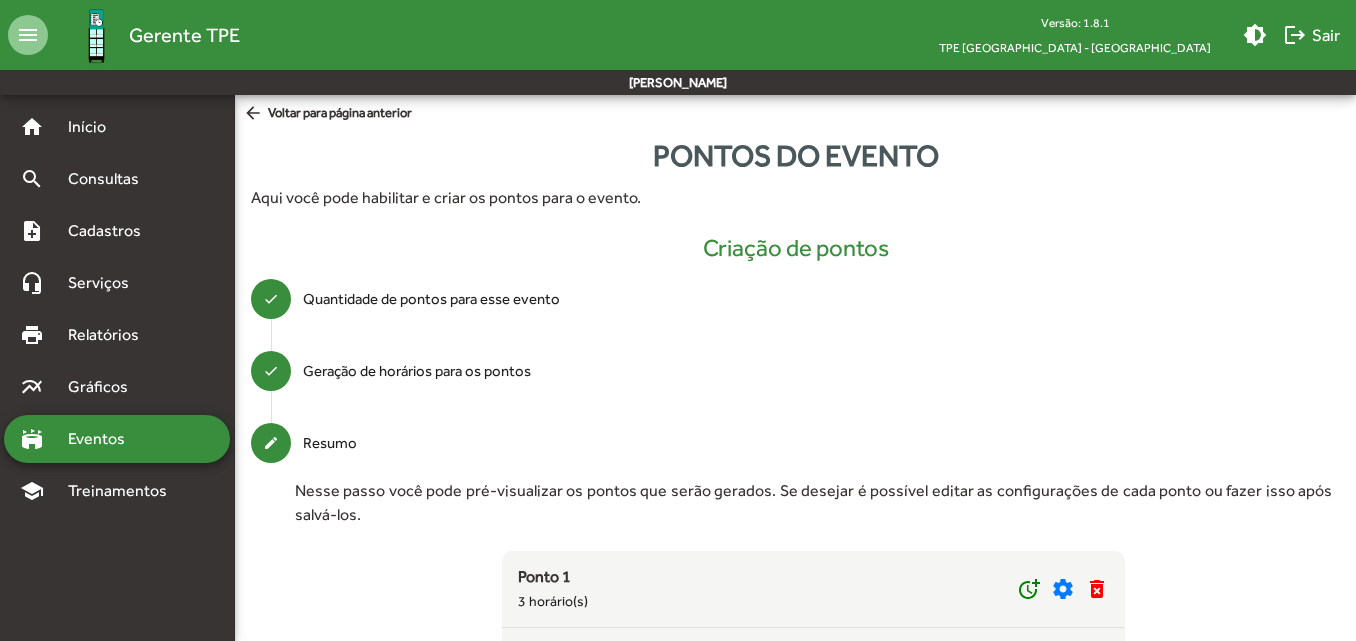 scroll, scrollTop: 321, scrollLeft: 0, axis: vertical 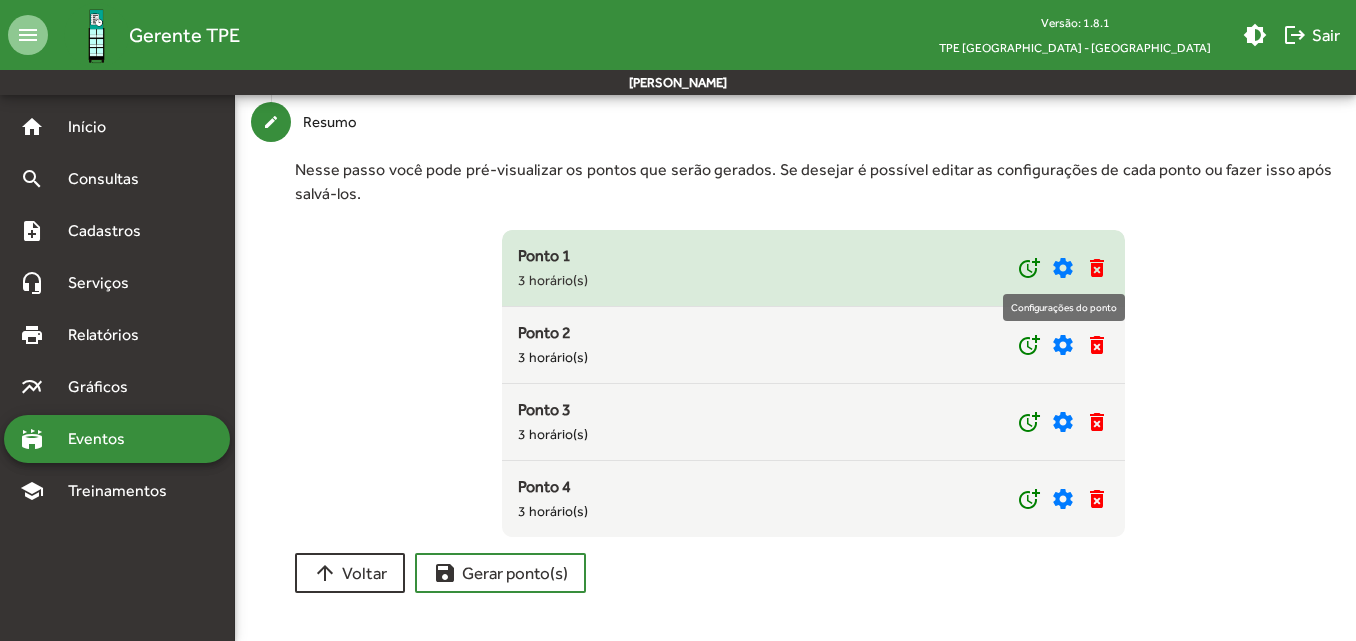 click on "settings" at bounding box center [1063, 268] 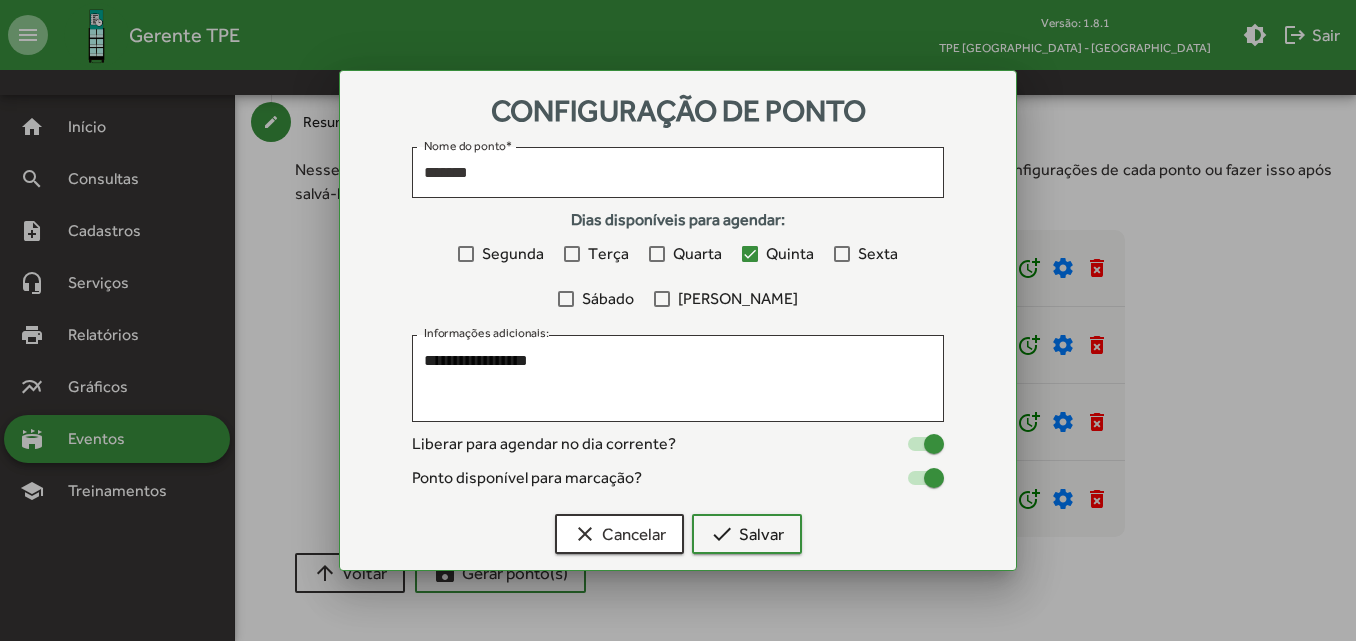 click at bounding box center (678, 320) 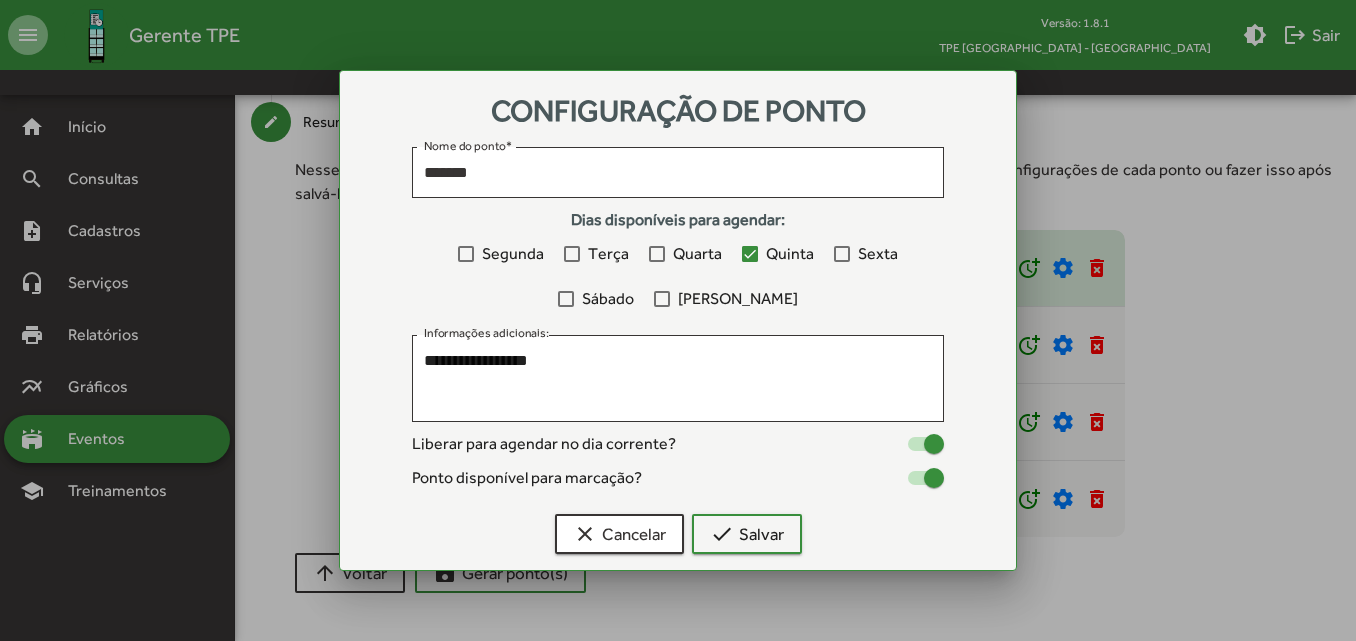 scroll, scrollTop: 321, scrollLeft: 0, axis: vertical 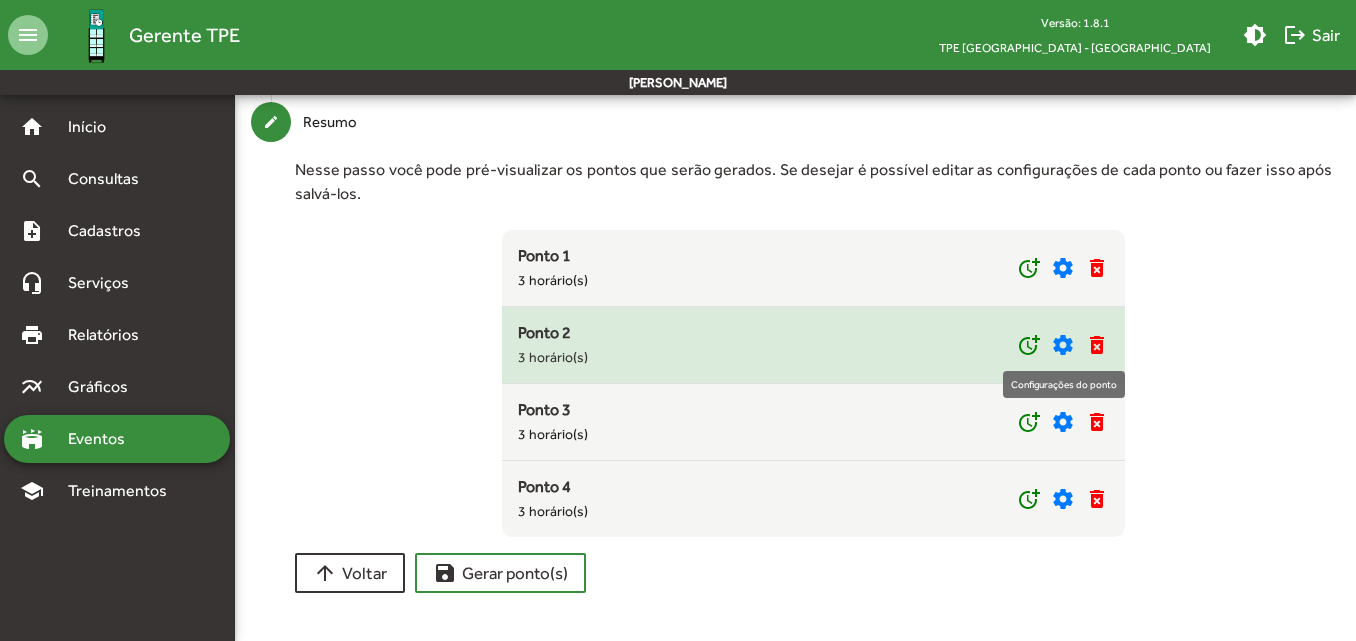 click on "settings" at bounding box center (1063, 345) 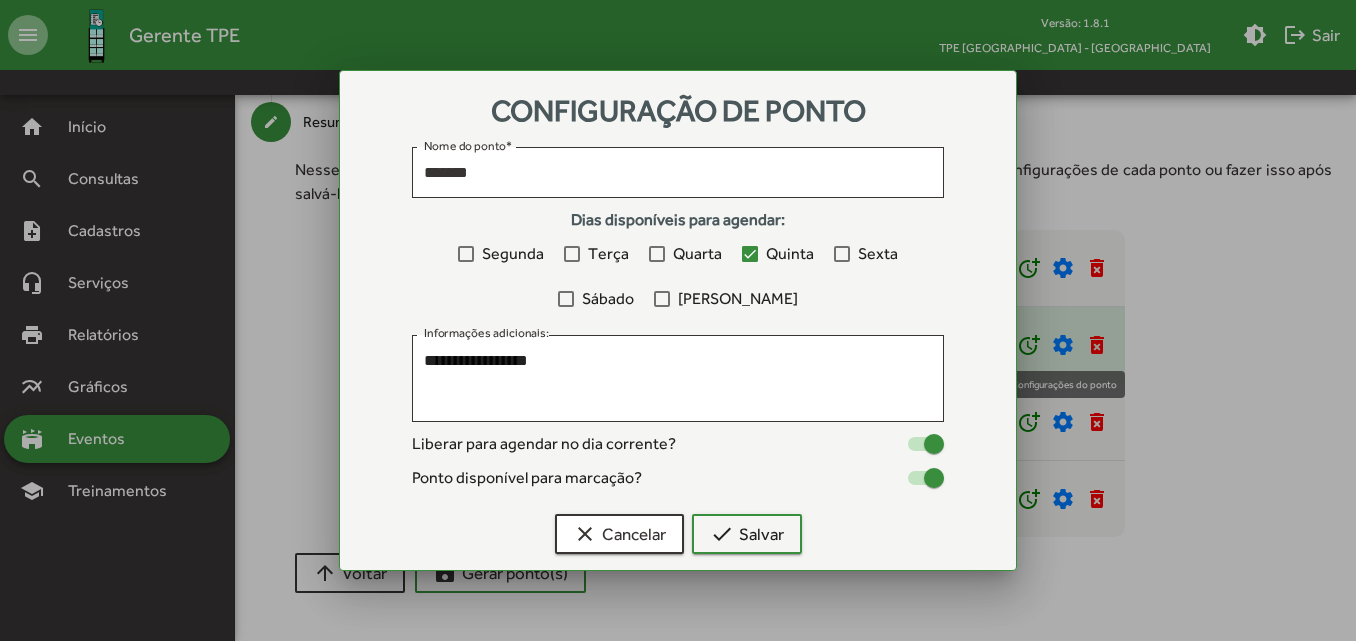 scroll, scrollTop: 0, scrollLeft: 0, axis: both 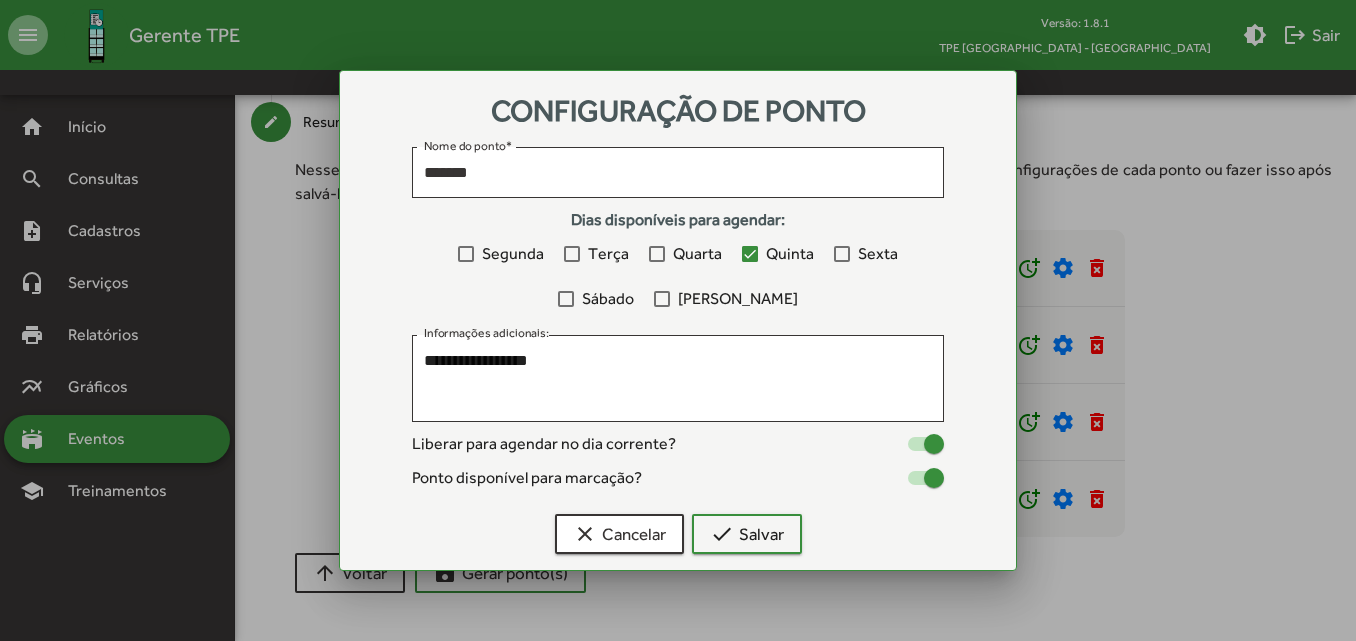 click at bounding box center [678, 320] 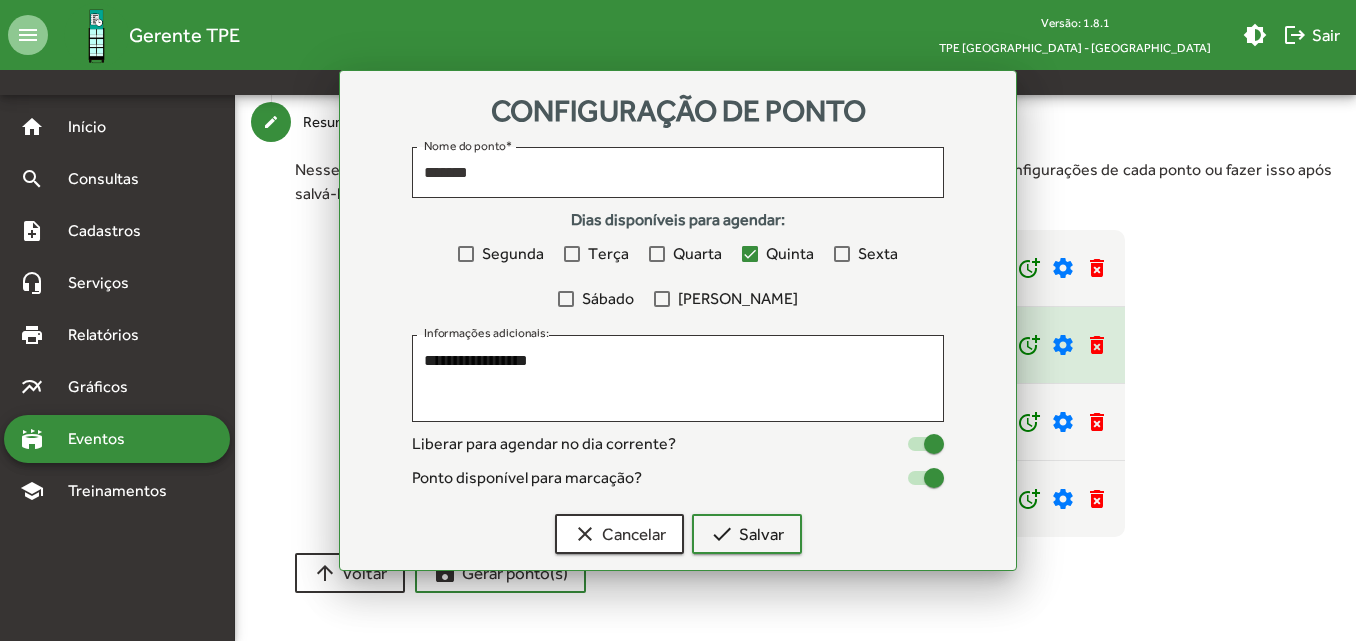 scroll, scrollTop: 321, scrollLeft: 0, axis: vertical 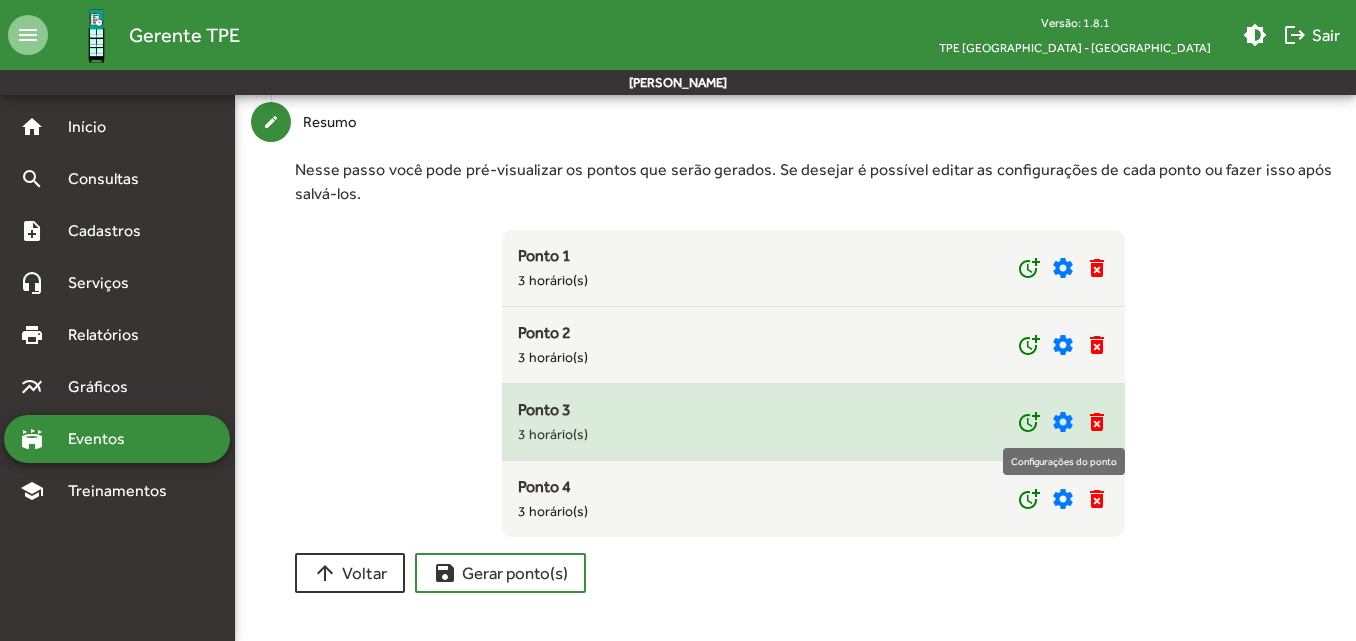 click on "settings" at bounding box center [1063, 422] 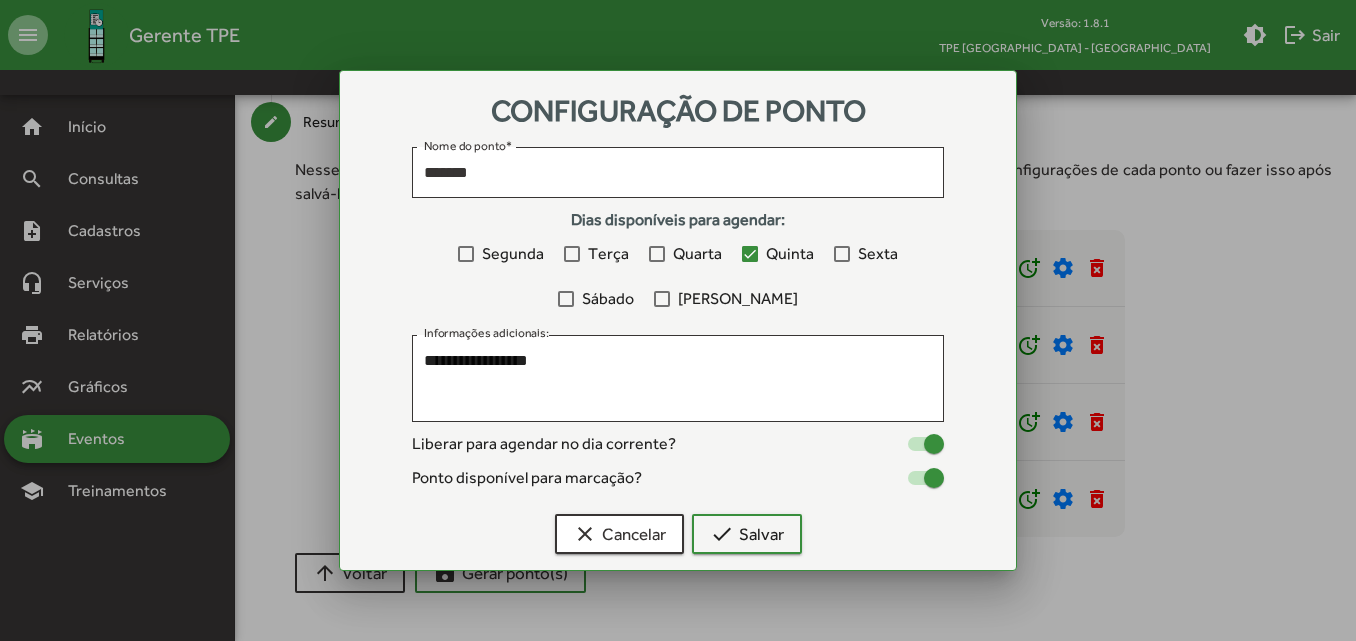 click at bounding box center (678, 320) 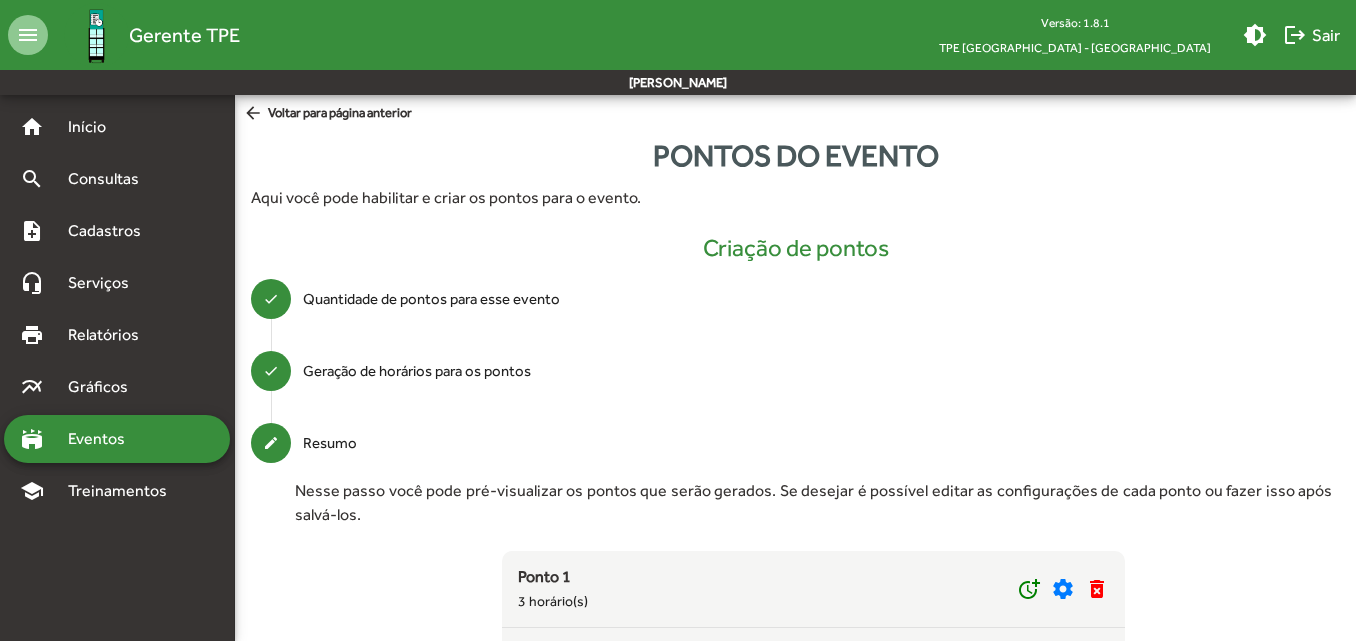 scroll, scrollTop: 321, scrollLeft: 0, axis: vertical 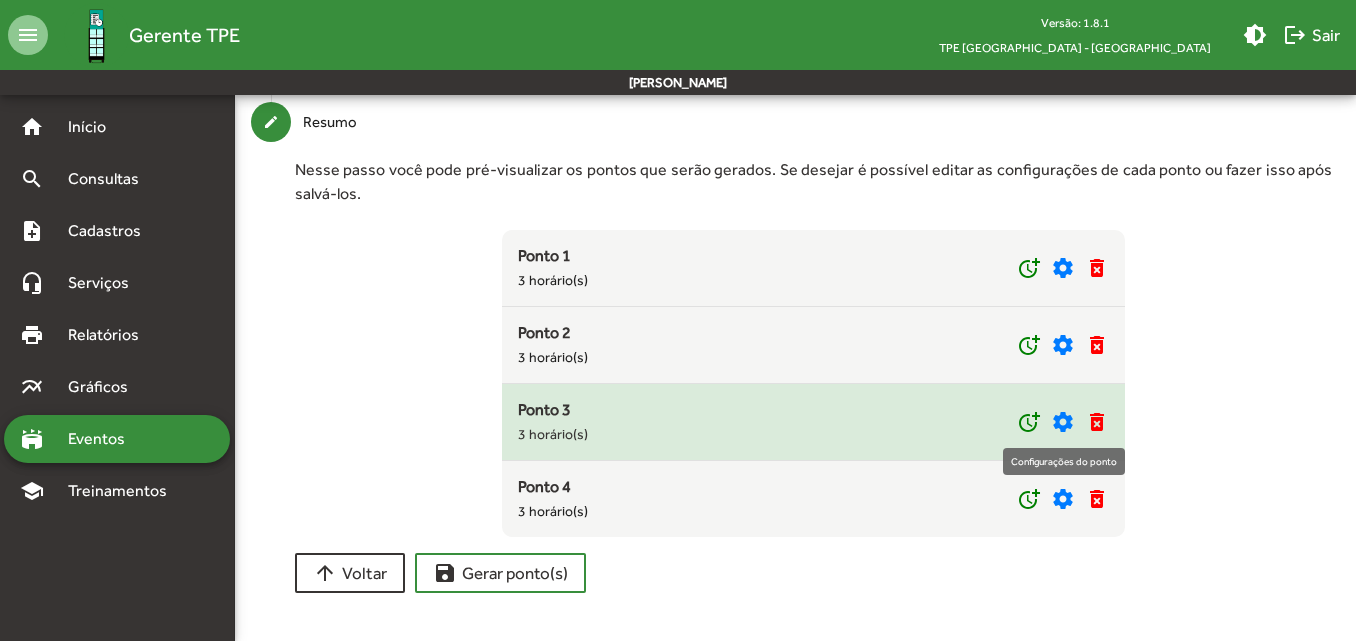click on "settings" at bounding box center [1063, 422] 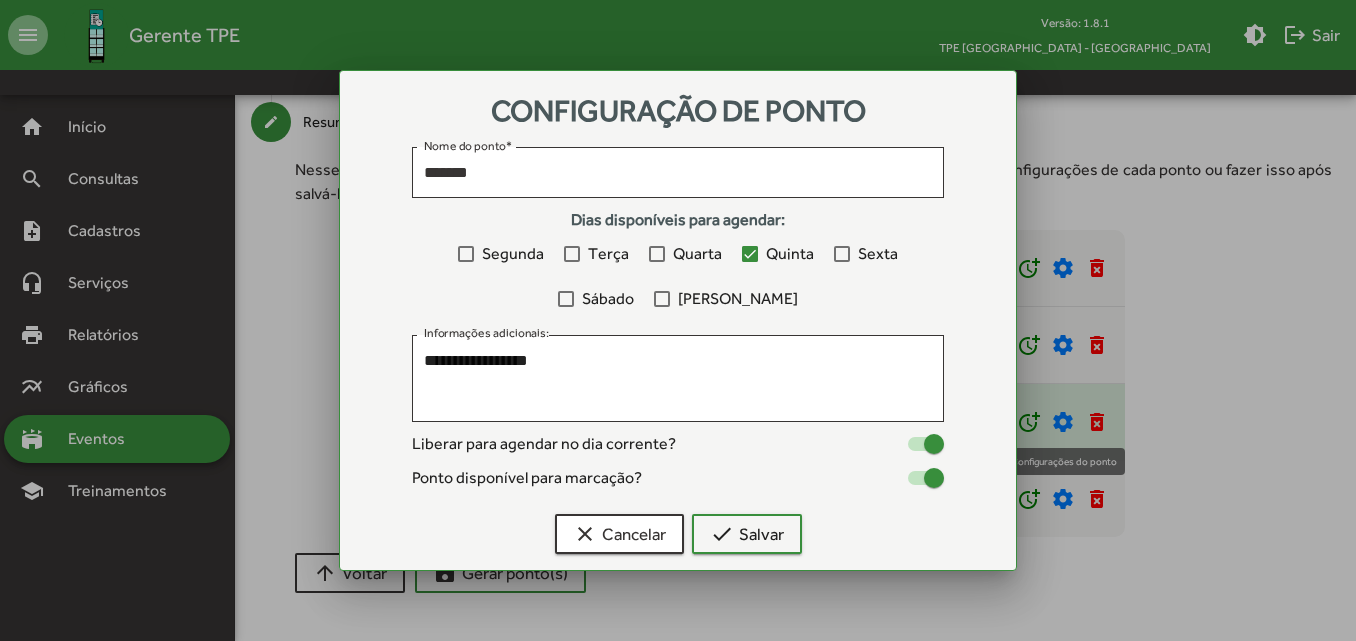 scroll, scrollTop: 0, scrollLeft: 0, axis: both 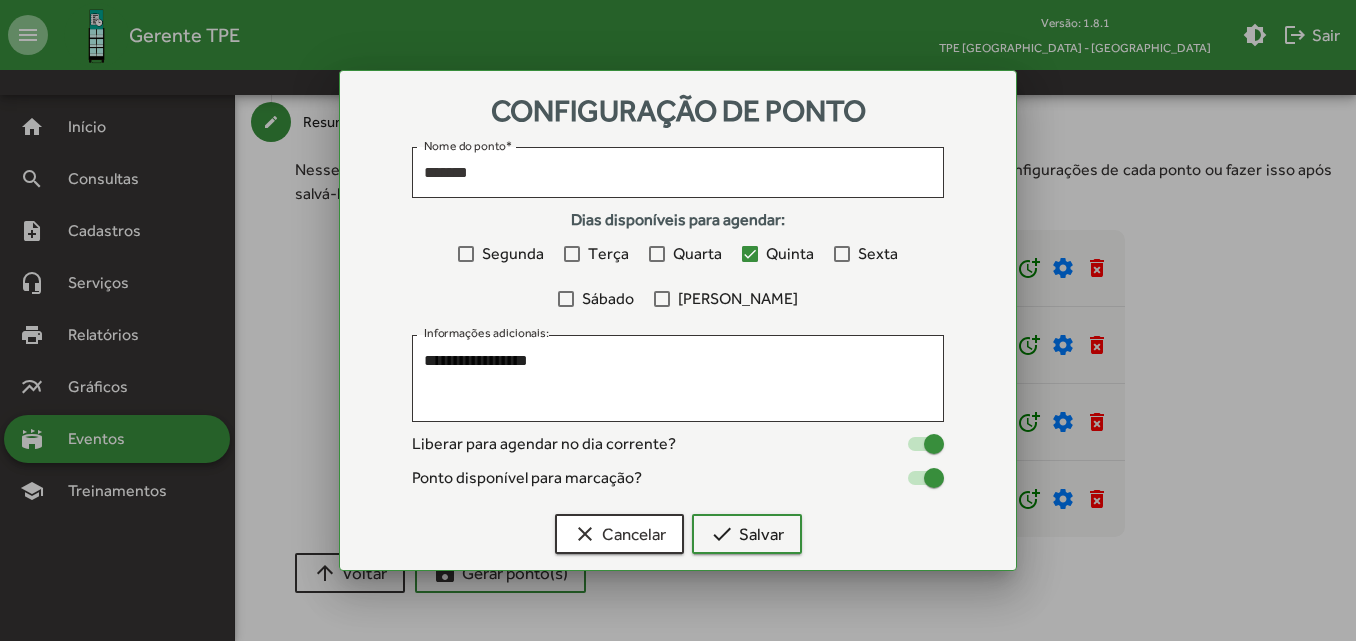 click at bounding box center [678, 320] 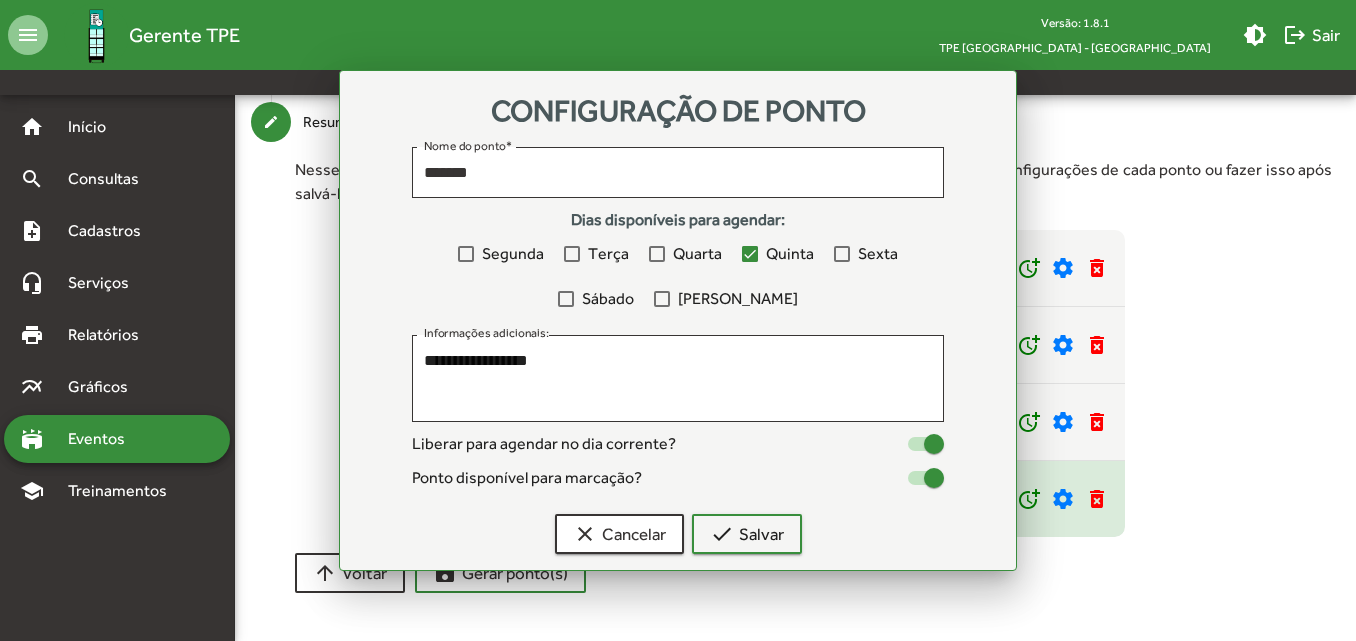 scroll, scrollTop: 321, scrollLeft: 0, axis: vertical 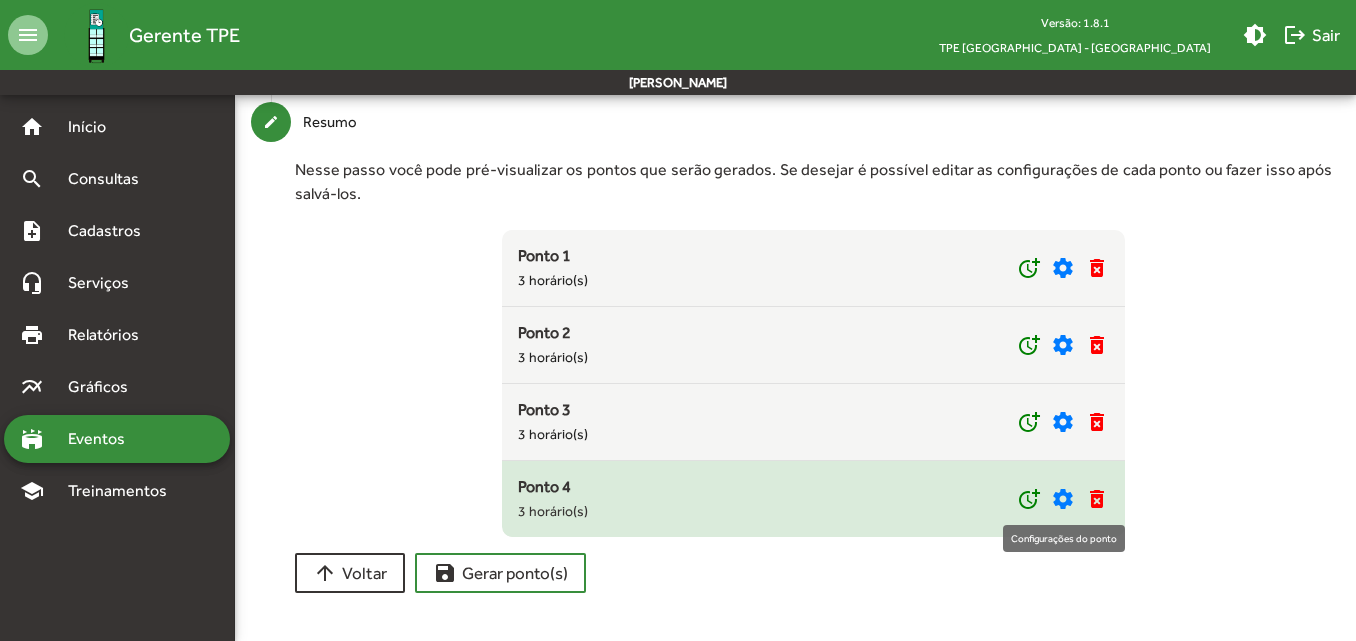 click on "settings" at bounding box center (1063, 499) 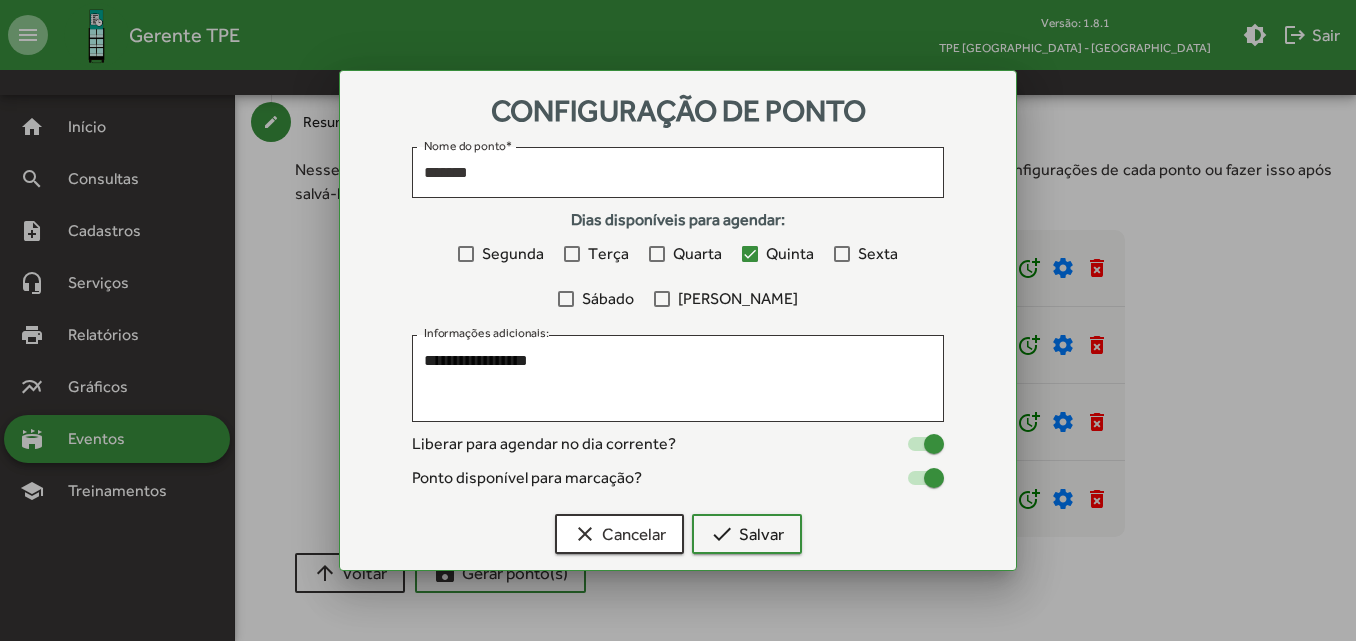 click at bounding box center [678, 320] 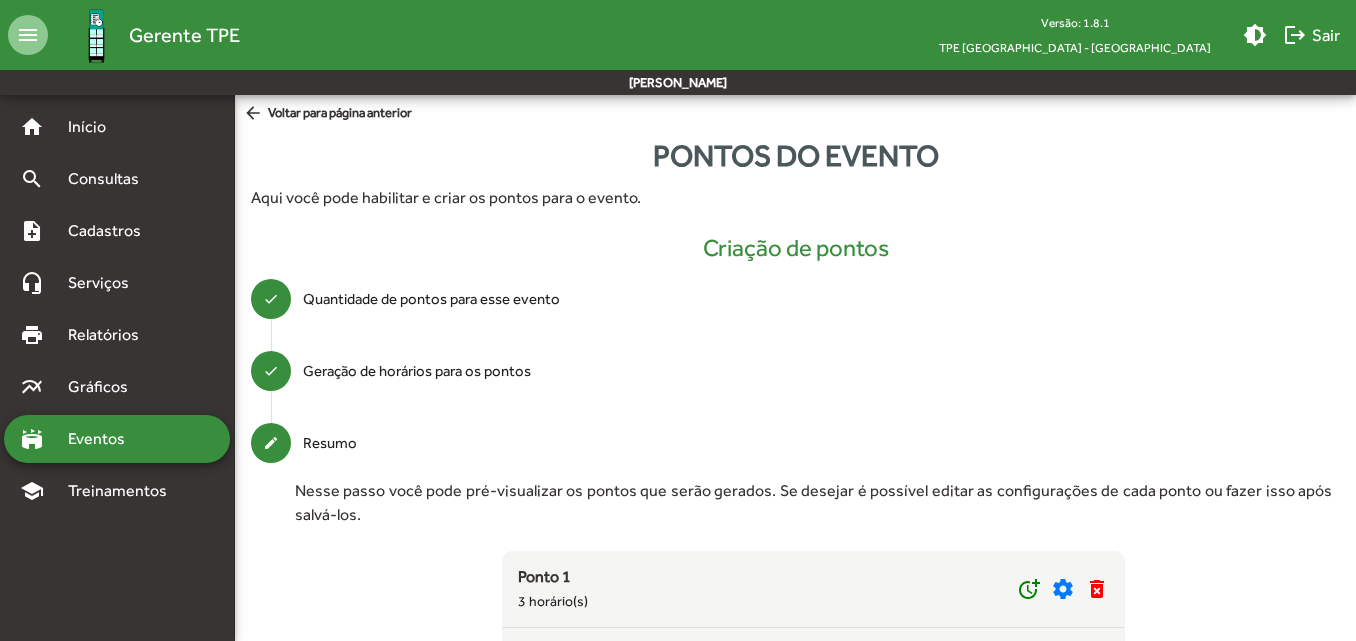 scroll, scrollTop: 321, scrollLeft: 0, axis: vertical 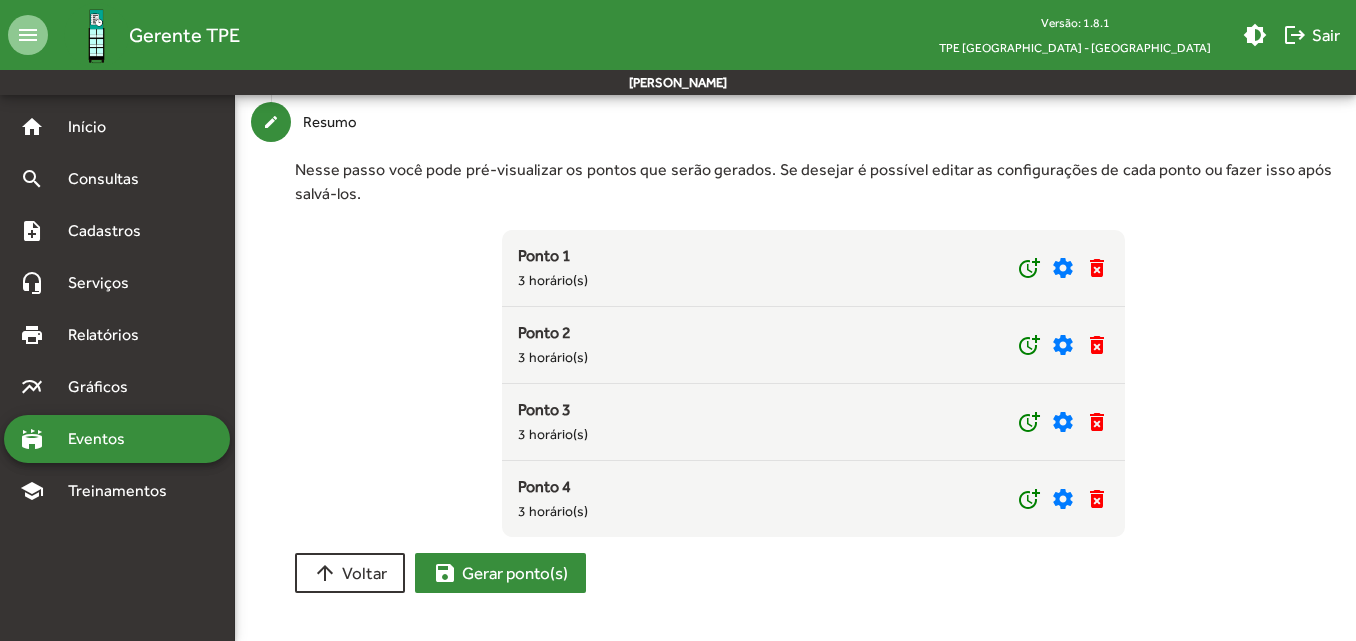 click on "save  Gerar ponto(s)" at bounding box center (500, 573) 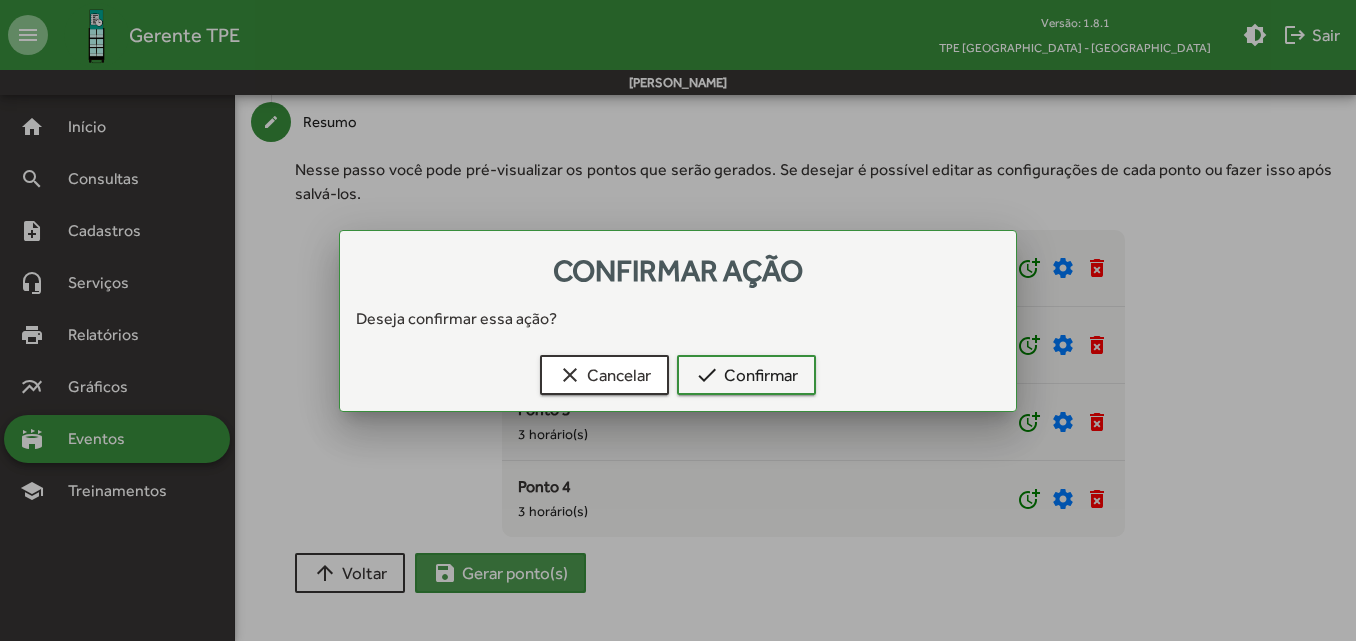 scroll, scrollTop: 0, scrollLeft: 0, axis: both 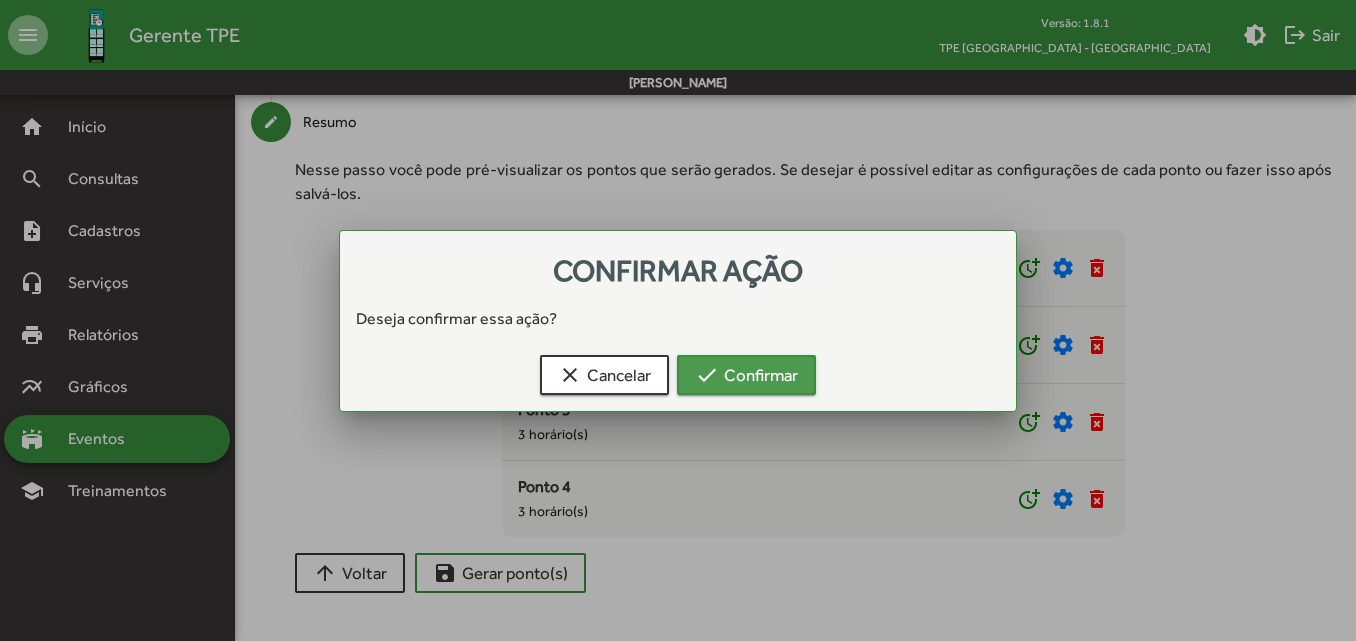 click on "check  Confirmar" at bounding box center [746, 375] 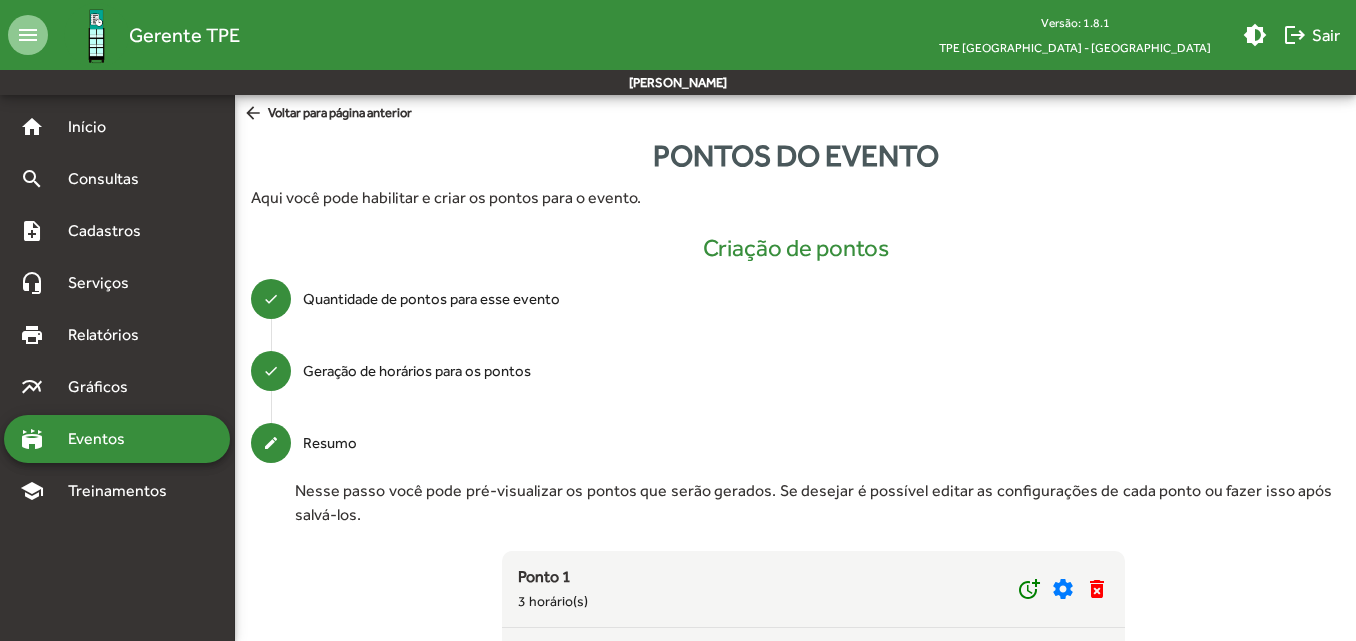 scroll, scrollTop: 321, scrollLeft: 0, axis: vertical 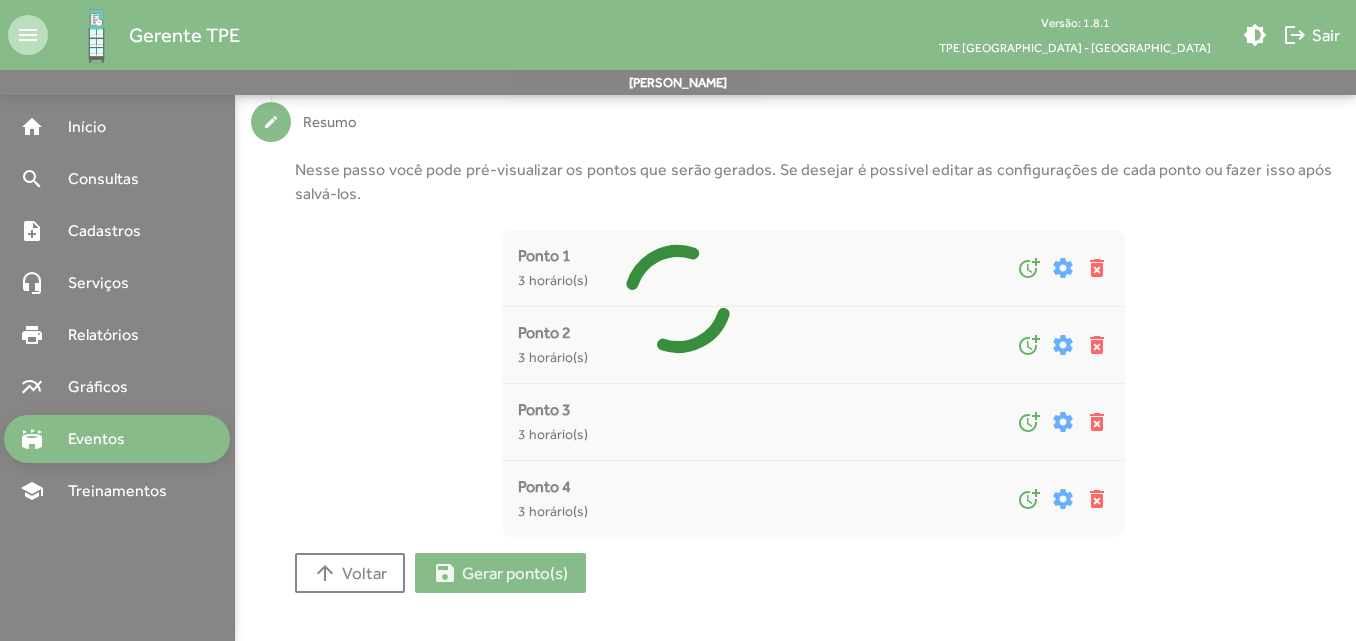 type on "*" 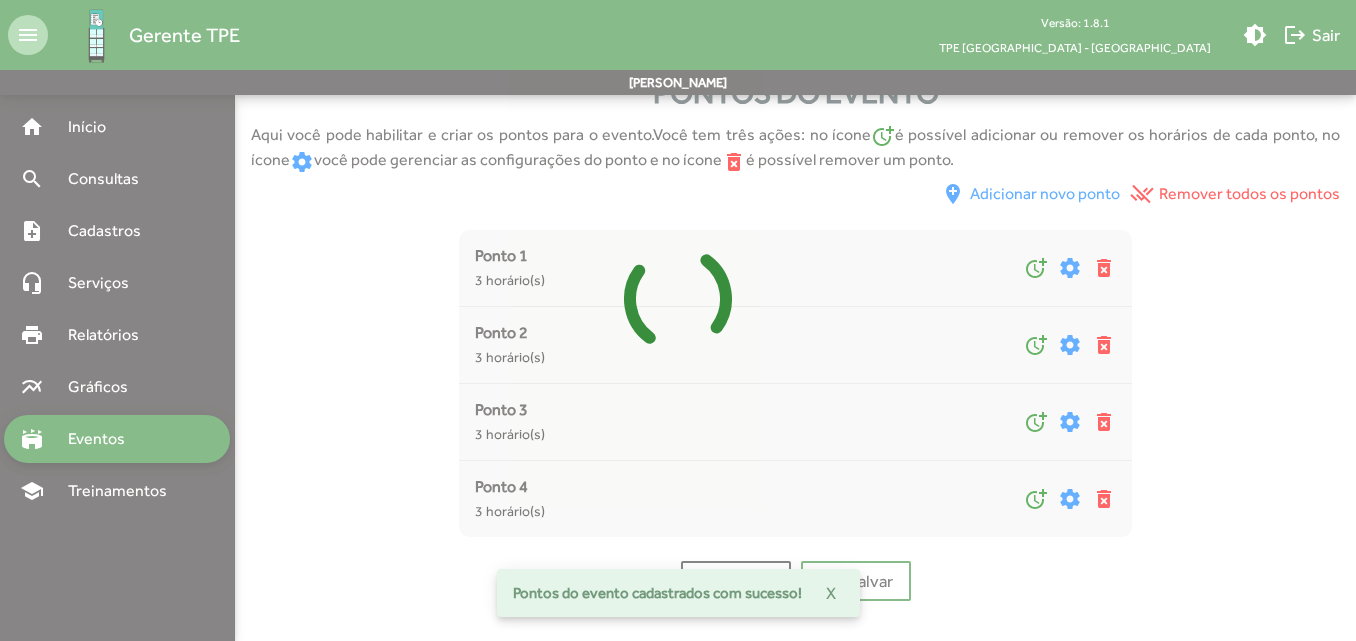 scroll, scrollTop: 63, scrollLeft: 0, axis: vertical 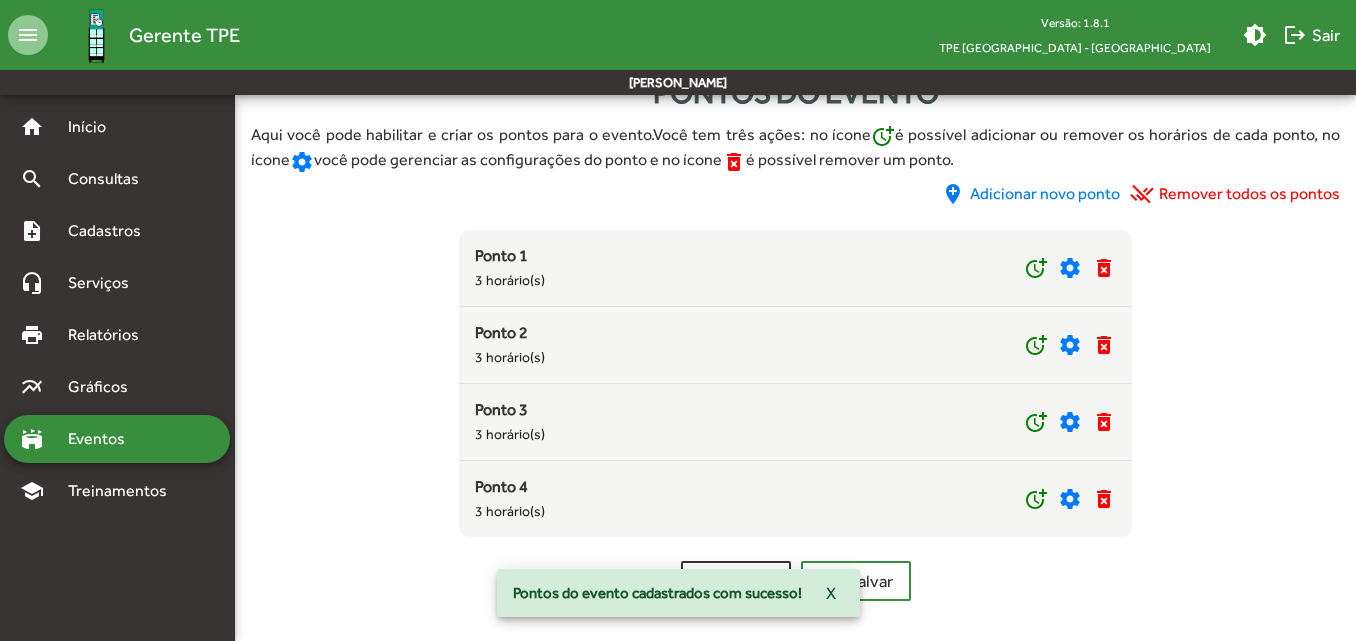 click on "Pontos do evento cadastrados com sucesso! X" at bounding box center (678, 593) 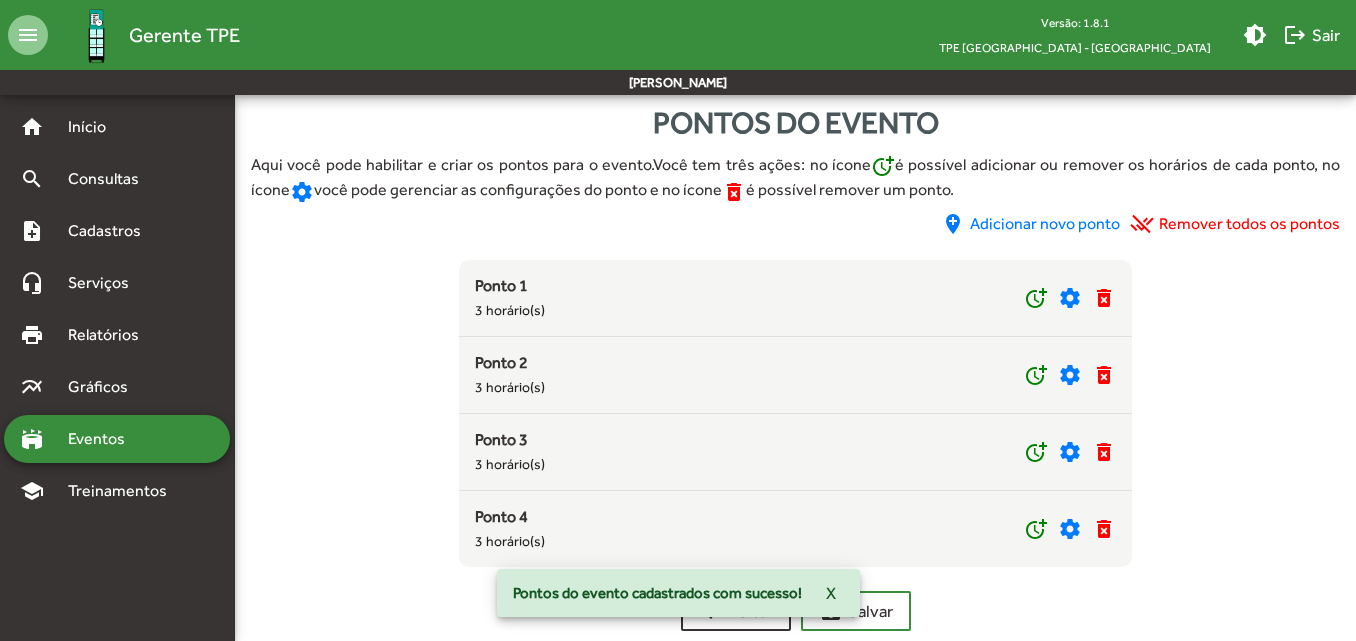 scroll, scrollTop: 63, scrollLeft: 0, axis: vertical 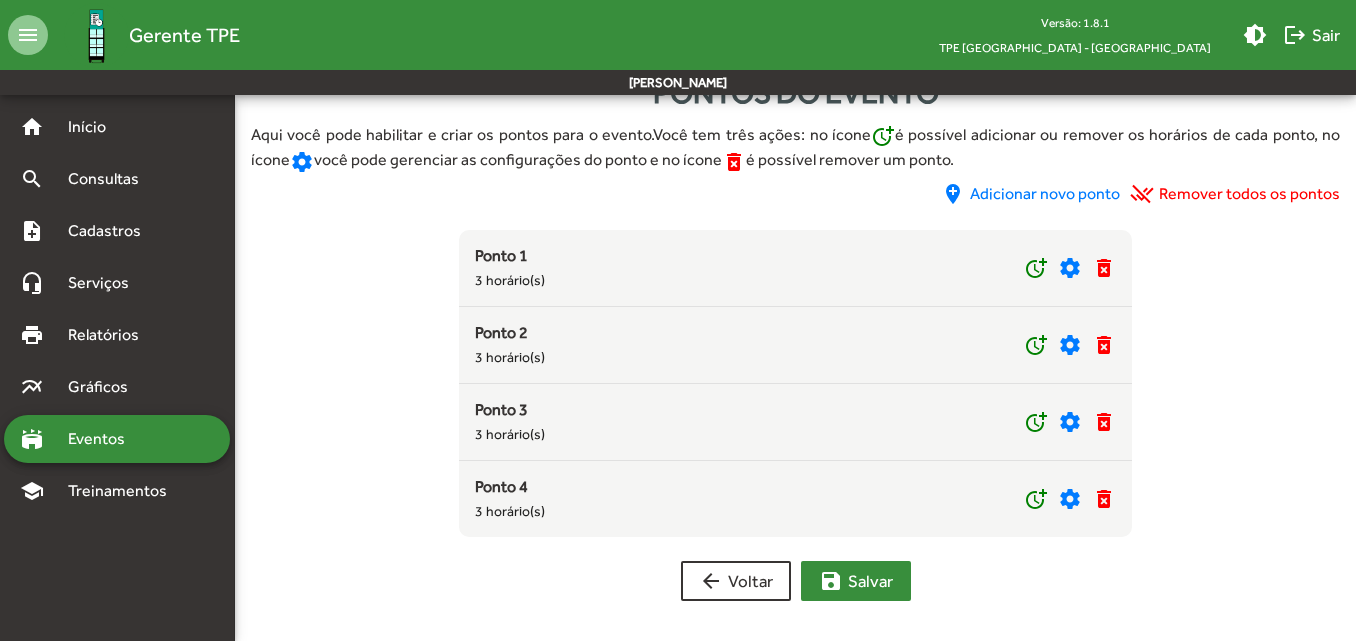 click on "save  [PERSON_NAME]" 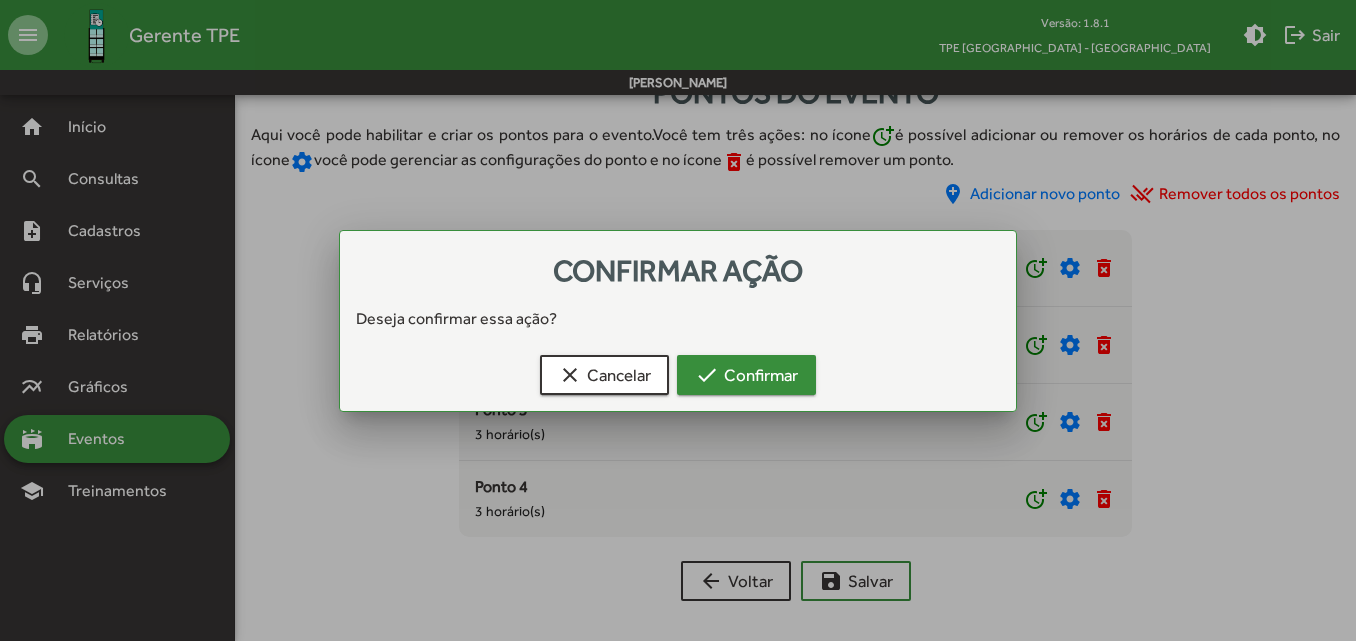 click on "check  Confirmar" at bounding box center [746, 375] 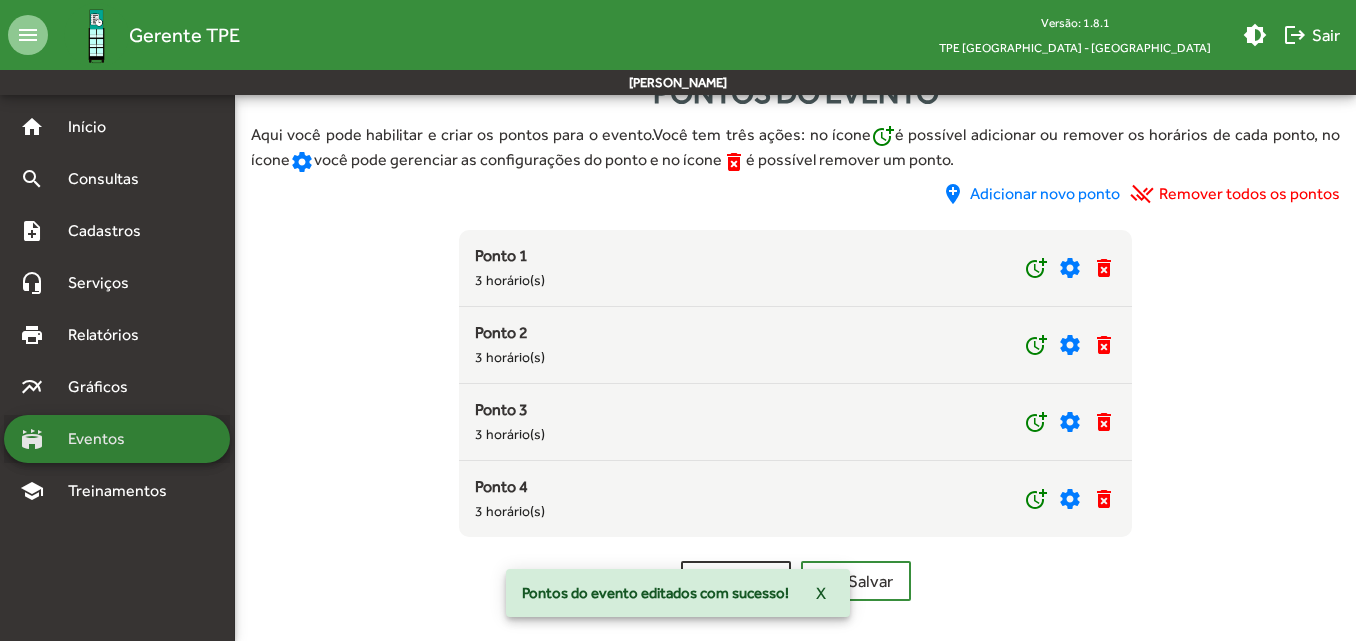 click on "Eventos" at bounding box center [104, 439] 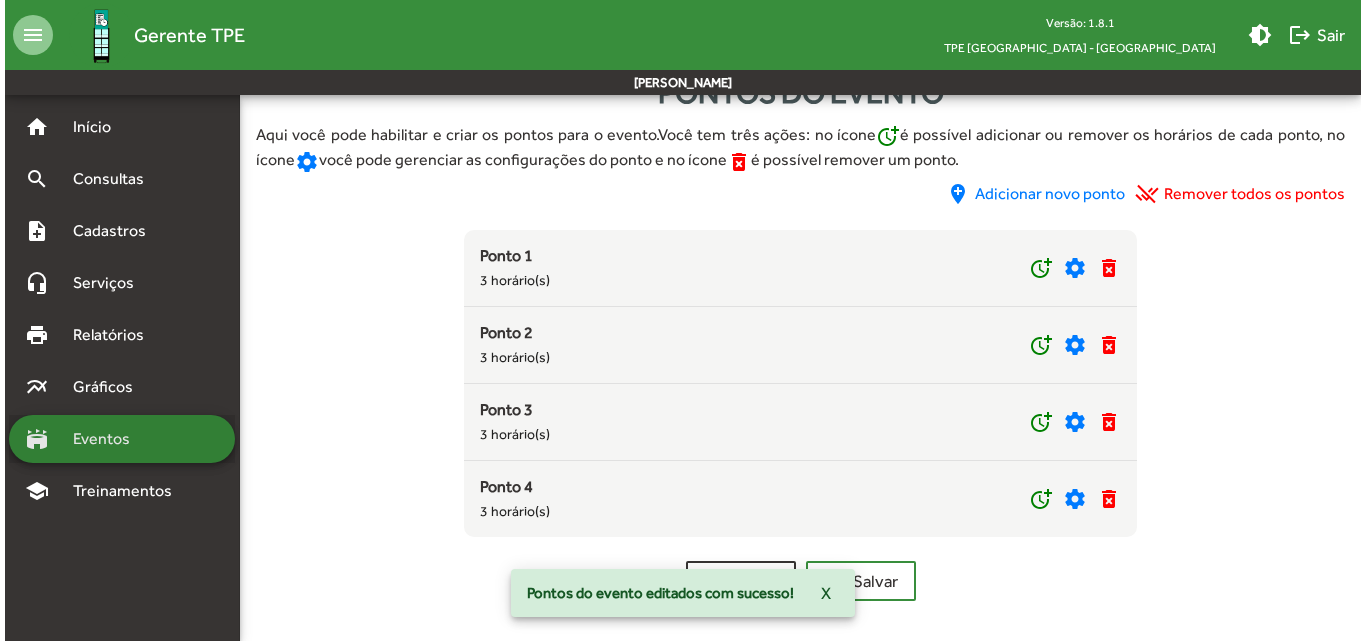 scroll, scrollTop: 0, scrollLeft: 0, axis: both 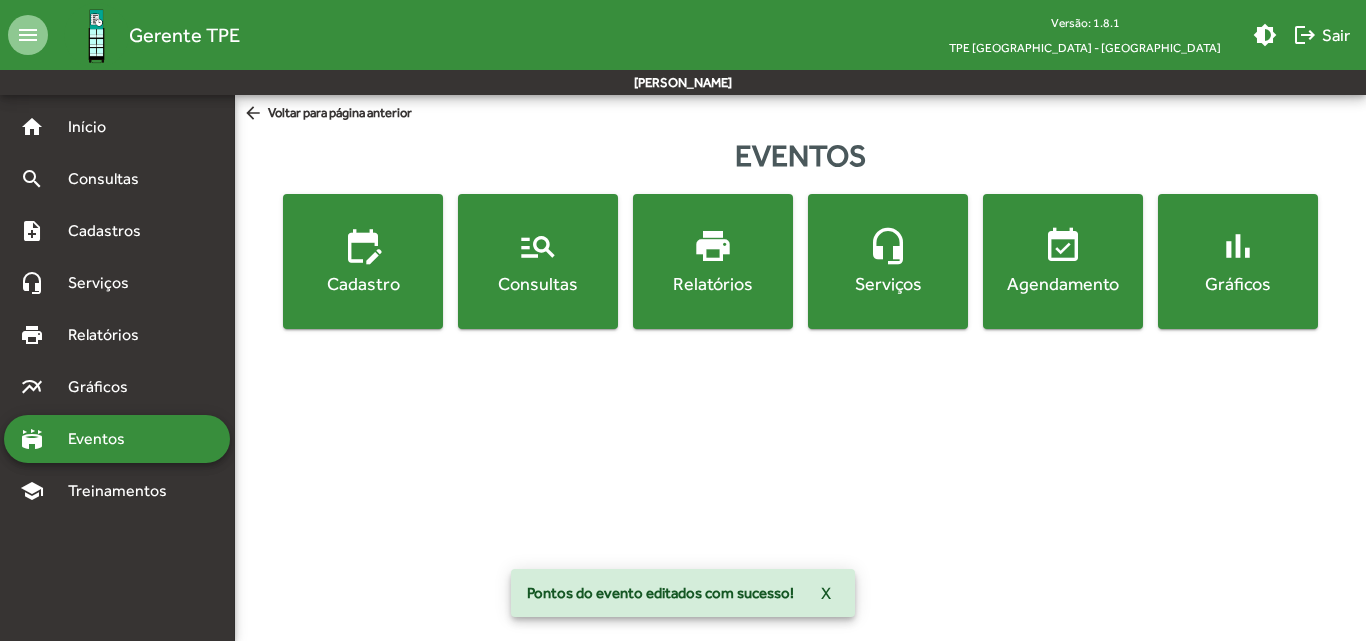click on "Consultas" 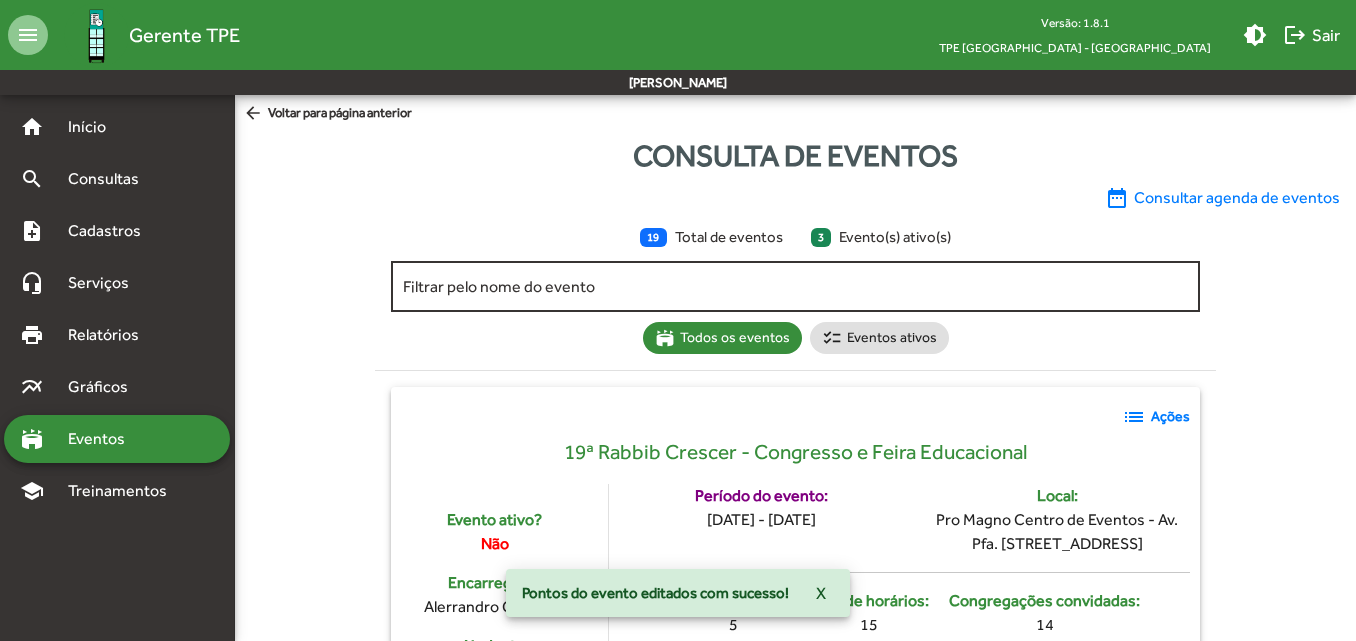 click on "Filtrar pelo nome do evento" at bounding box center [795, 287] 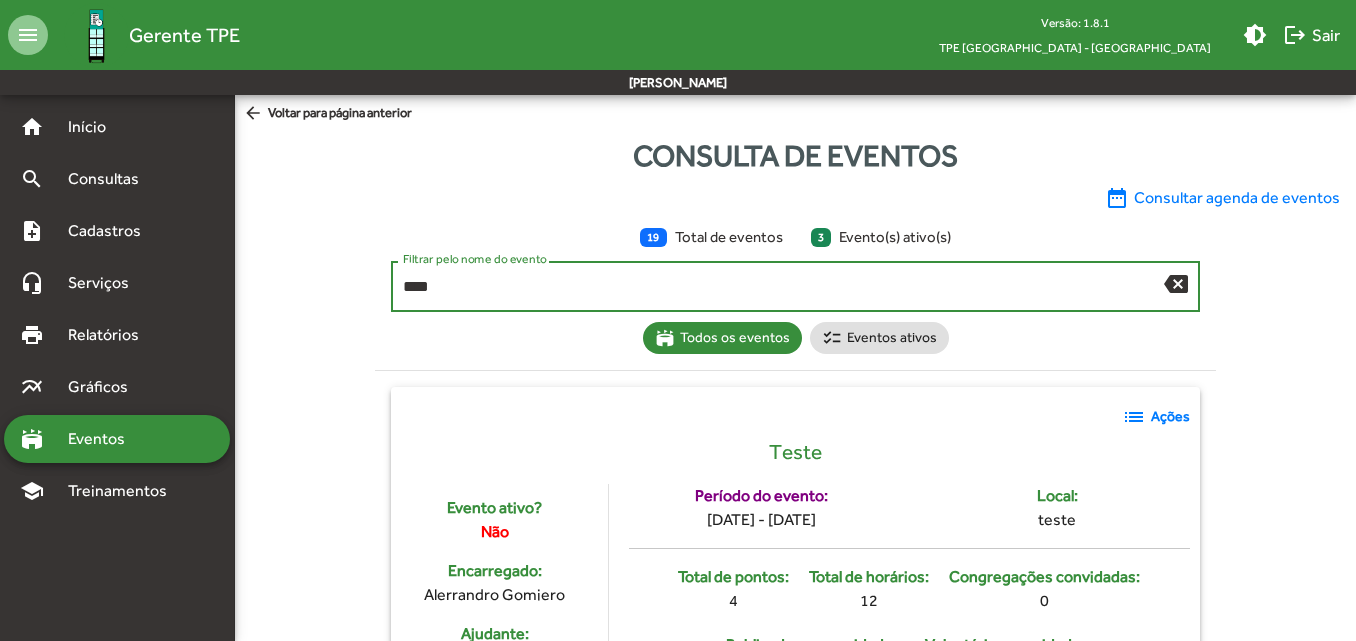 type on "****" 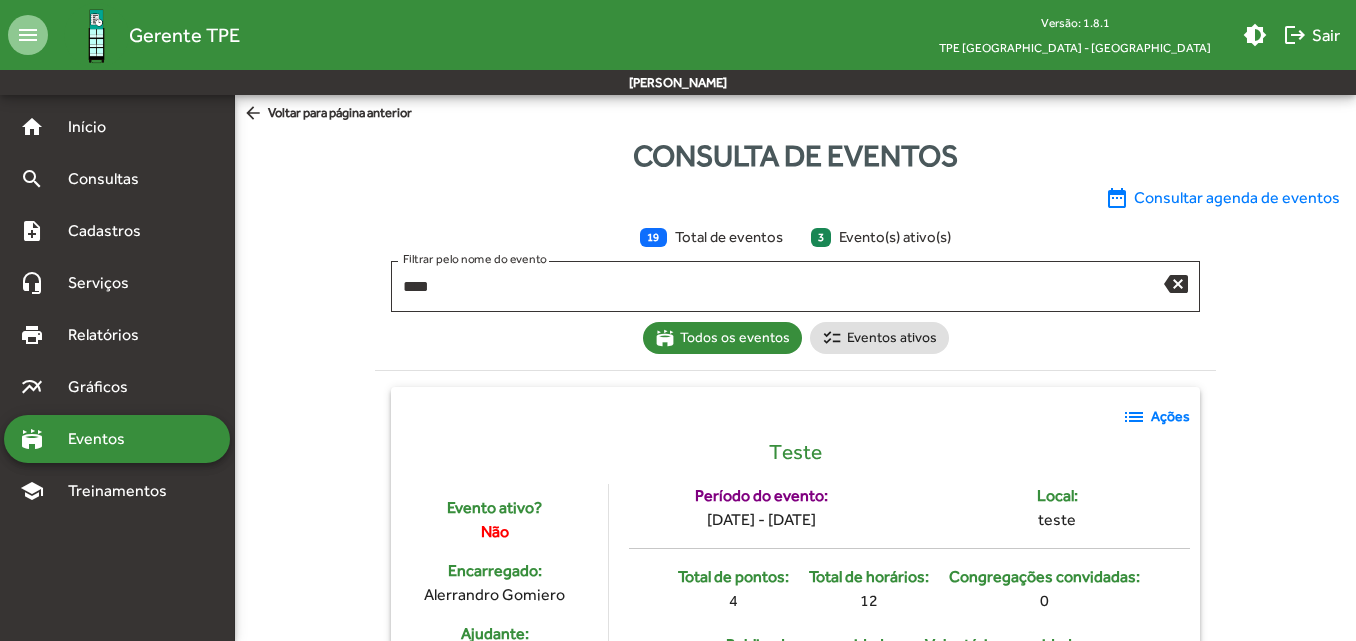 click on "list" 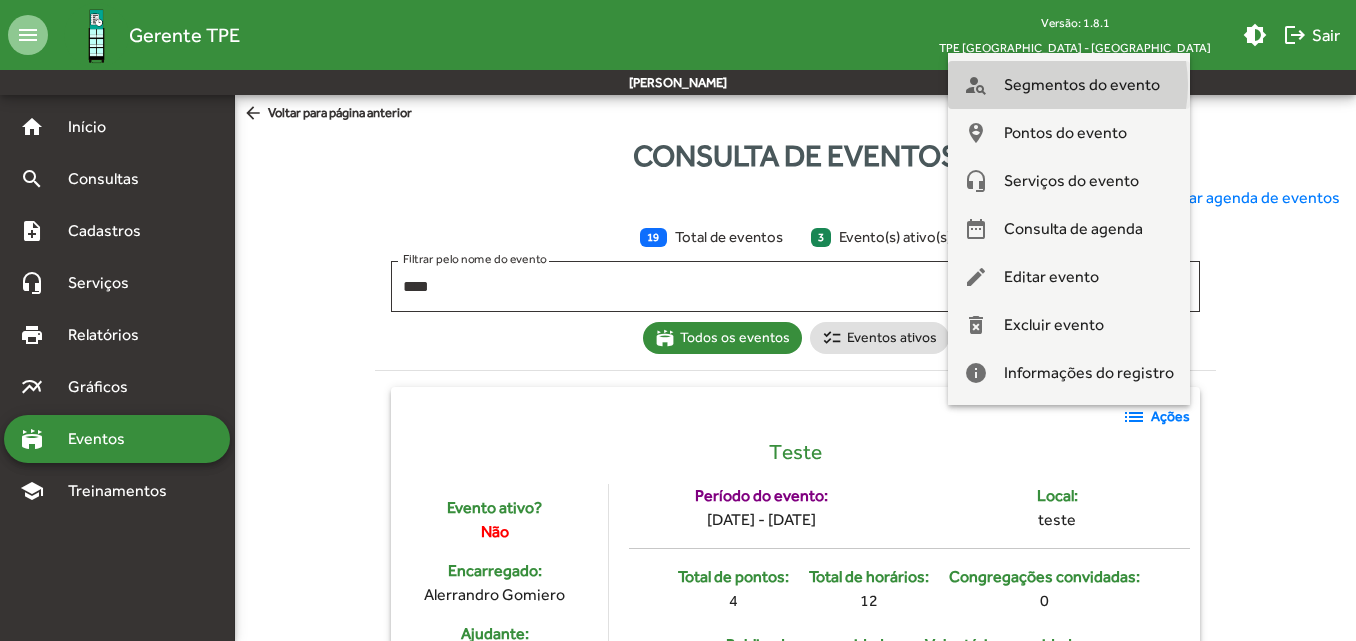 click on "Segmentos do evento" at bounding box center (1082, 85) 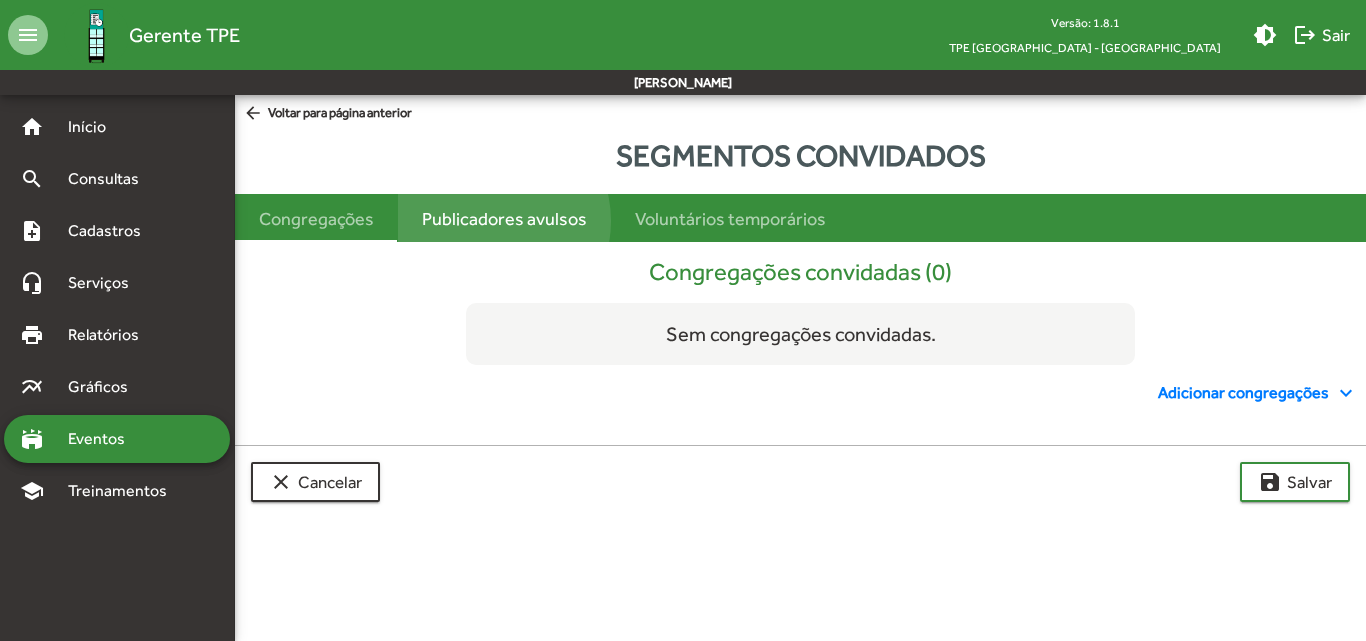 click on "Publicadores avulsos" at bounding box center (504, 218) 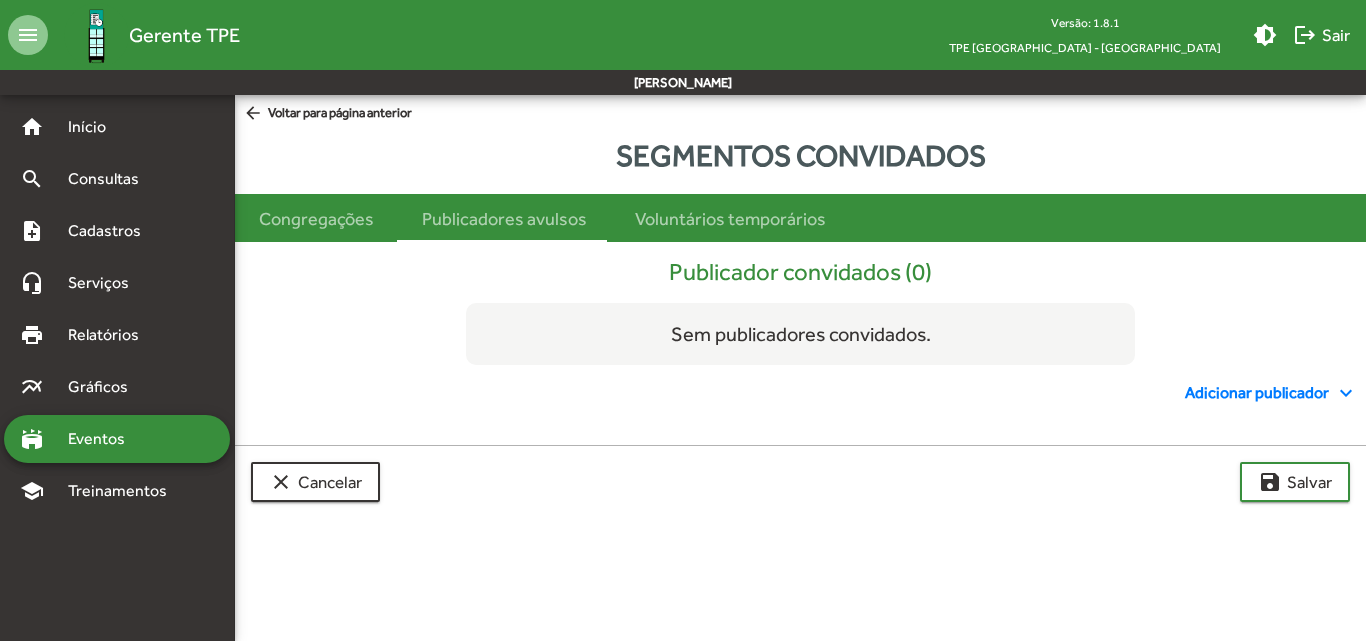click on "Adicionar publicador  expand_more" at bounding box center [1271, 393] 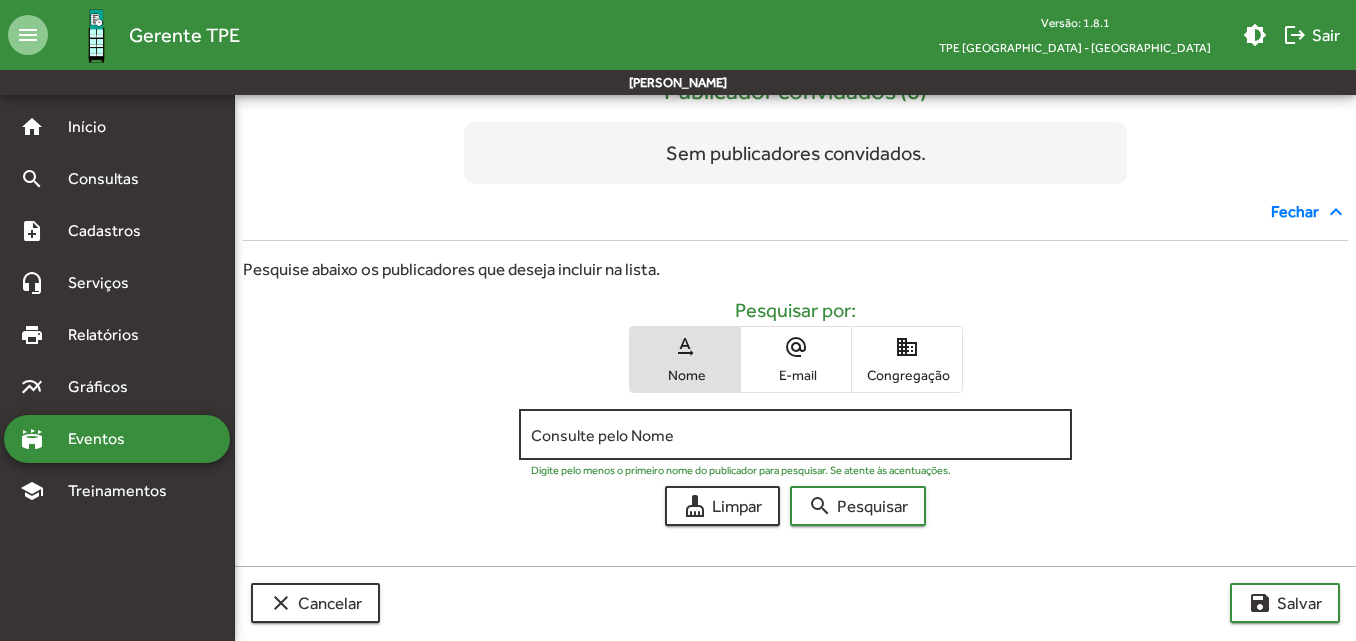 scroll, scrollTop: 203, scrollLeft: 0, axis: vertical 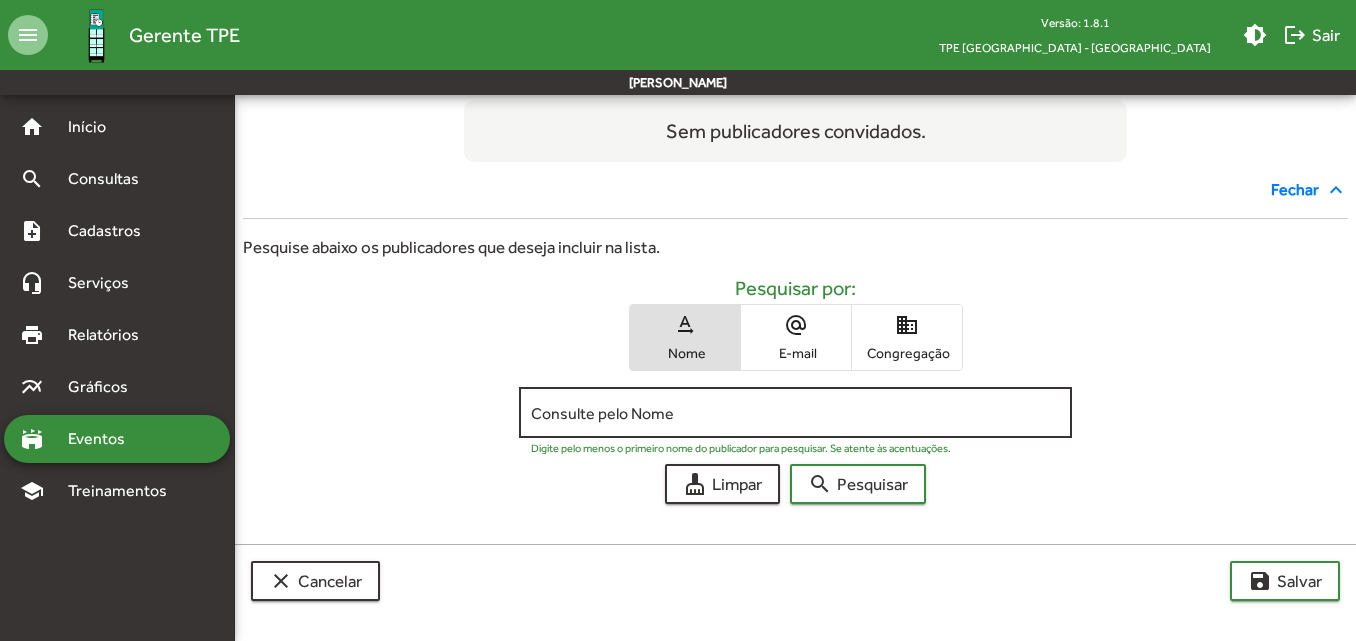 click on "Consulte pelo Nome" at bounding box center (795, 410) 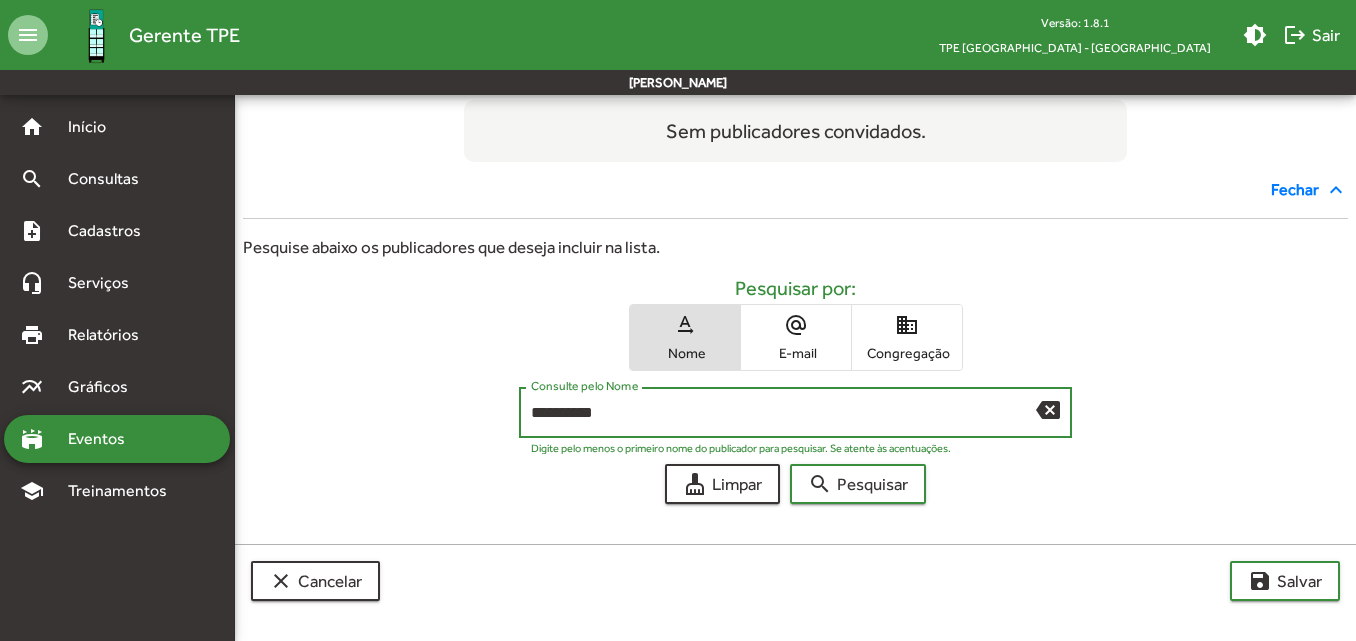 type on "**********" 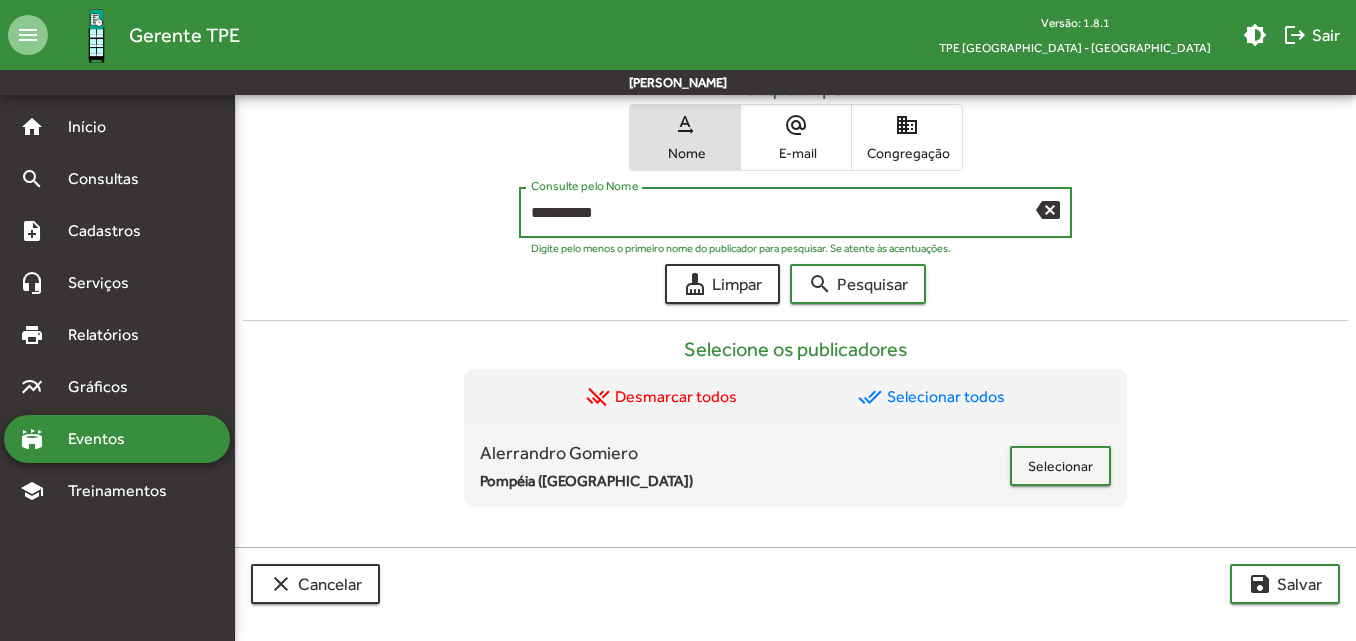 scroll, scrollTop: 406, scrollLeft: 0, axis: vertical 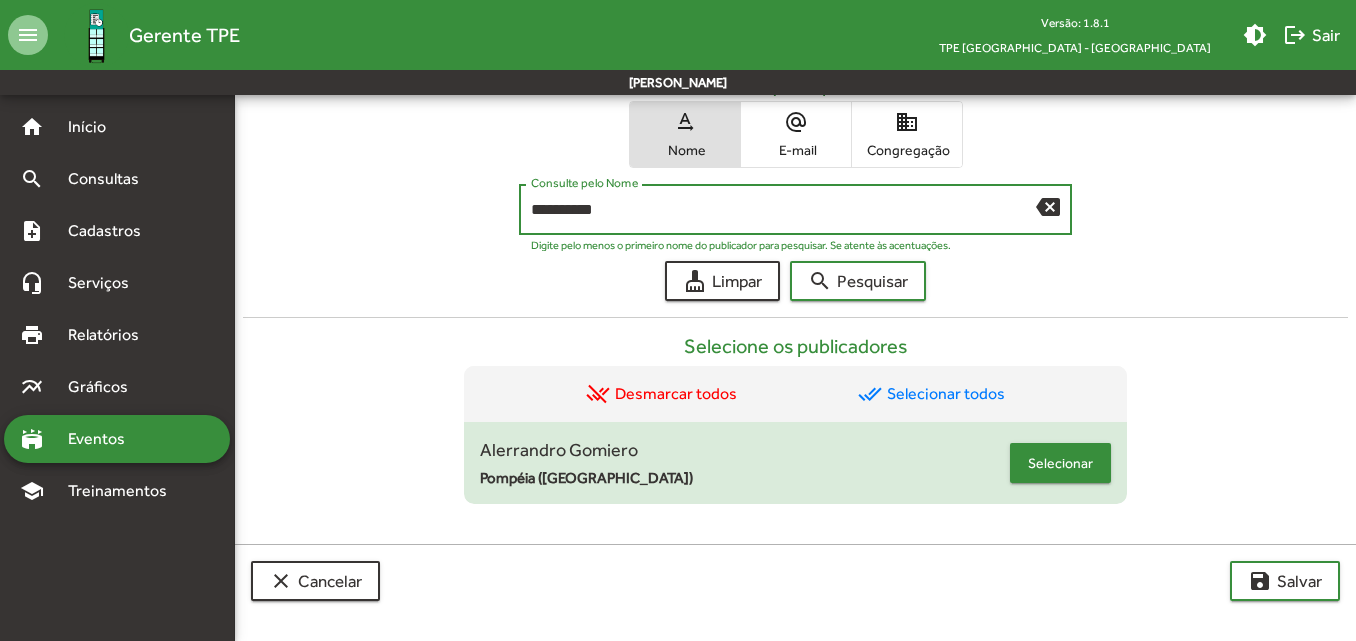click on "Selecionar" at bounding box center (1060, 463) 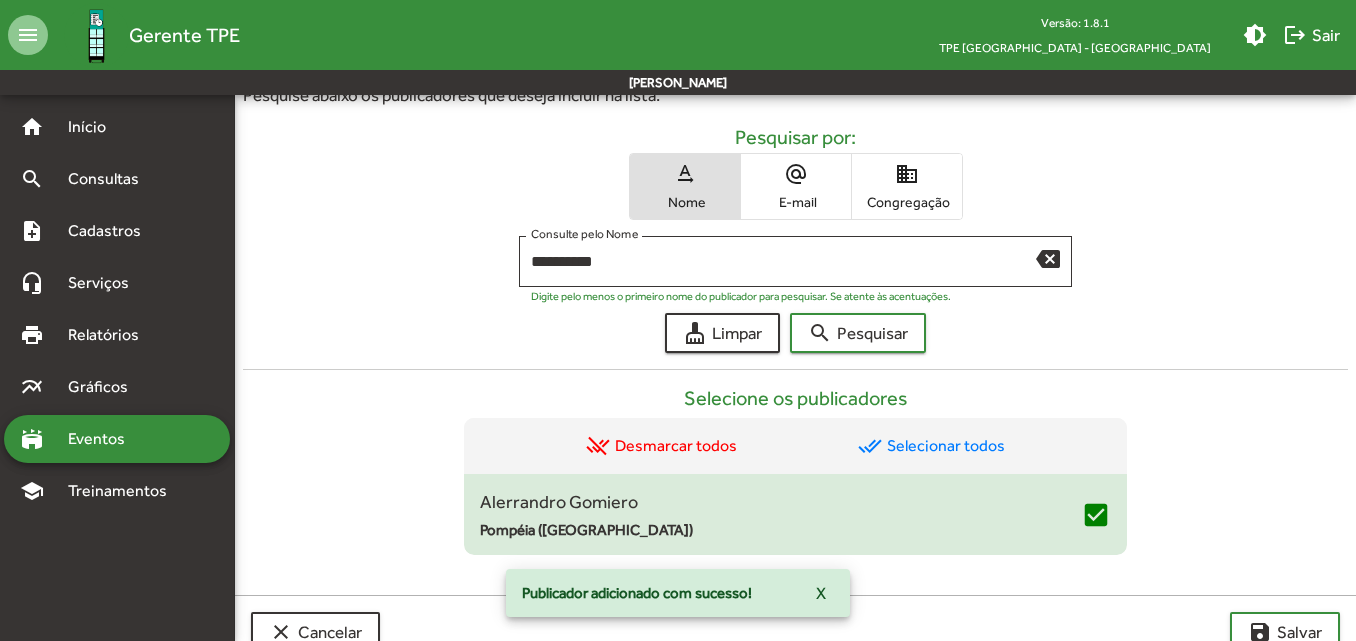 scroll, scrollTop: 381, scrollLeft: 0, axis: vertical 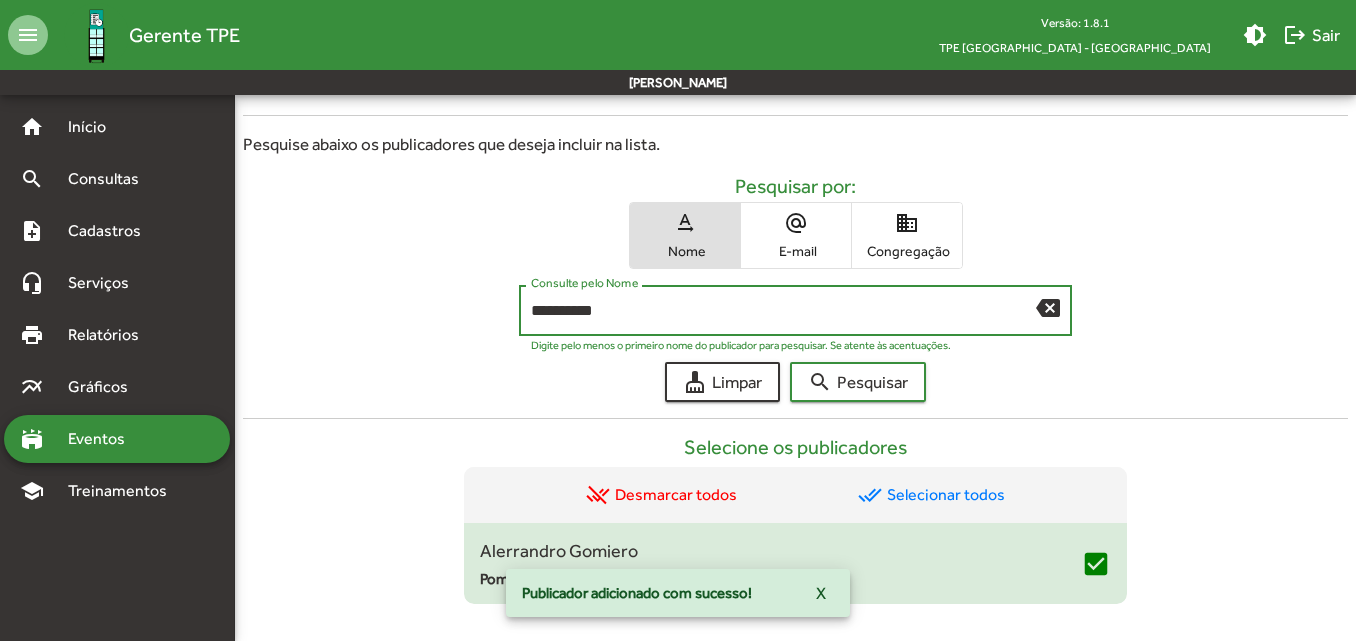 drag, startPoint x: 616, startPoint y: 313, endPoint x: 388, endPoint y: 299, distance: 228.42941 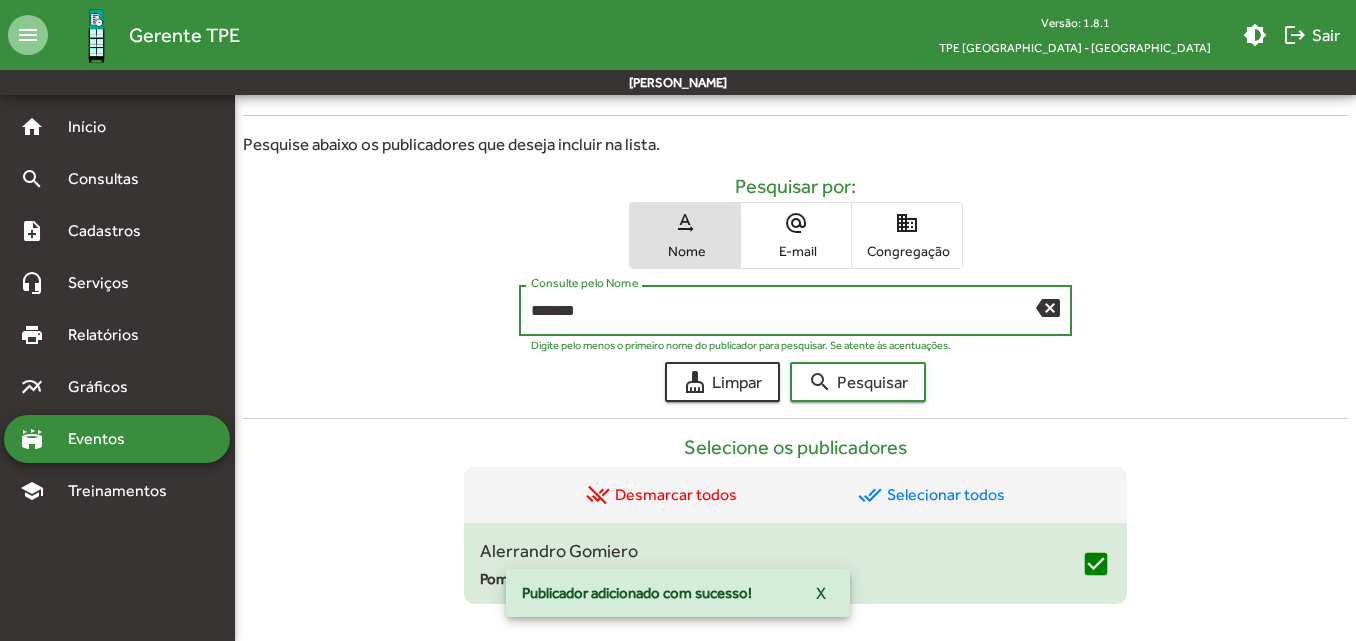 click on "search  Pesquisar" at bounding box center [858, 382] 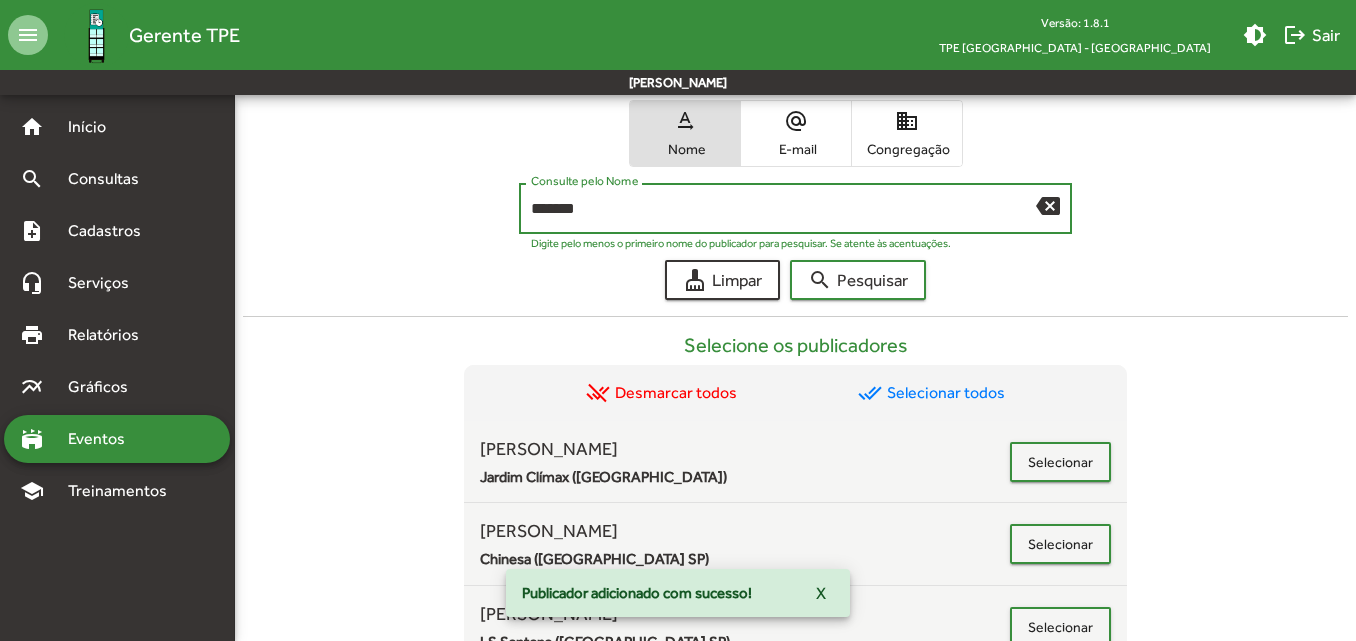 scroll, scrollTop: 694, scrollLeft: 0, axis: vertical 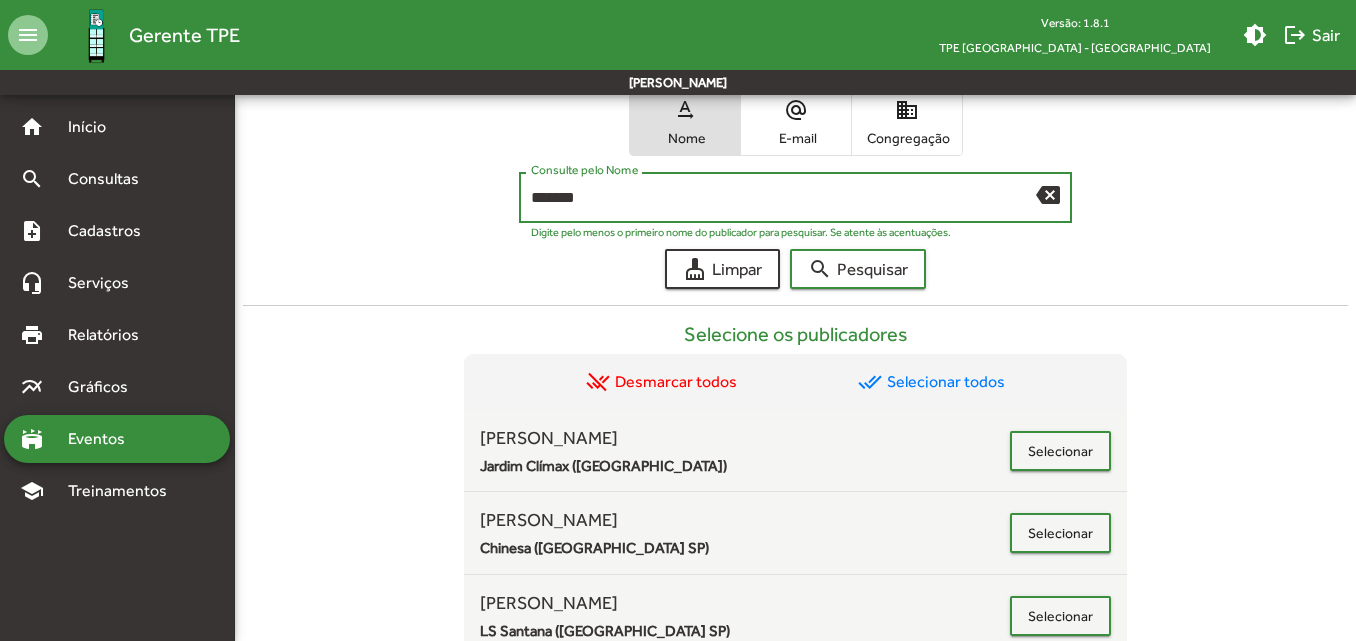 click on "*******" at bounding box center [783, 198] 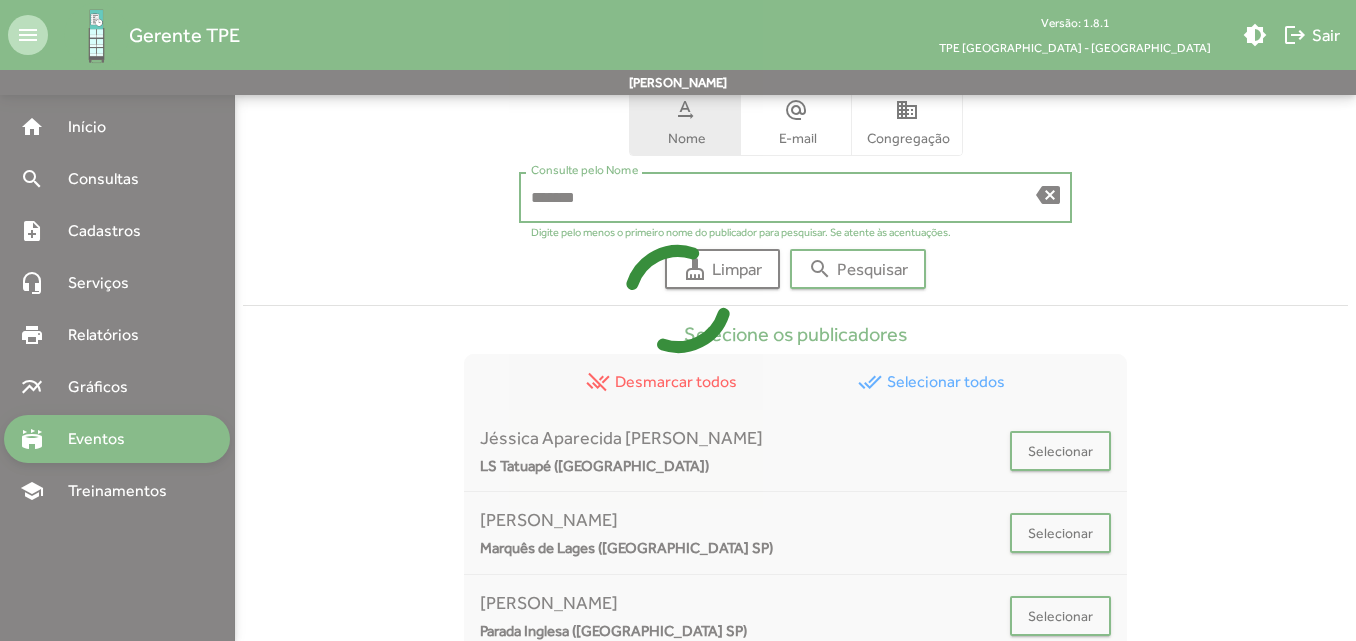scroll, scrollTop: 694, scrollLeft: 0, axis: vertical 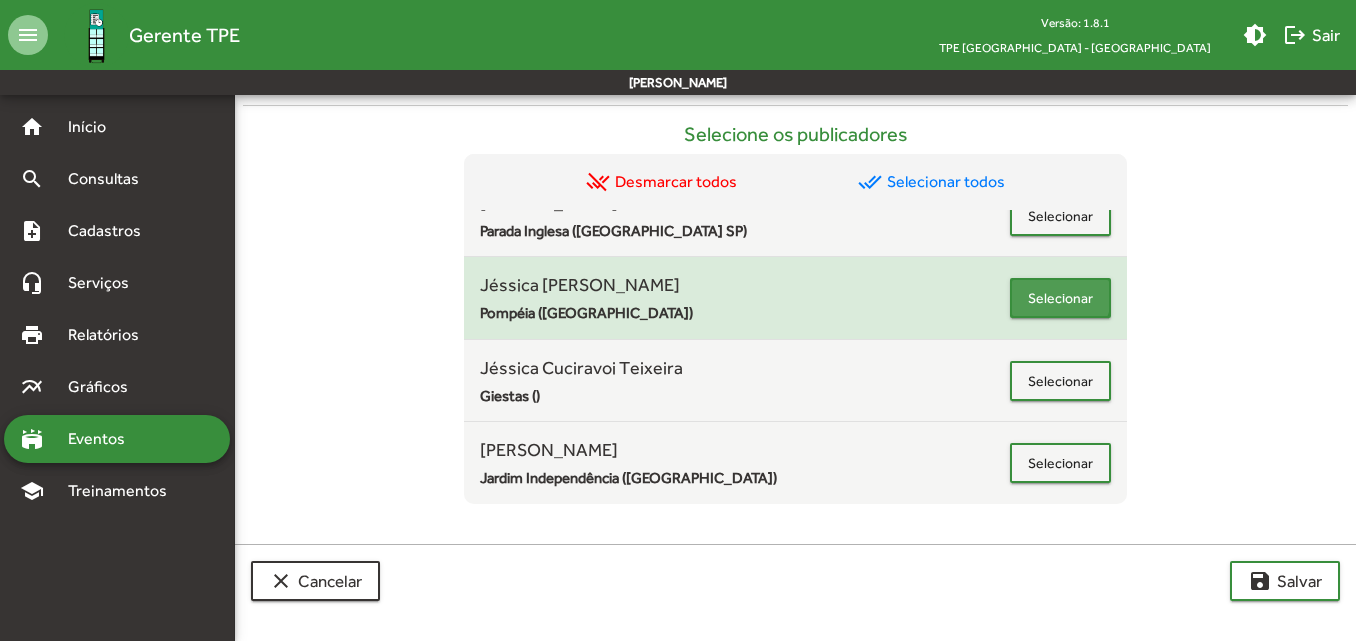 click on "Selecionar" at bounding box center [1060, 298] 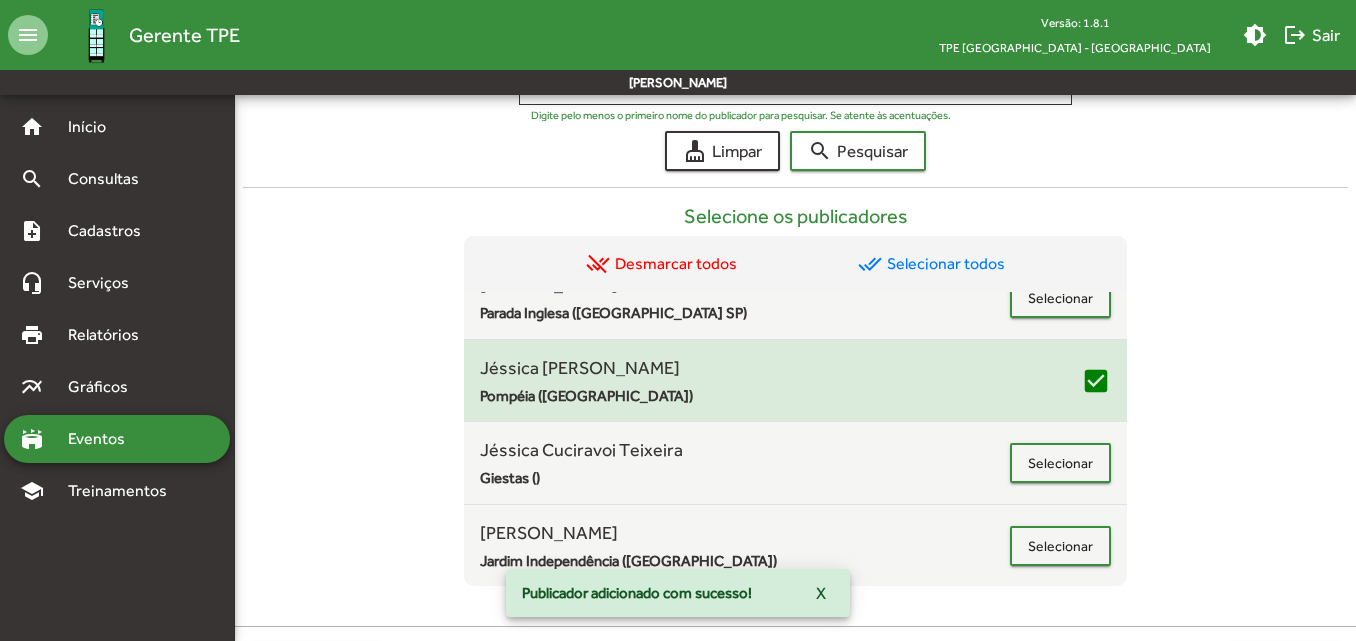 scroll, scrollTop: 0, scrollLeft: 0, axis: both 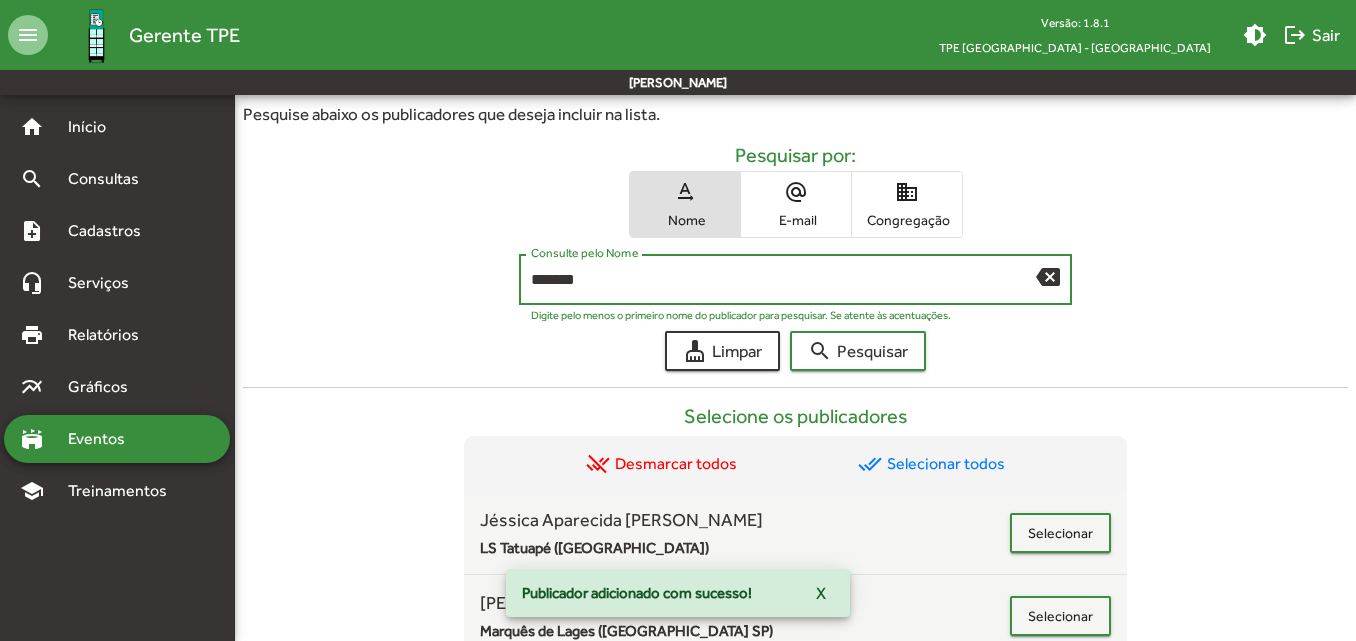 drag, startPoint x: 594, startPoint y: 286, endPoint x: 507, endPoint y: 285, distance: 87.005745 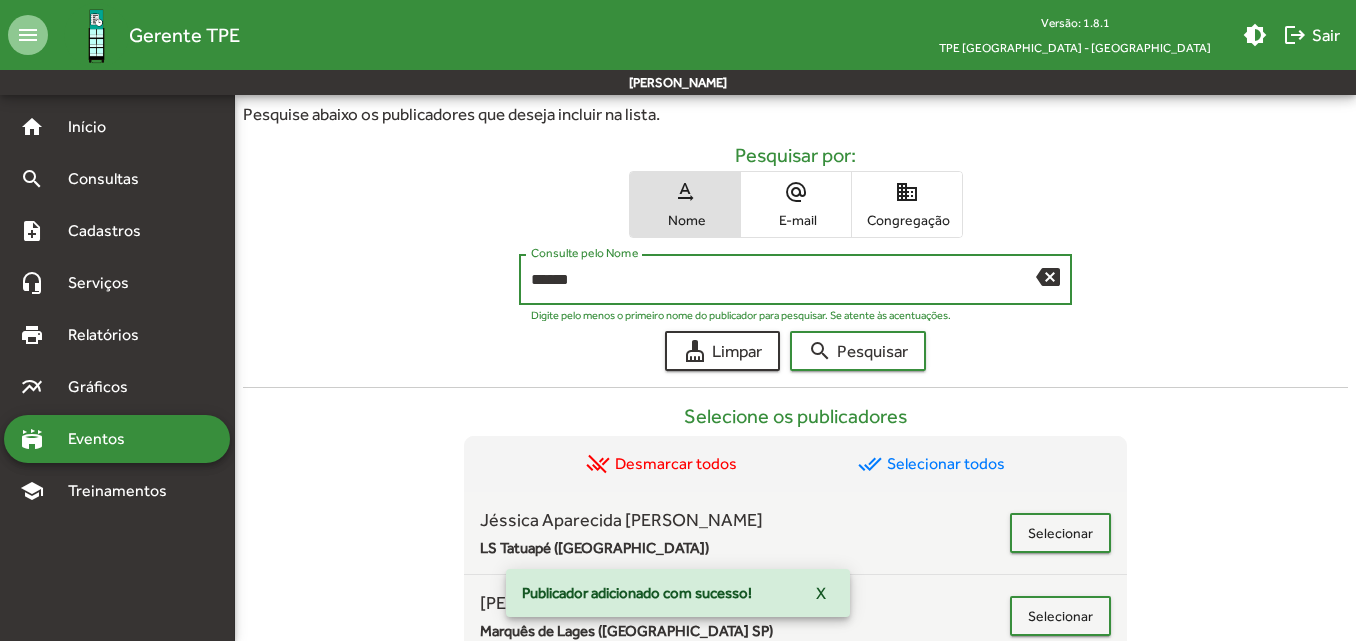 type on "*******" 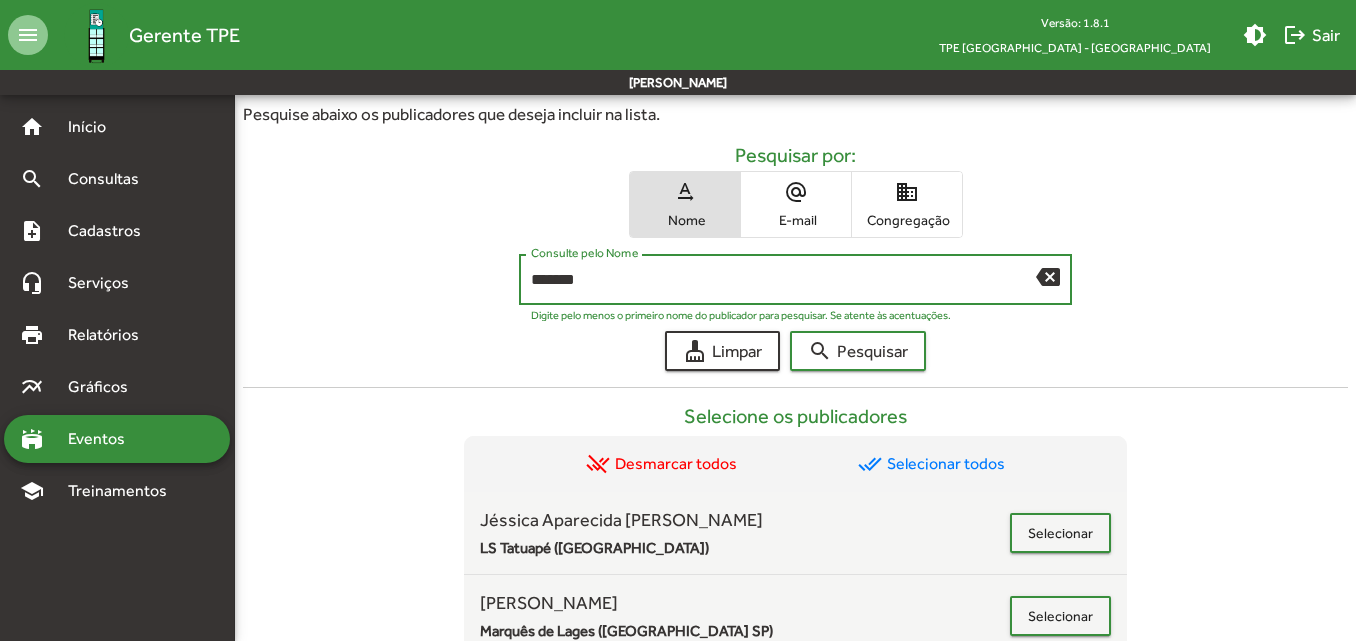 drag, startPoint x: 589, startPoint y: 284, endPoint x: 464, endPoint y: 305, distance: 126.751724 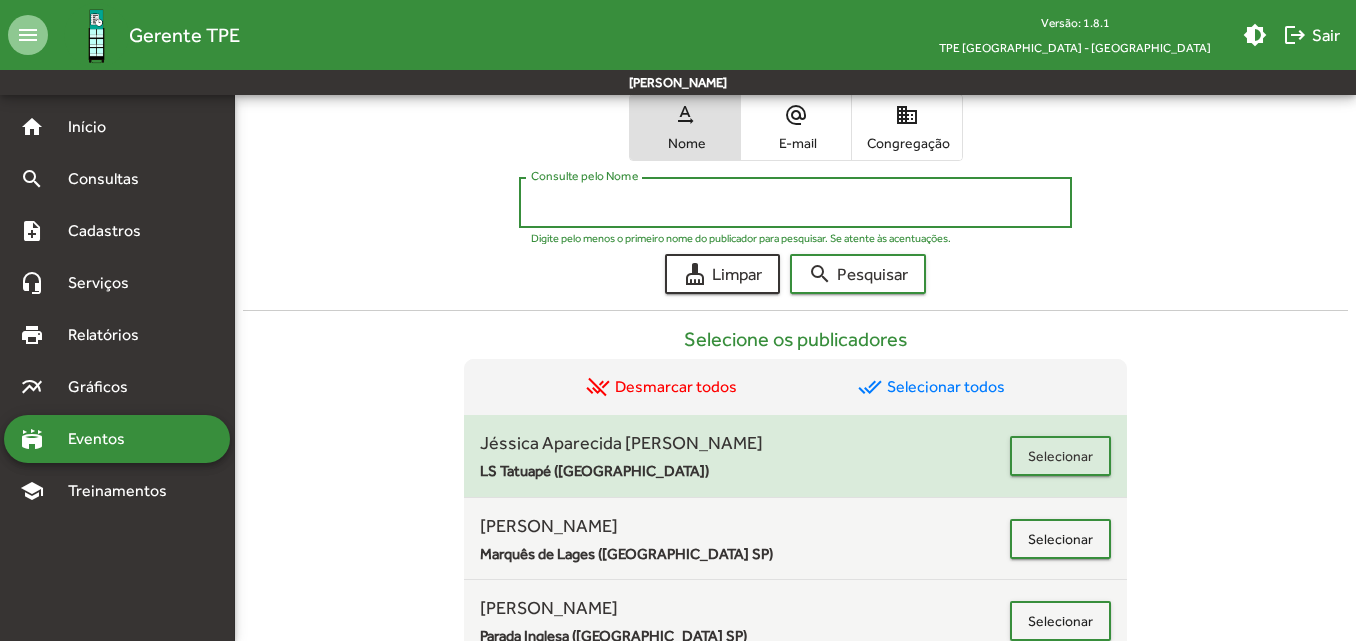 scroll, scrollTop: 694, scrollLeft: 0, axis: vertical 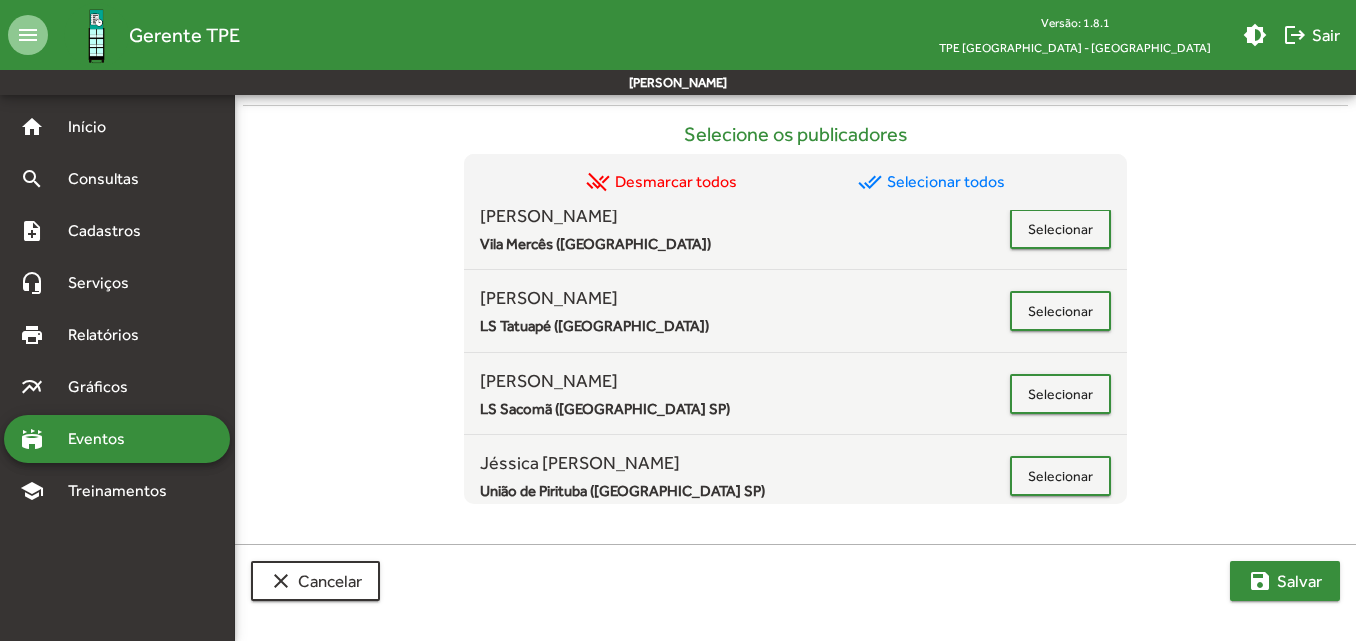 type 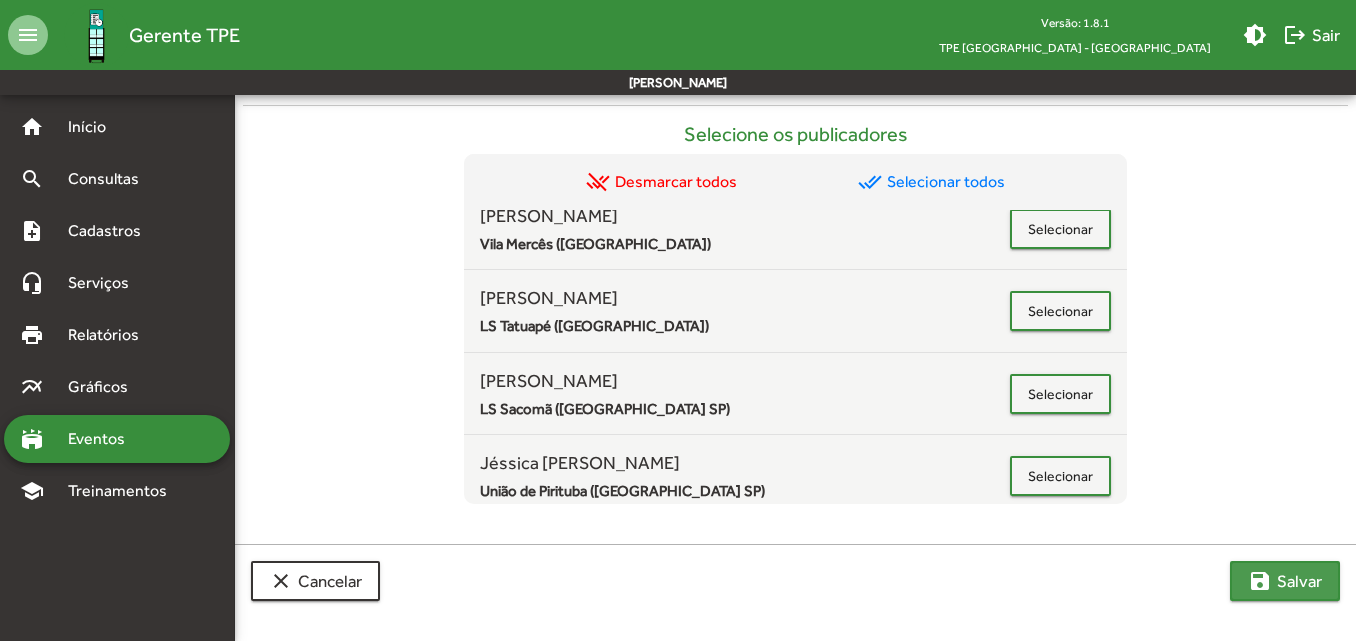 click on "save  [PERSON_NAME]" 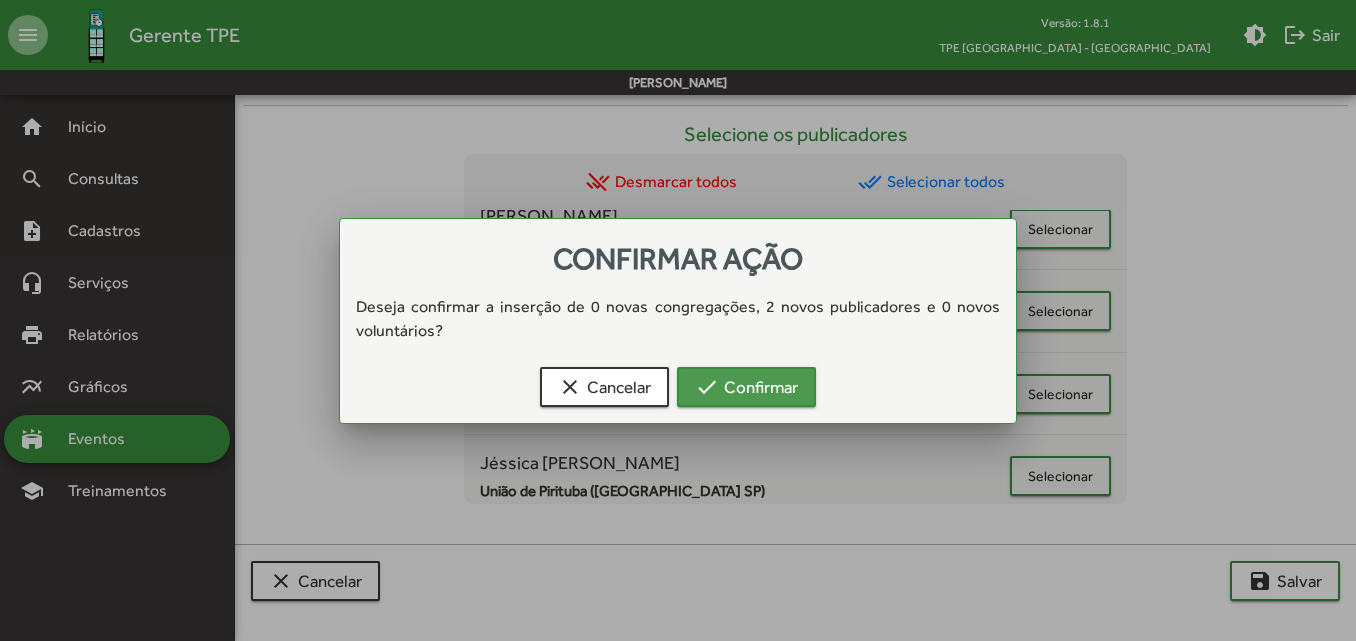 click on "check" at bounding box center (707, 387) 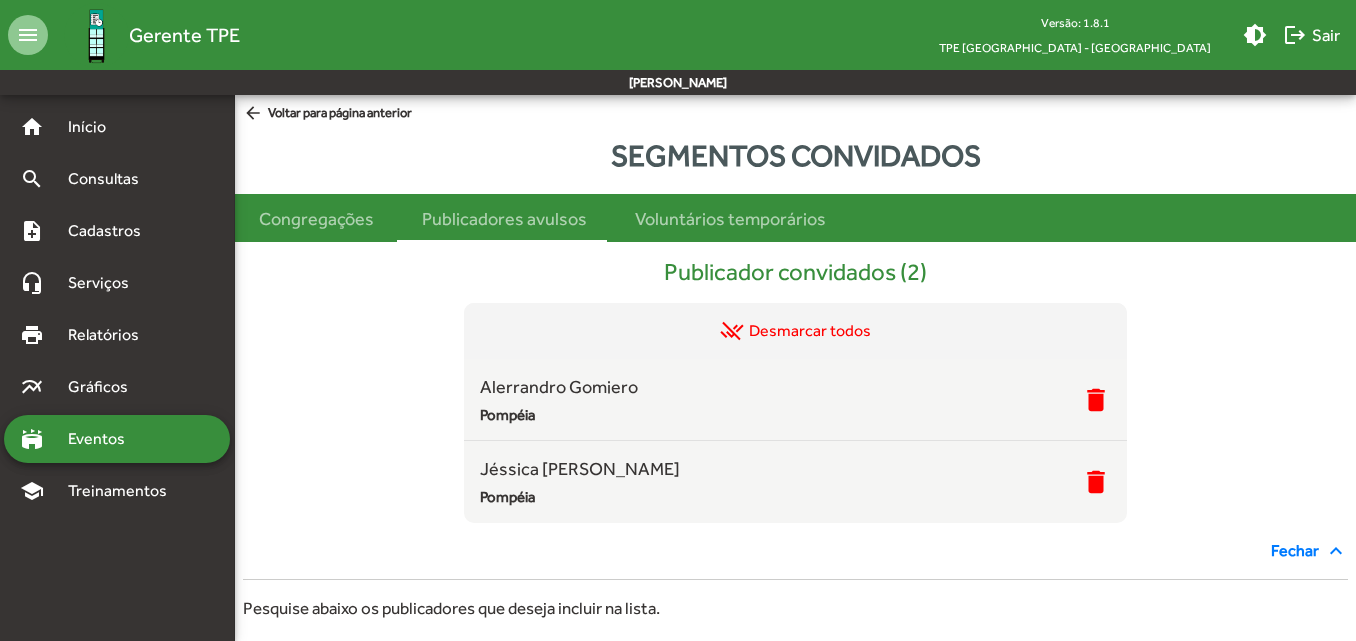 scroll, scrollTop: 776, scrollLeft: 0, axis: vertical 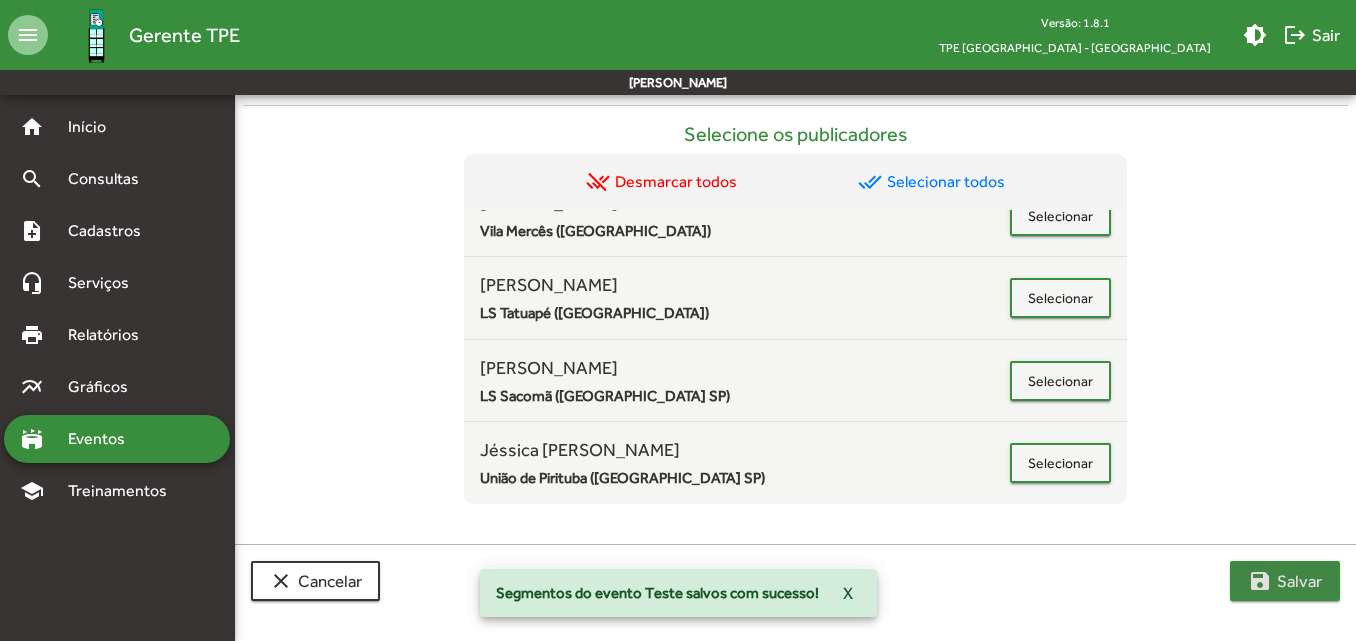 click on "save  [PERSON_NAME]" 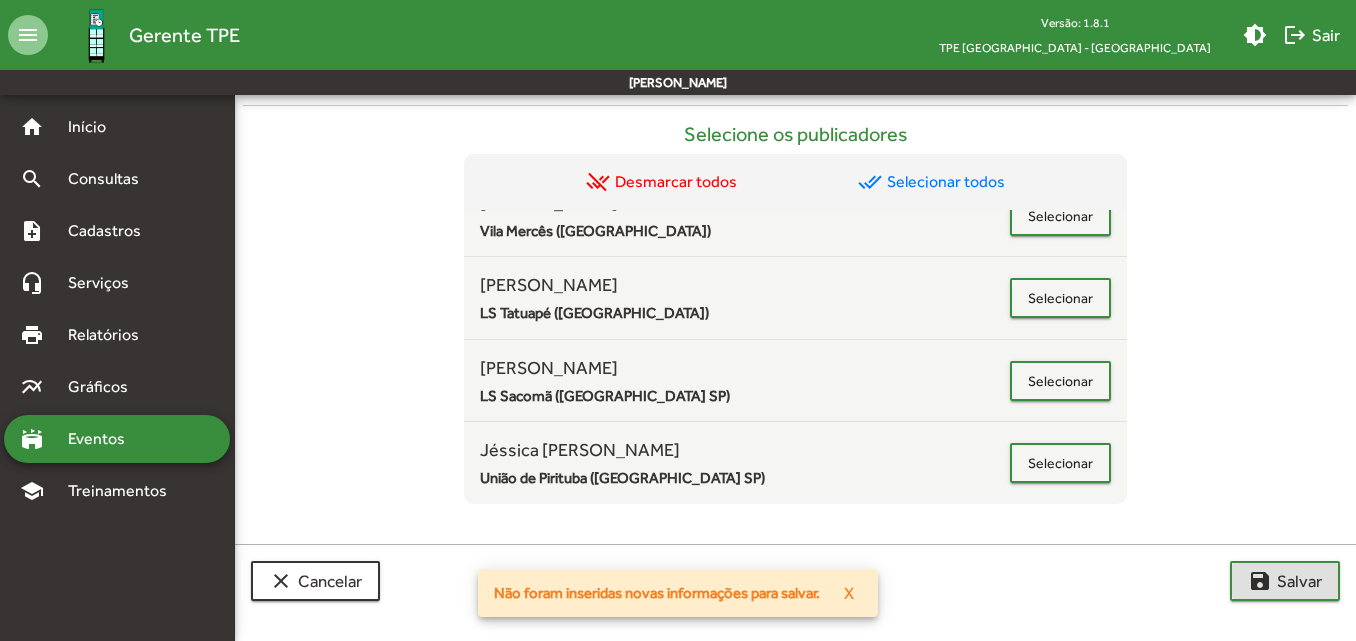 click on "X" at bounding box center (849, 593) 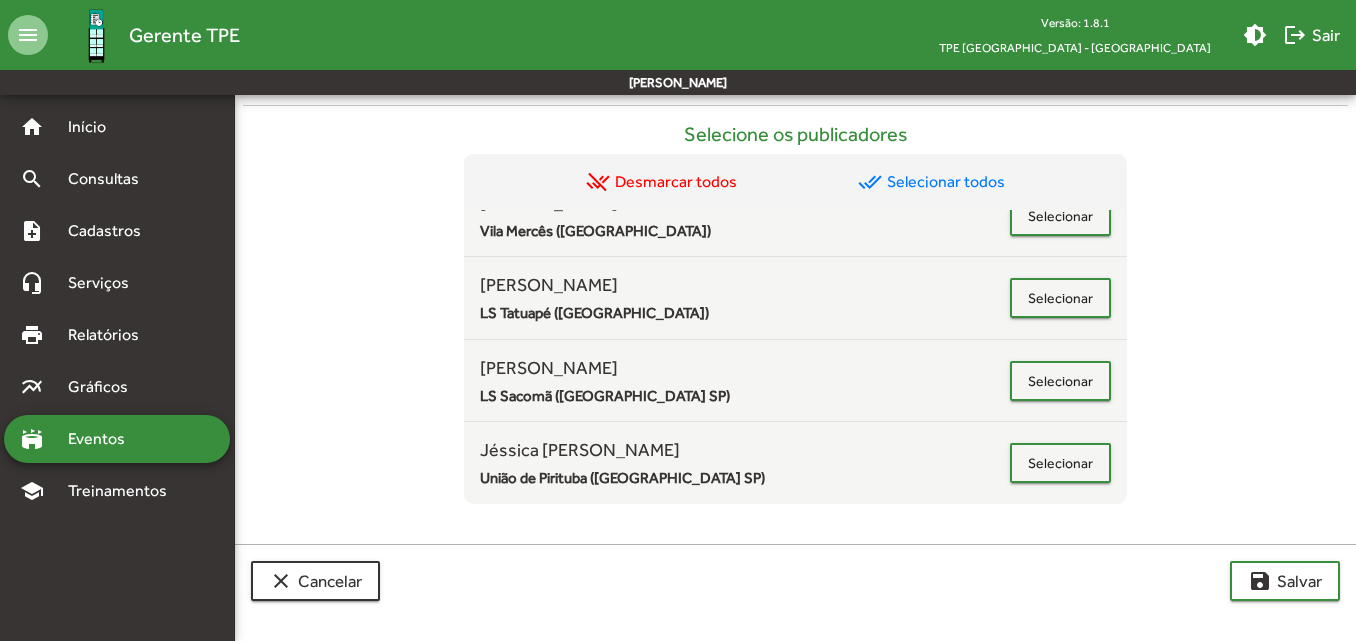 click on "Eventos" at bounding box center (104, 439) 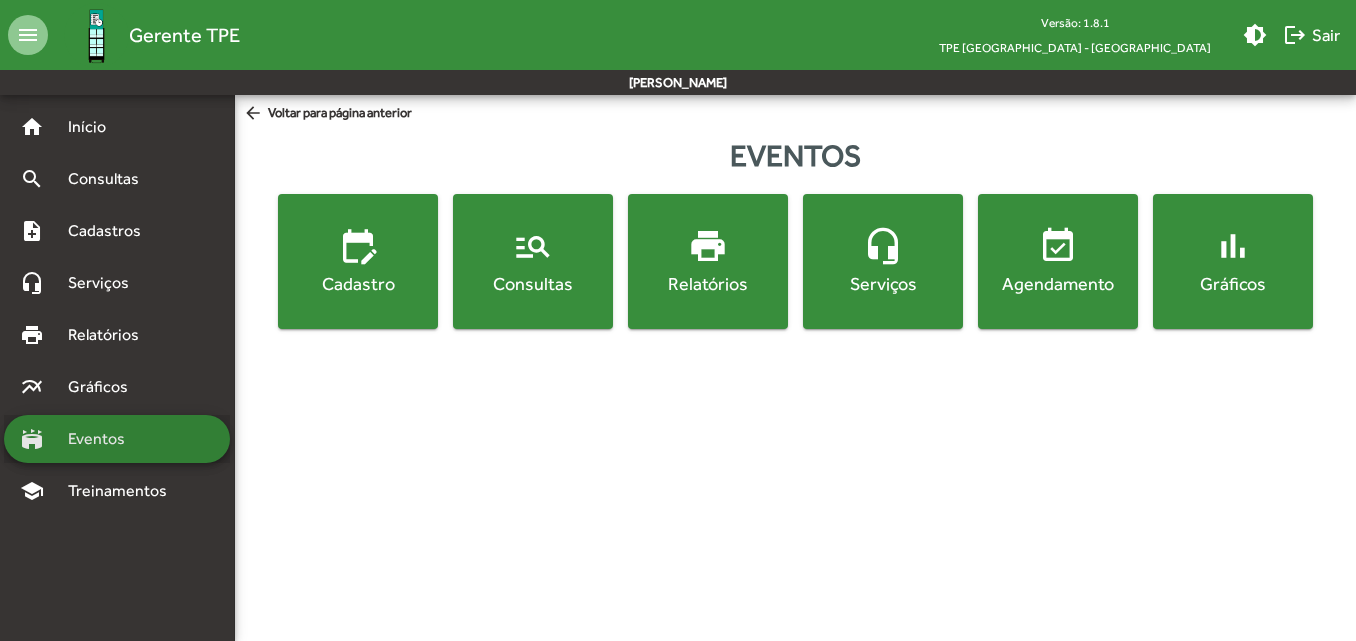 scroll, scrollTop: 0, scrollLeft: 0, axis: both 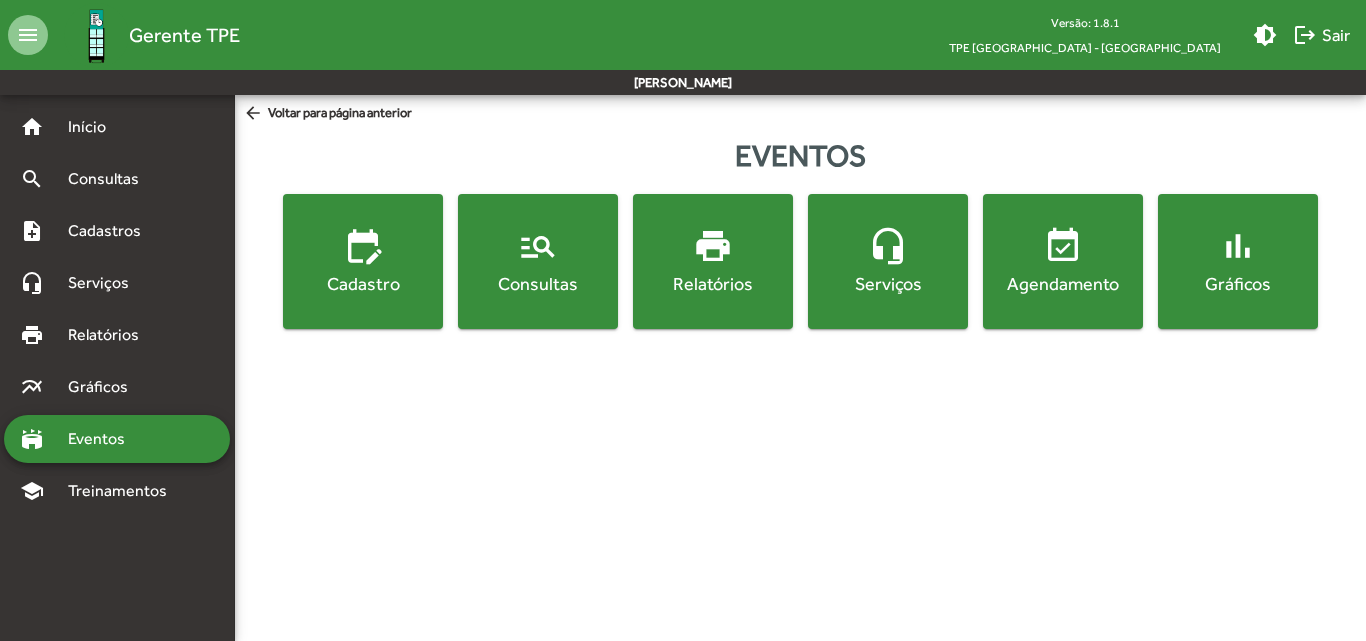 click on "manage_search" 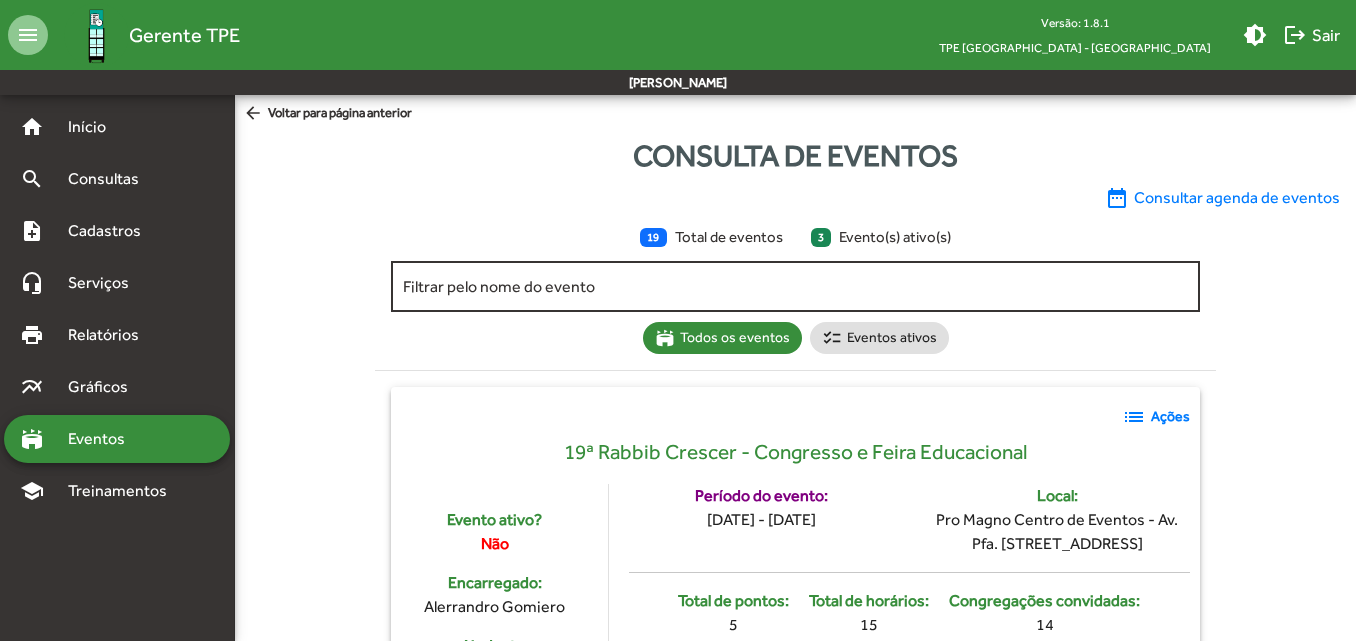 click on "Filtrar pelo nome do evento" 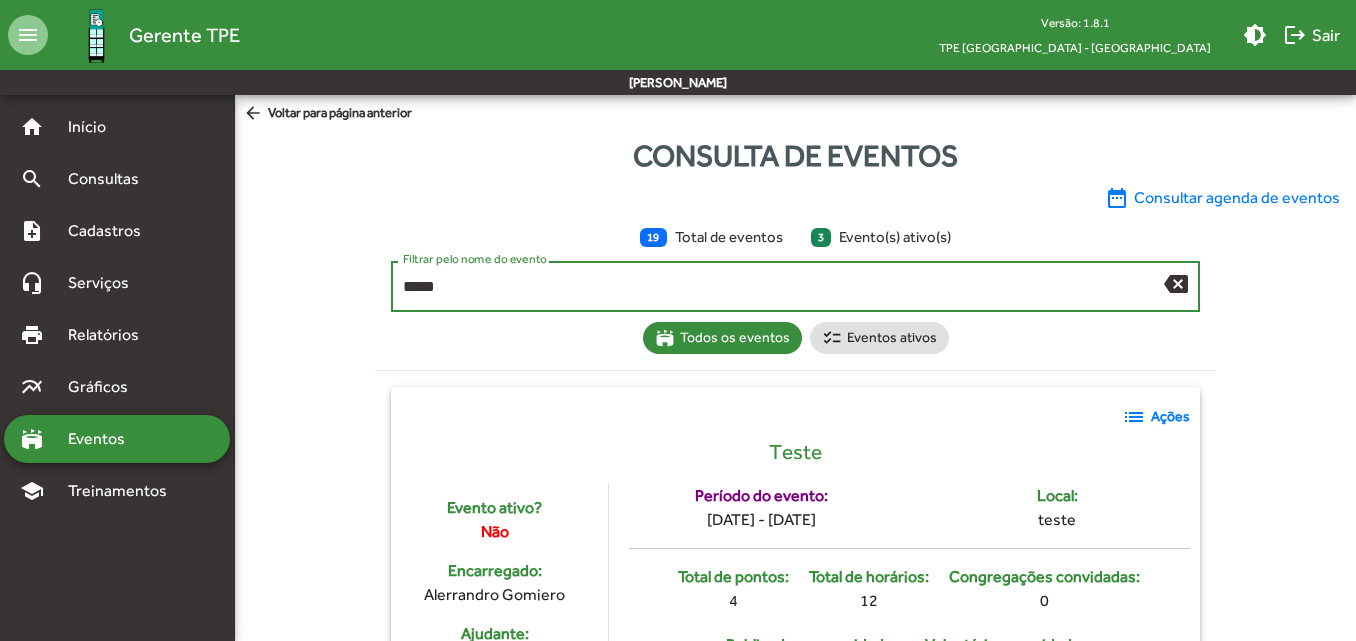 type on "*****" 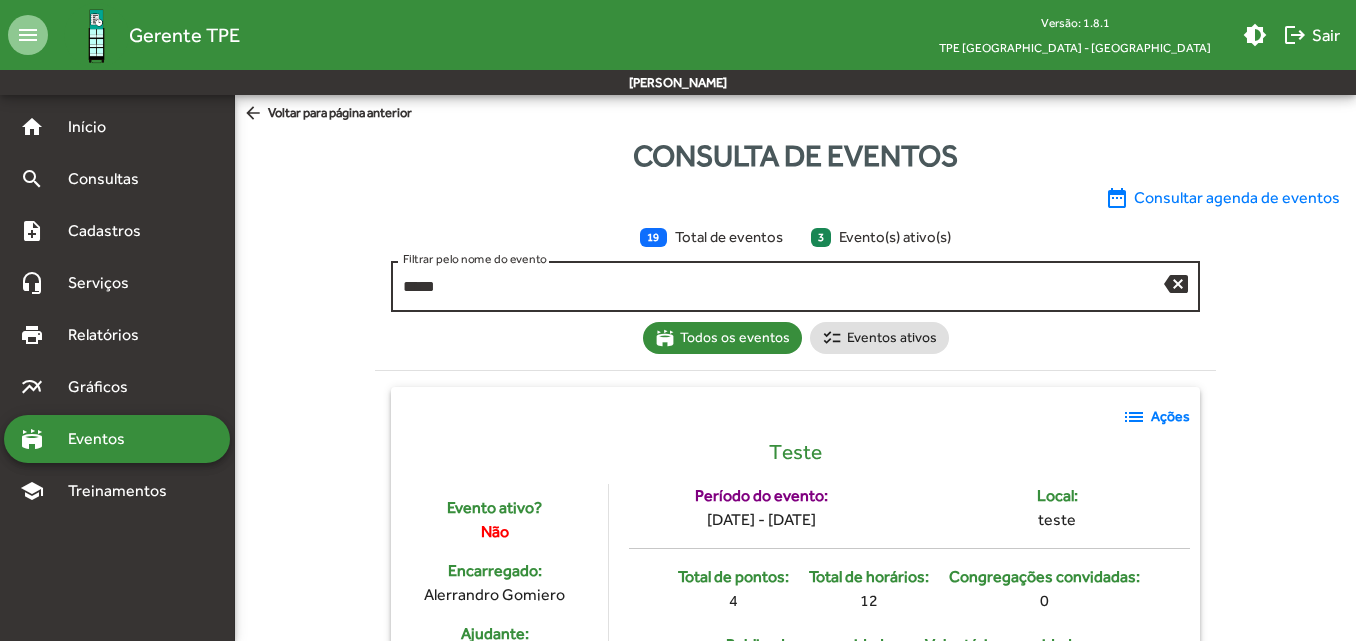click on "***** Filtrar pelo nome do evento" 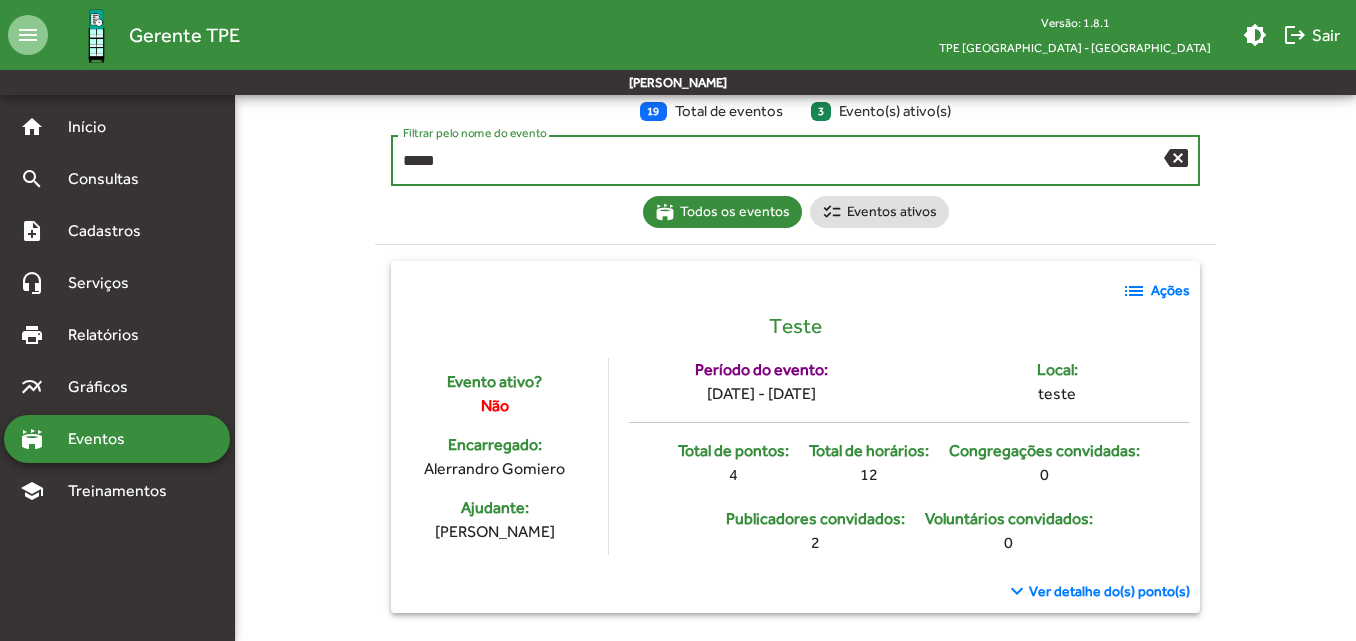 scroll, scrollTop: 130, scrollLeft: 0, axis: vertical 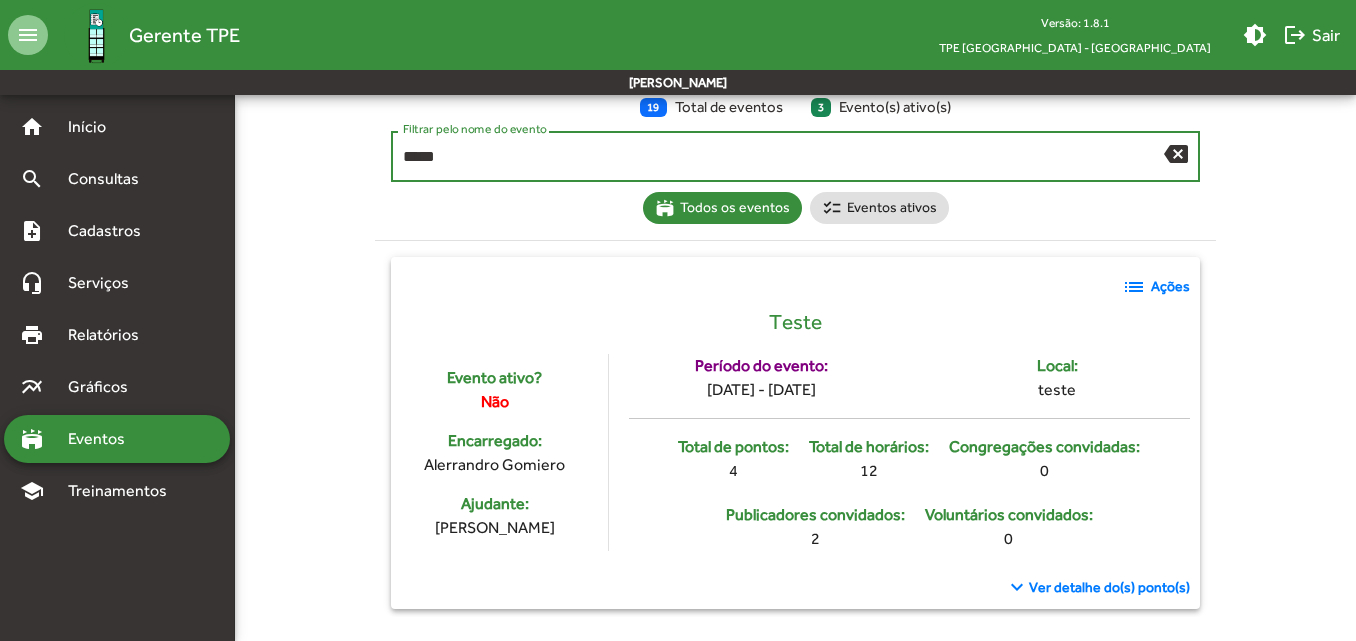 click on "list" 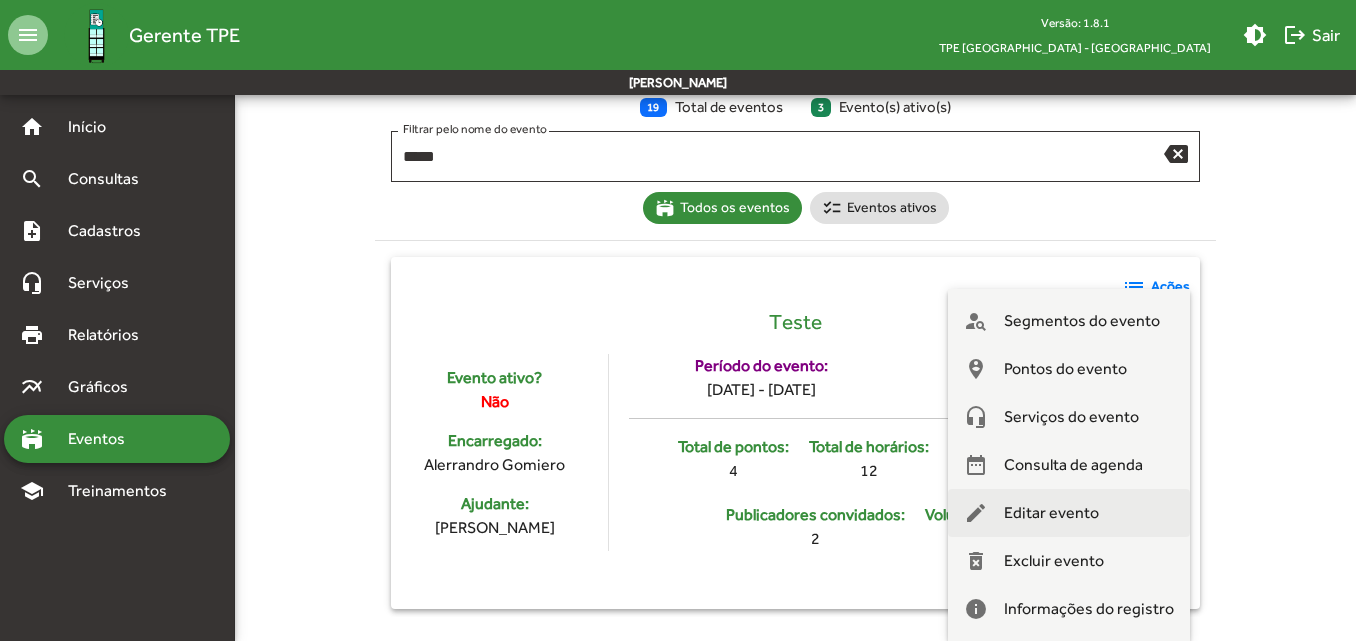 click on "Editar evento" at bounding box center (1051, 513) 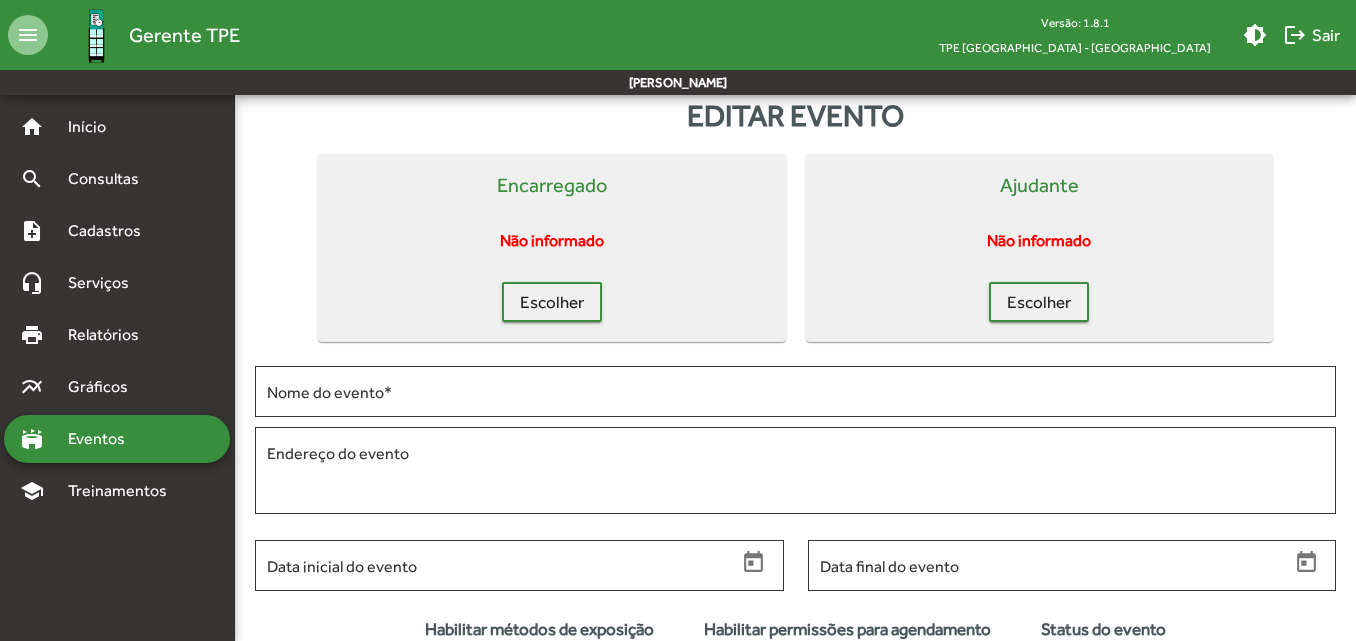scroll, scrollTop: 0, scrollLeft: 0, axis: both 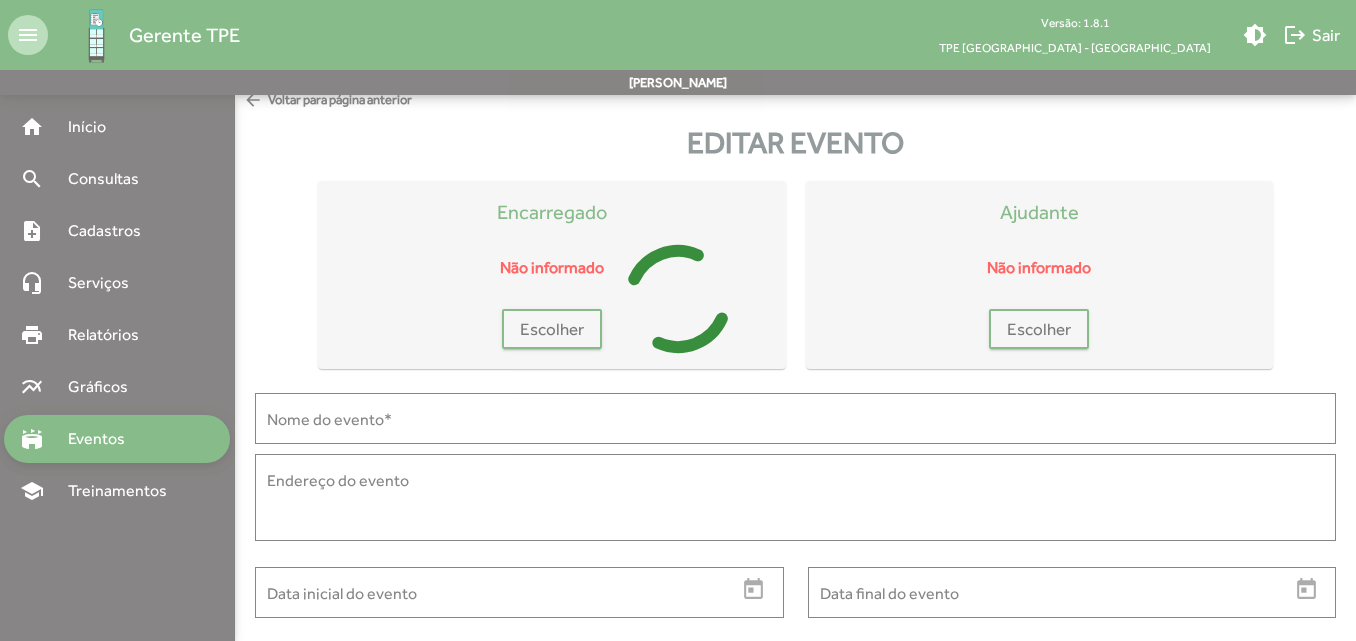 type on "*****" 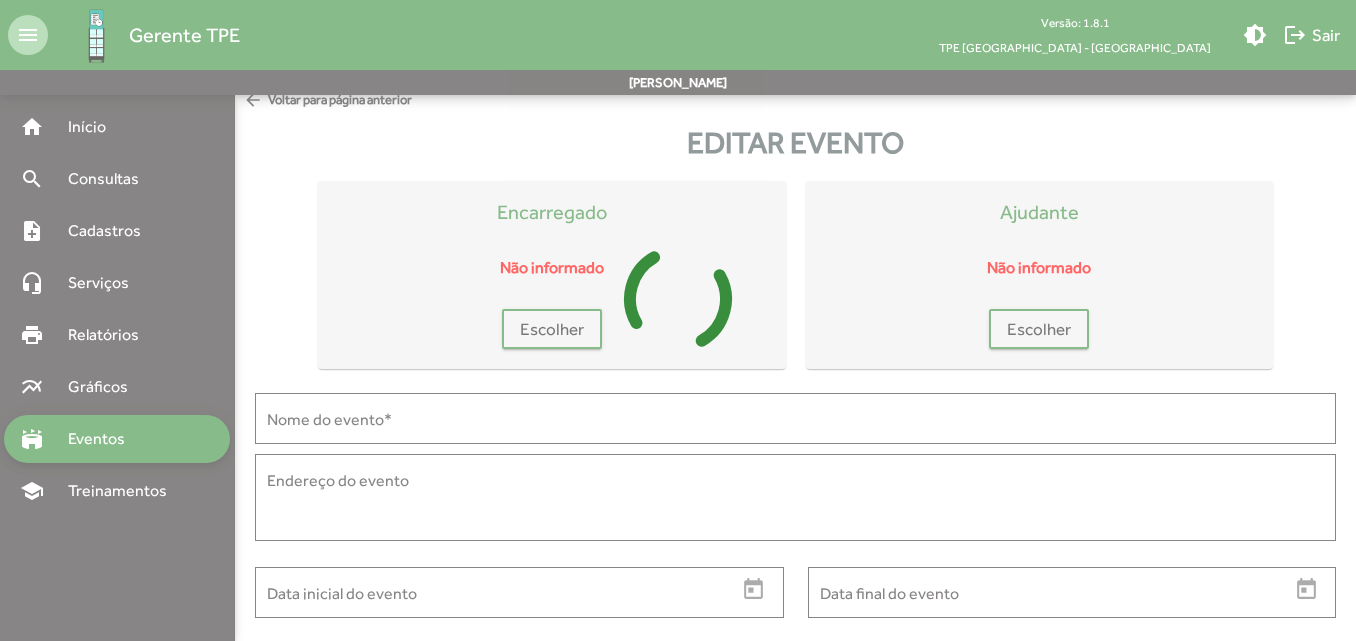 type on "*****" 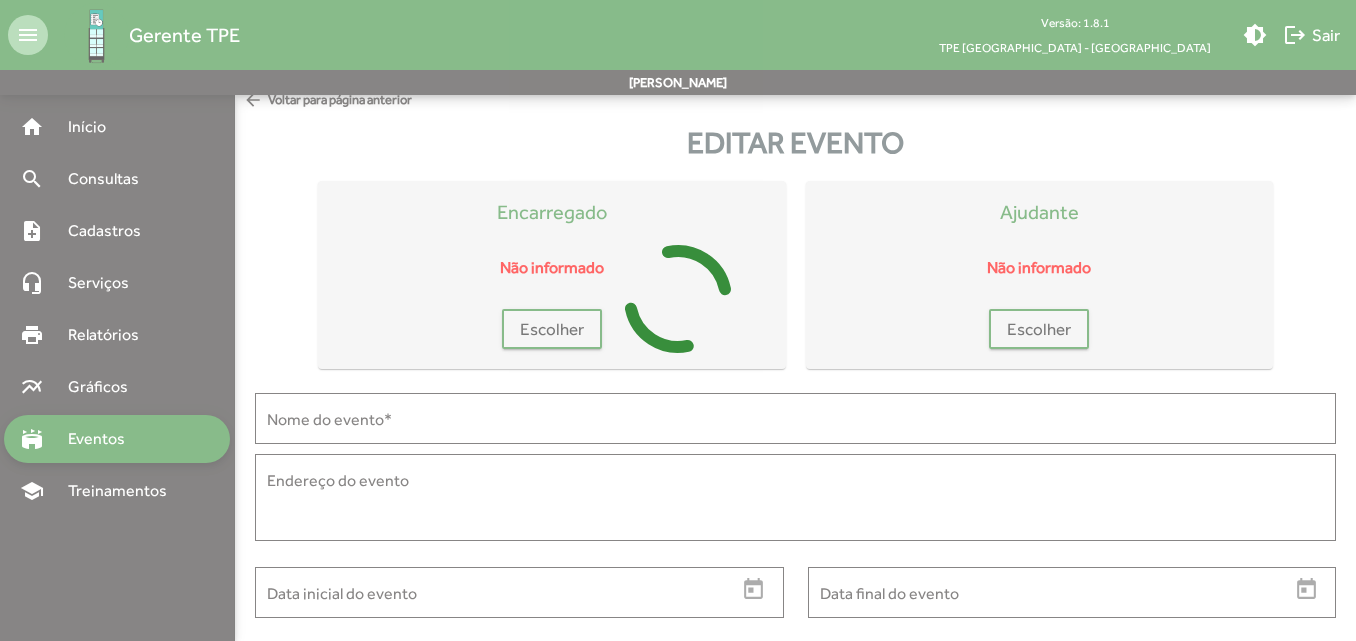type on "**********" 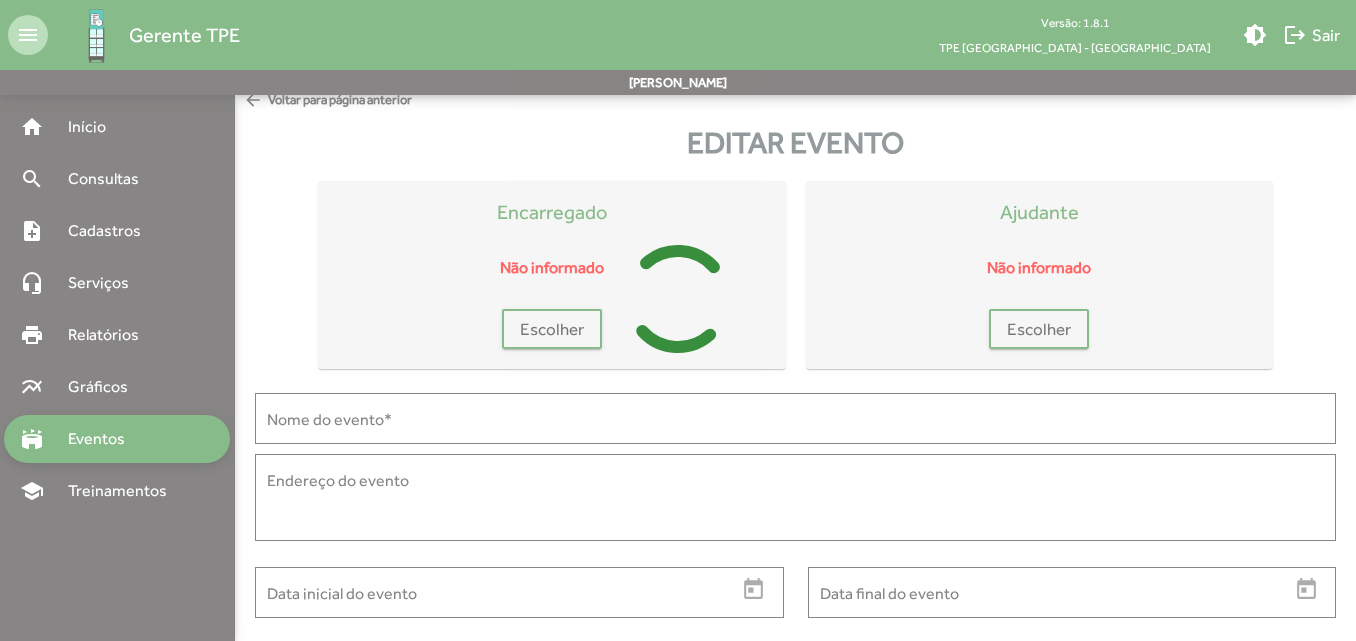 type on "**********" 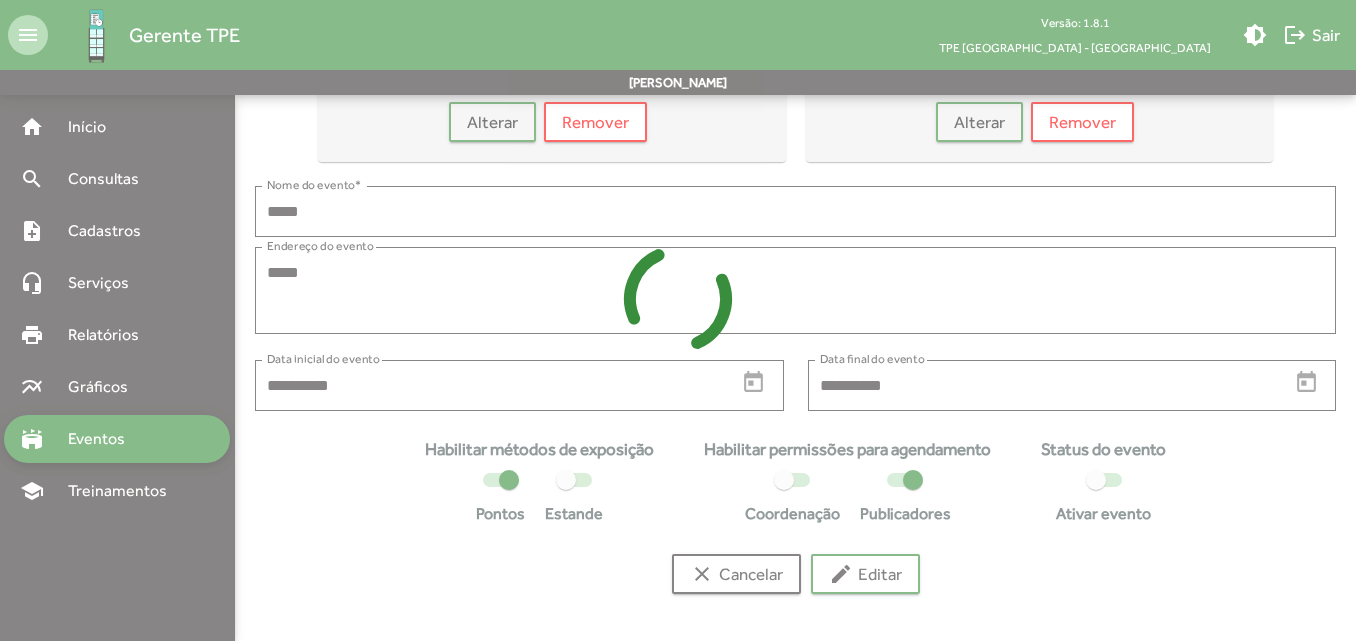 scroll, scrollTop: 221, scrollLeft: 0, axis: vertical 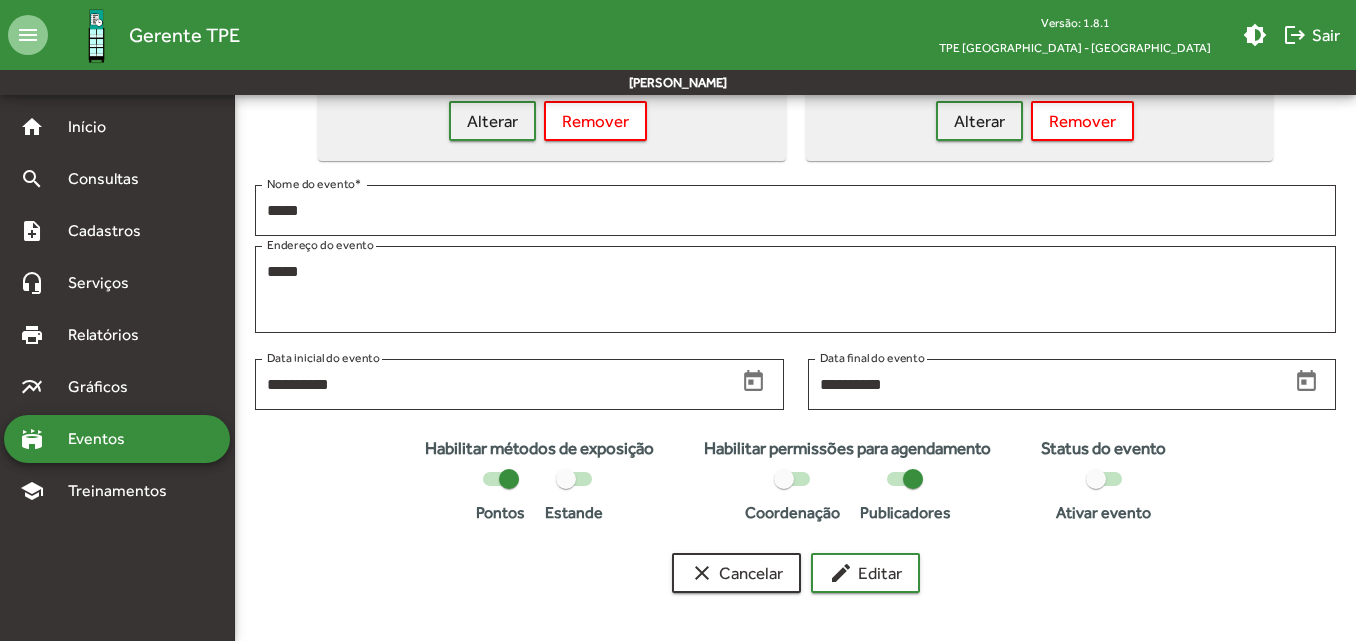 click at bounding box center [1096, 479] 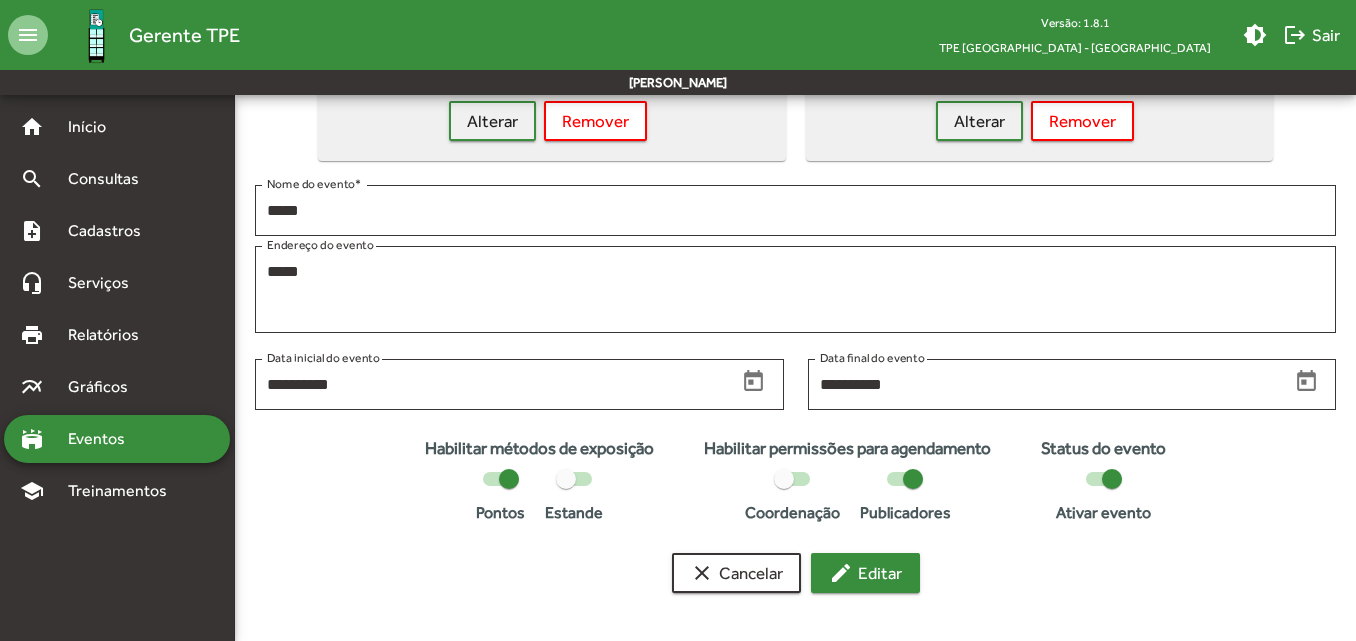 click on "edit  Editar" at bounding box center (865, 573) 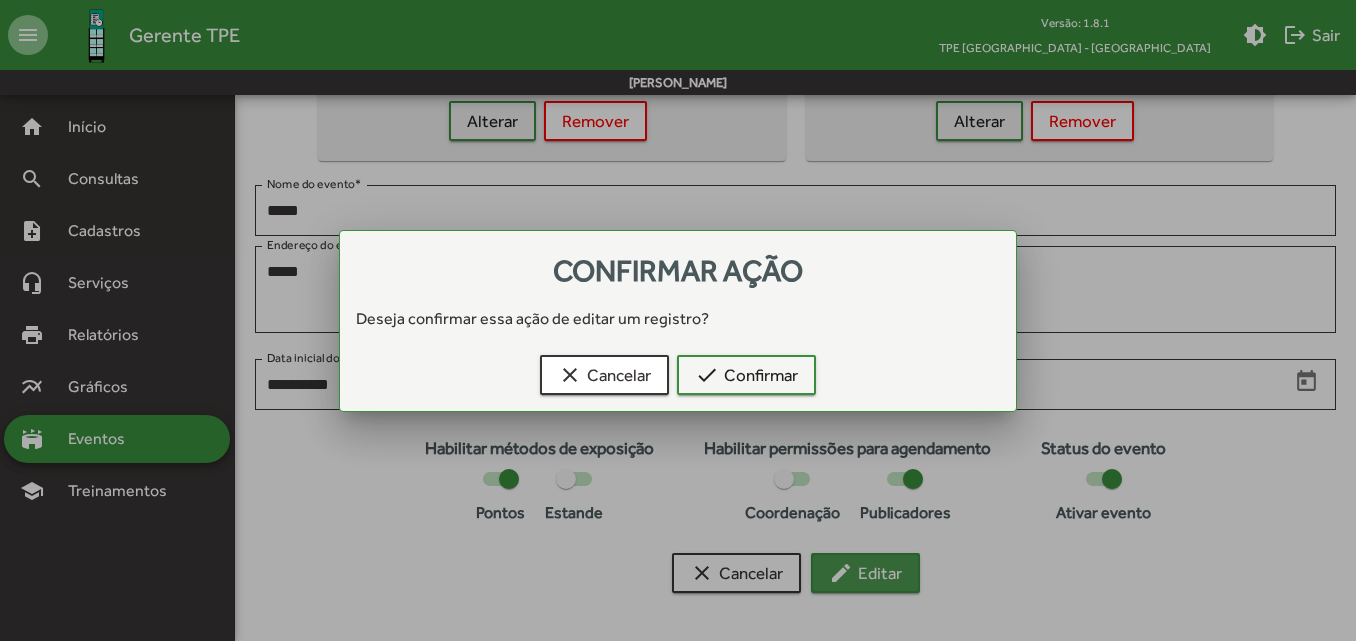 scroll, scrollTop: 0, scrollLeft: 0, axis: both 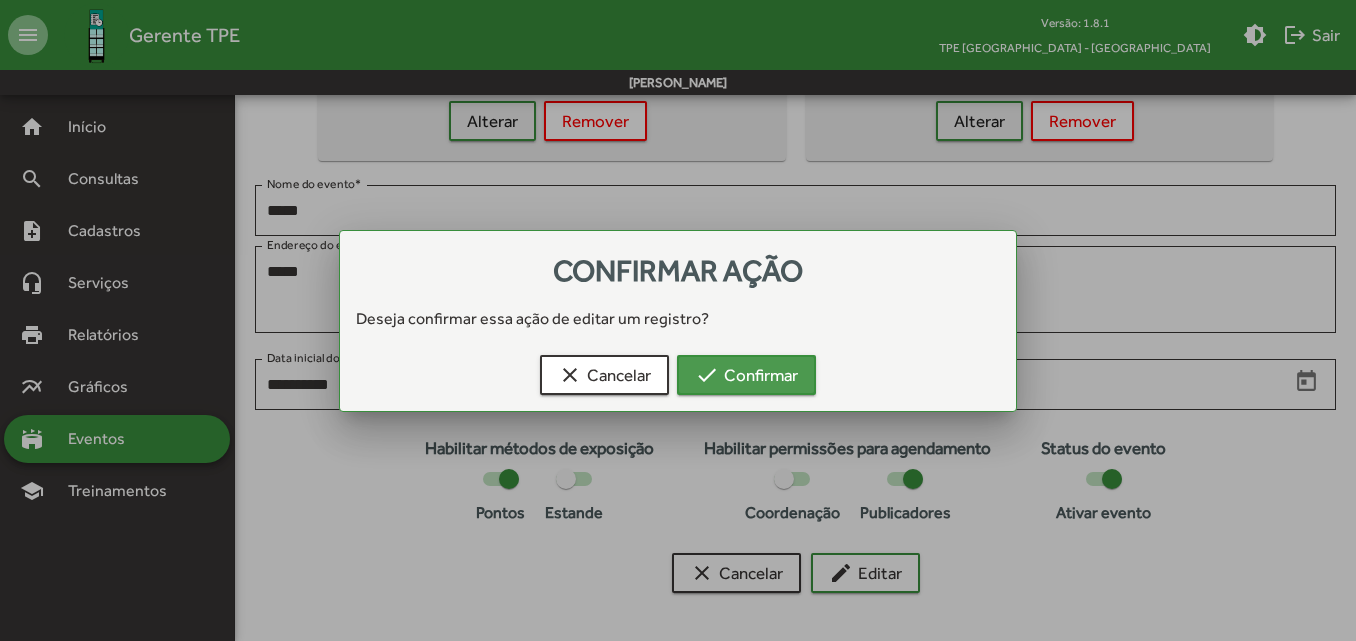 click on "check  Confirmar" at bounding box center [746, 375] 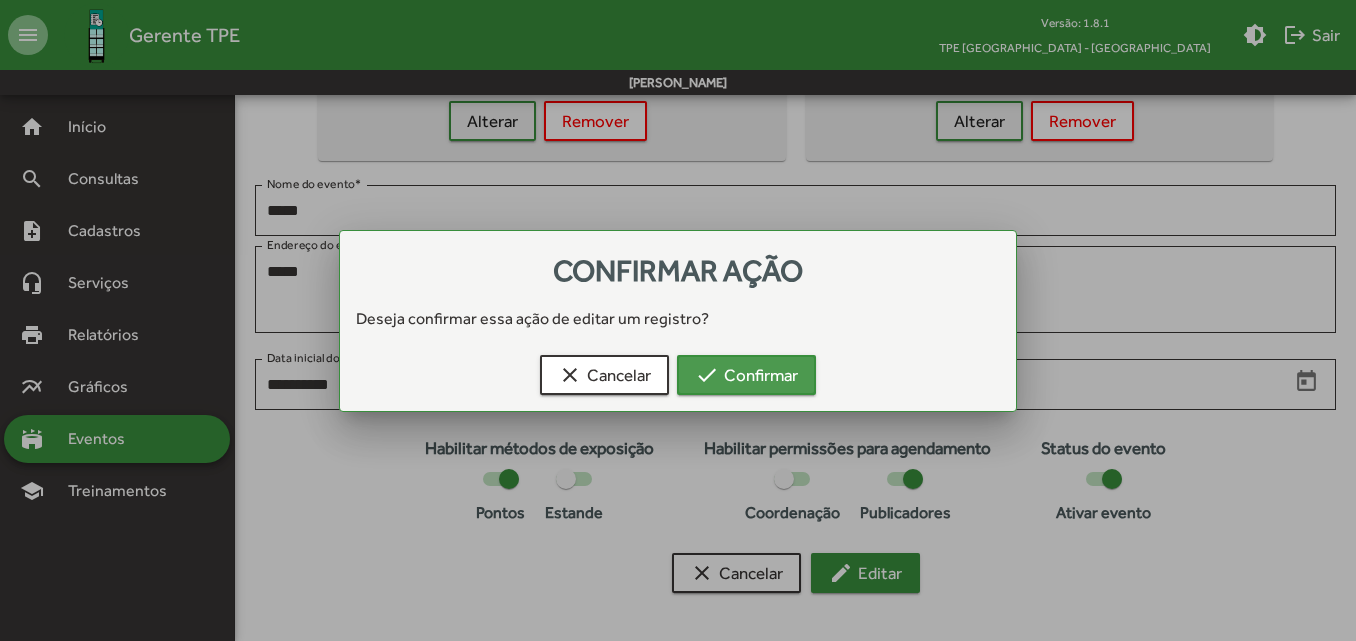 scroll, scrollTop: 221, scrollLeft: 0, axis: vertical 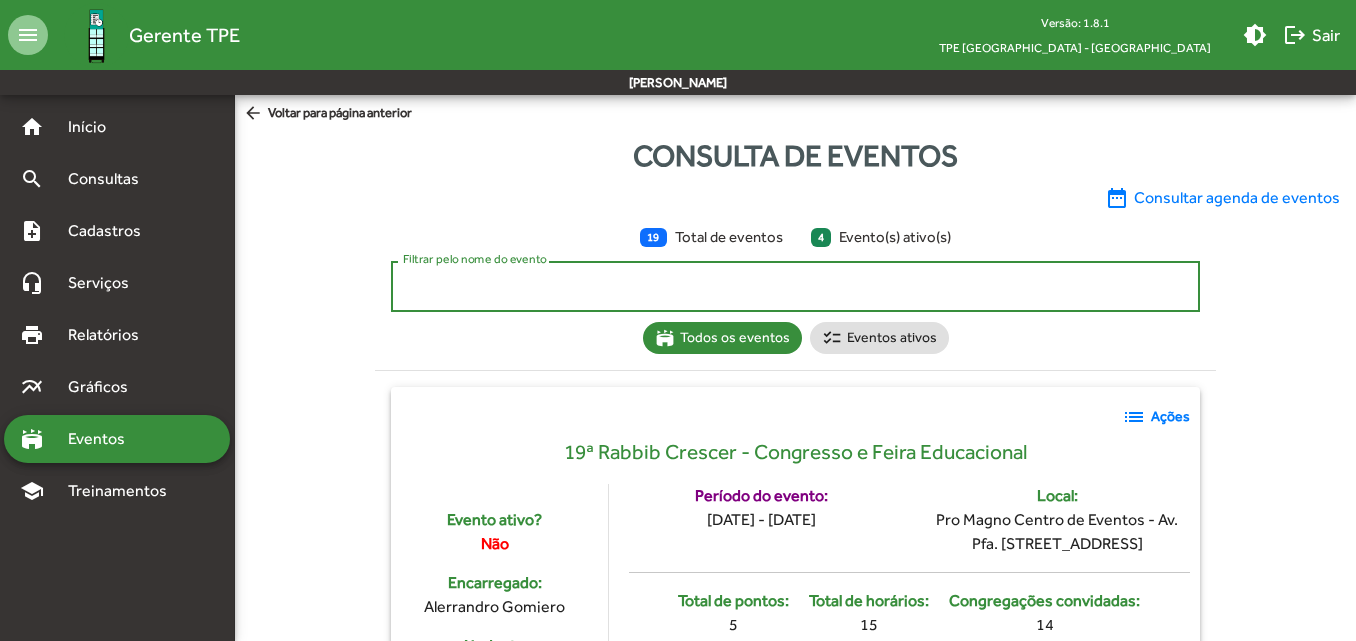 click on "Filtrar pelo nome do evento" at bounding box center (795, 287) 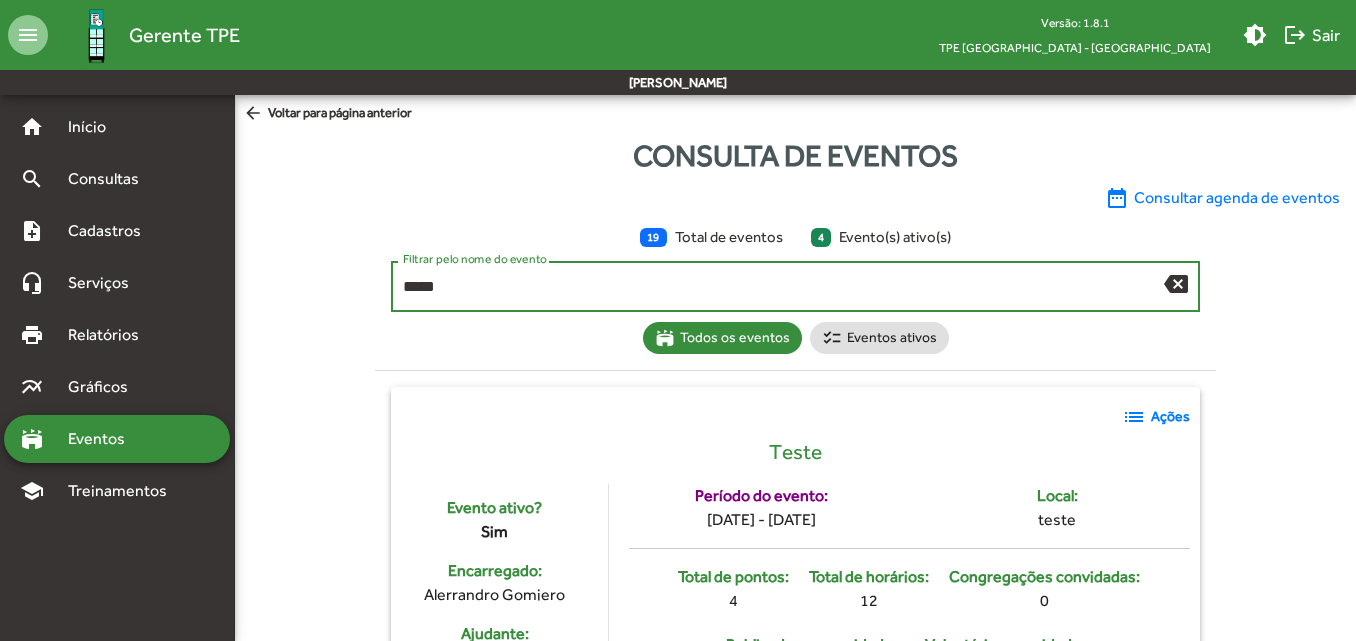 type on "*****" 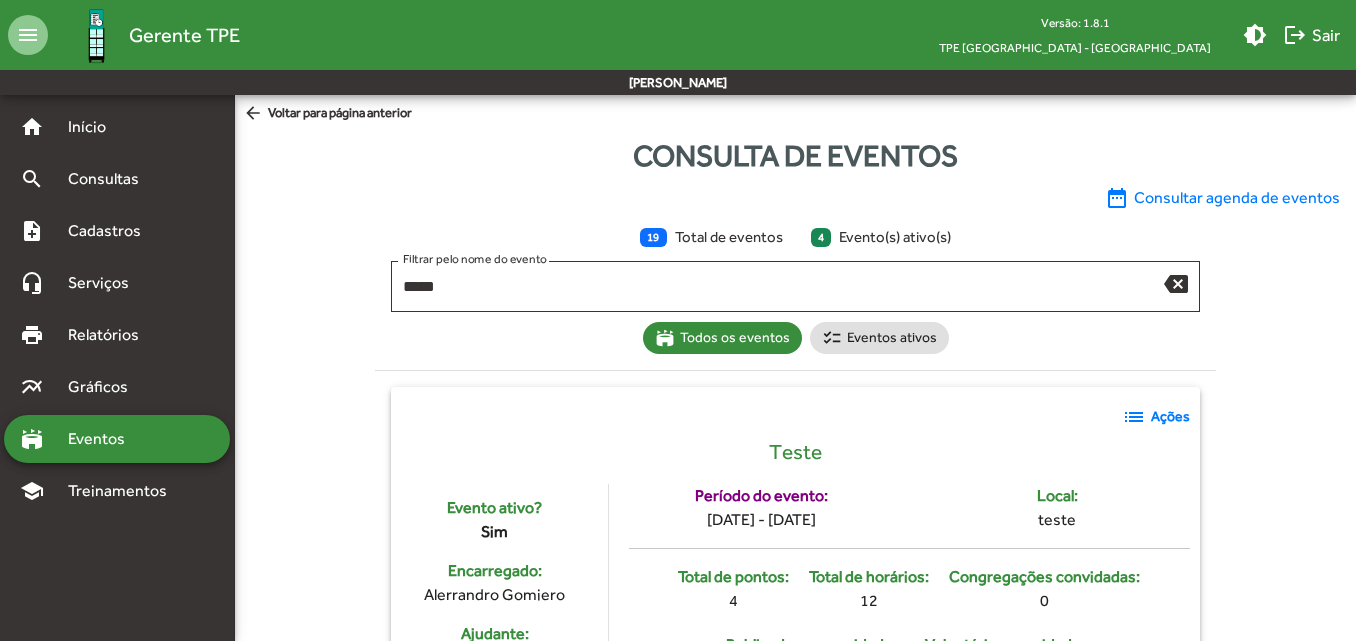 click on "list" 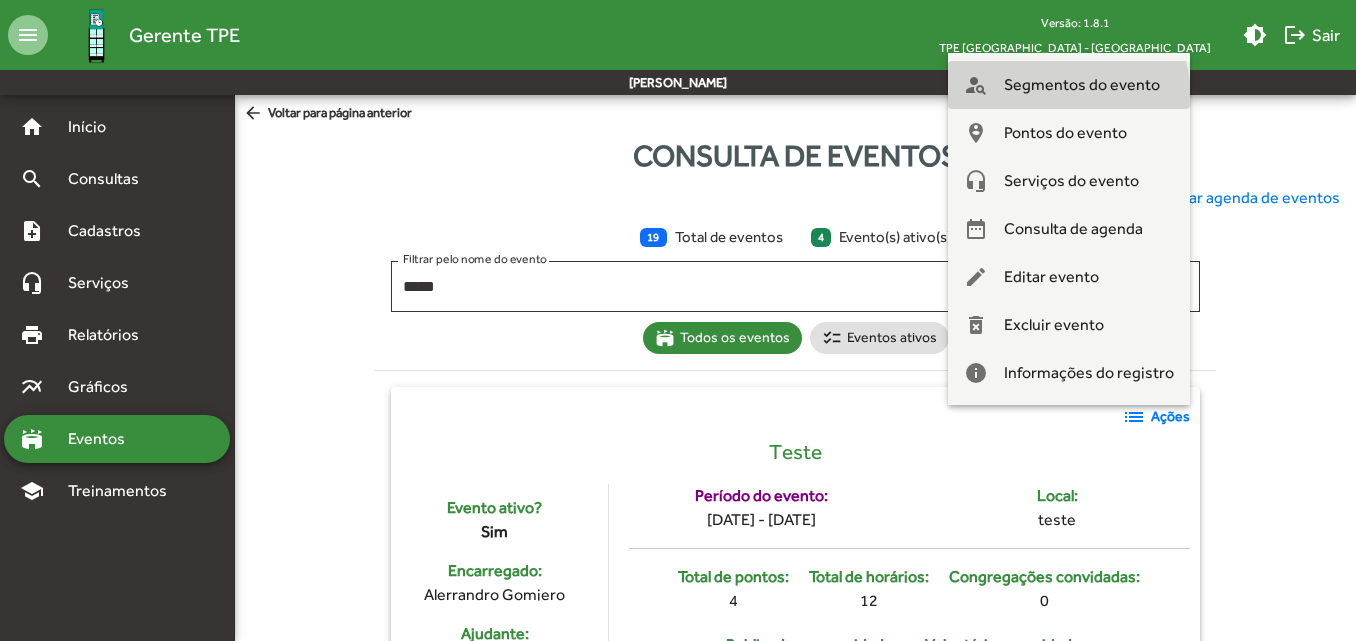 click on "Segmentos do evento" at bounding box center [1082, 85] 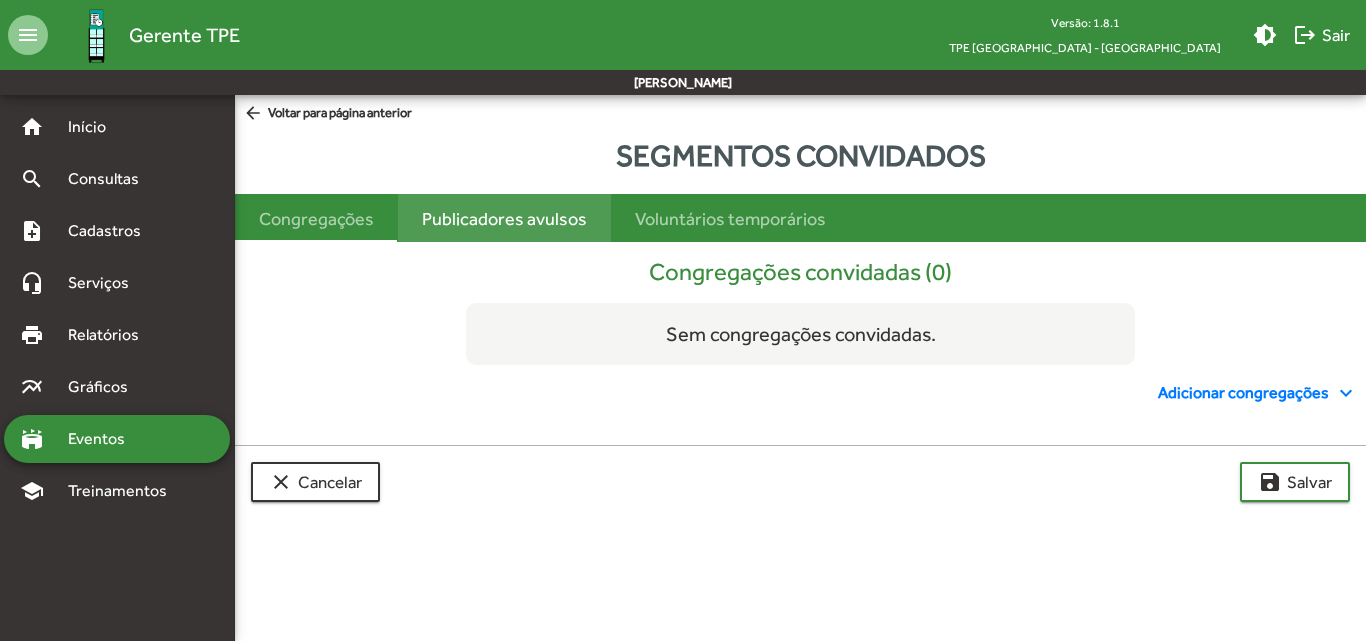 click on "Publicadores avulsos" at bounding box center [504, 218] 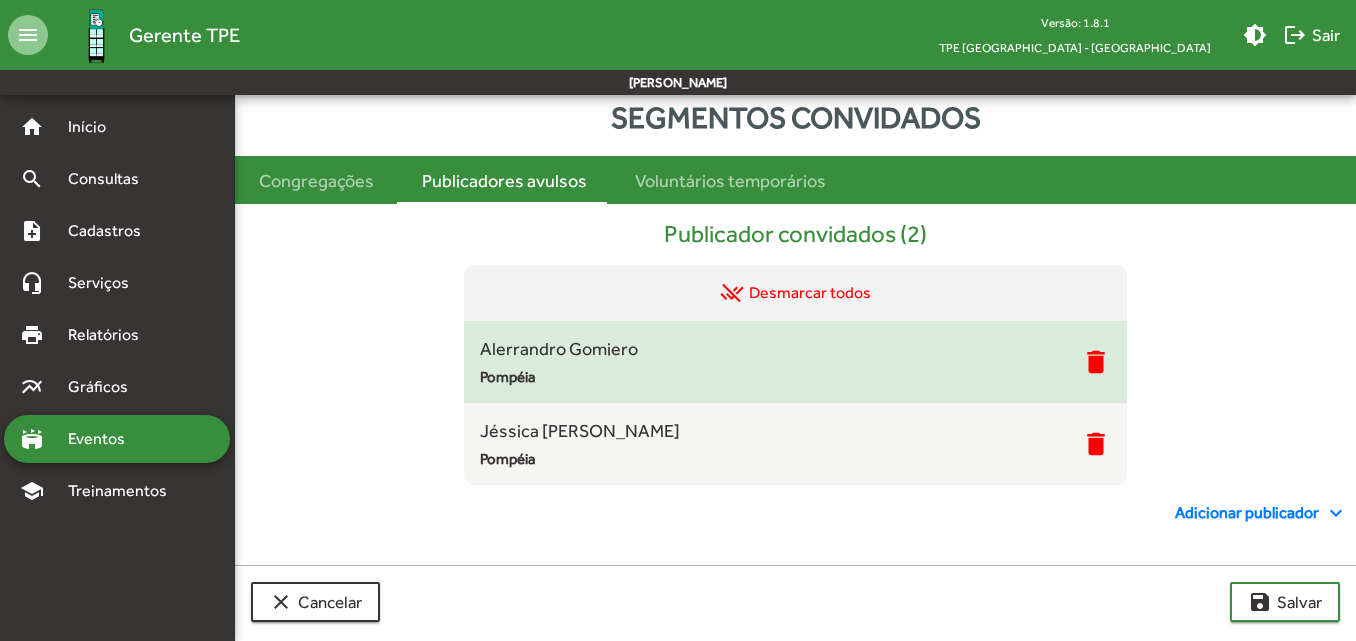 scroll, scrollTop: 59, scrollLeft: 0, axis: vertical 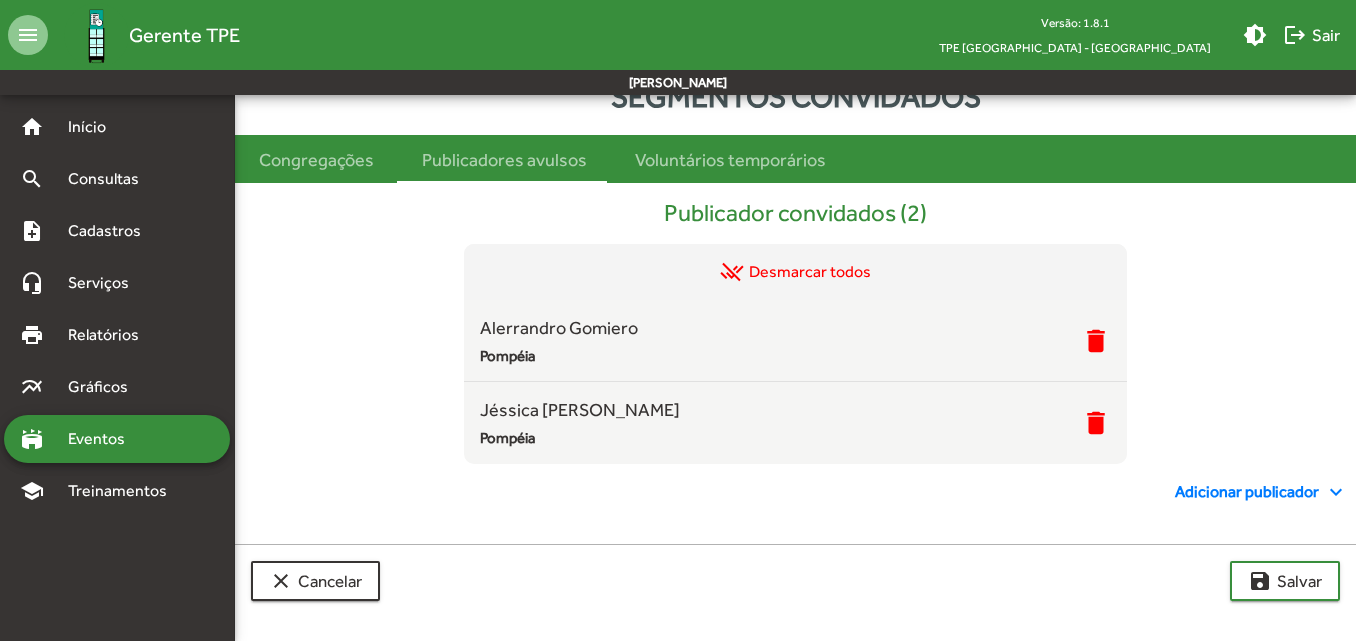 click on "Adicionar publicador  expand_more" at bounding box center (1261, 492) 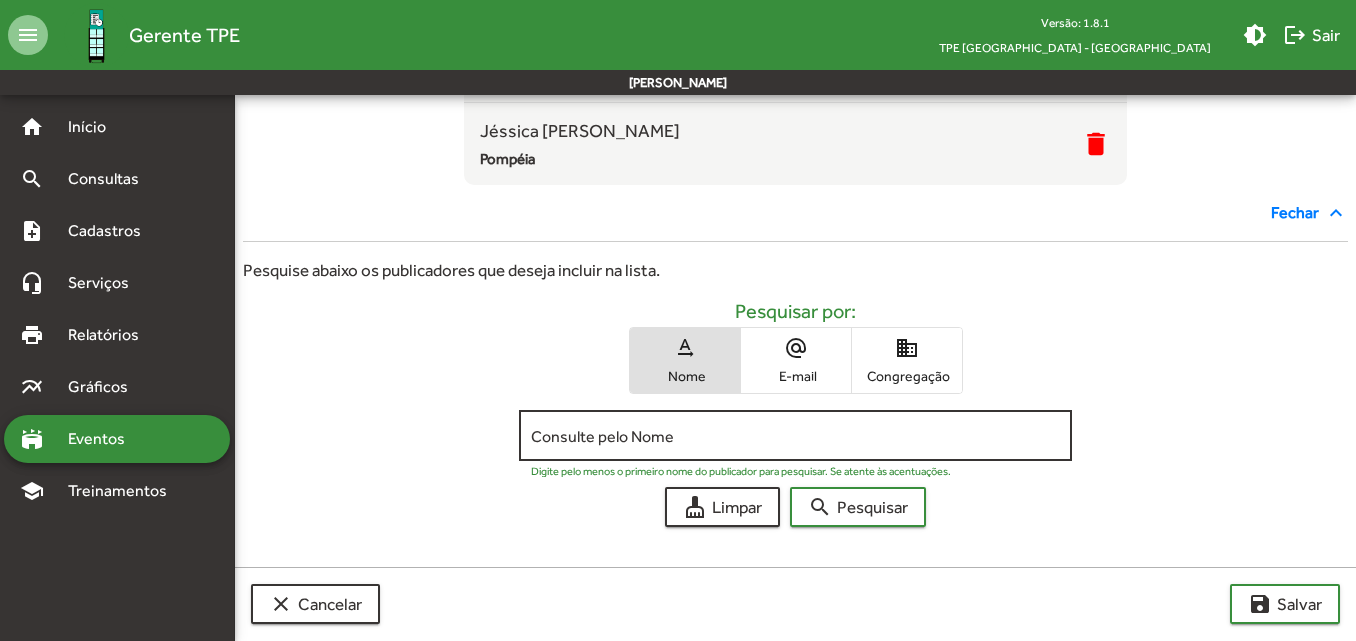scroll, scrollTop: 361, scrollLeft: 0, axis: vertical 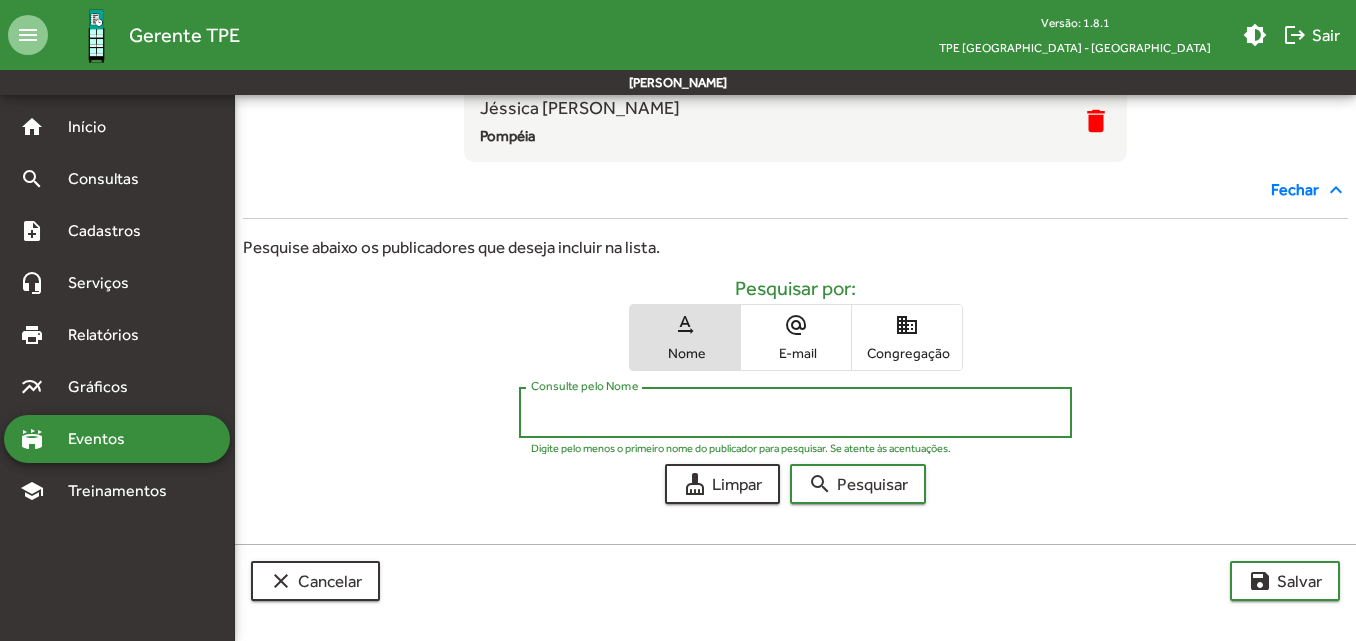 click on "Consulte pelo Nome" at bounding box center (795, 413) 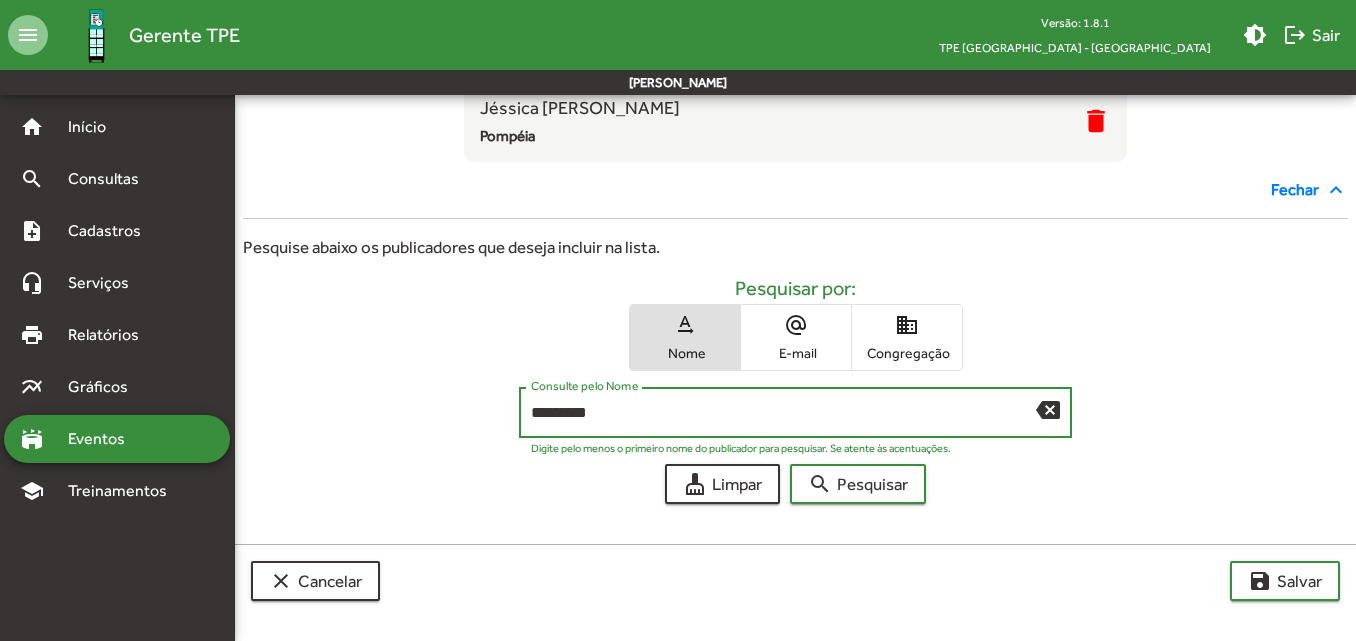 click on "search  Pesquisar" at bounding box center (858, 484) 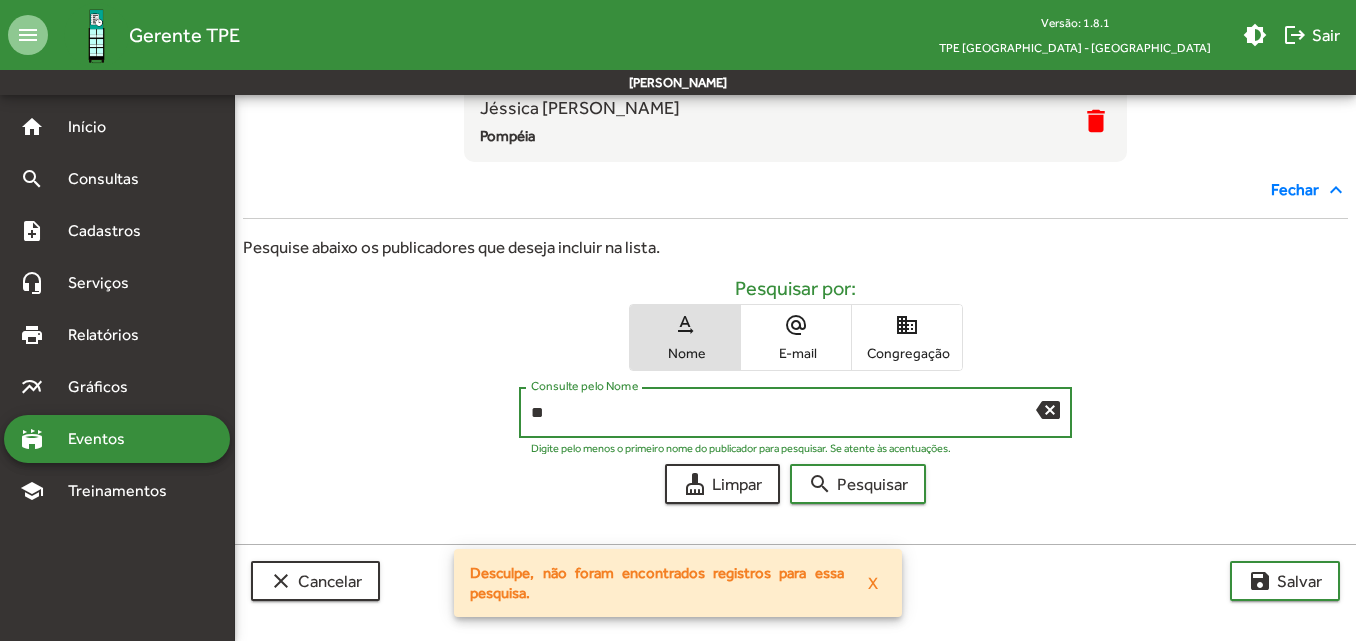 type on "*" 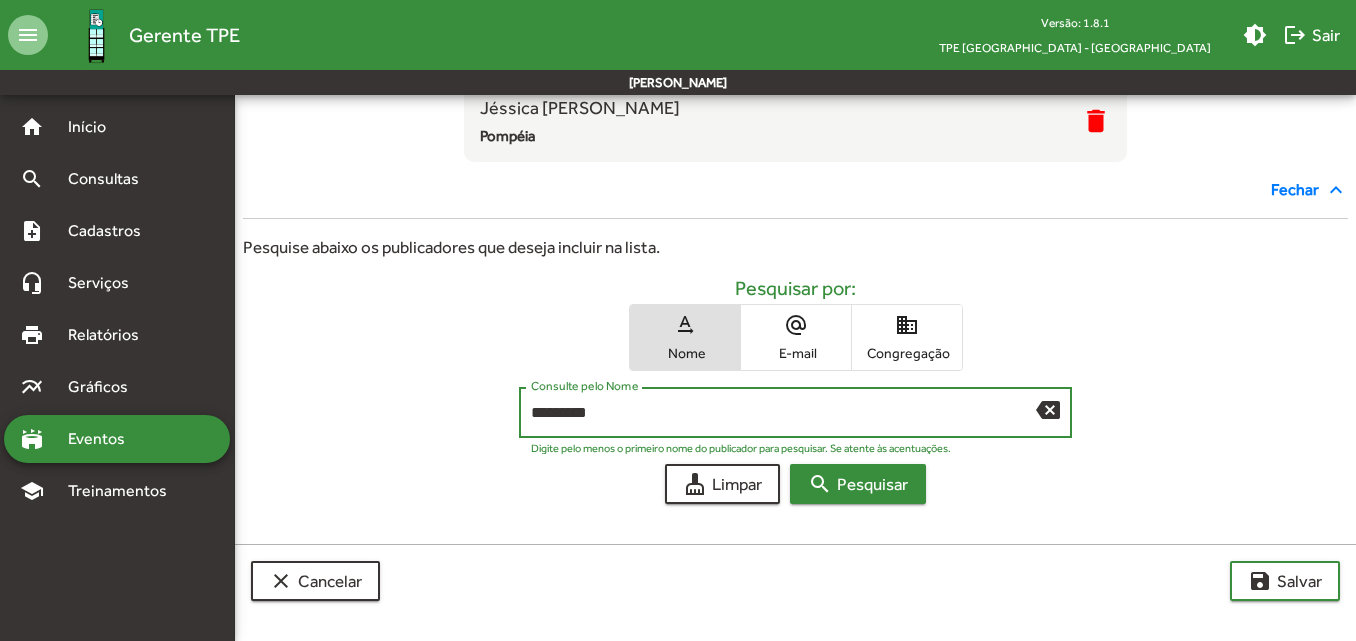 click on "search  Pesquisar" at bounding box center [858, 484] 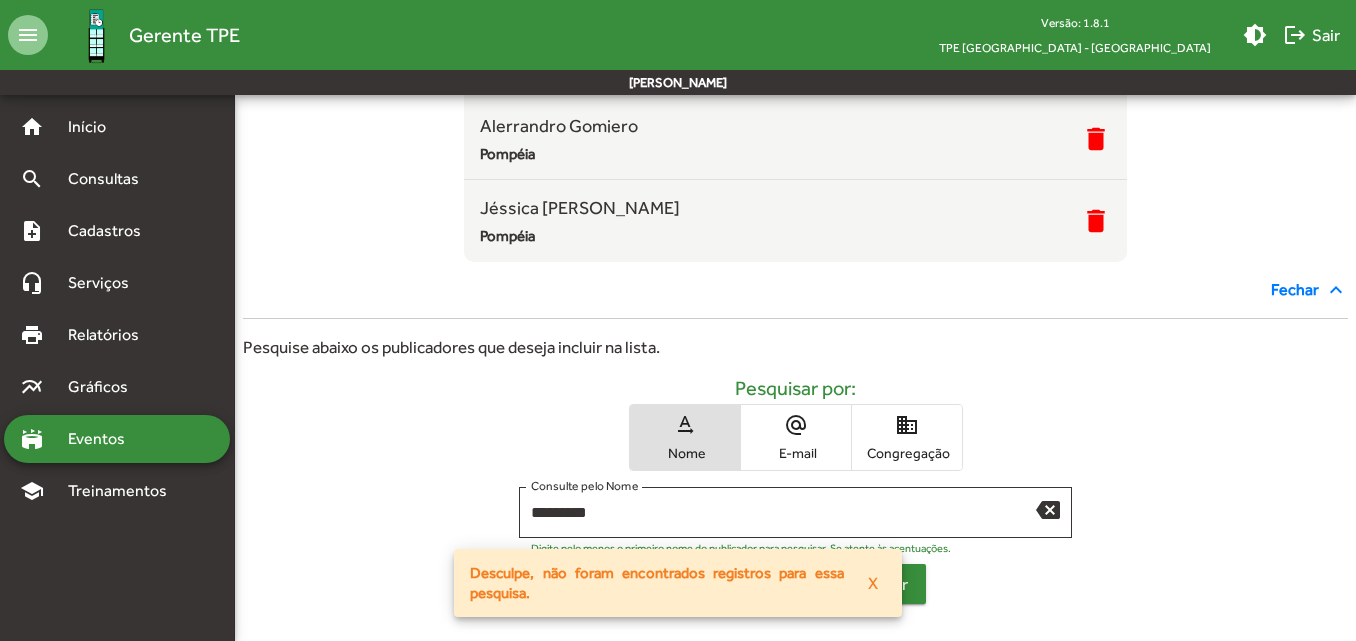 scroll, scrollTop: 361, scrollLeft: 0, axis: vertical 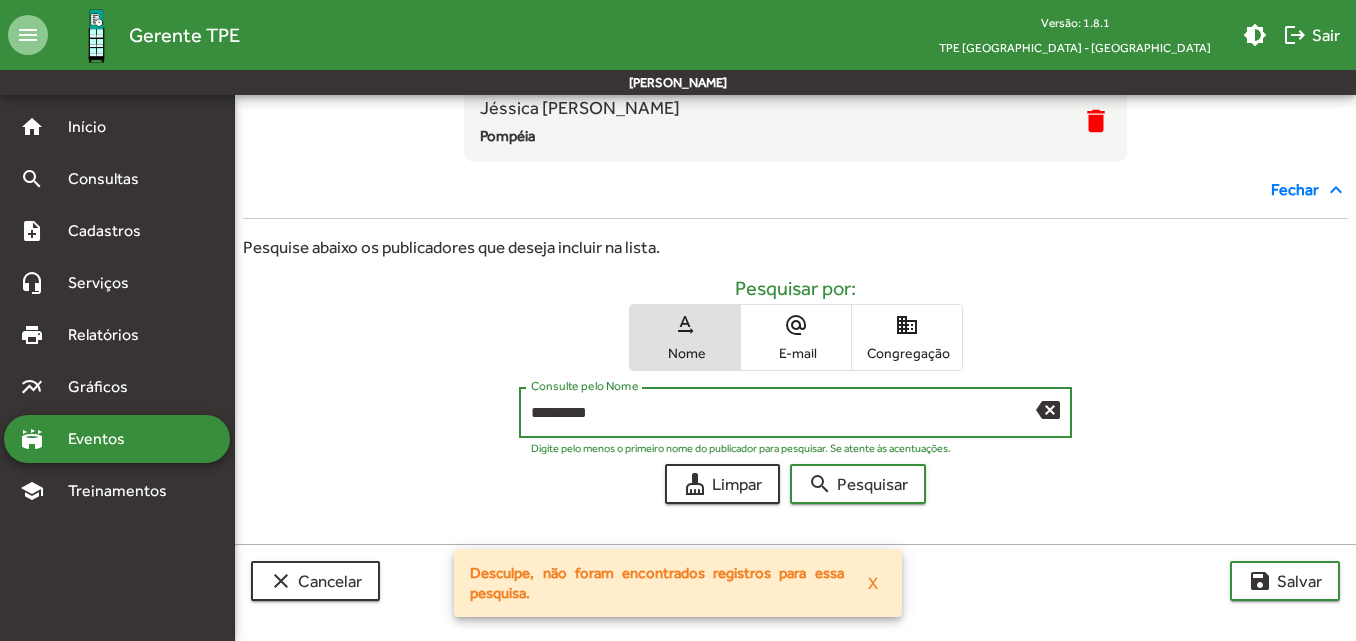 click on "*********" at bounding box center [783, 413] 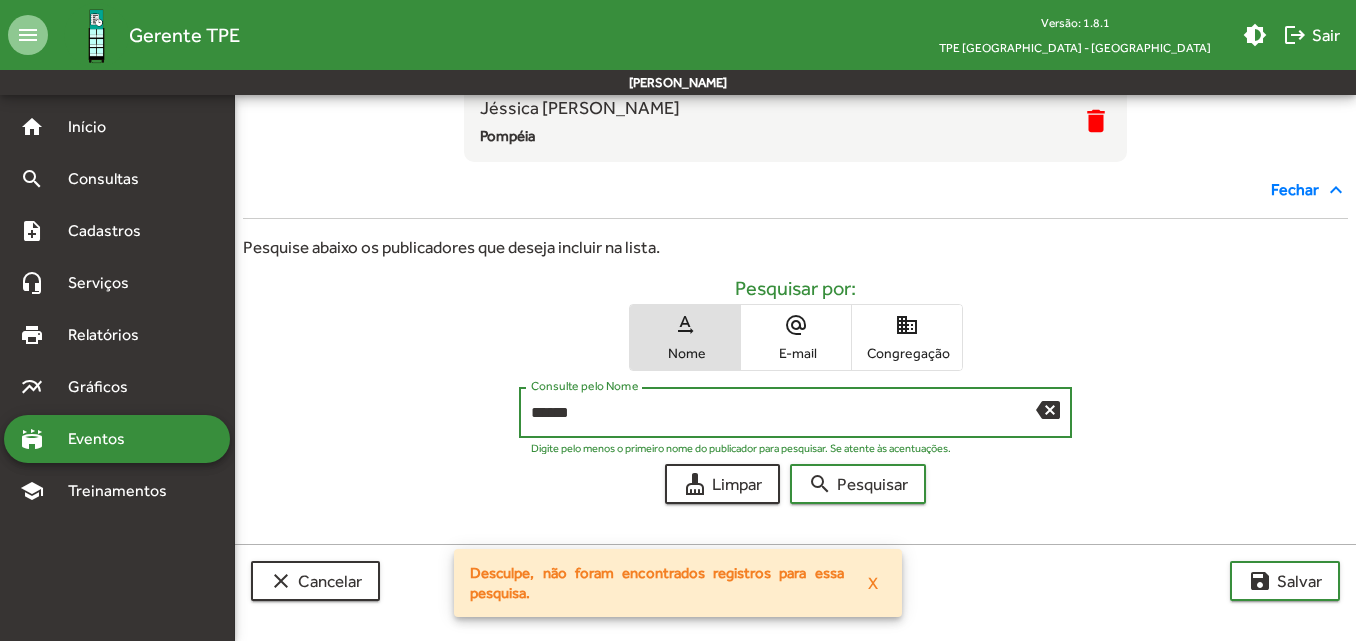 type on "******" 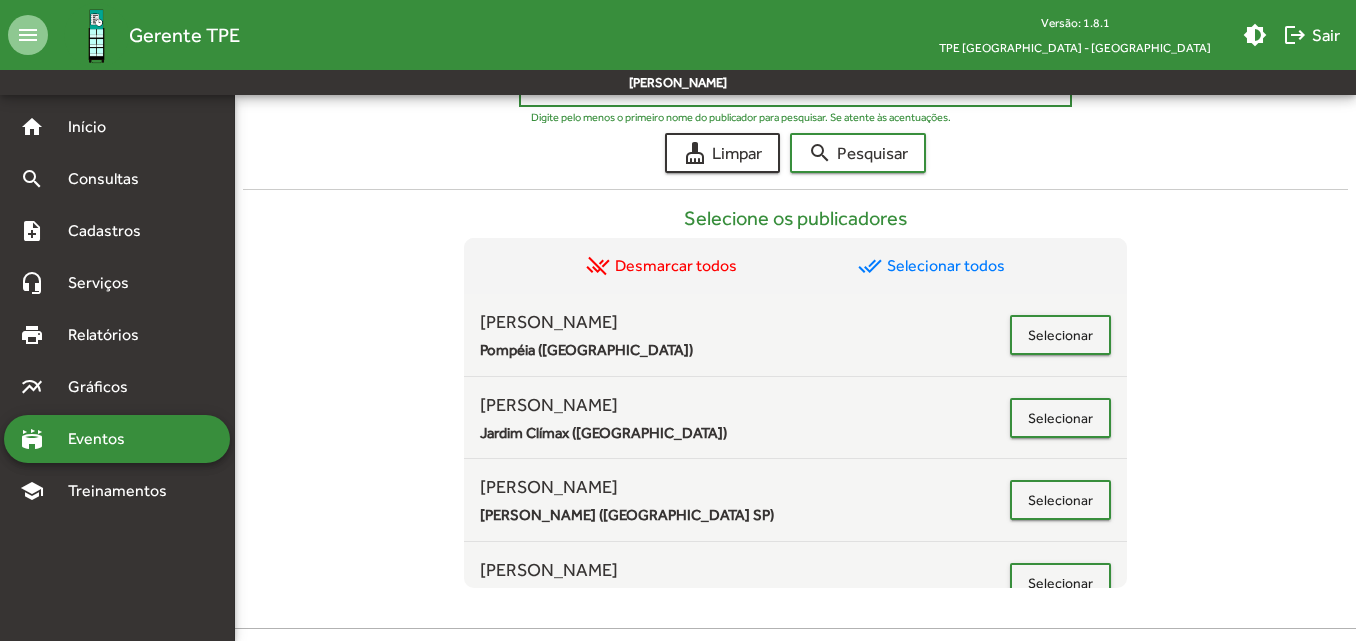 scroll, scrollTop: 776, scrollLeft: 0, axis: vertical 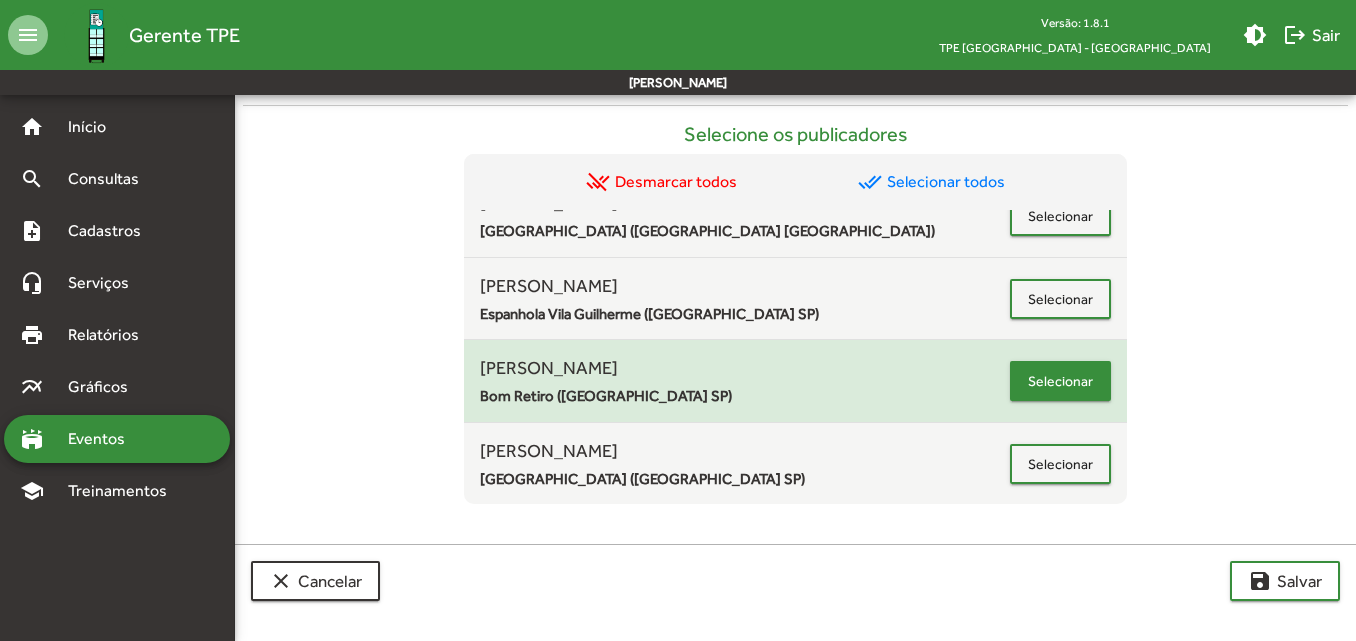 click on "Selecionar" at bounding box center (1060, 381) 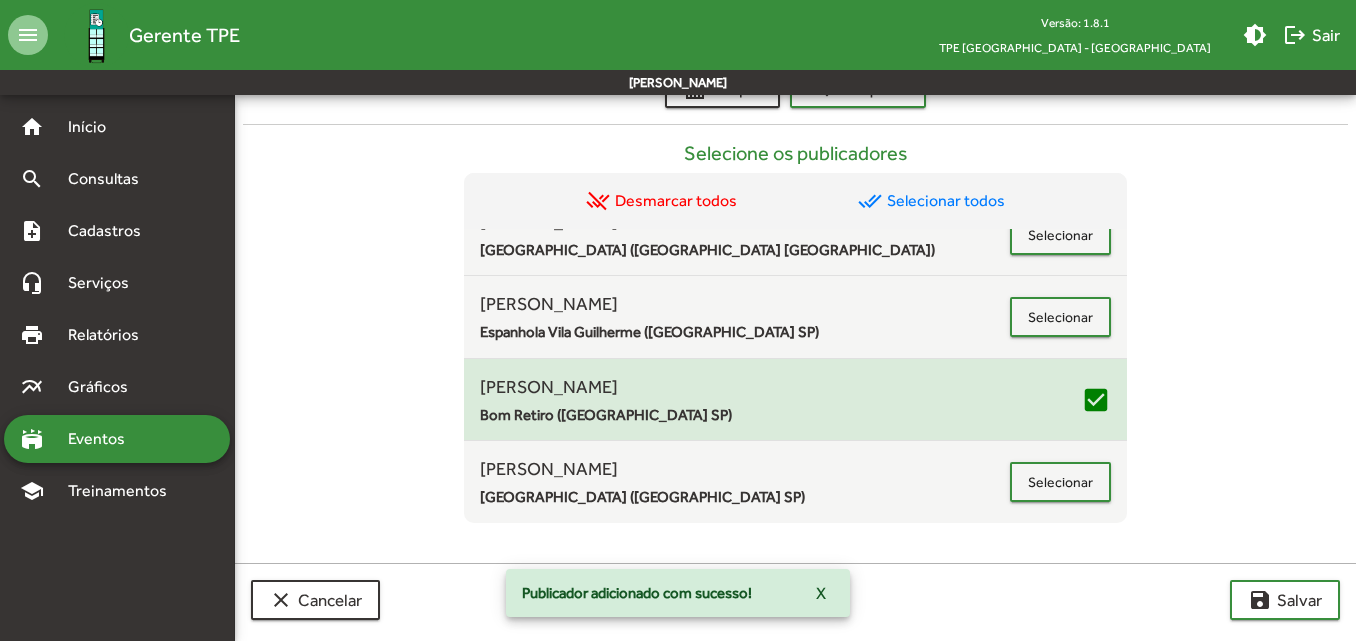 scroll, scrollTop: 859, scrollLeft: 0, axis: vertical 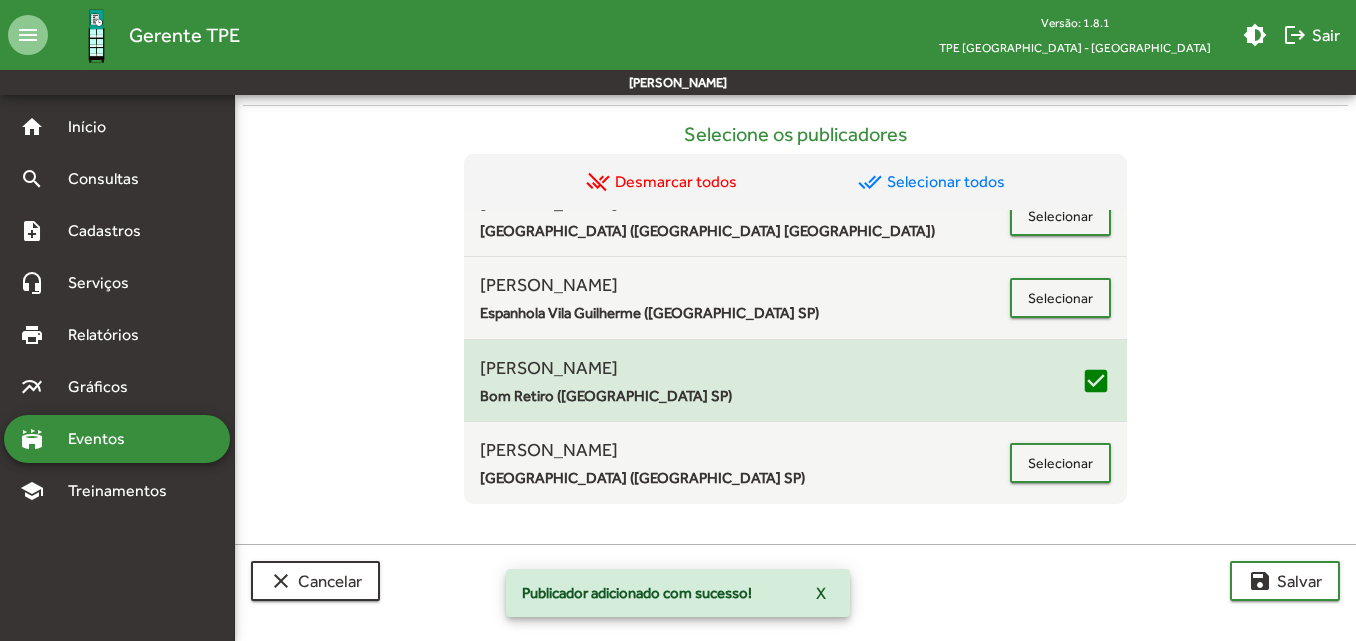 click on "clear  Cancelar  save  [PERSON_NAME]" 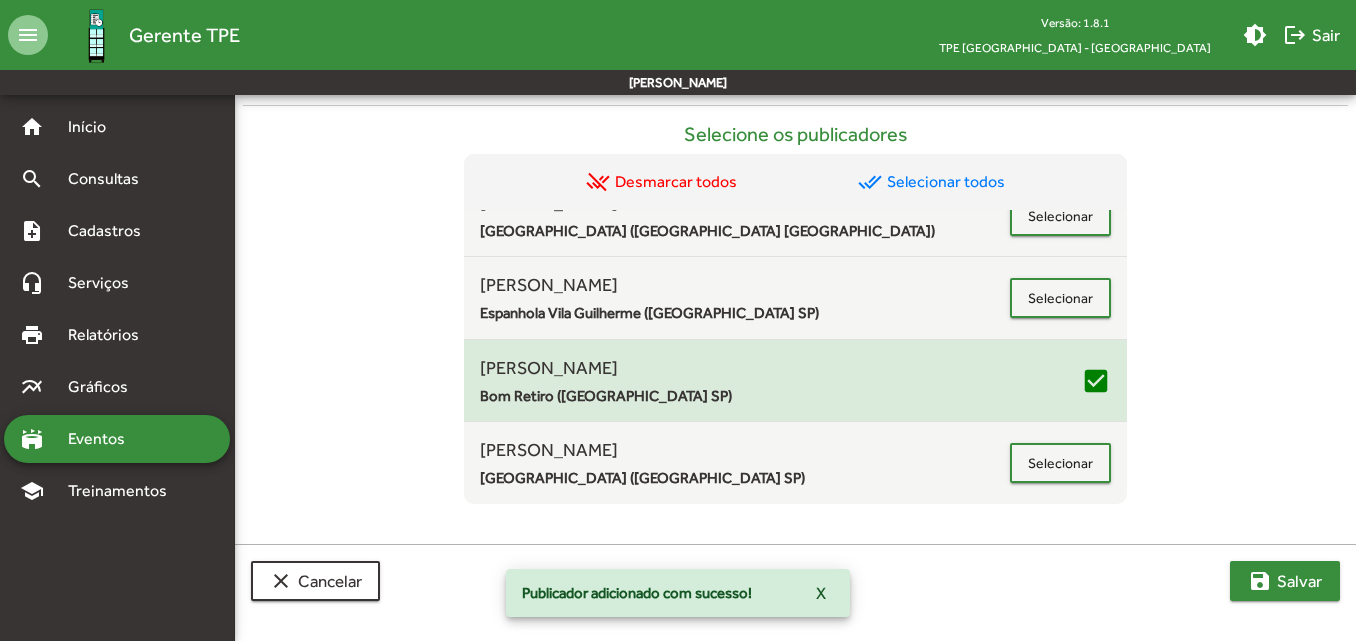 click on "save  [PERSON_NAME]" 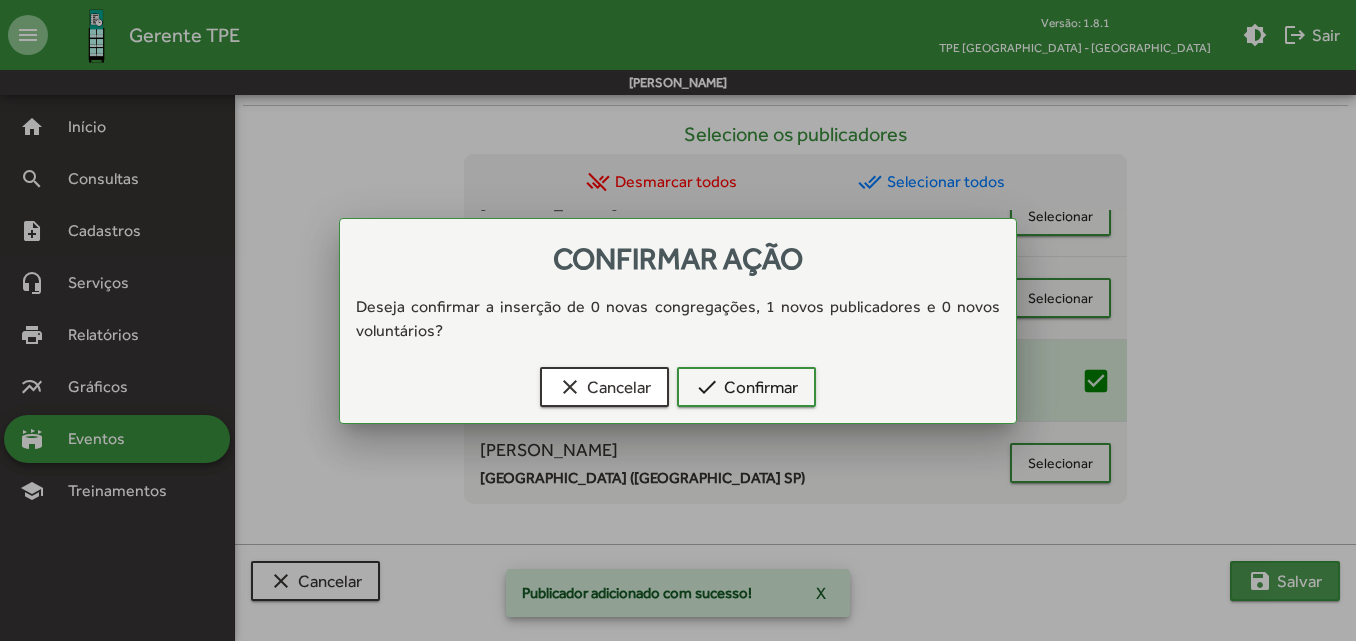 scroll, scrollTop: 0, scrollLeft: 0, axis: both 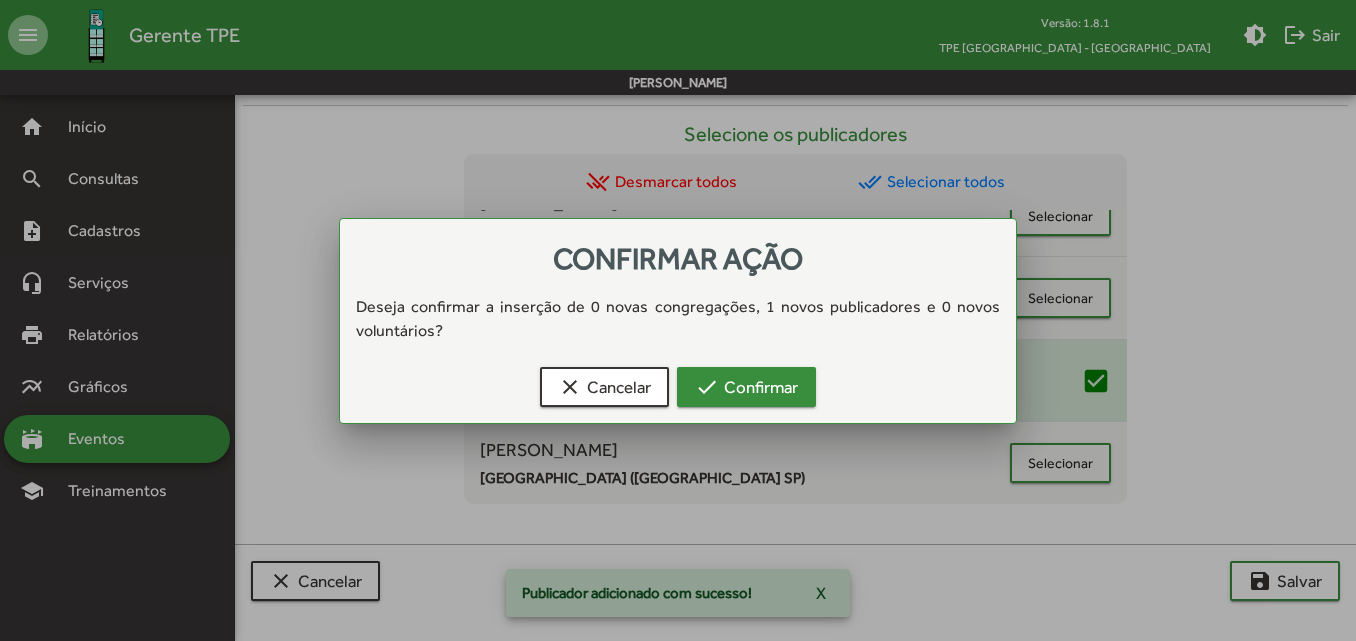 click on "check" at bounding box center [707, 387] 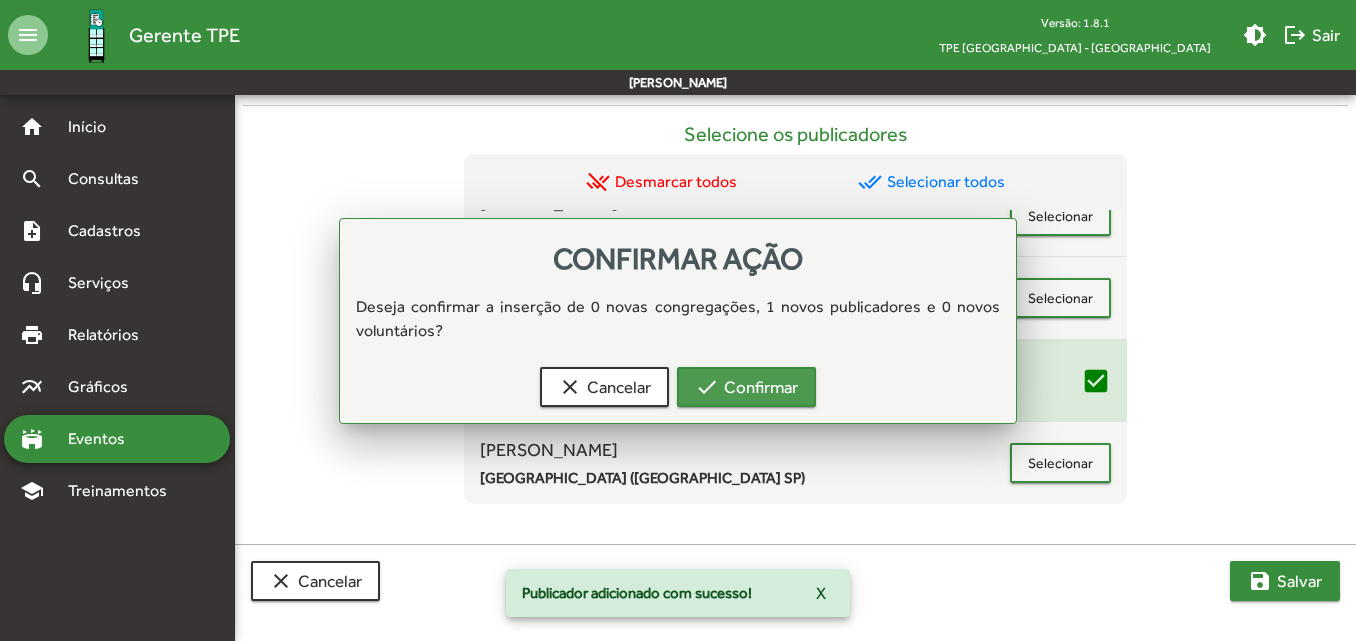 scroll, scrollTop: 859, scrollLeft: 0, axis: vertical 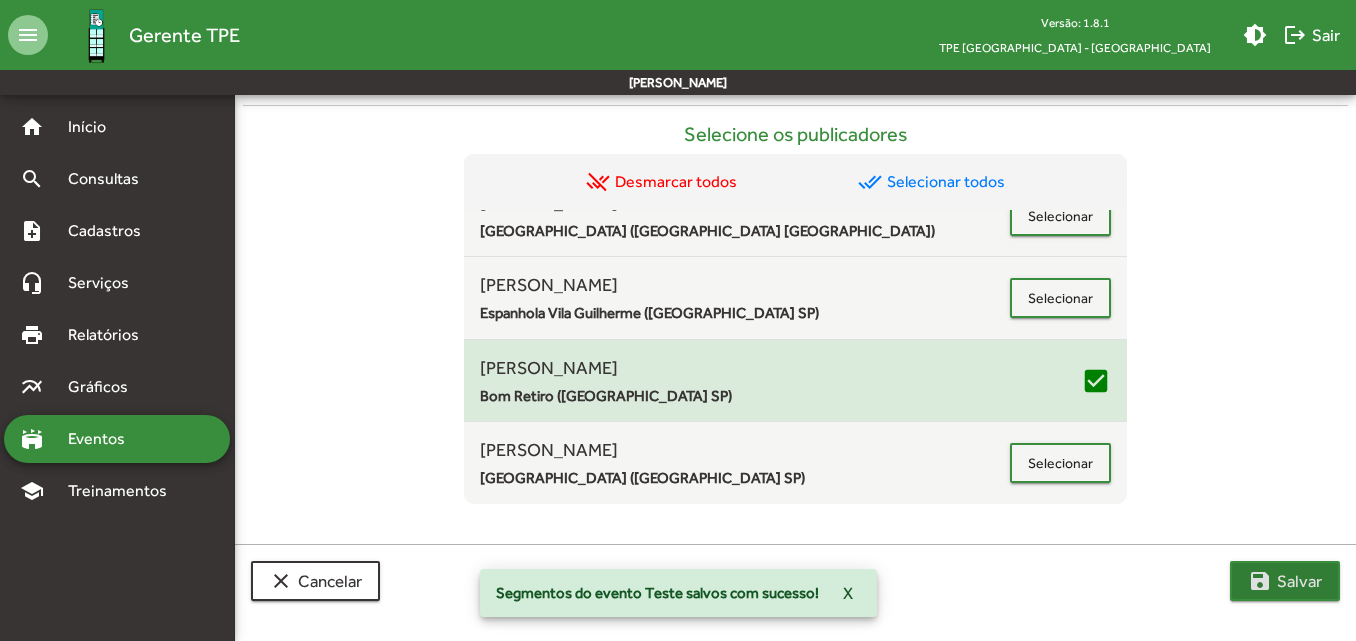 click on "save  [PERSON_NAME]" 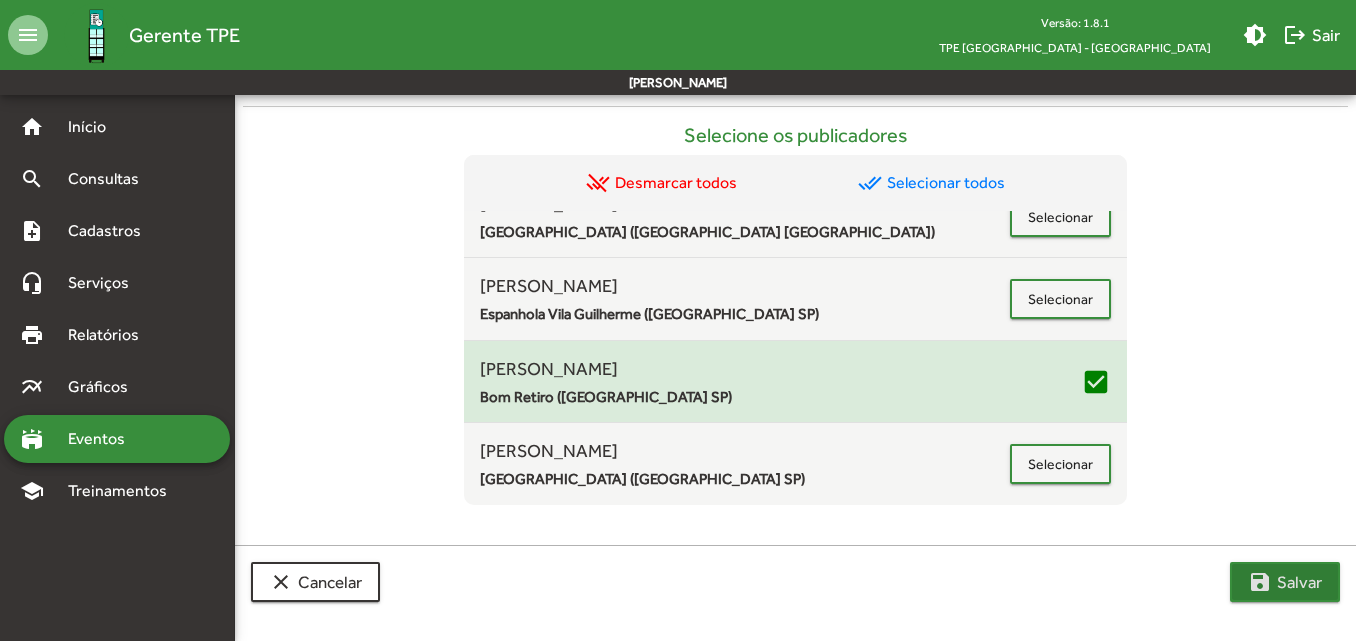 scroll, scrollTop: 859, scrollLeft: 0, axis: vertical 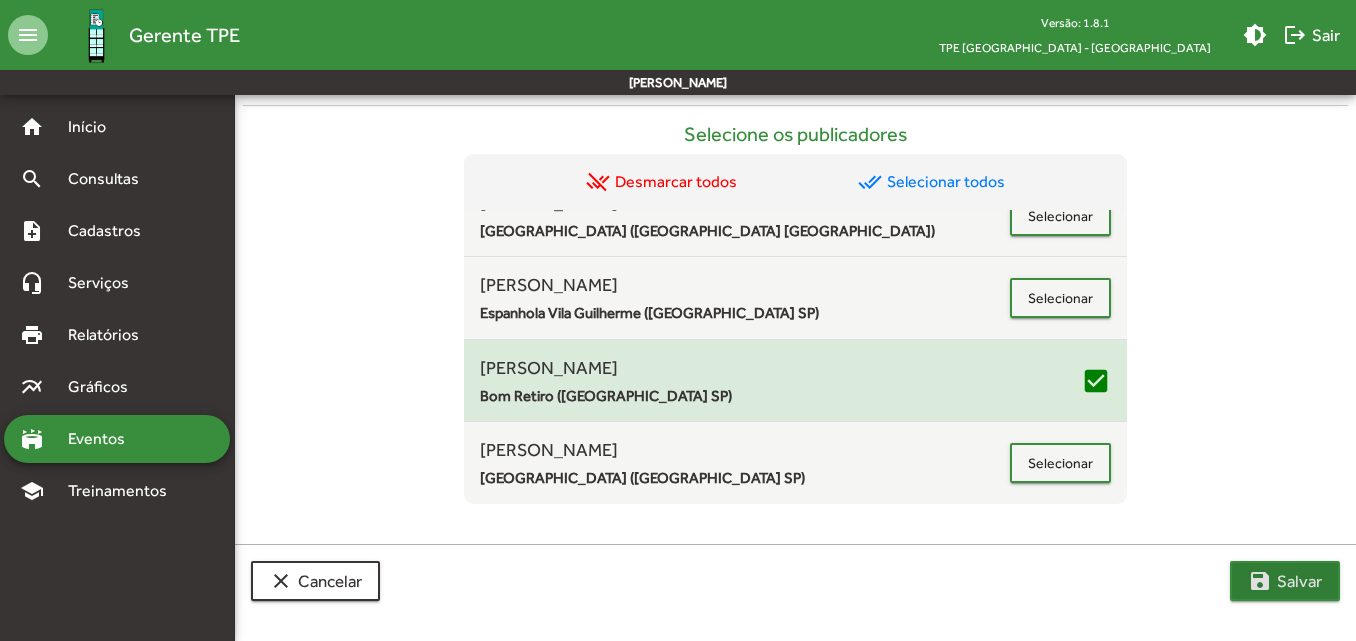 click on "save  [PERSON_NAME]" 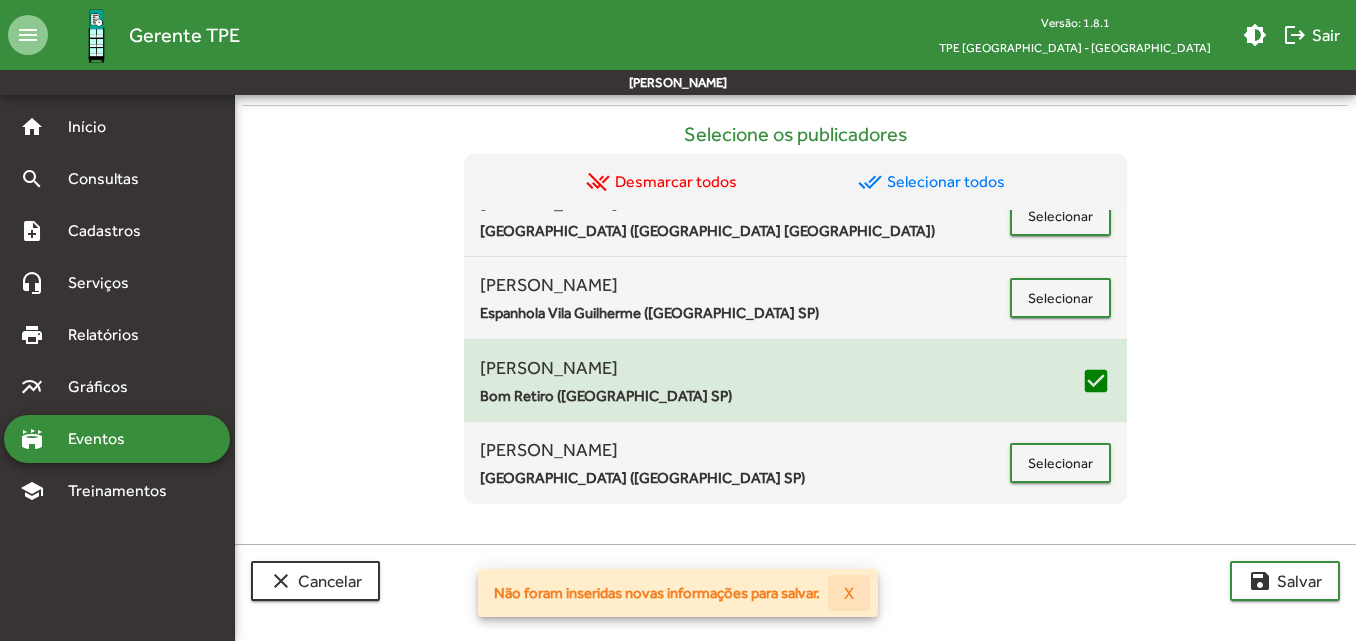 click on "X" at bounding box center [849, 593] 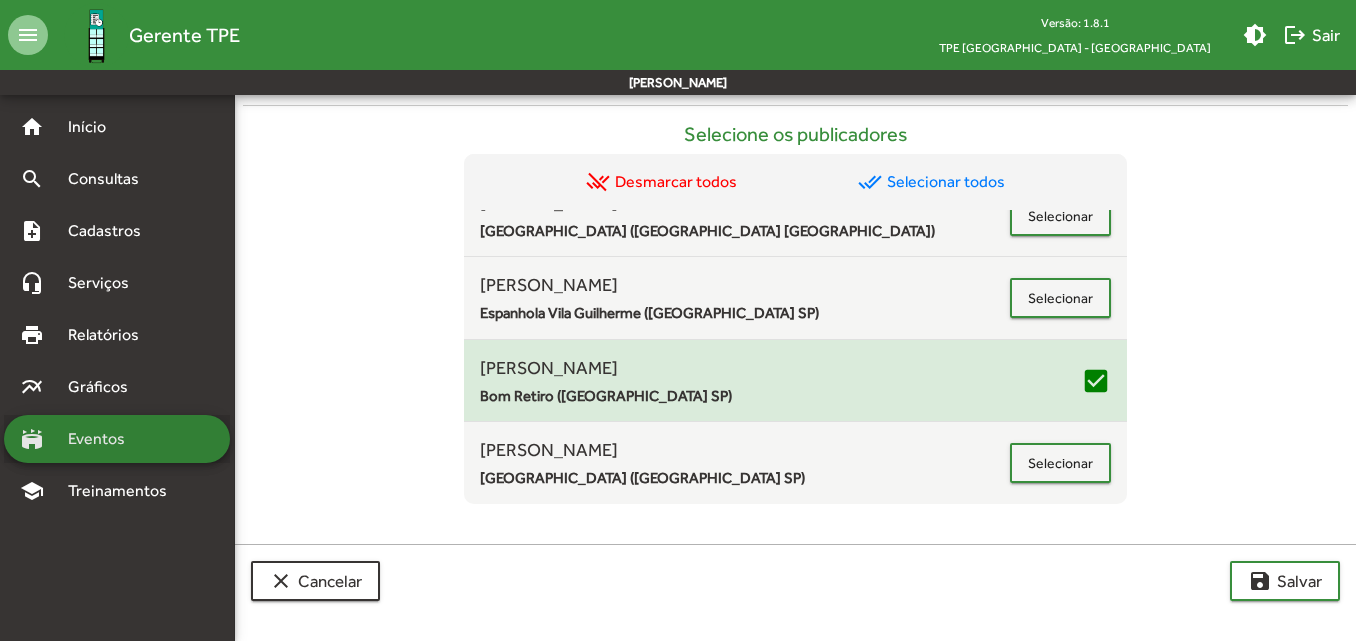 click on "Eventos" at bounding box center (104, 439) 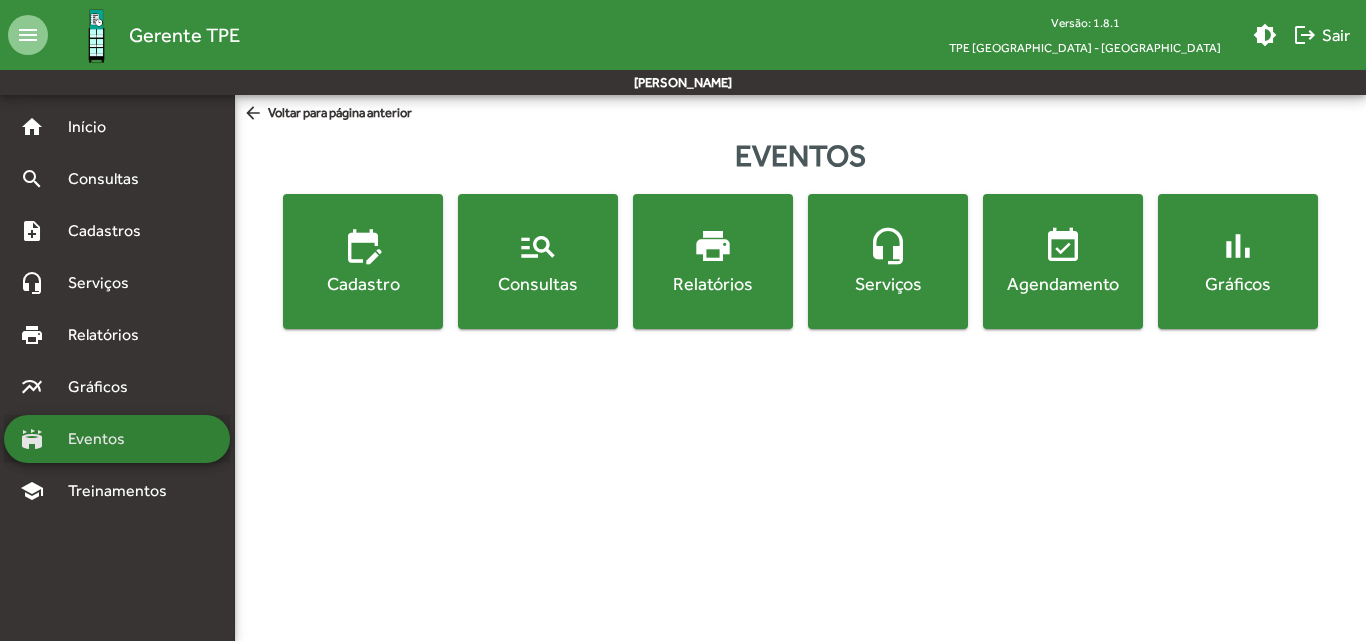 click on "Eventos" at bounding box center [104, 439] 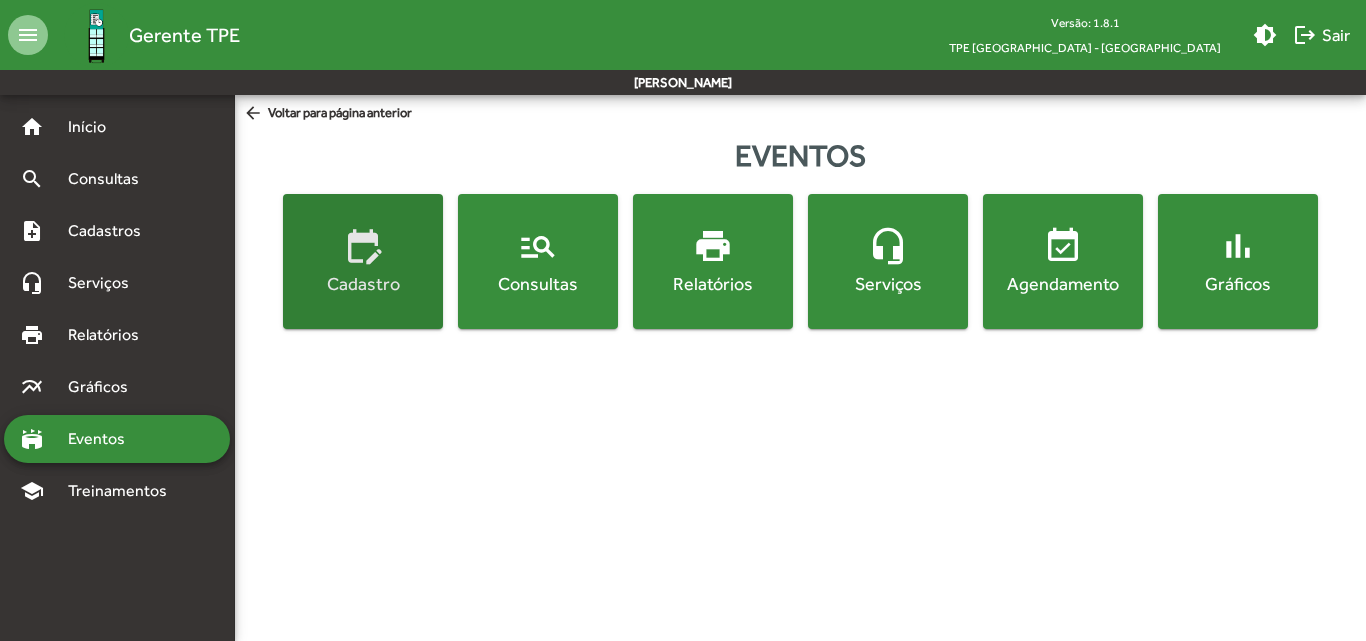 click on "edit_calendar  Cadastro" 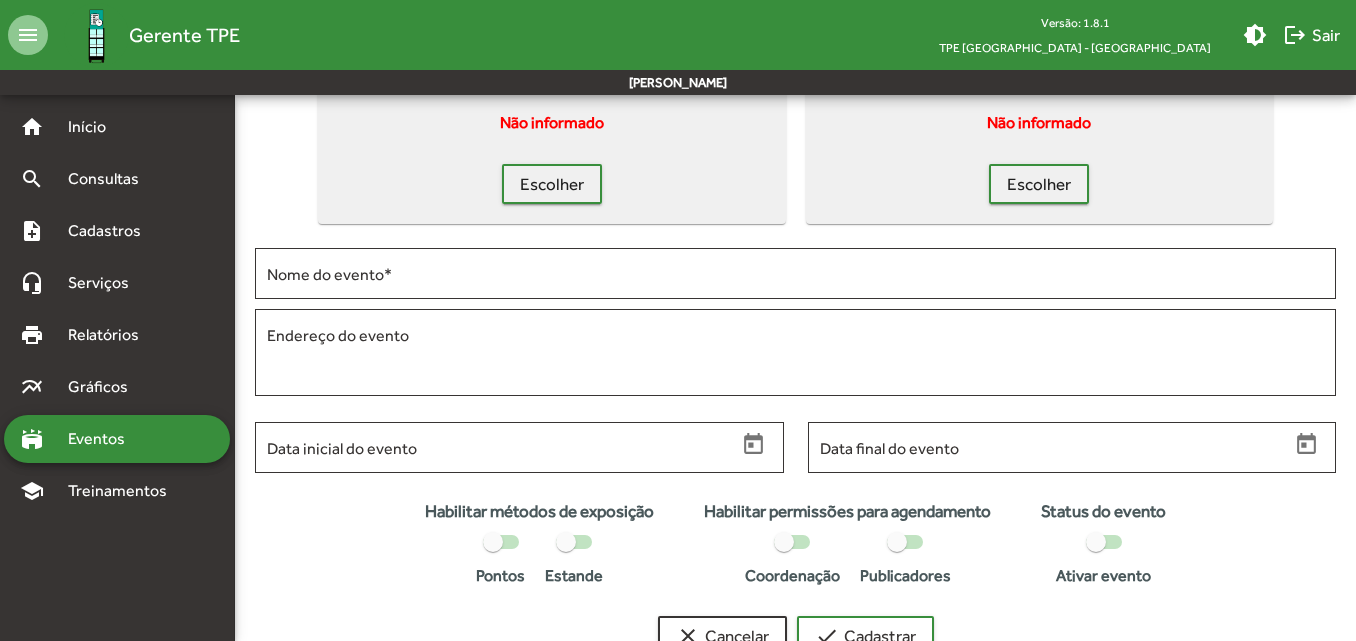 scroll, scrollTop: 221, scrollLeft: 0, axis: vertical 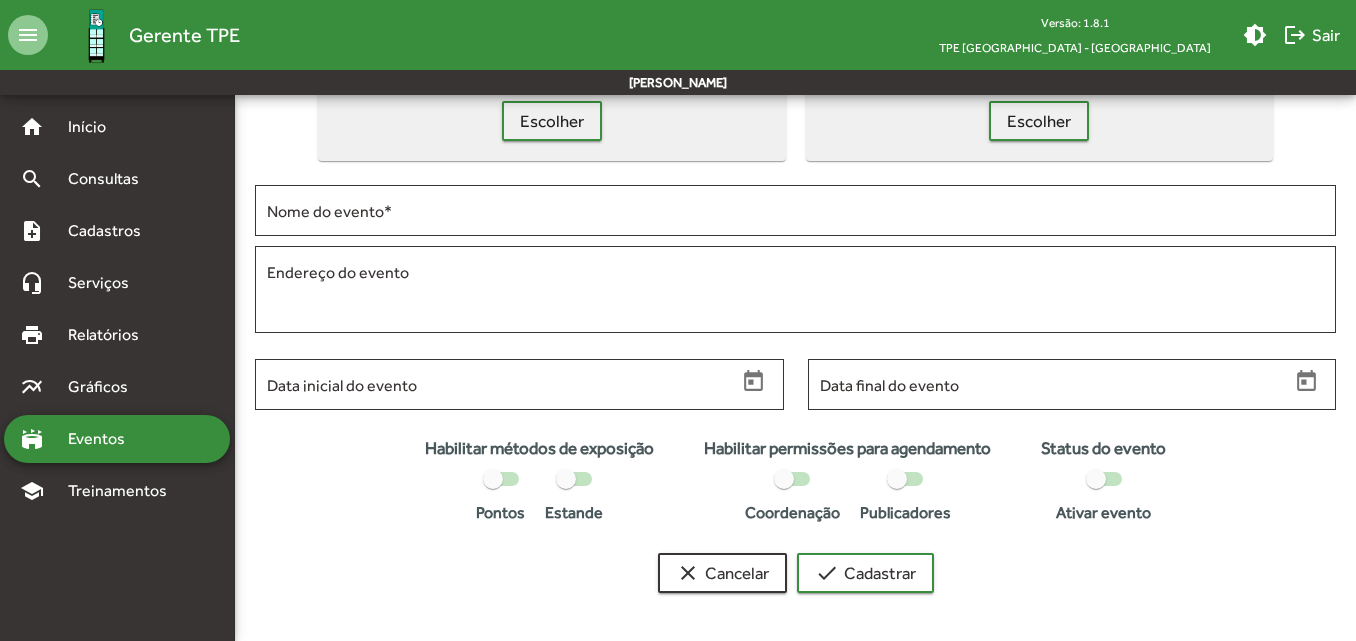 click on "Eventos" at bounding box center (104, 439) 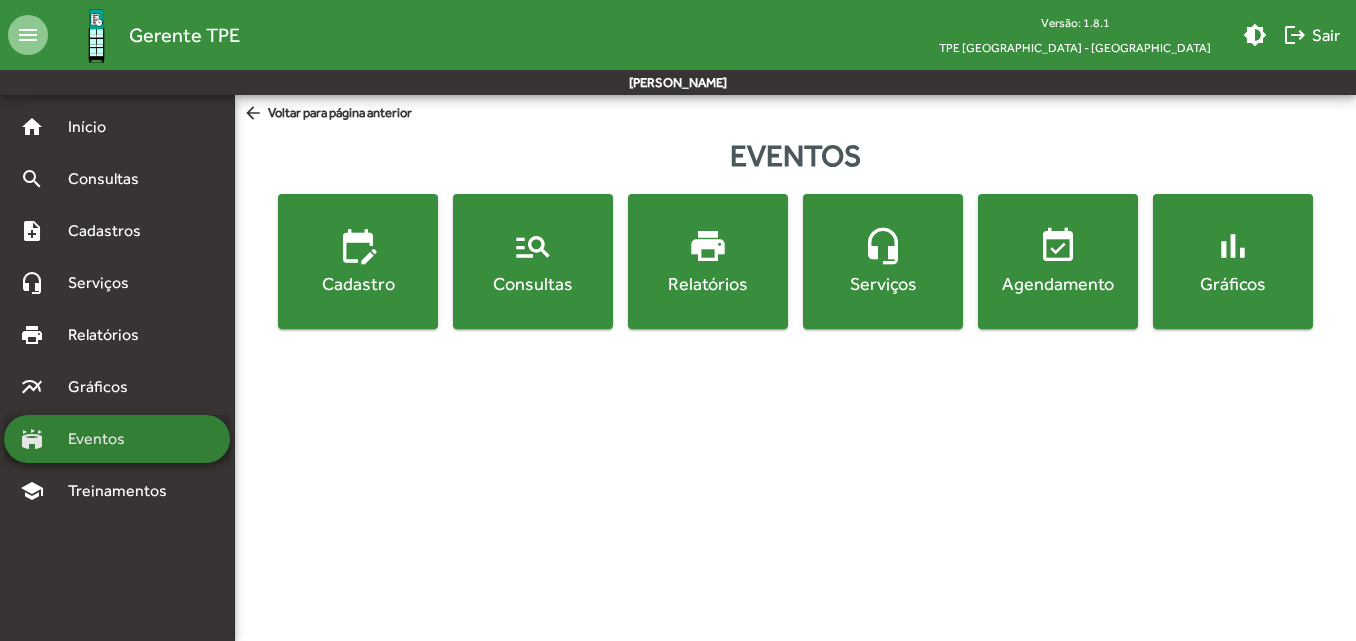 scroll, scrollTop: 0, scrollLeft: 0, axis: both 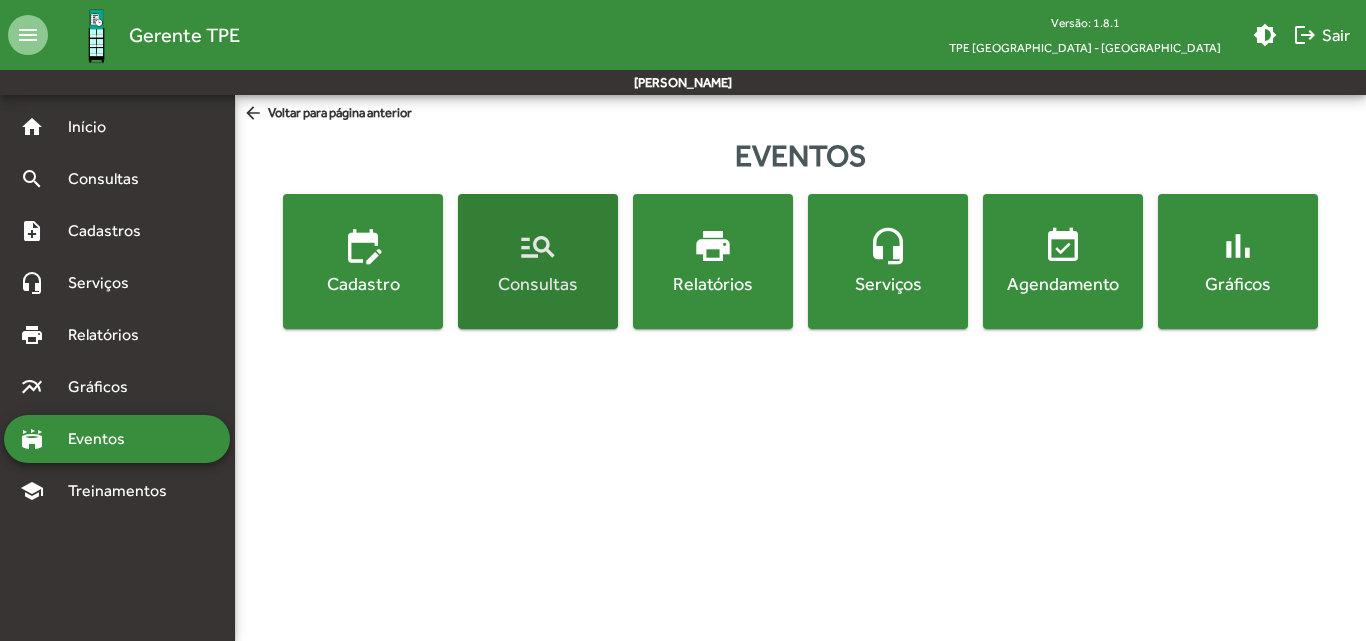click on "manage_search" 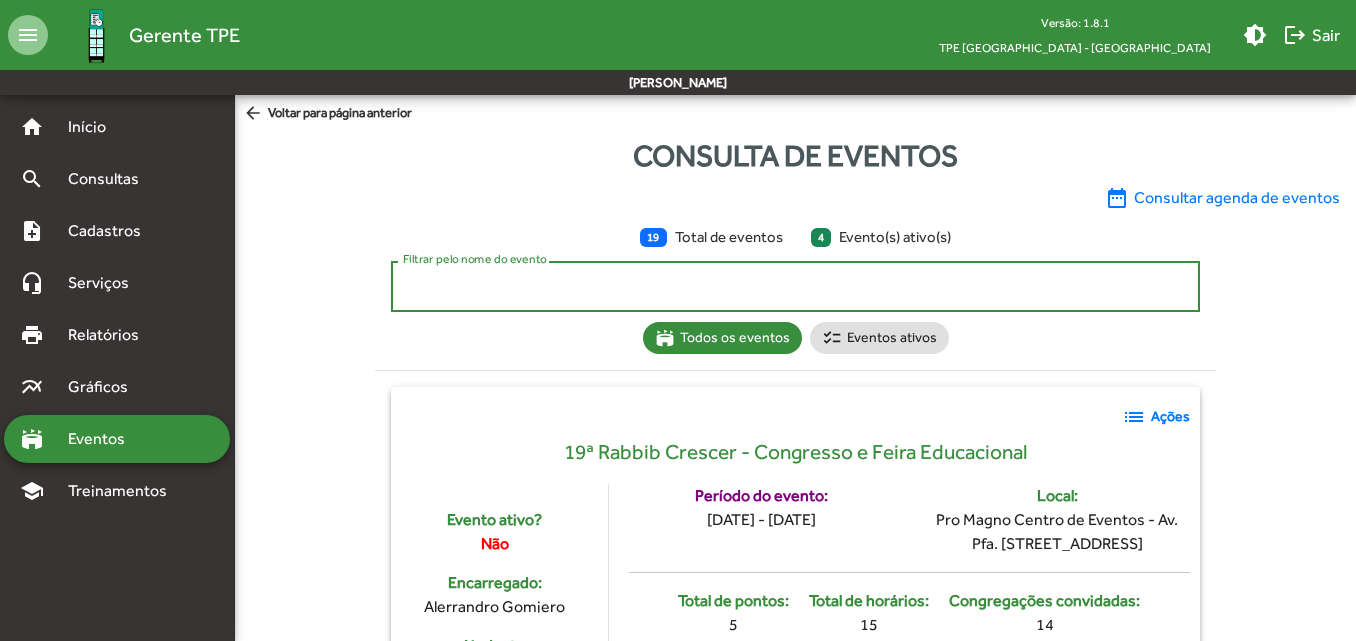 click on "Filtrar pelo nome do evento" at bounding box center (795, 287) 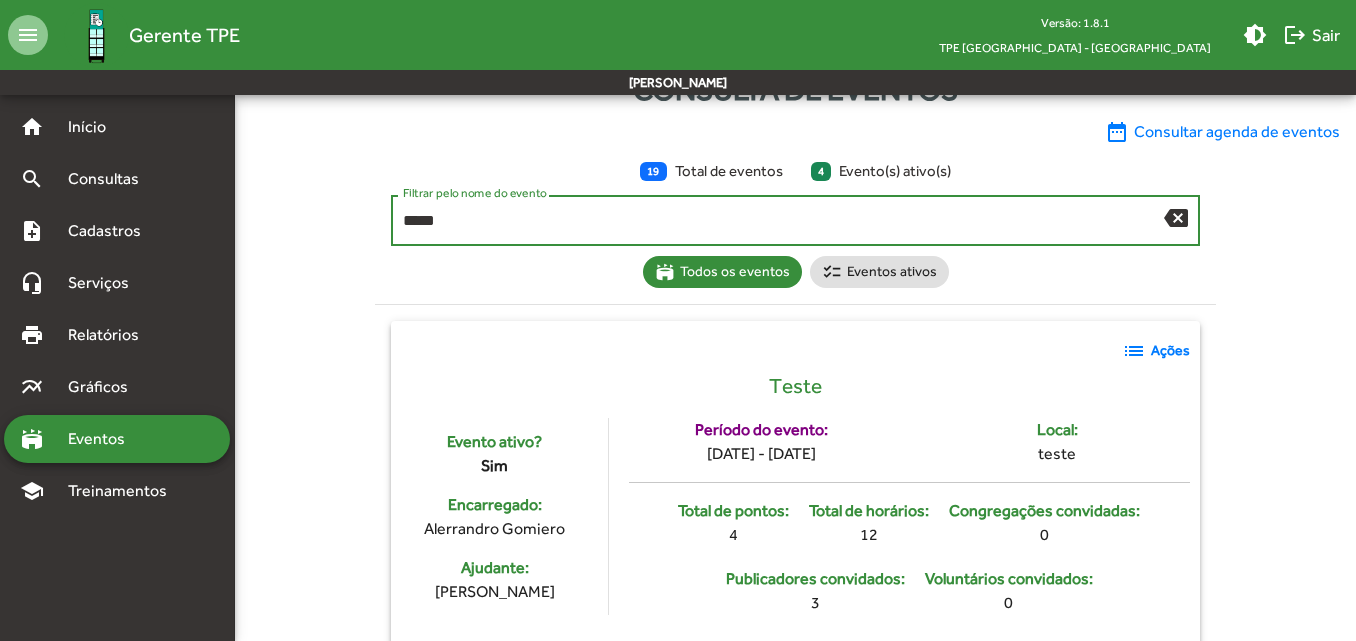 scroll, scrollTop: 130, scrollLeft: 0, axis: vertical 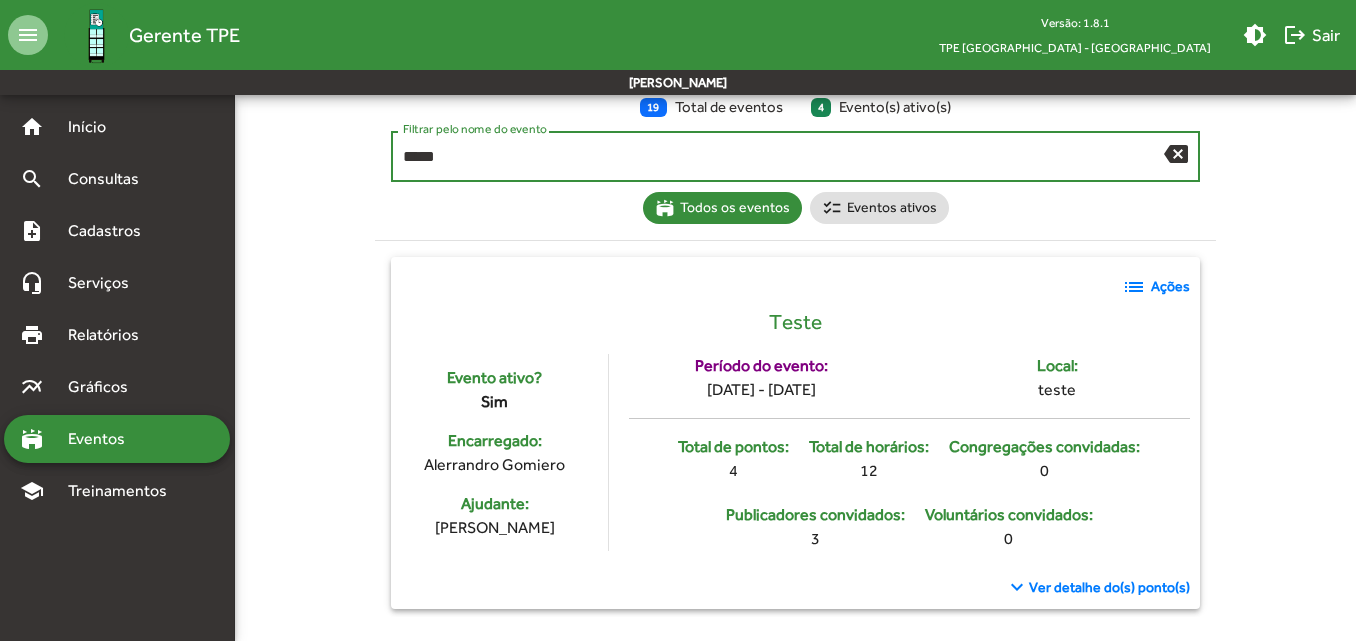 type on "*****" 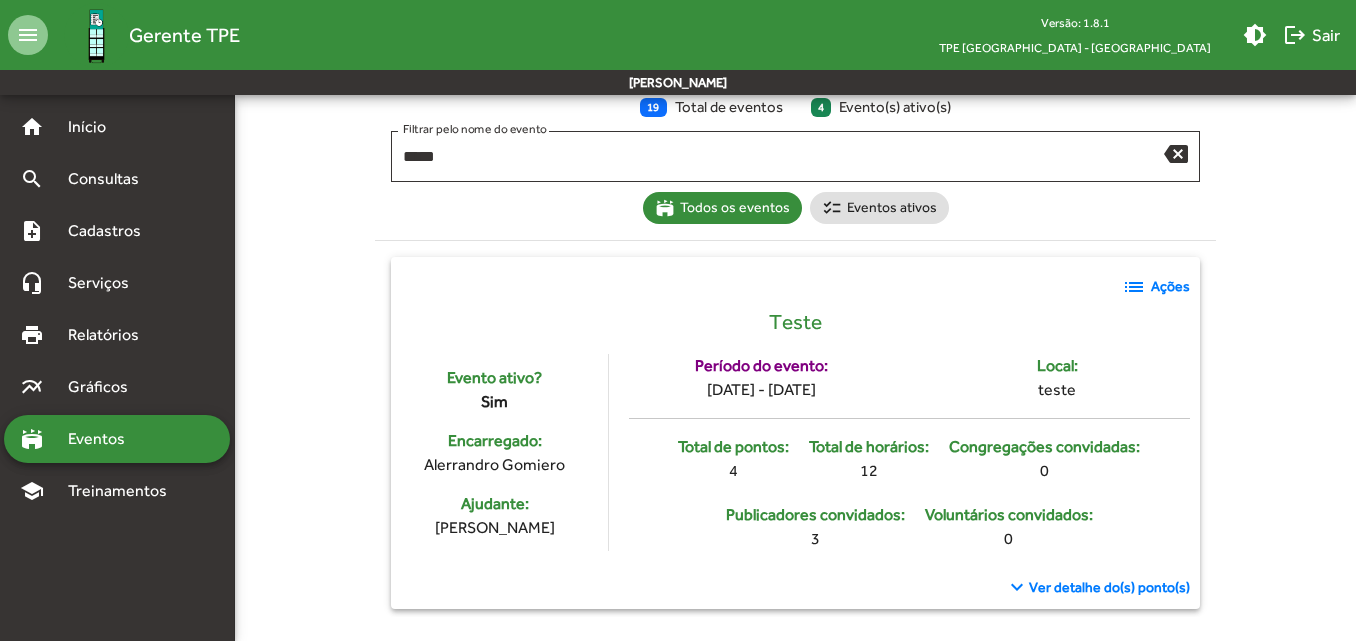 click on "list" 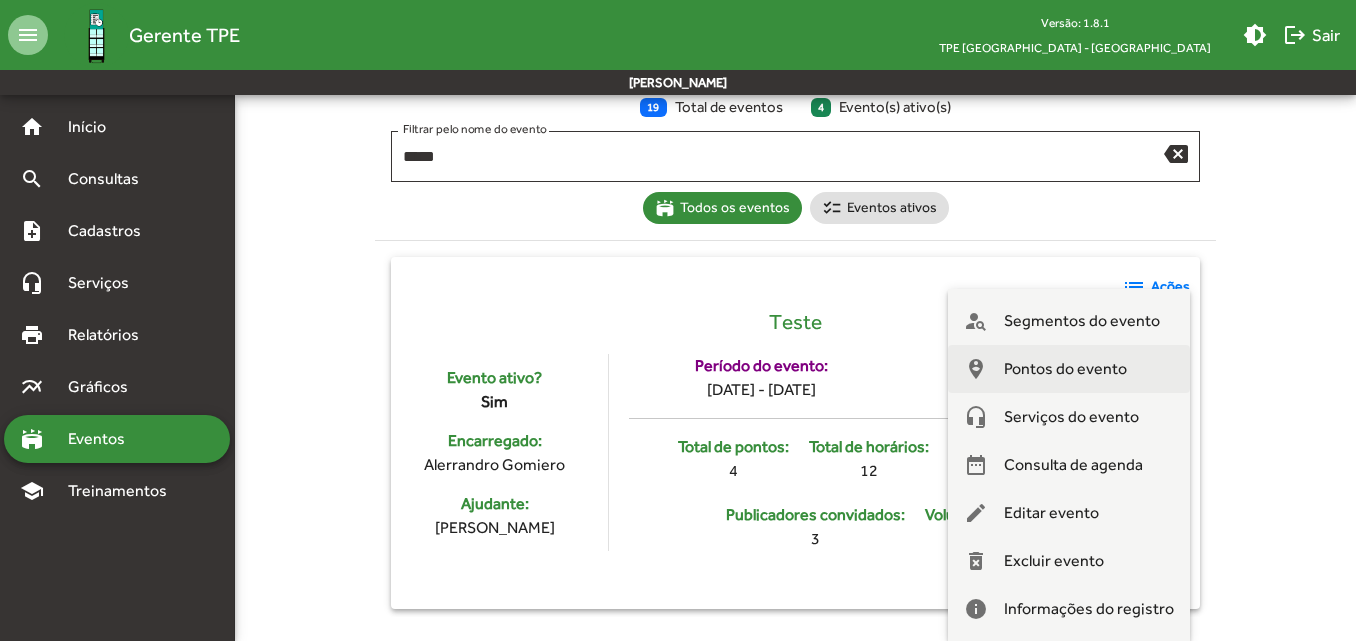 click on "Pontos do evento" at bounding box center (1065, 369) 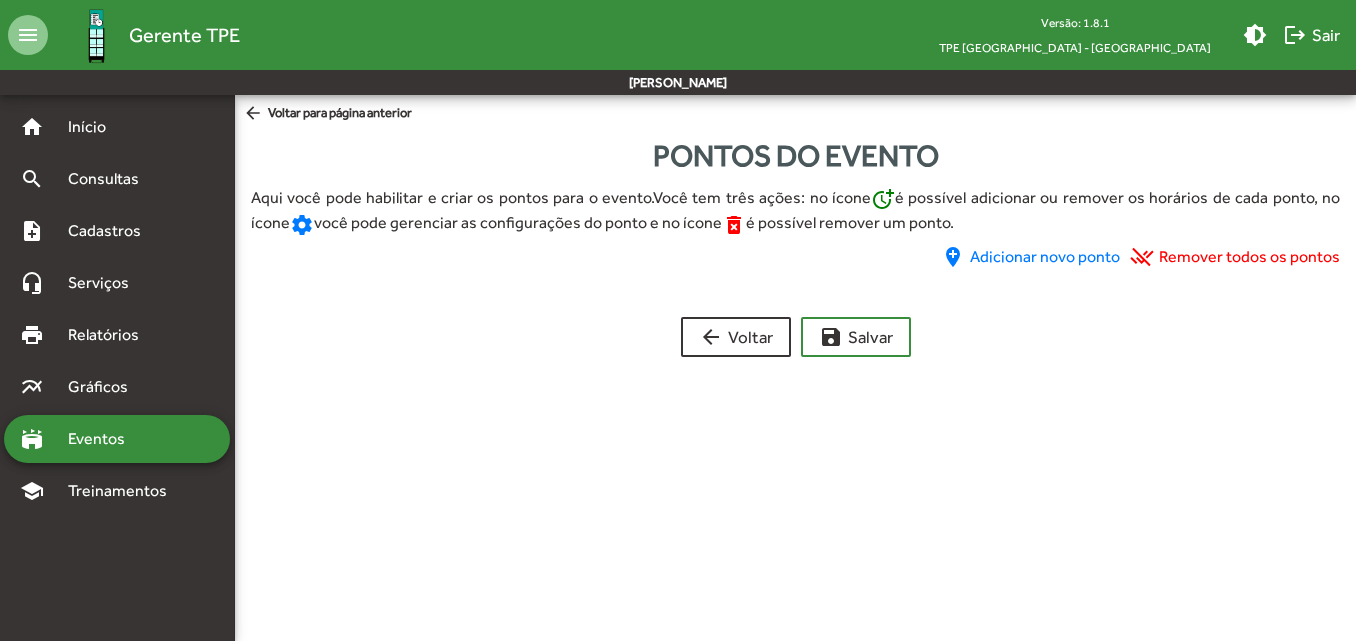 scroll, scrollTop: 0, scrollLeft: 0, axis: both 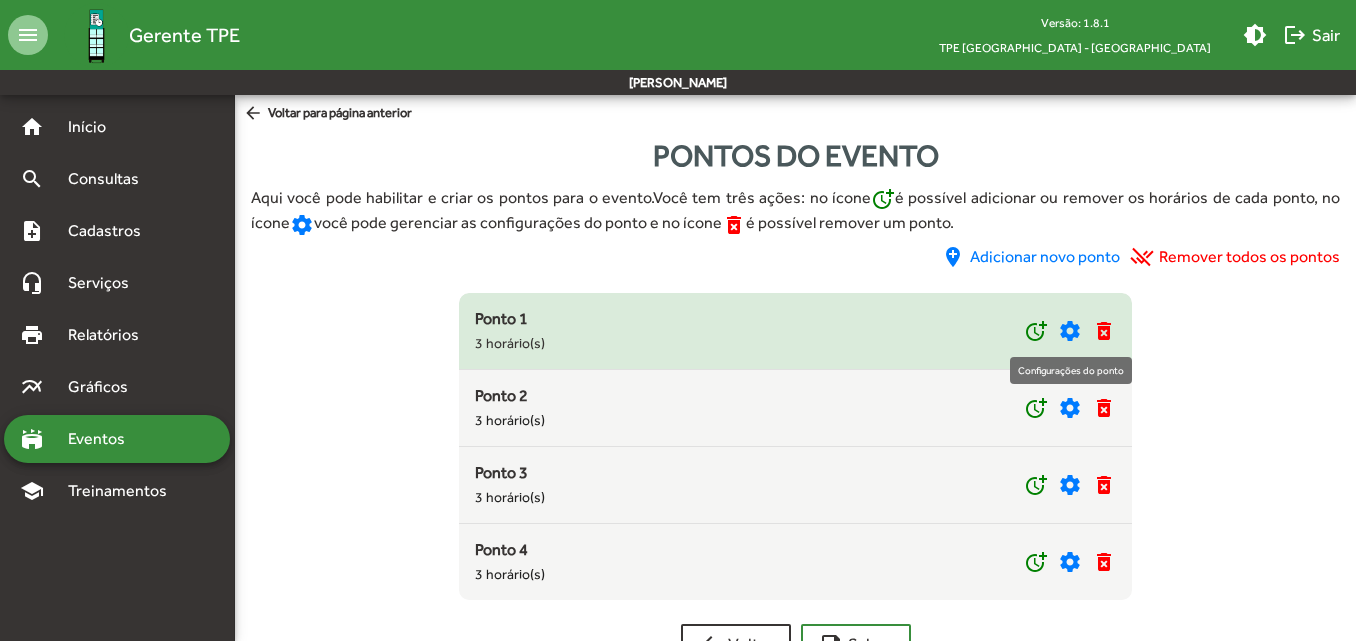 click on "settings" 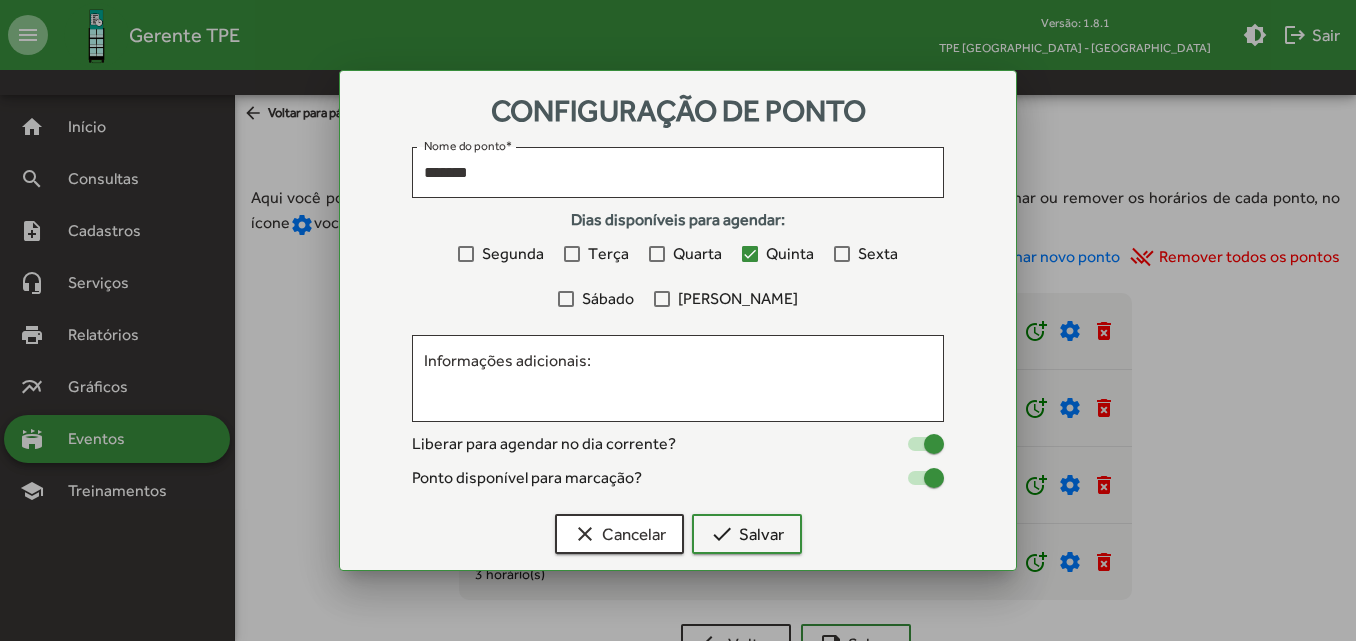 click at bounding box center [678, 320] 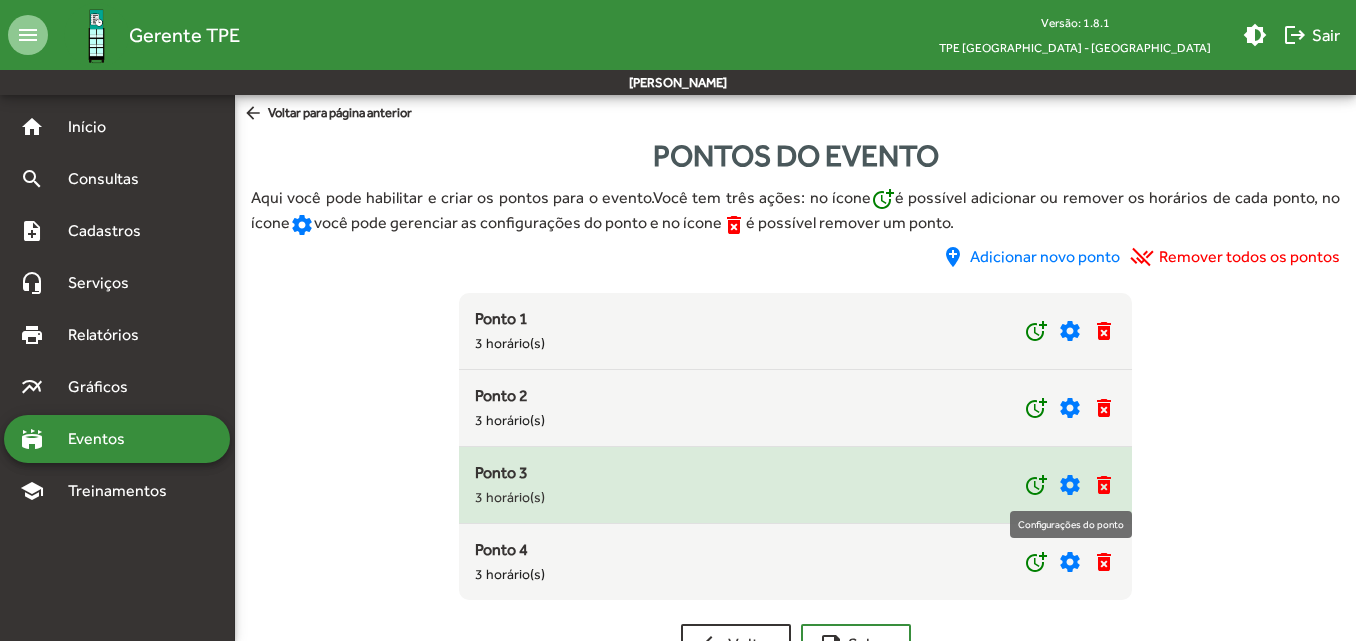 click on "settings" 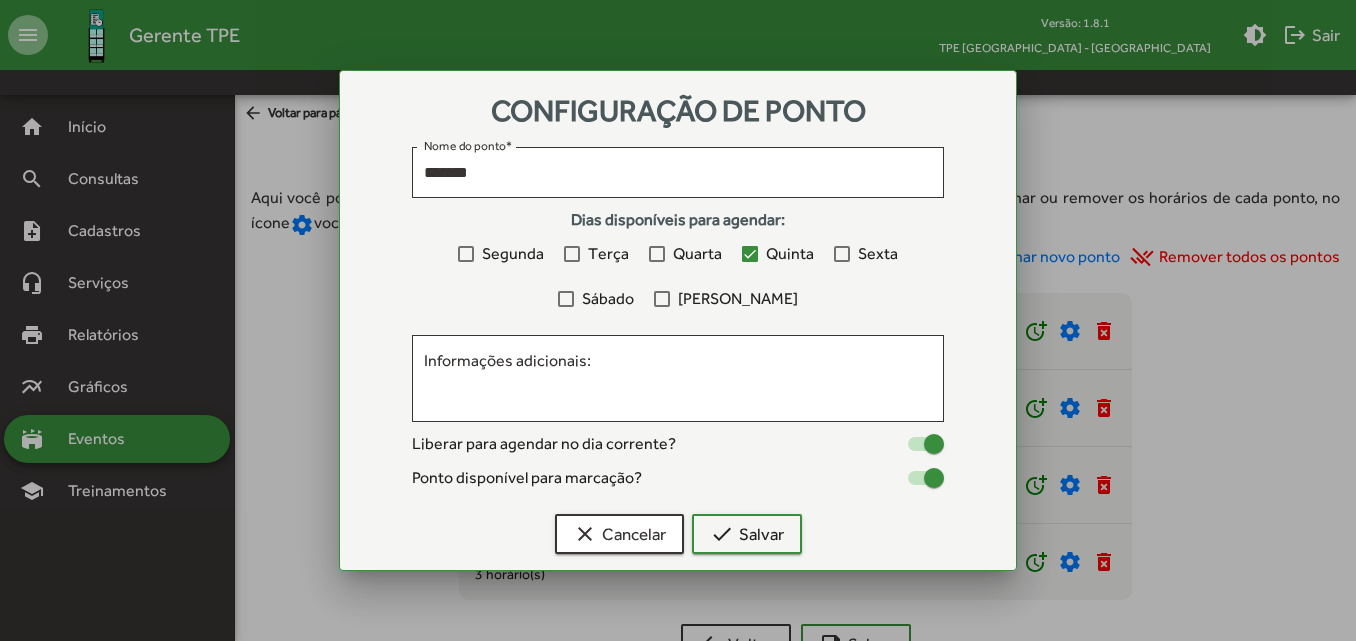 click at bounding box center [678, 320] 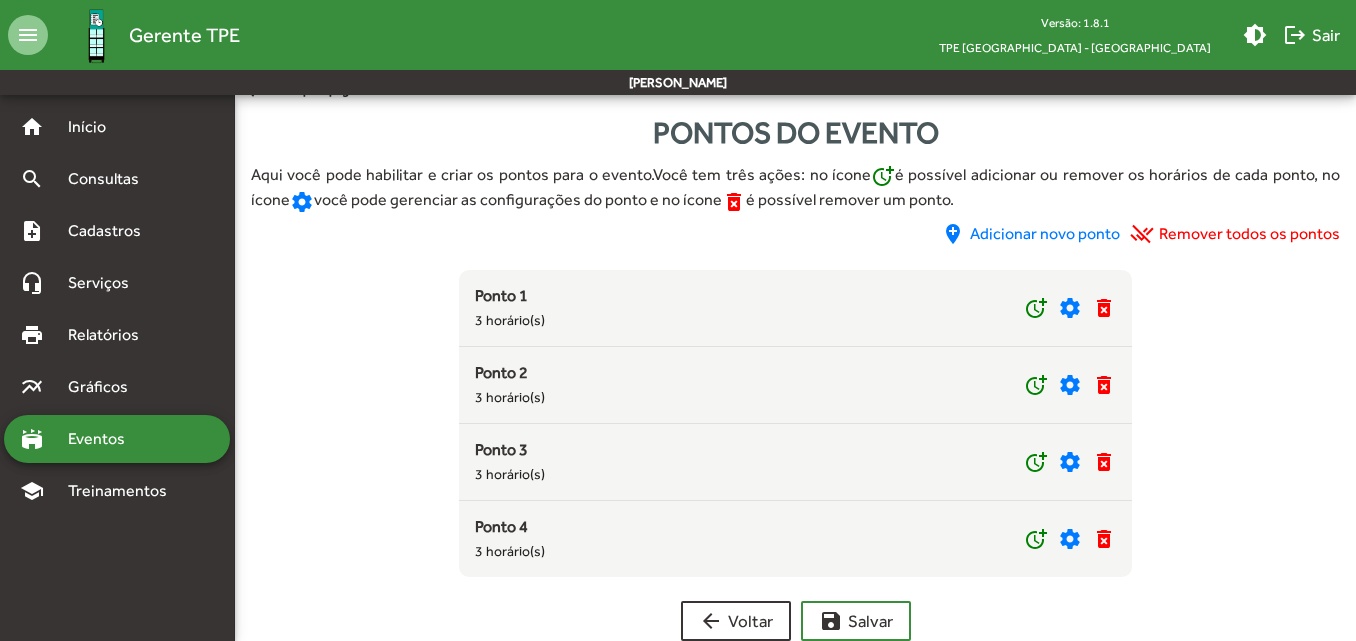 scroll, scrollTop: 63, scrollLeft: 0, axis: vertical 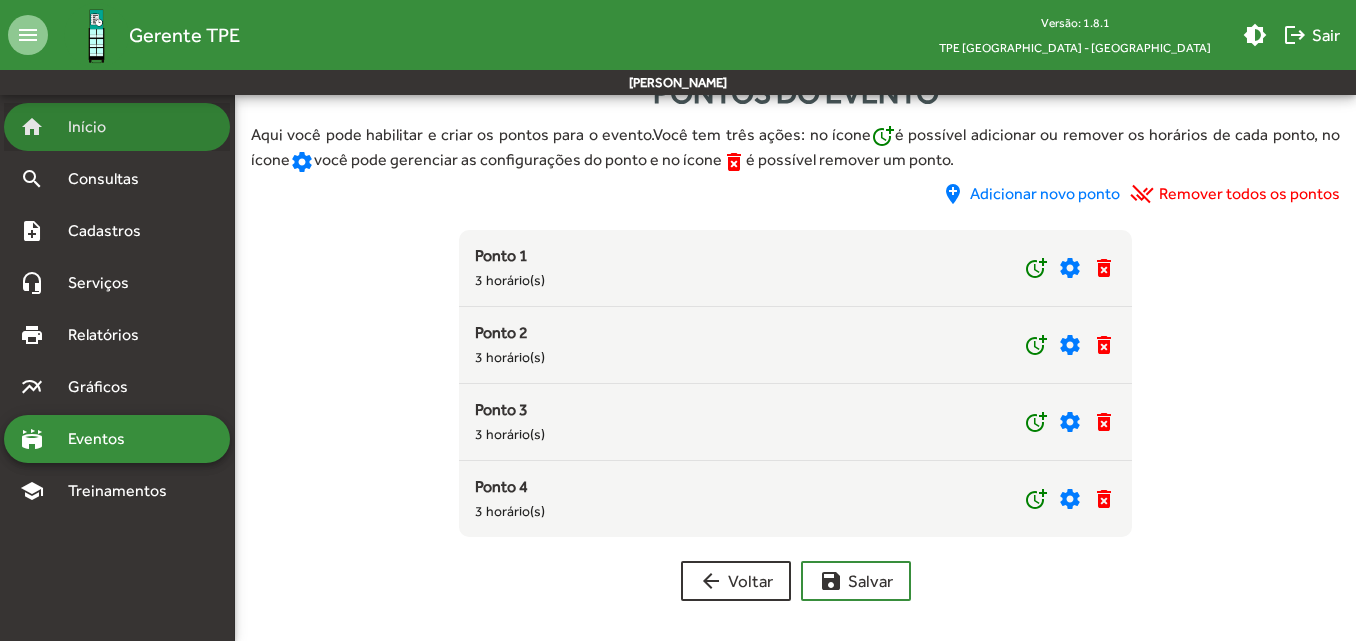 click on "Início" at bounding box center (95, 127) 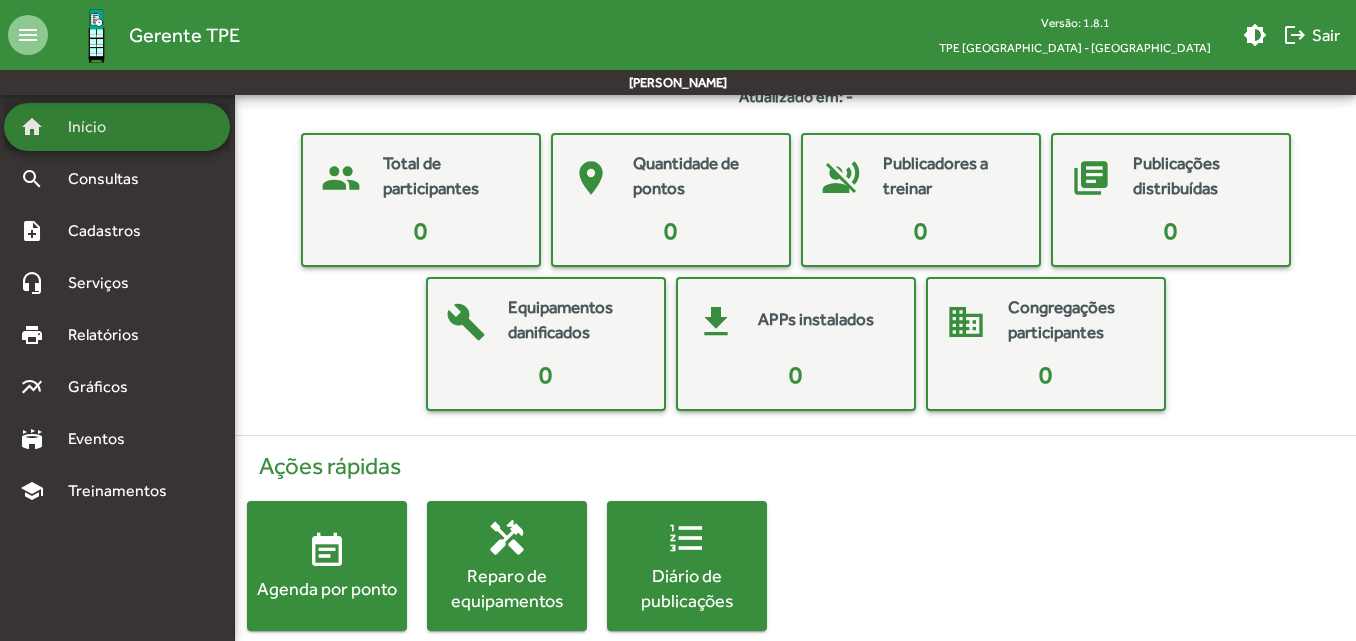 scroll, scrollTop: 0, scrollLeft: 0, axis: both 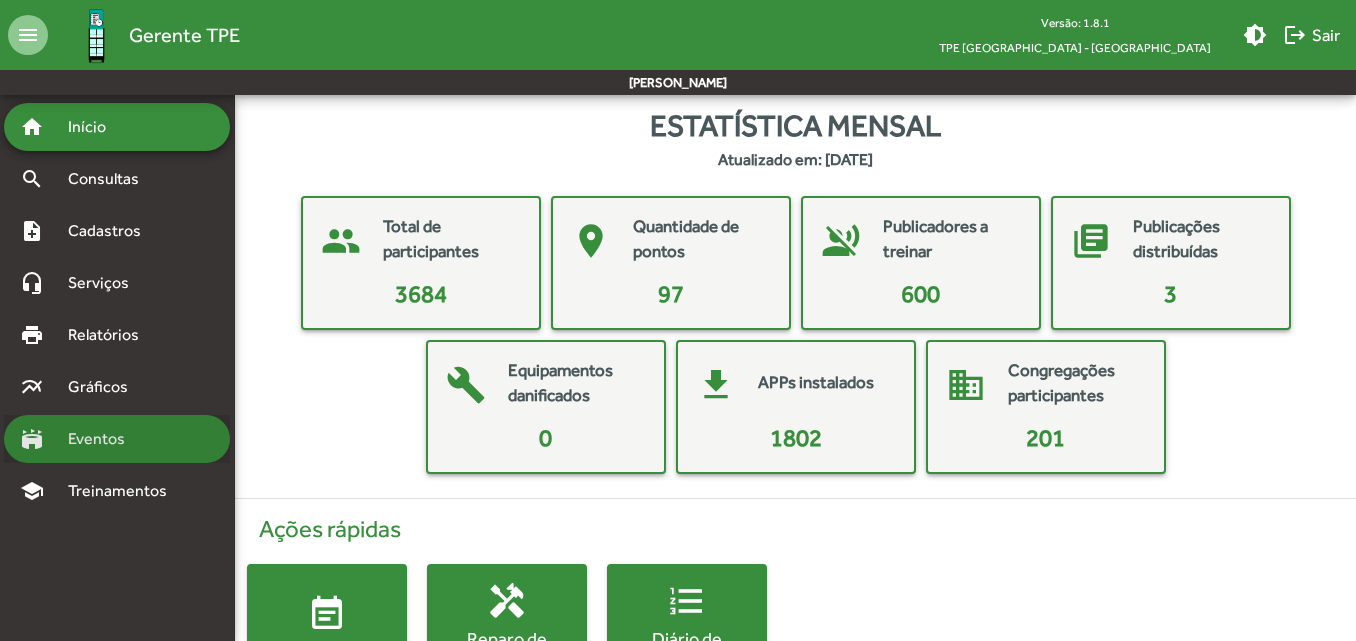 click on "Eventos" at bounding box center (104, 439) 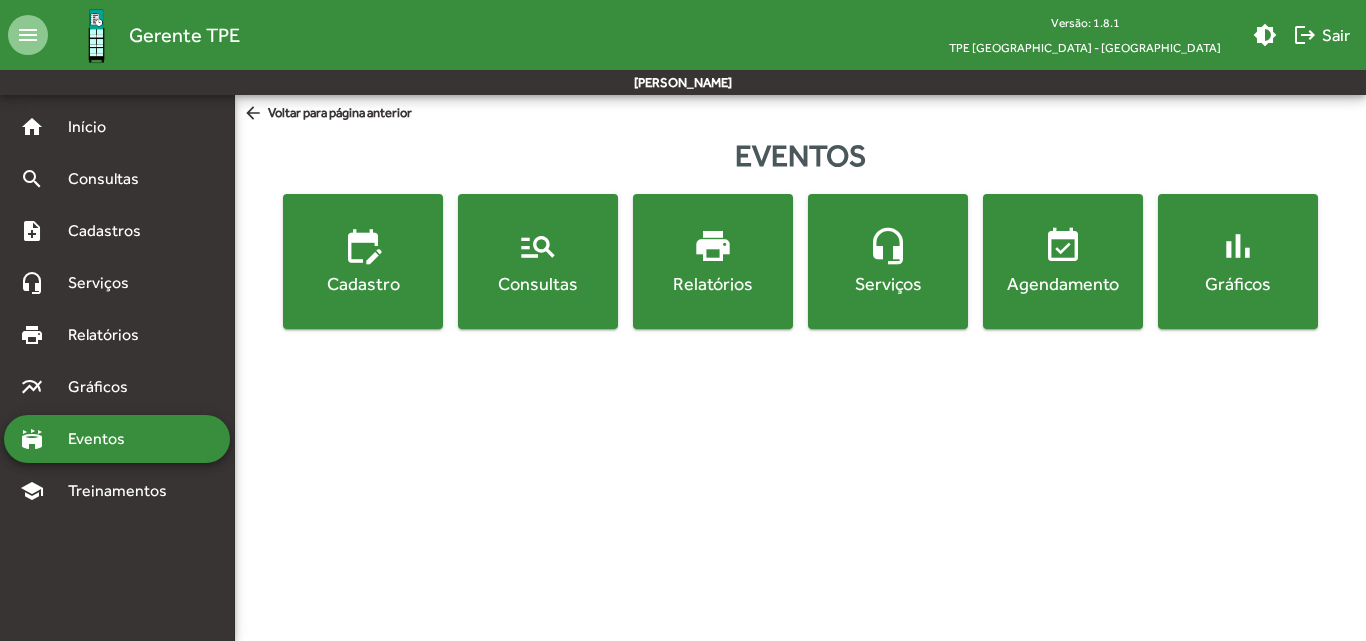 click on "manage_search  Consultas" 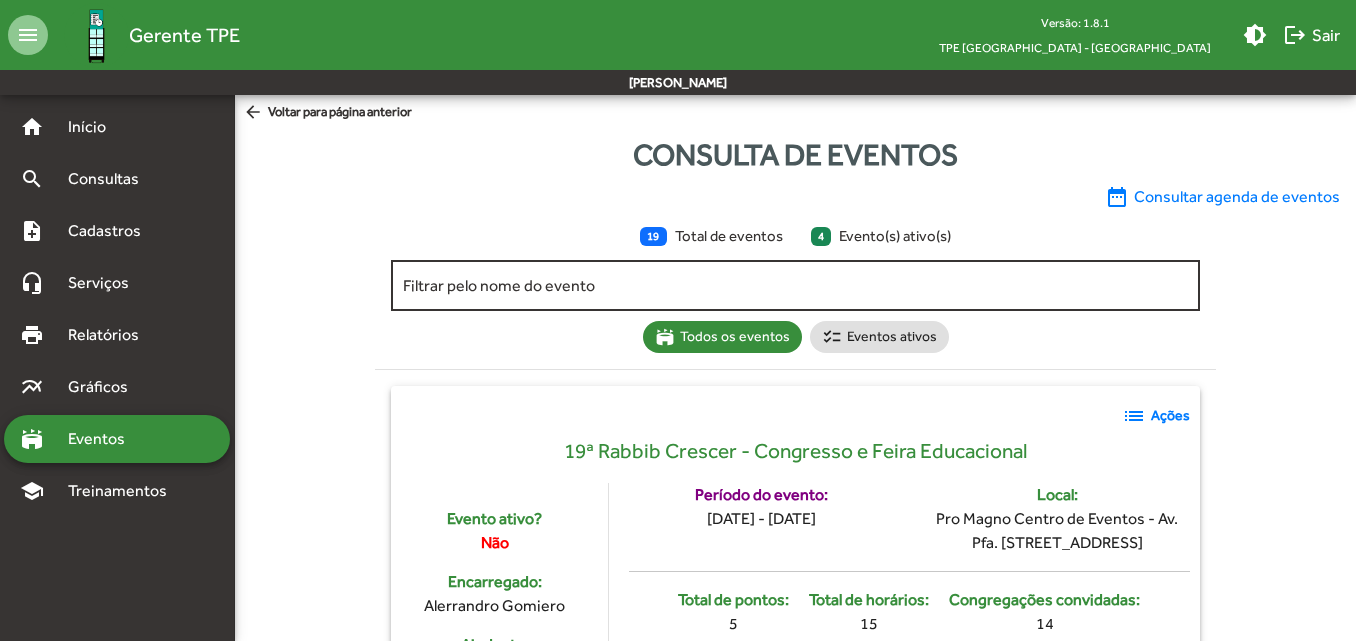 scroll, scrollTop: 0, scrollLeft: 0, axis: both 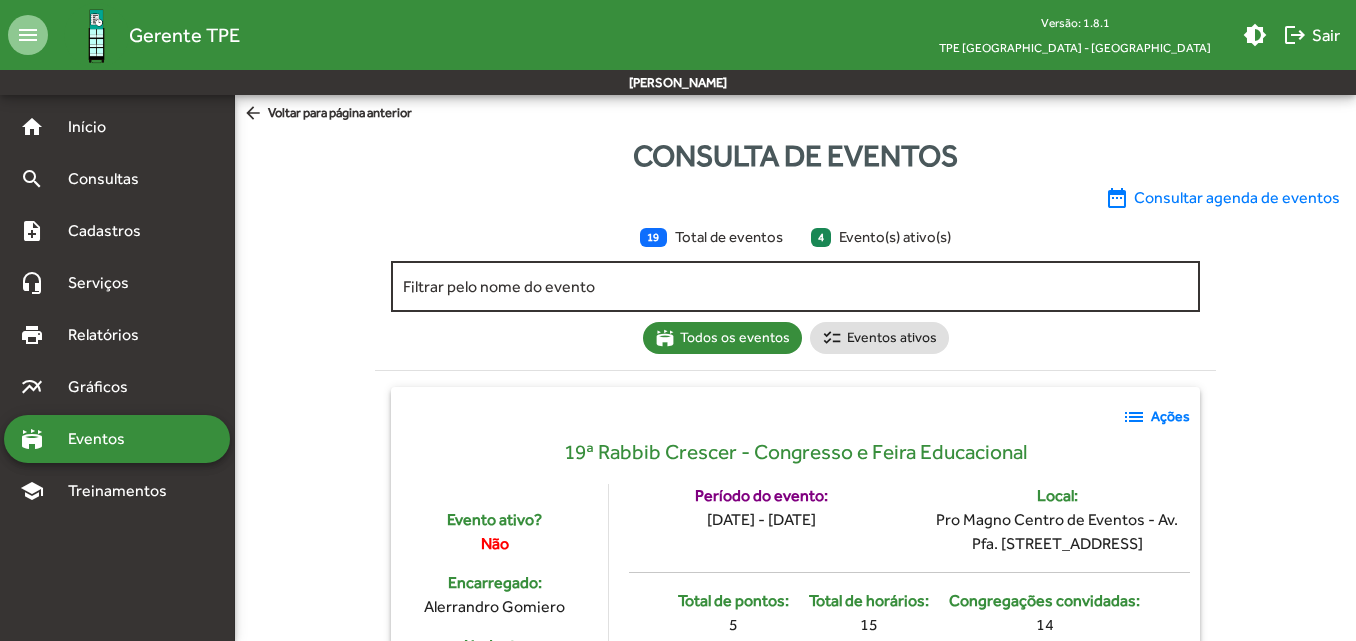 click on "Filtrar pelo nome do evento" 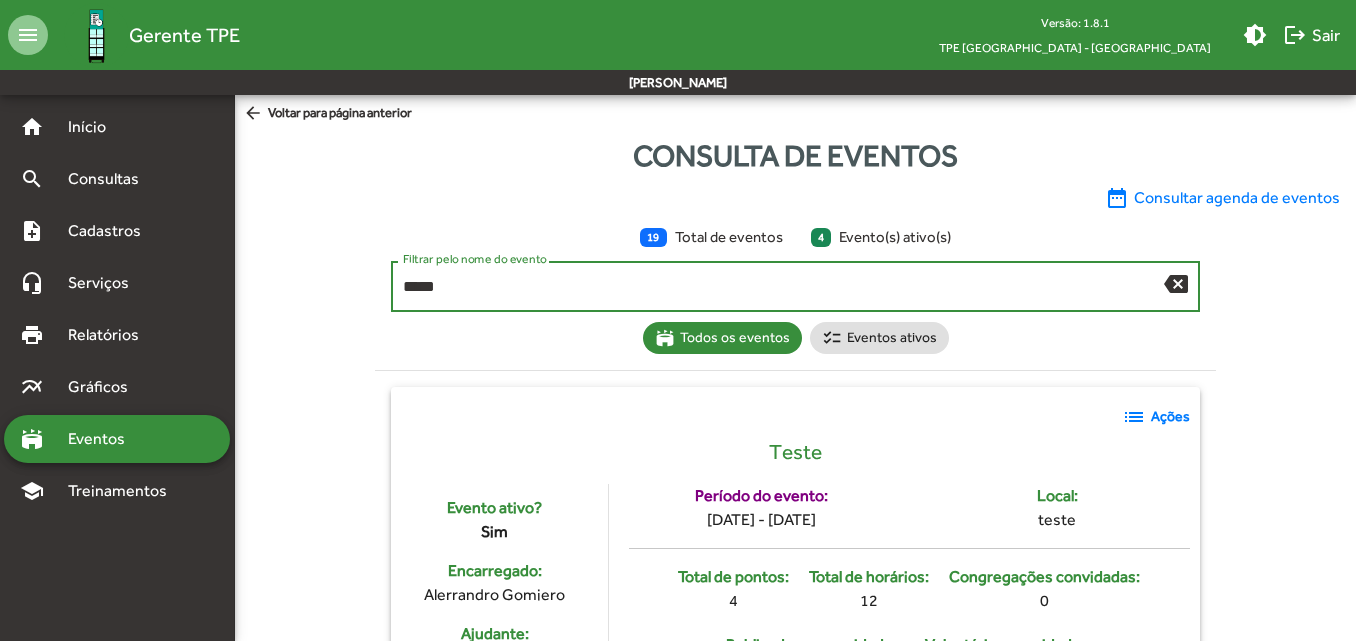 type on "*****" 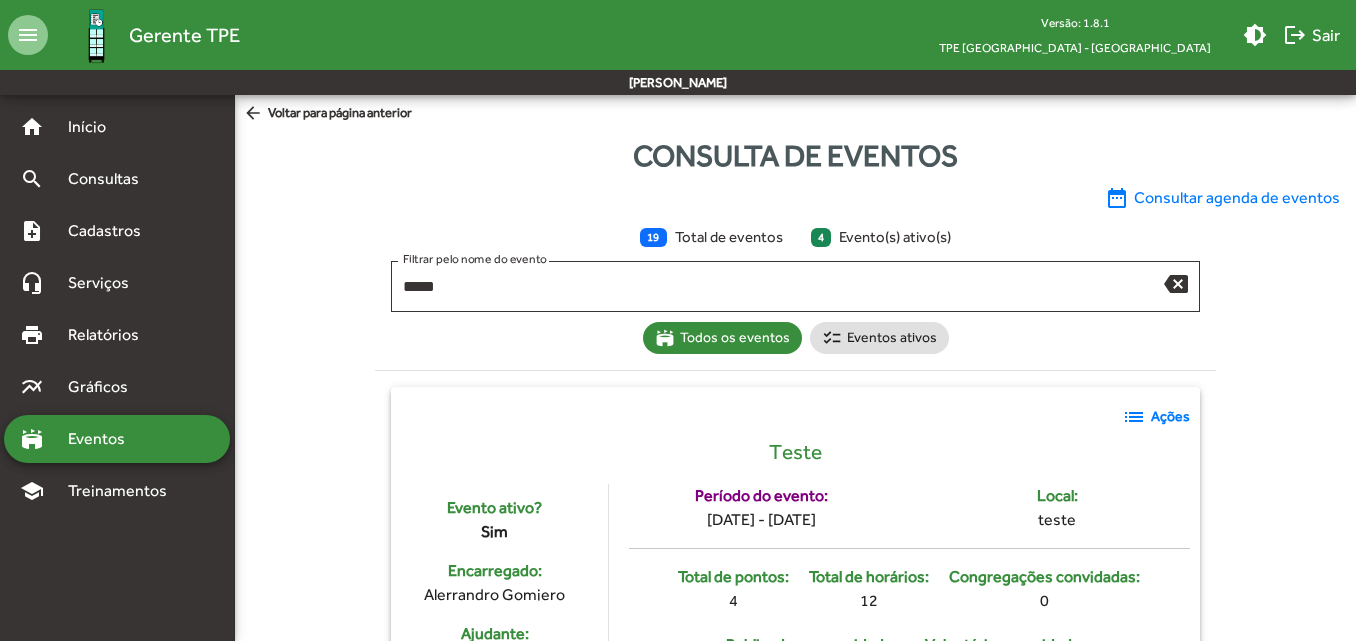 click on "list" 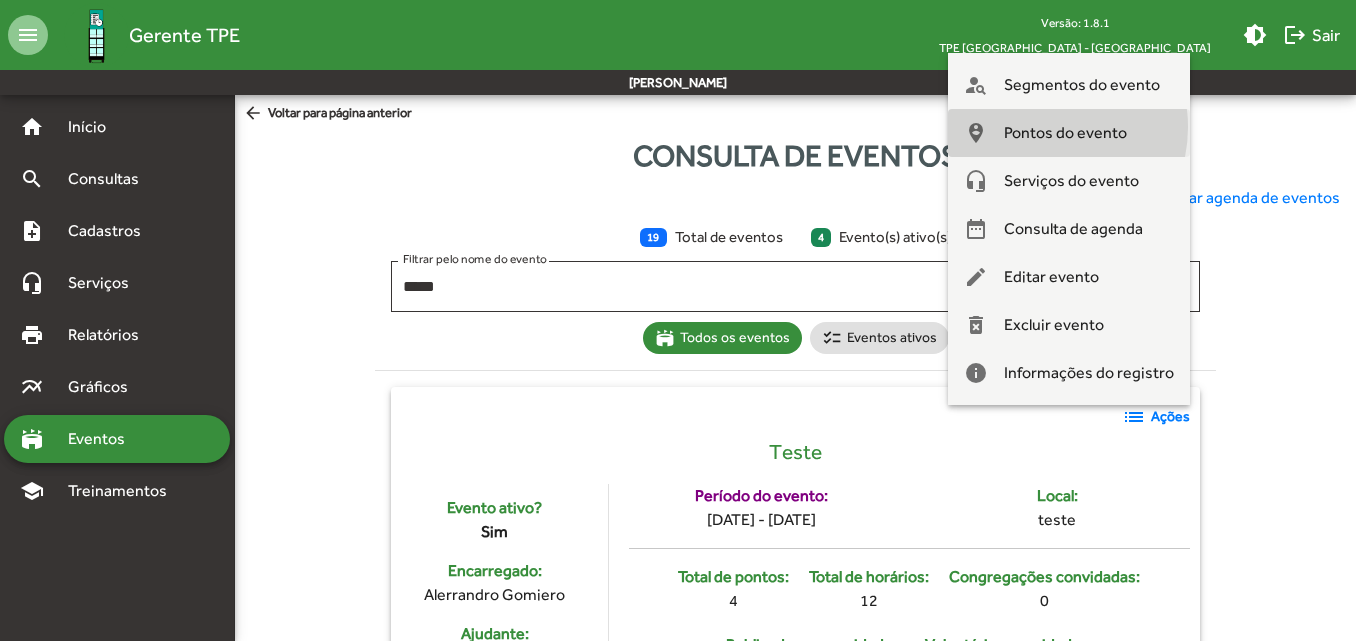 click on "Pontos do evento" at bounding box center [1065, 133] 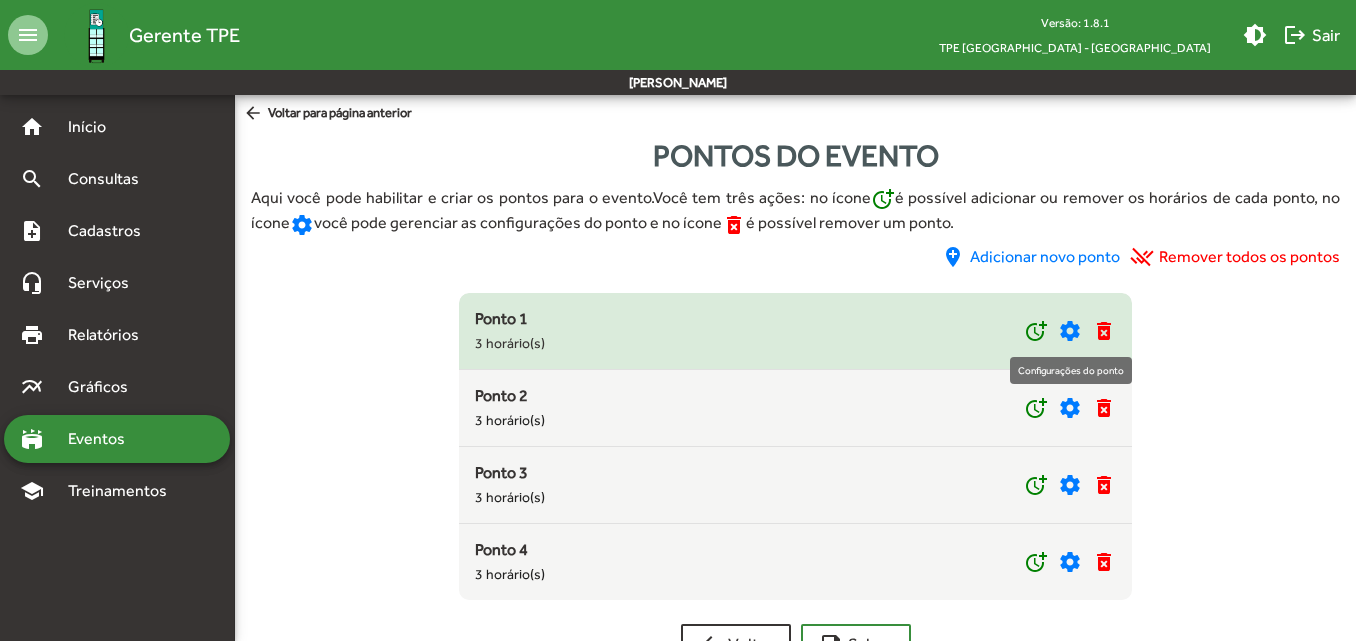 click on "settings" 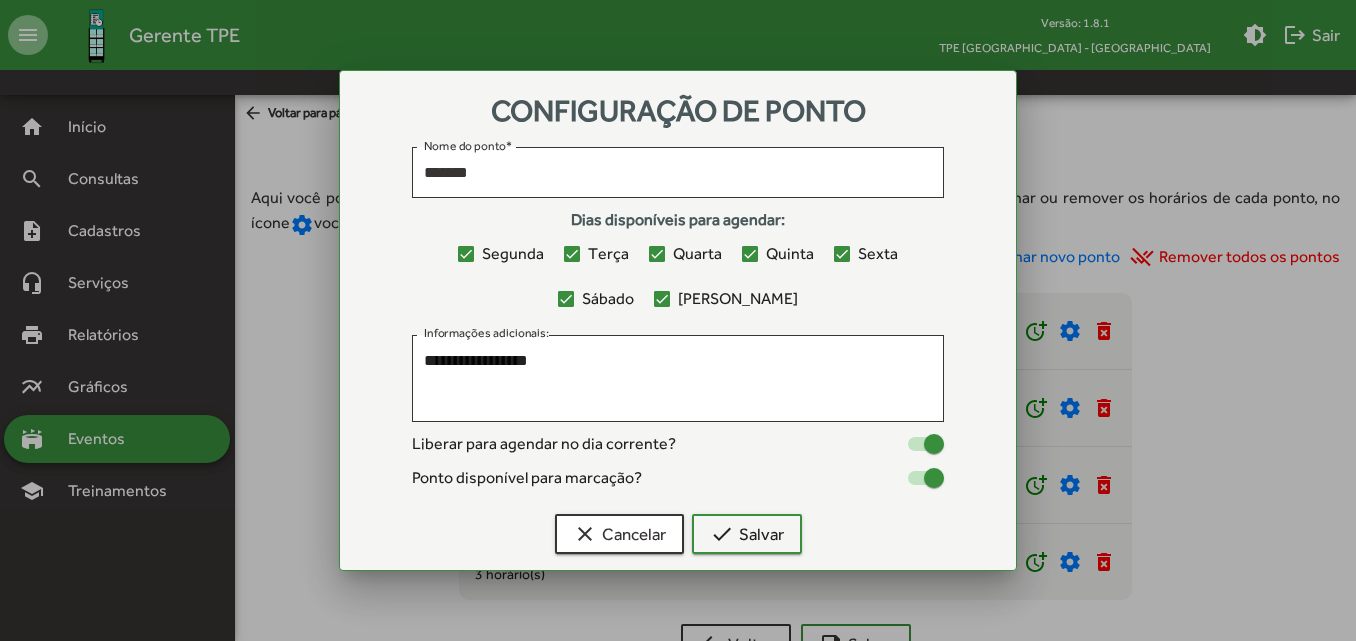 click at bounding box center (466, 254) 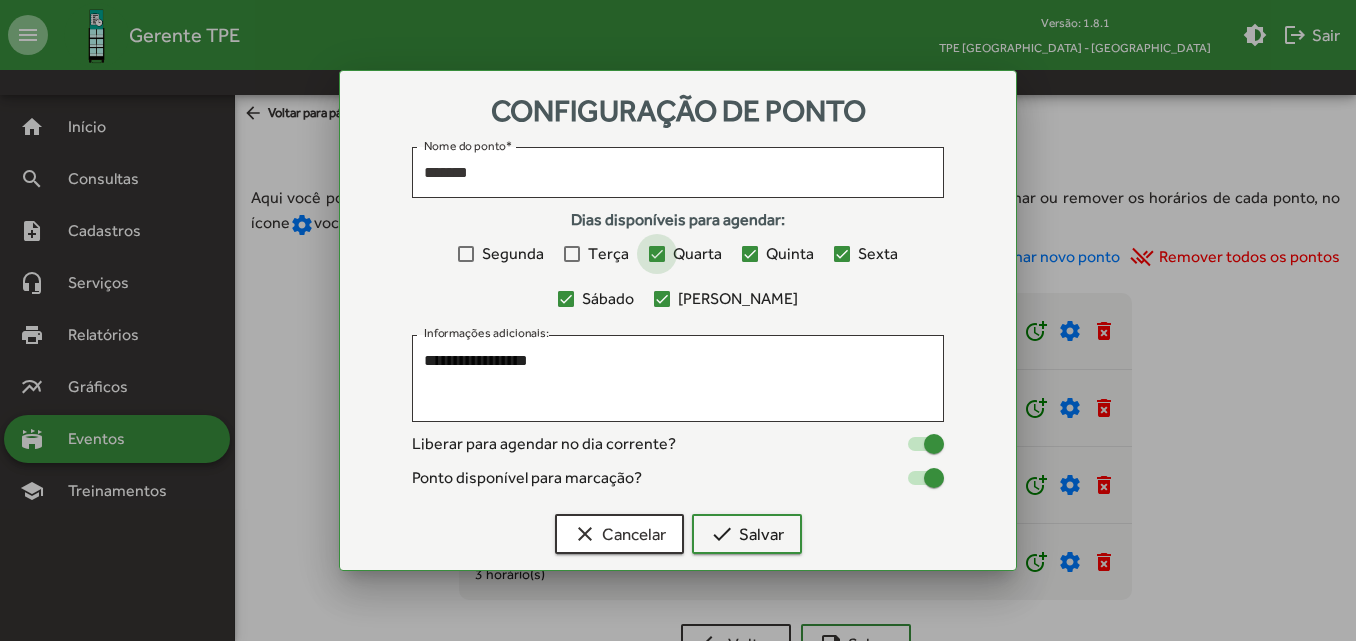 click on "Quarta" at bounding box center [685, 254] 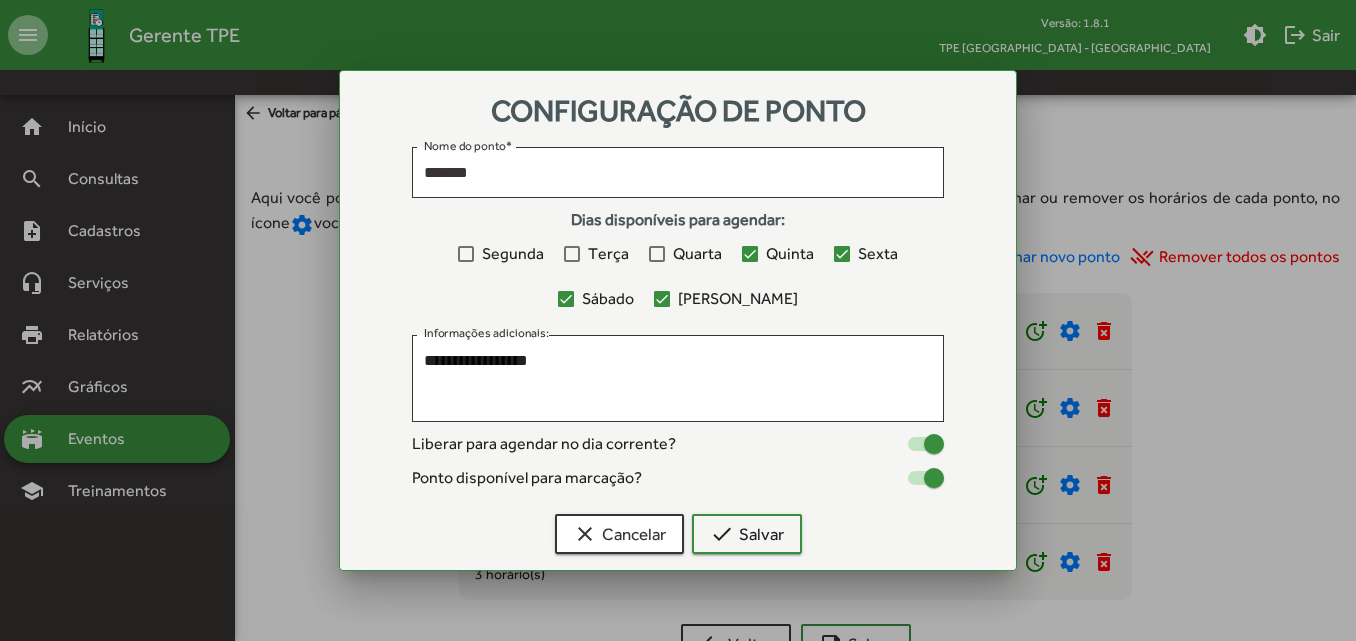 click at bounding box center (842, 254) 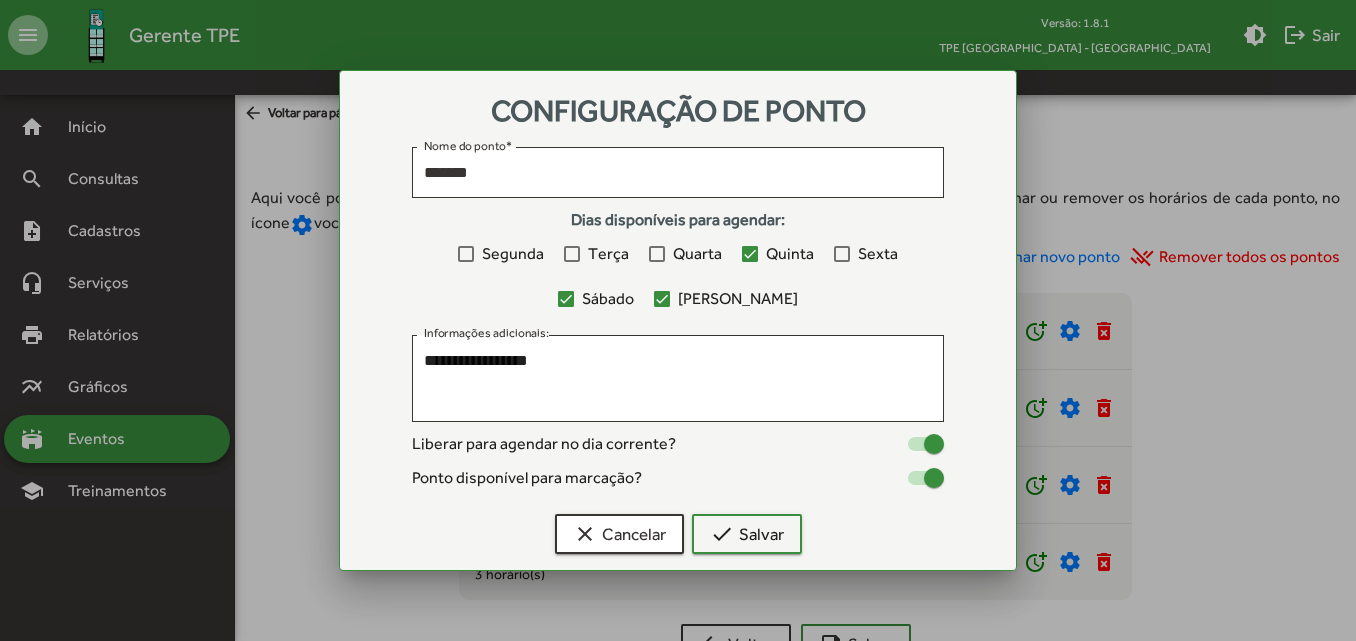 click at bounding box center (566, 299) 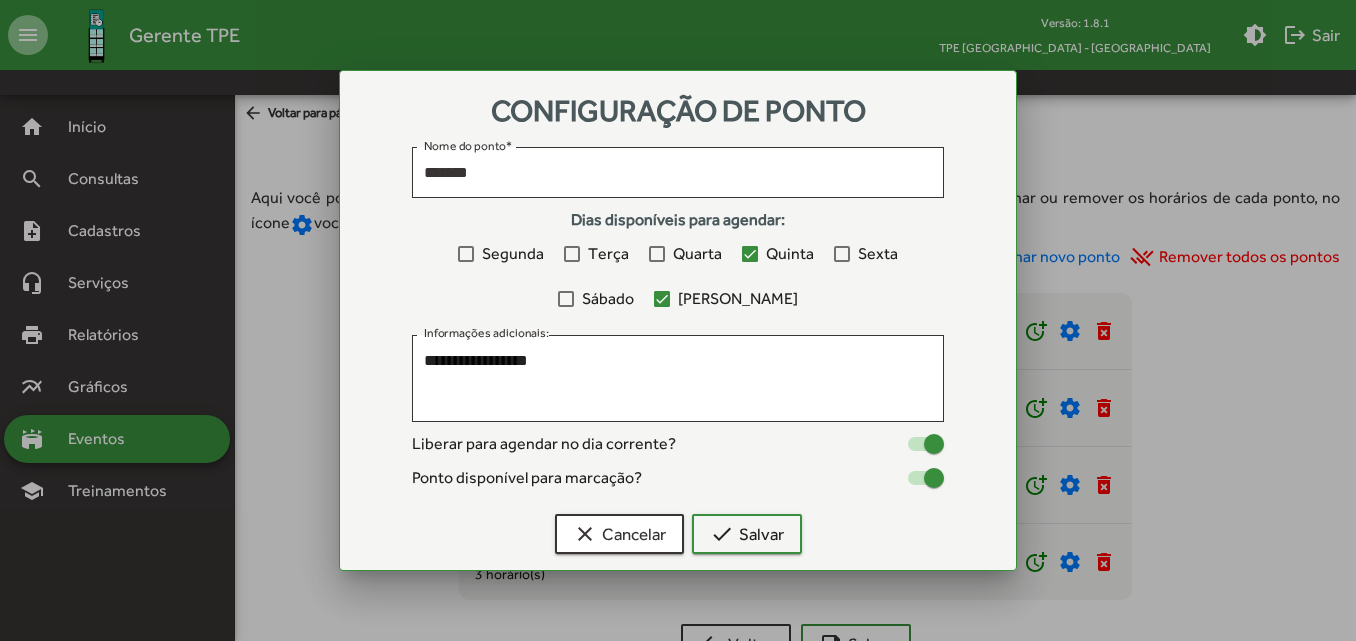 click at bounding box center [662, 299] 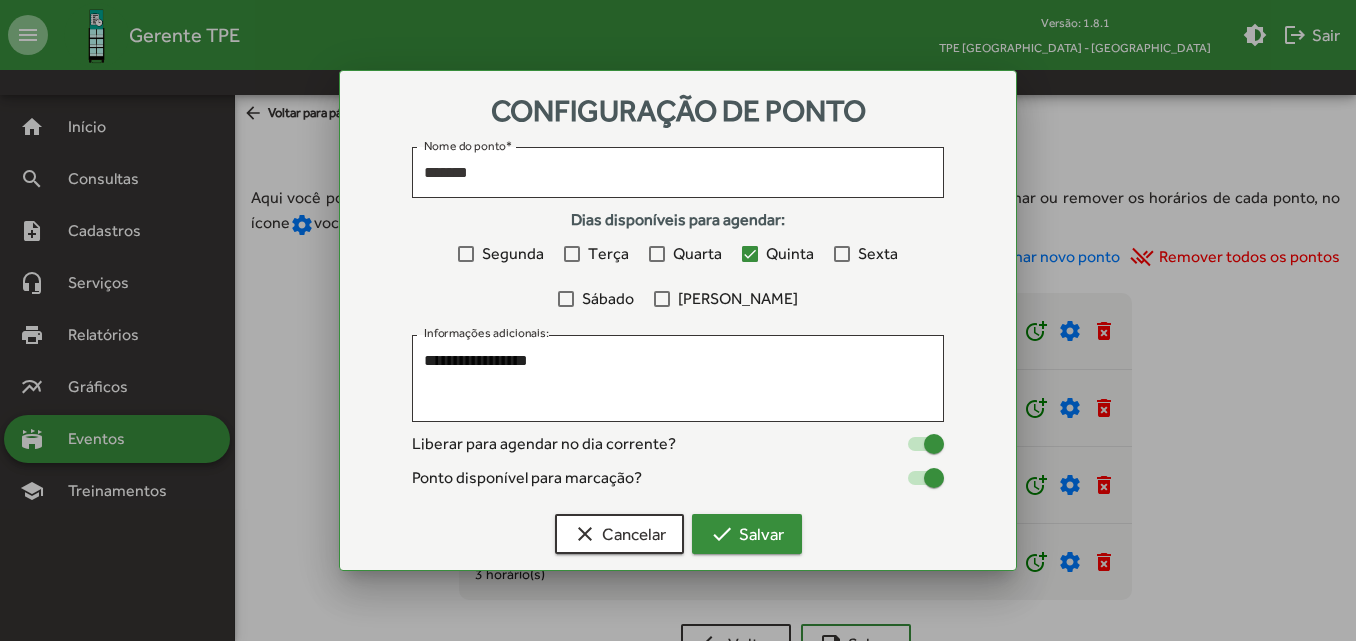 click on "check  Salvar" at bounding box center (747, 534) 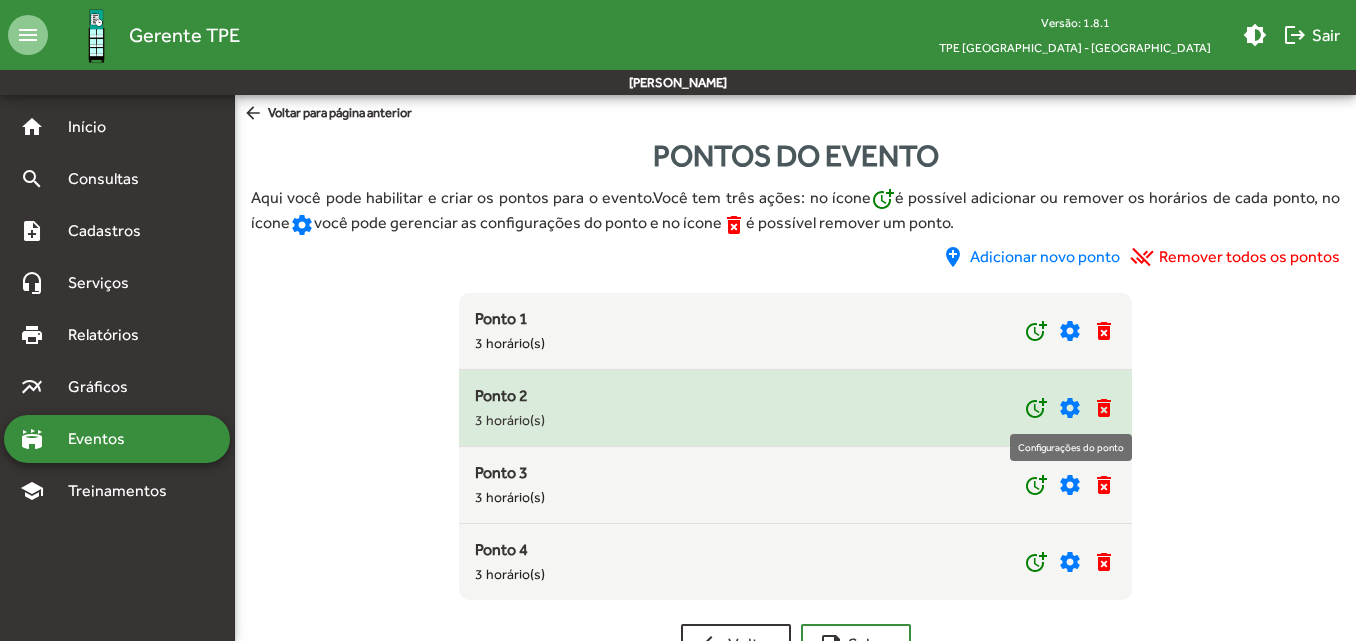 click on "settings" 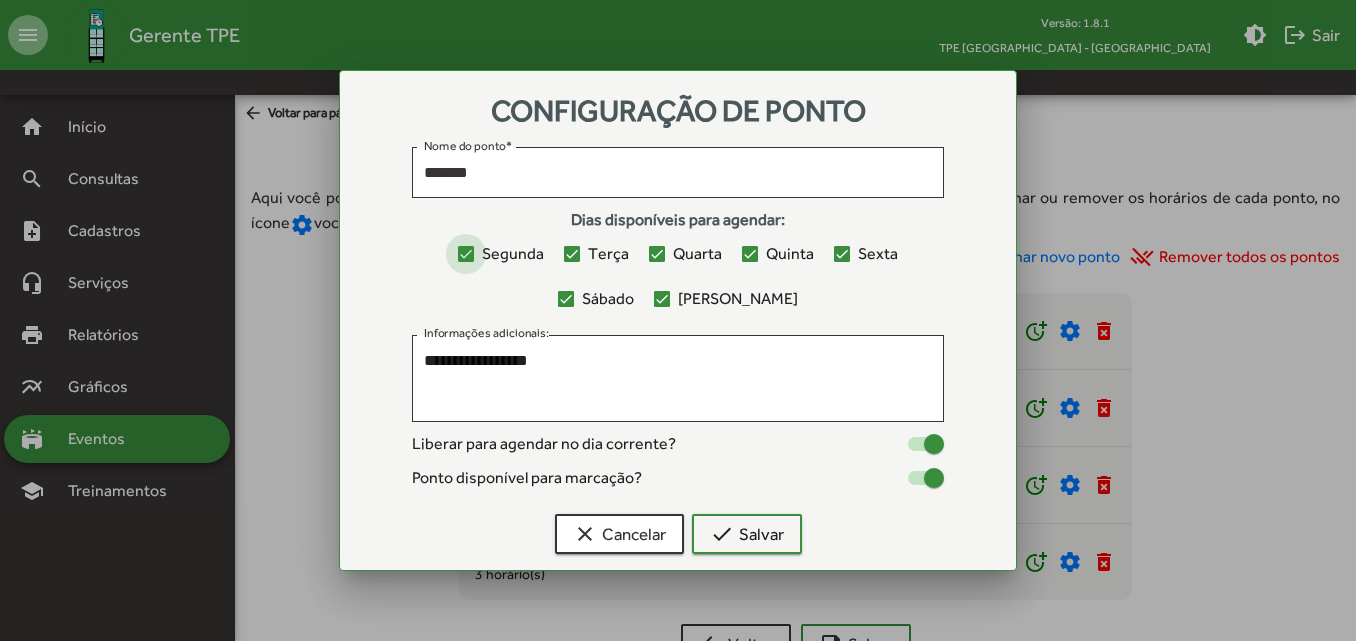 click at bounding box center [466, 254] 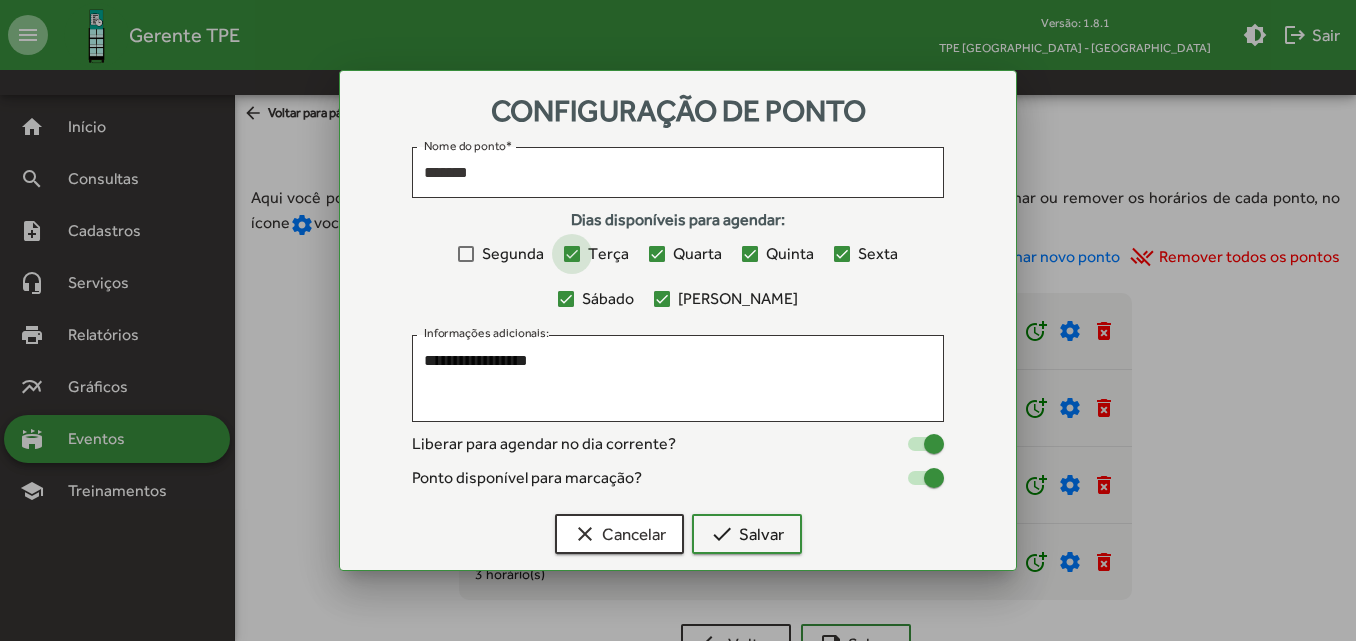 click at bounding box center [572, 254] 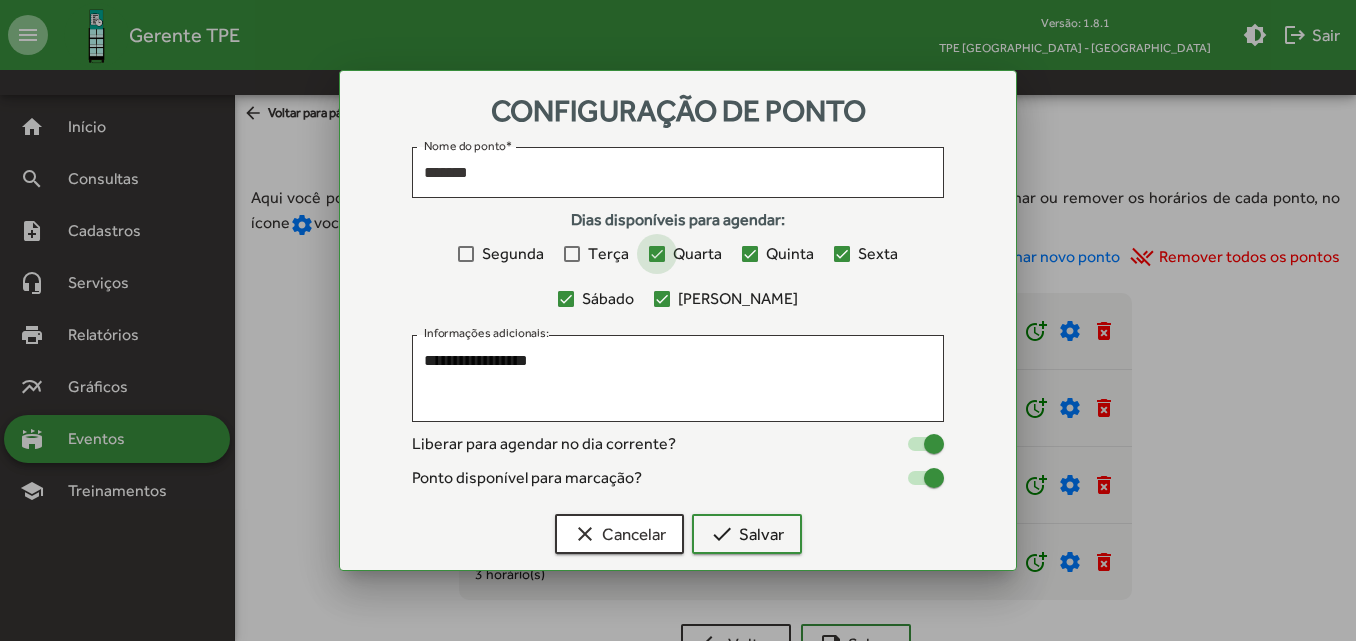 click on "Quarta" at bounding box center [685, 254] 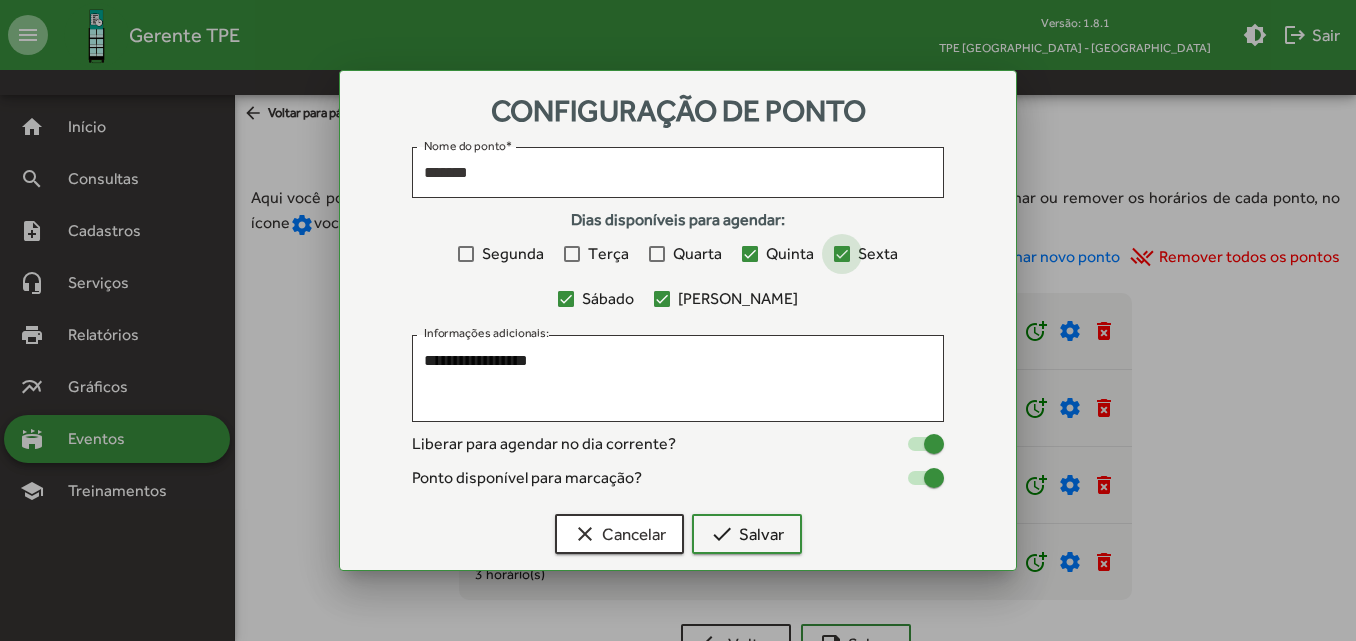 click at bounding box center [842, 254] 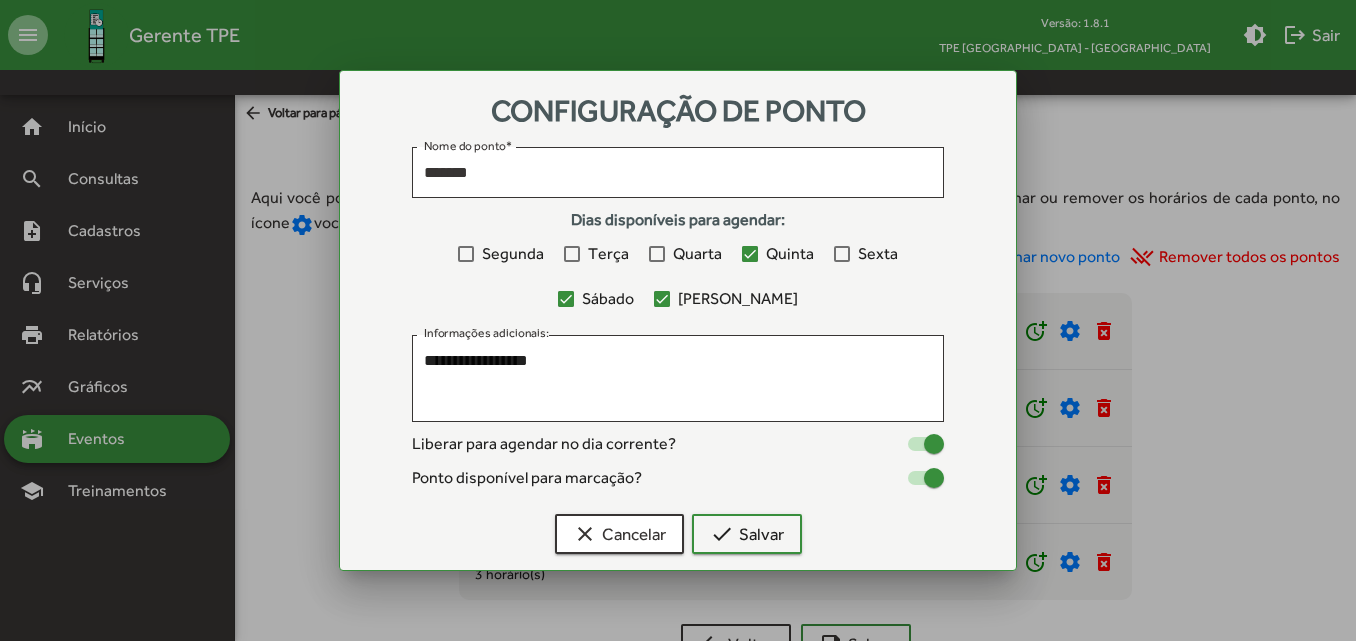 click at bounding box center [566, 299] 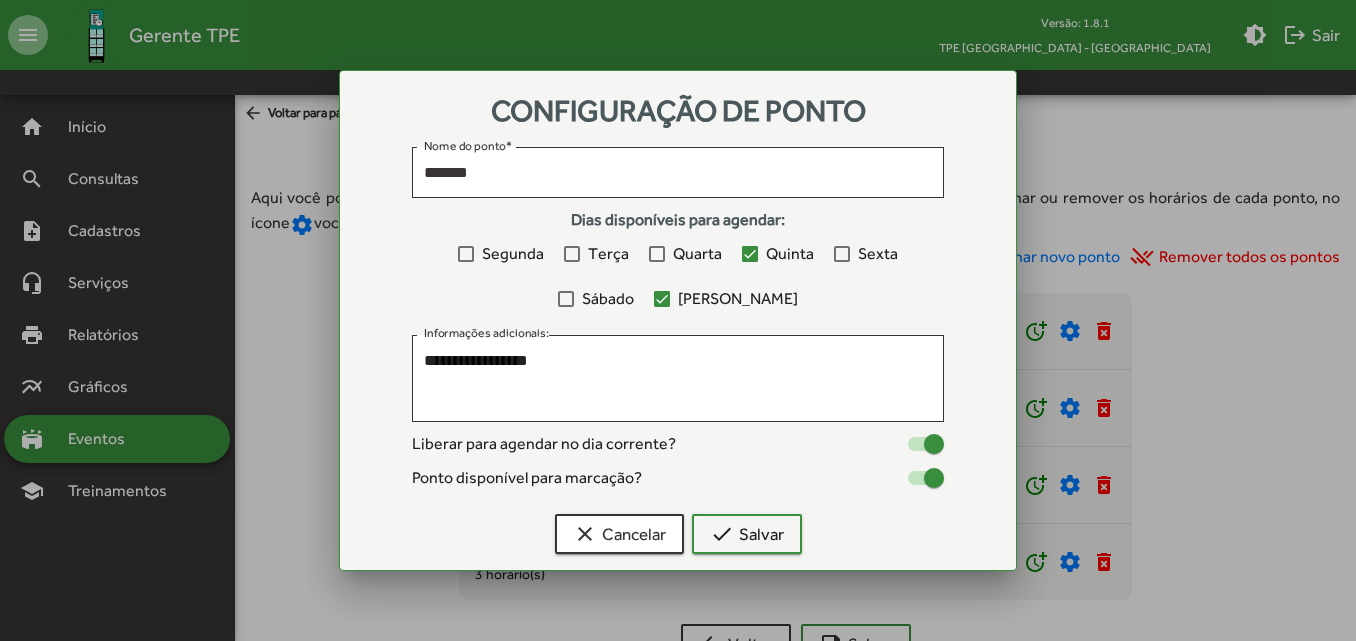 click on "Segunda   Terça   Quarta   Quinta   Sexta   Sábado   Domingo" at bounding box center [678, 275] 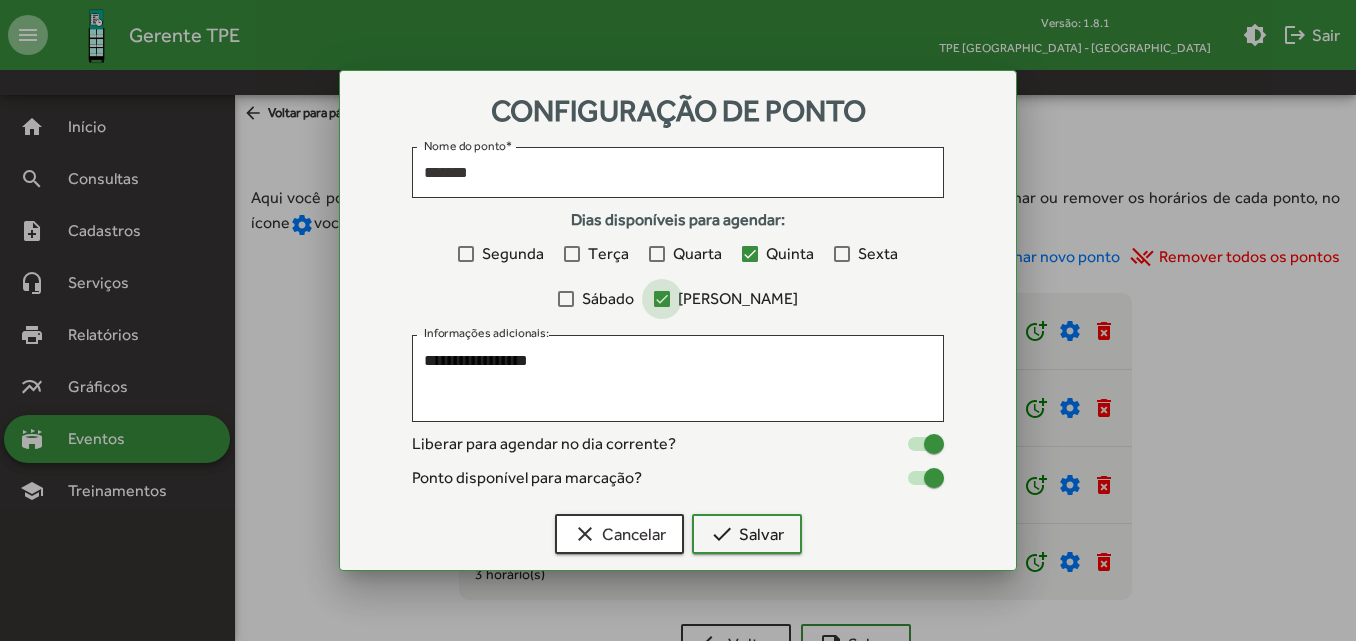 click at bounding box center [662, 299] 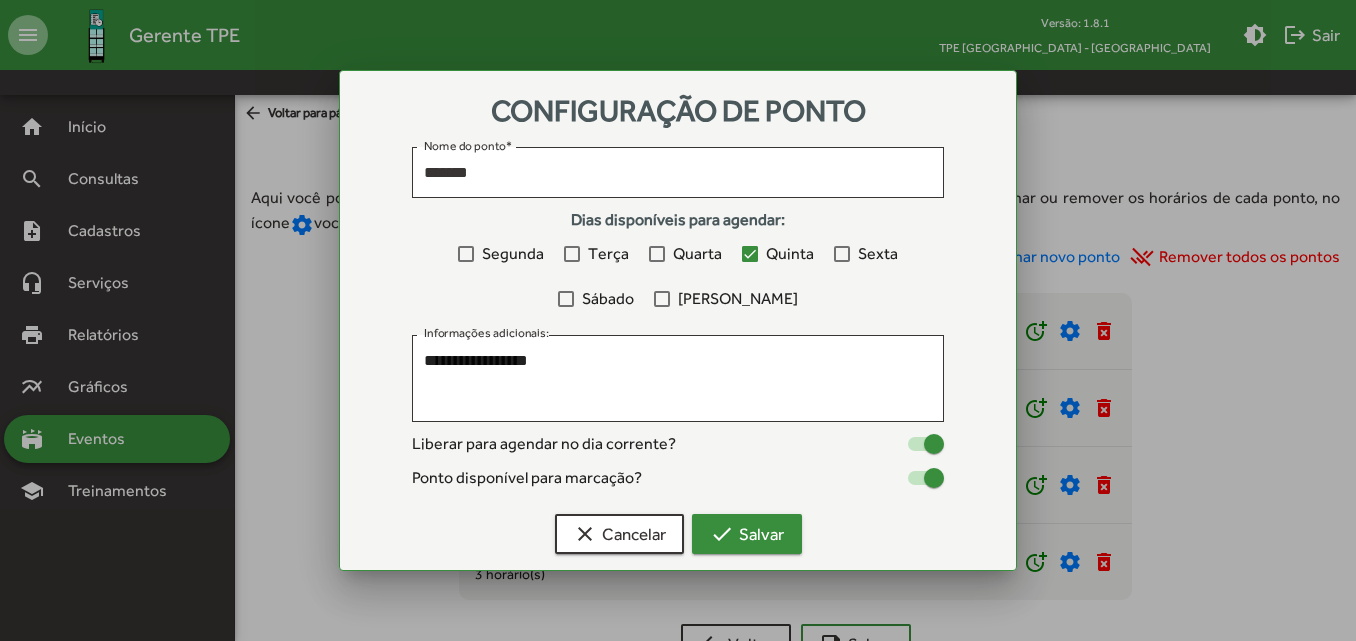 click on "check  Salvar" at bounding box center (747, 534) 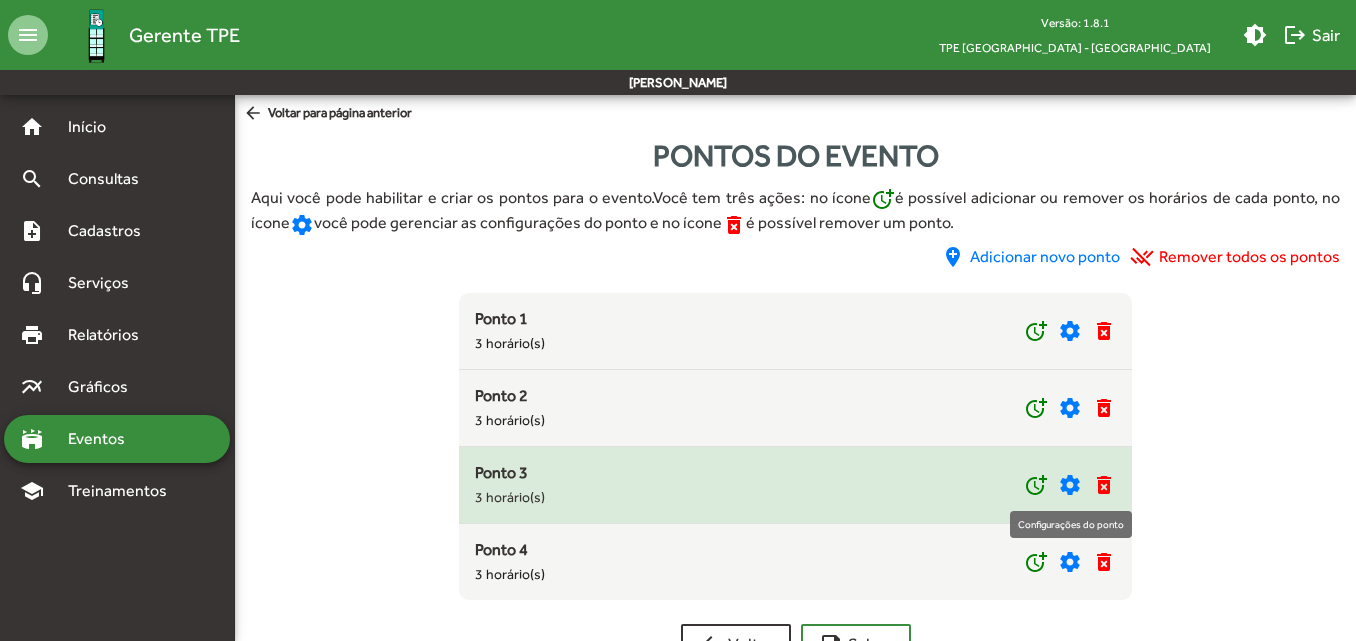 click on "settings" 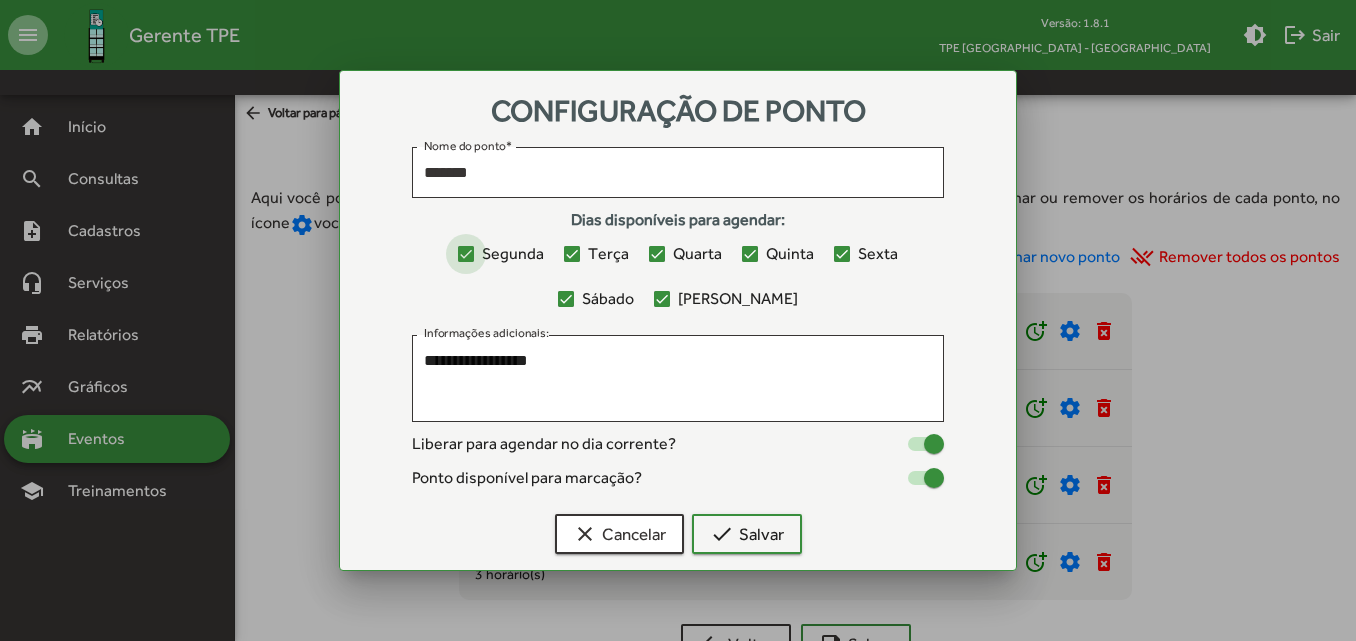 click at bounding box center [466, 254] 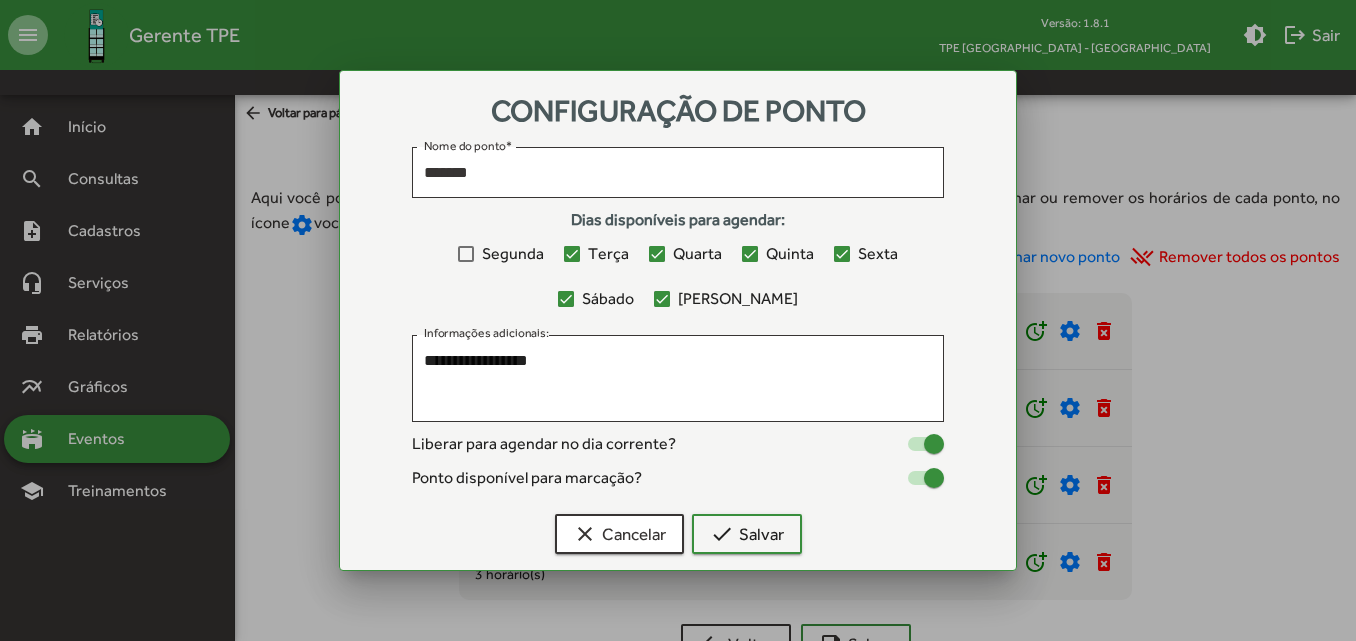 click at bounding box center (572, 254) 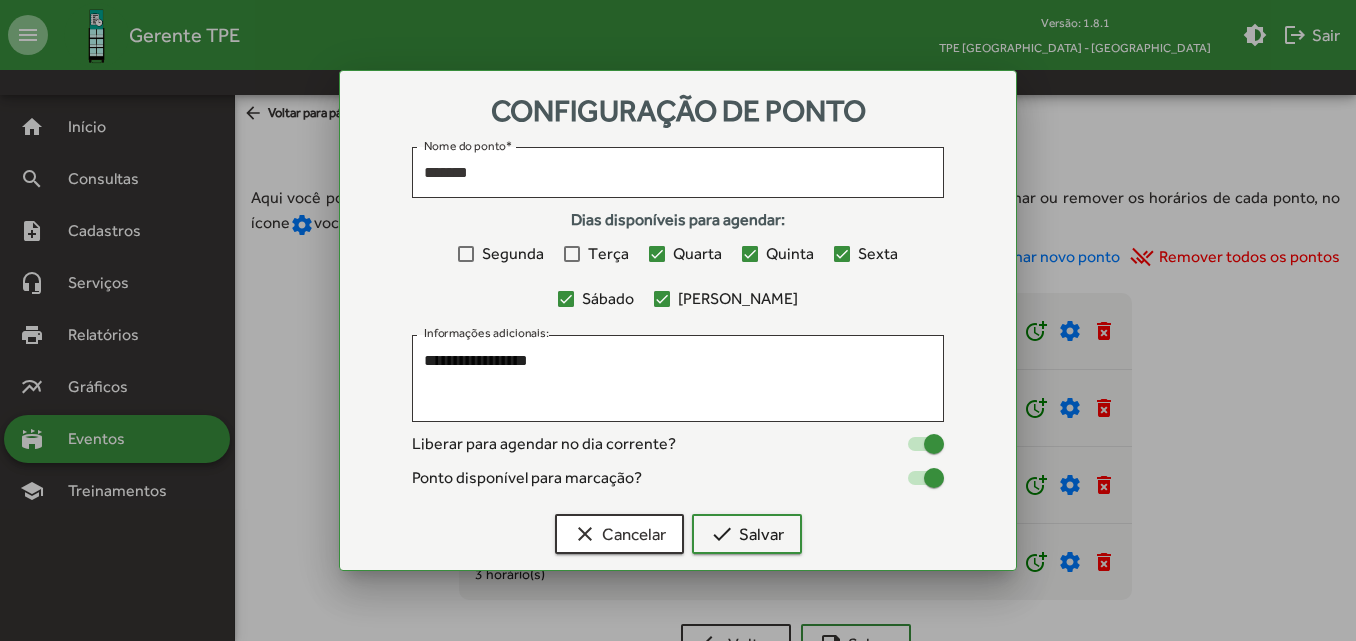 click at bounding box center [657, 254] 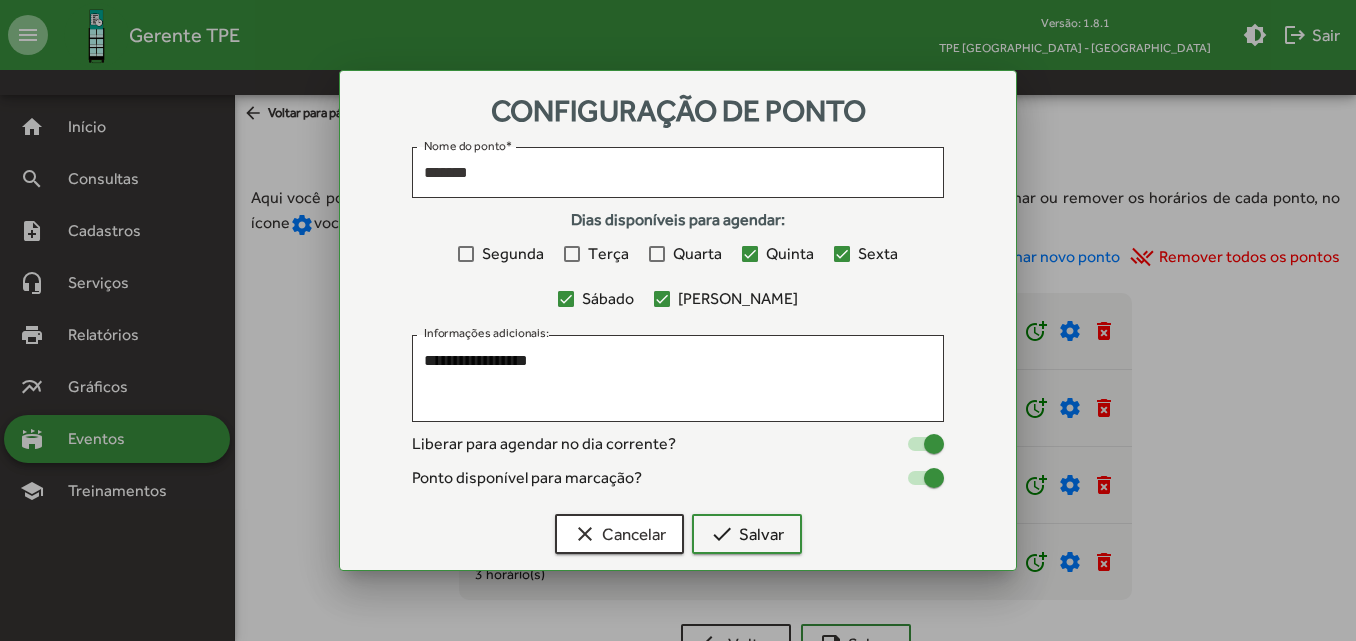 click at bounding box center (842, 254) 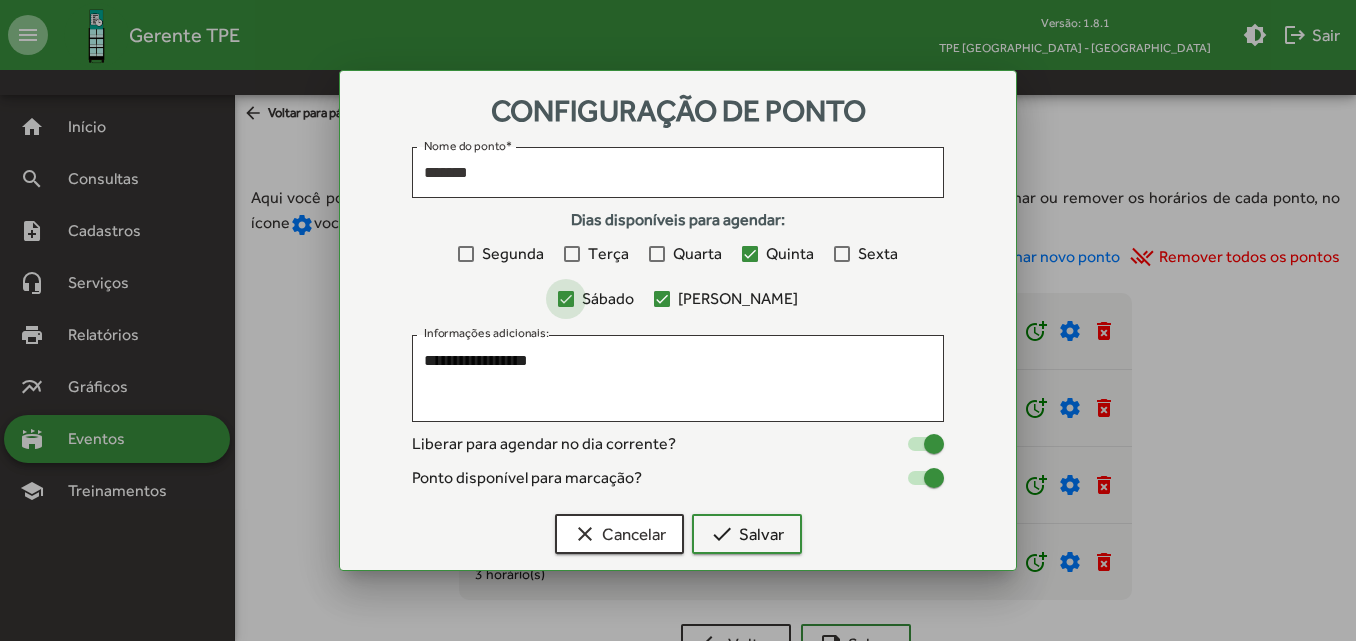 click at bounding box center (566, 299) 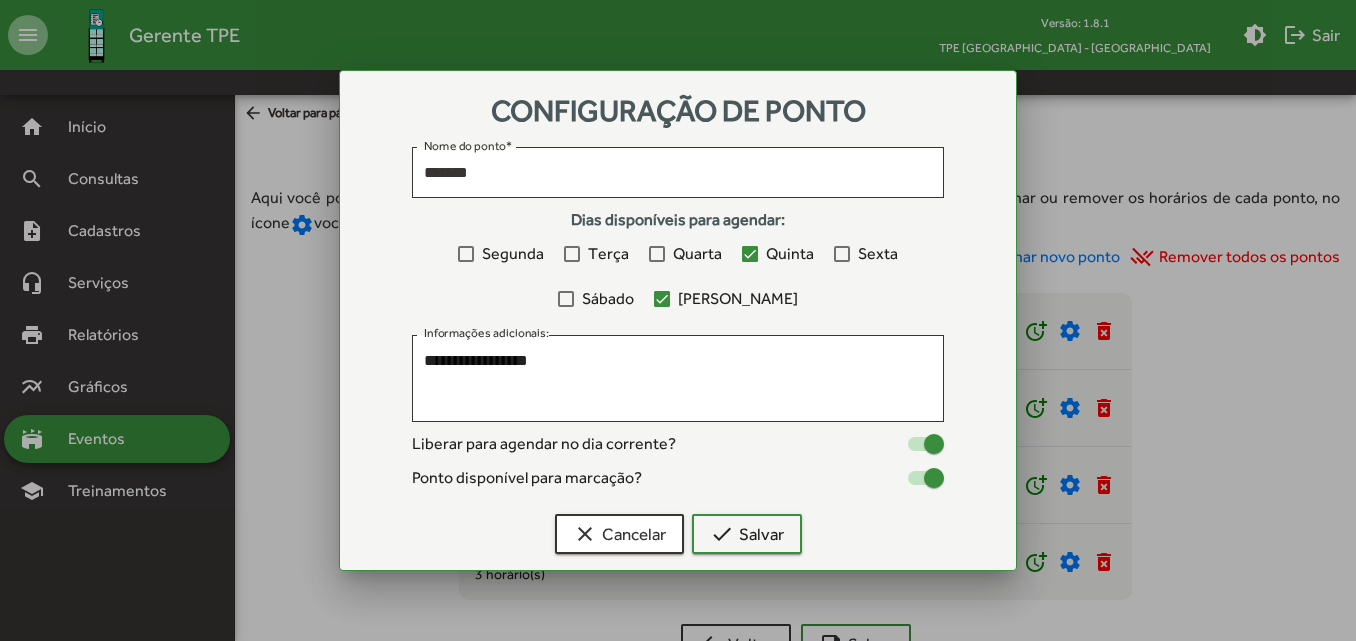 click on "Segunda   Terça   Quarta   Quinta   Sexta   Sábado   Domingo" at bounding box center [678, 275] 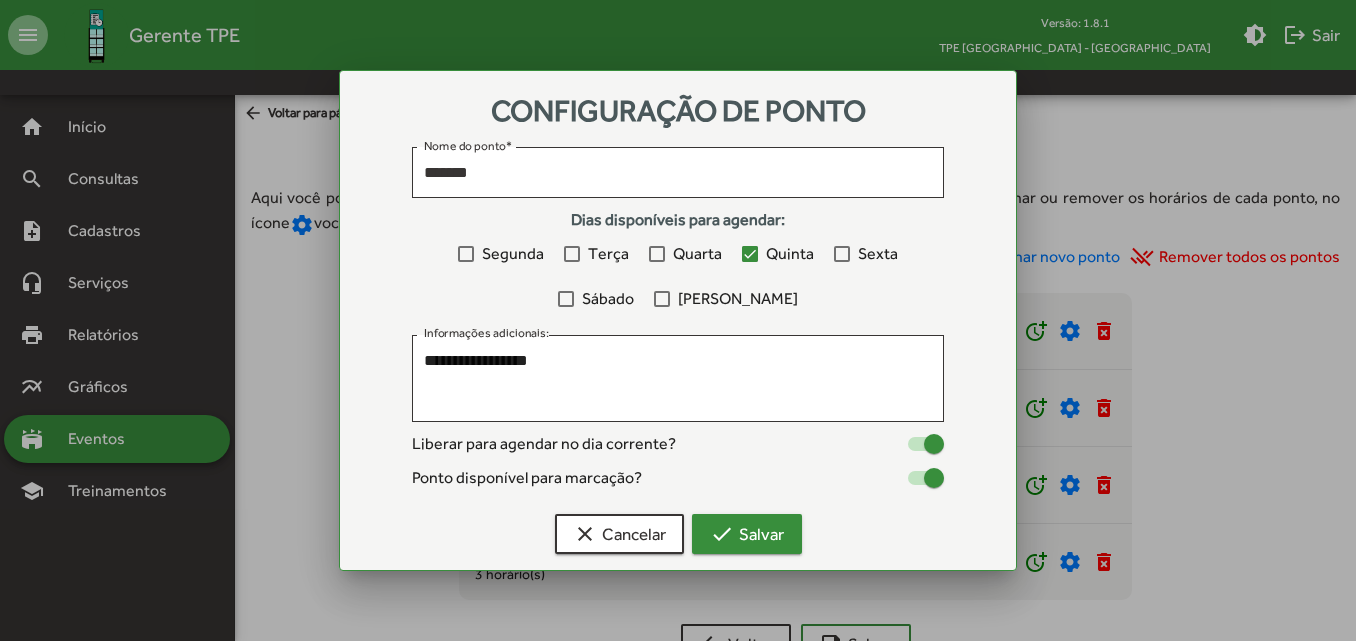 click on "check" at bounding box center [722, 534] 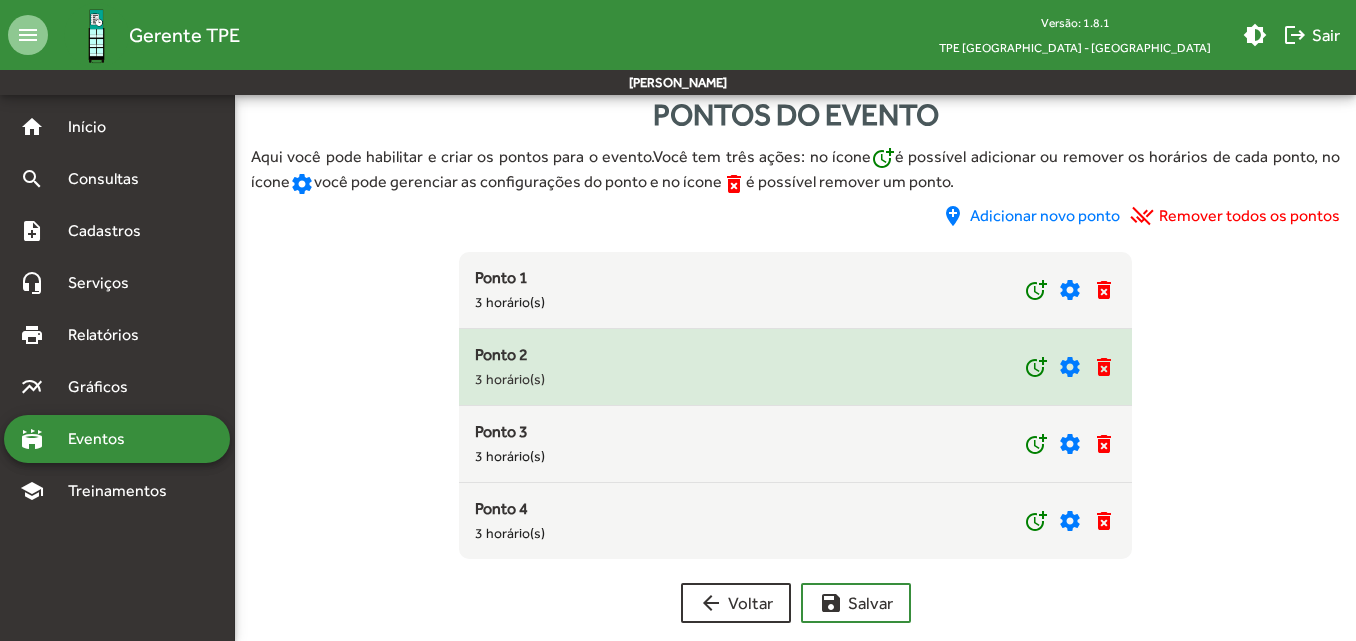 scroll, scrollTop: 63, scrollLeft: 0, axis: vertical 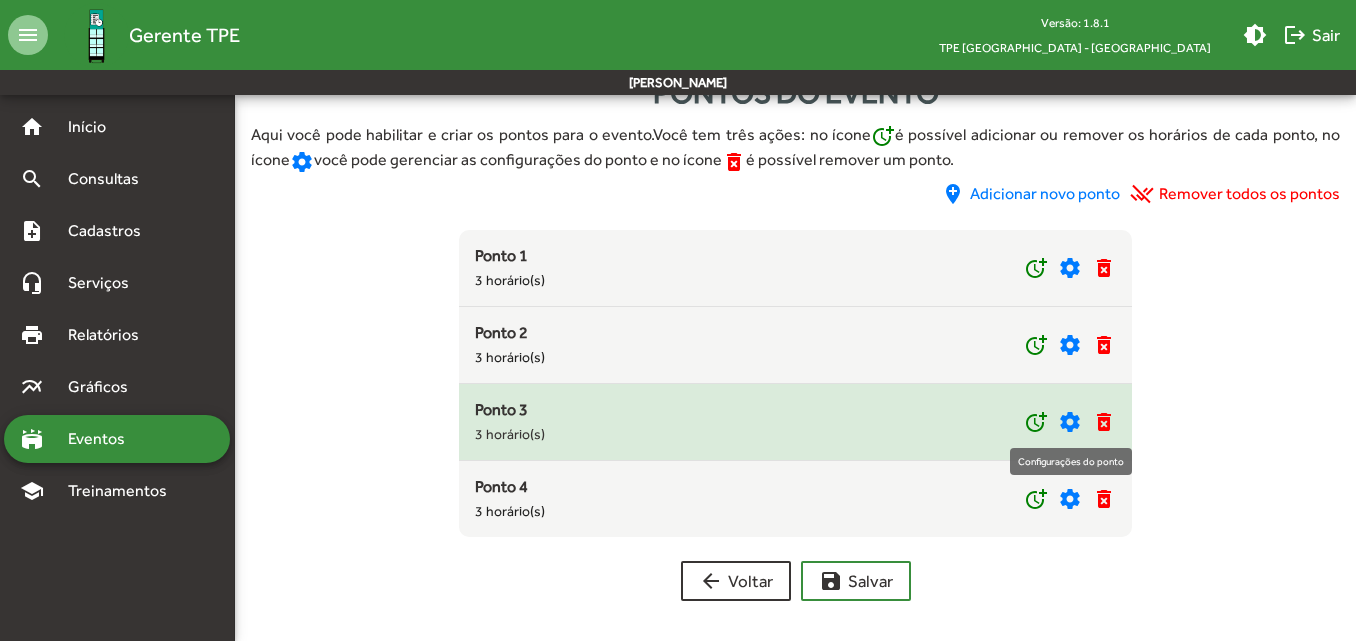 click on "settings" 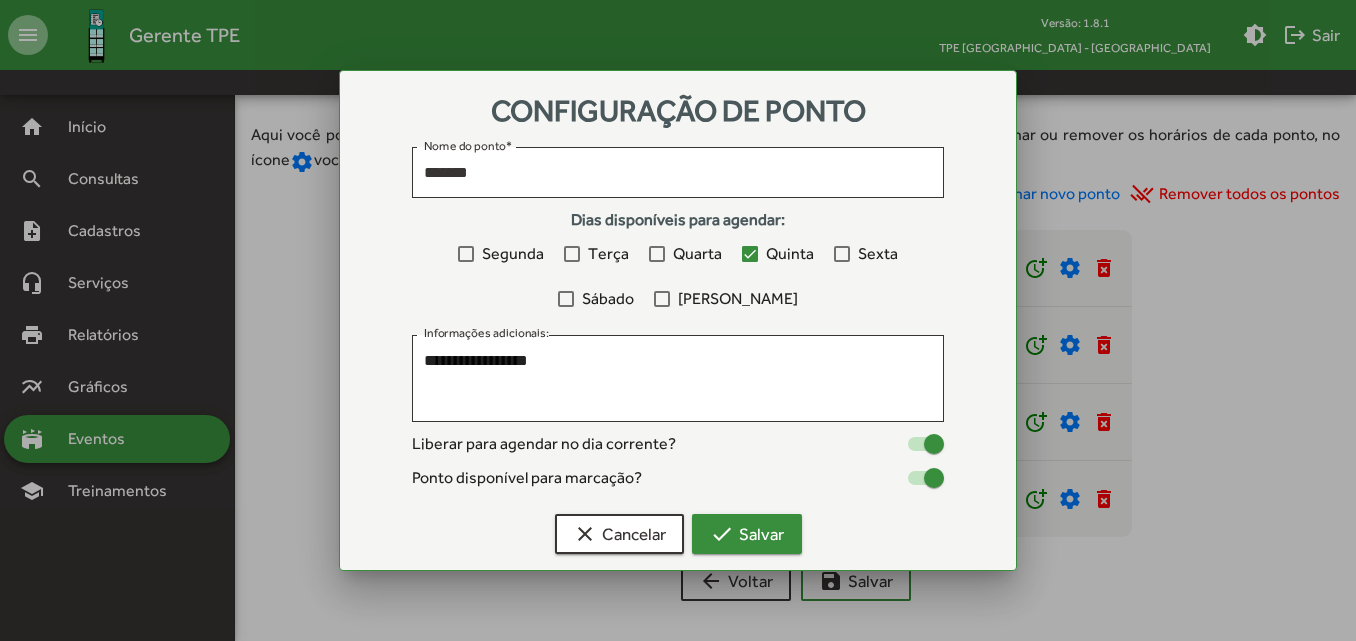 click on "check  Salvar" at bounding box center (747, 534) 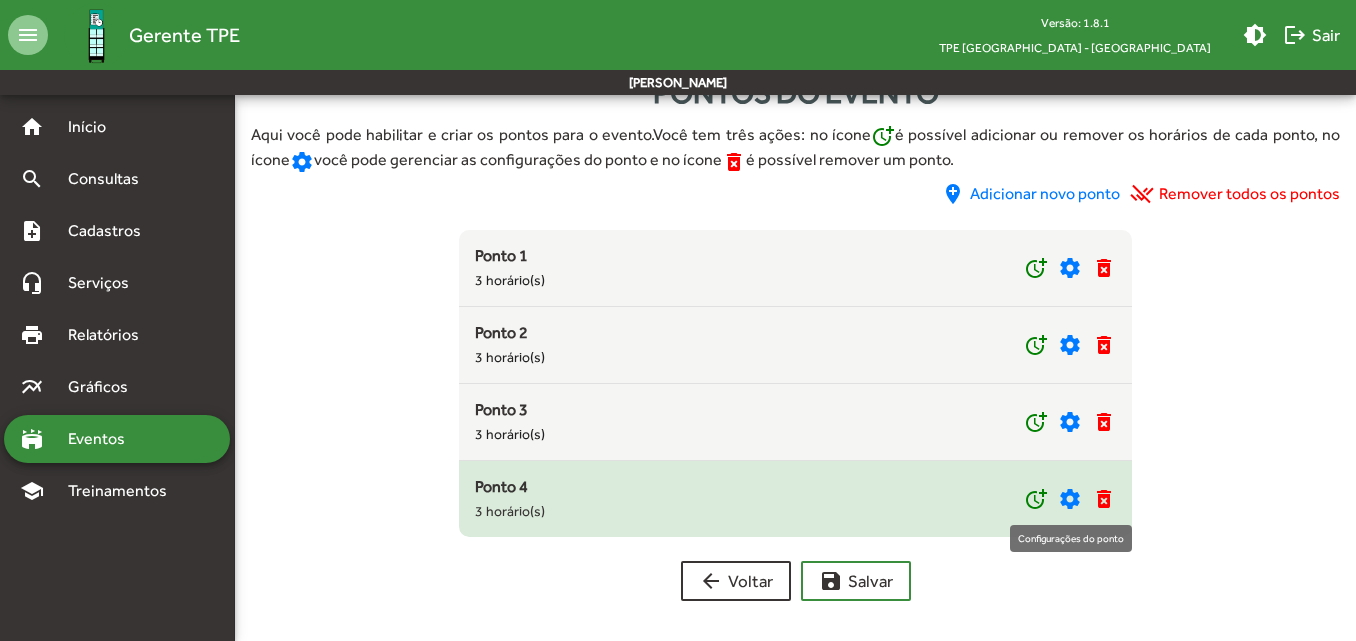click on "settings" 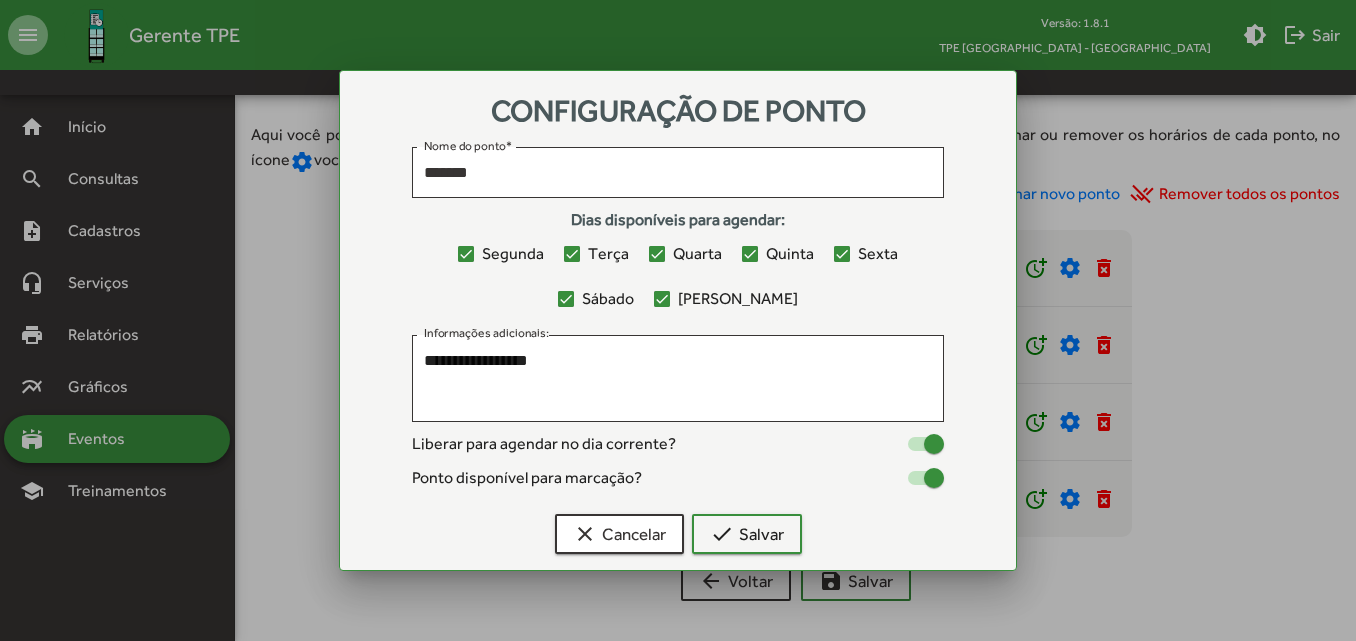 click at bounding box center [466, 254] 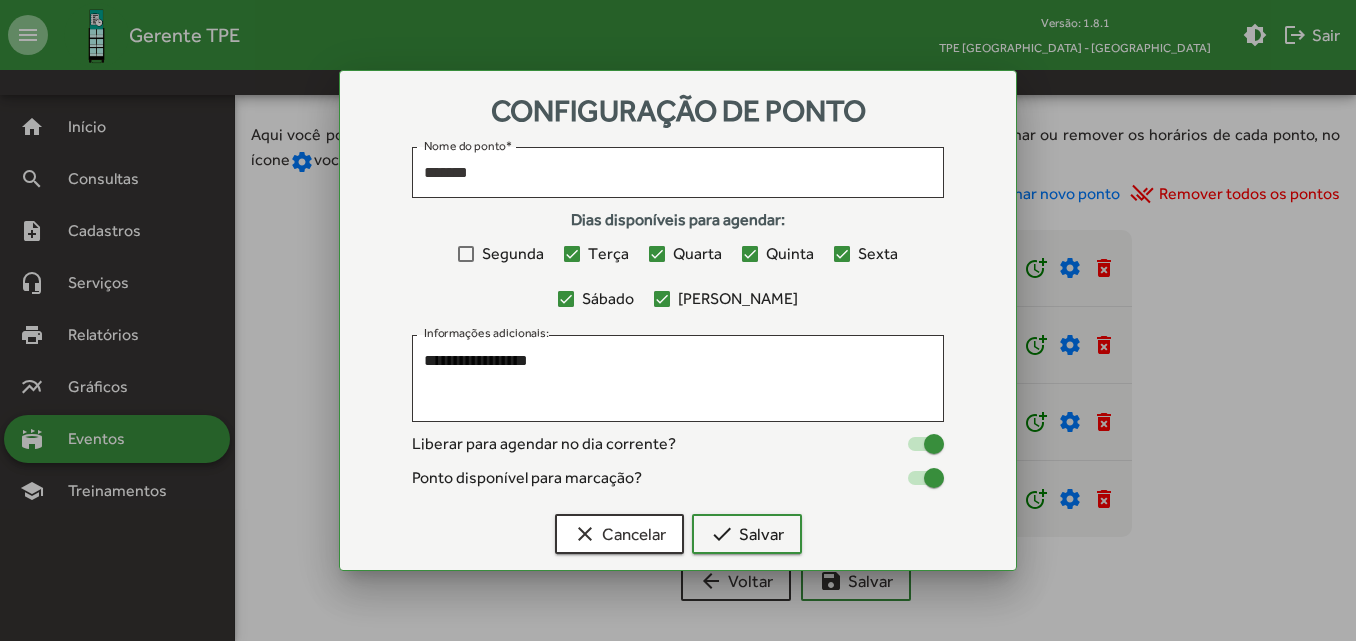 click at bounding box center [572, 254] 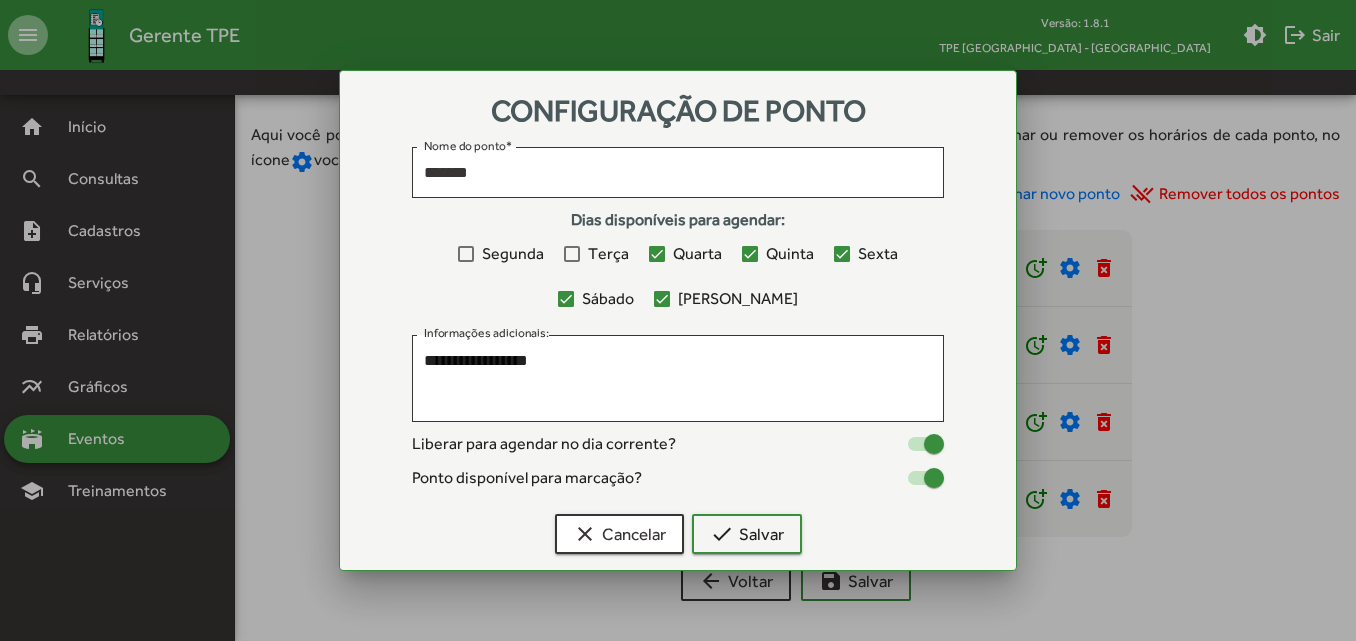 click at bounding box center [657, 254] 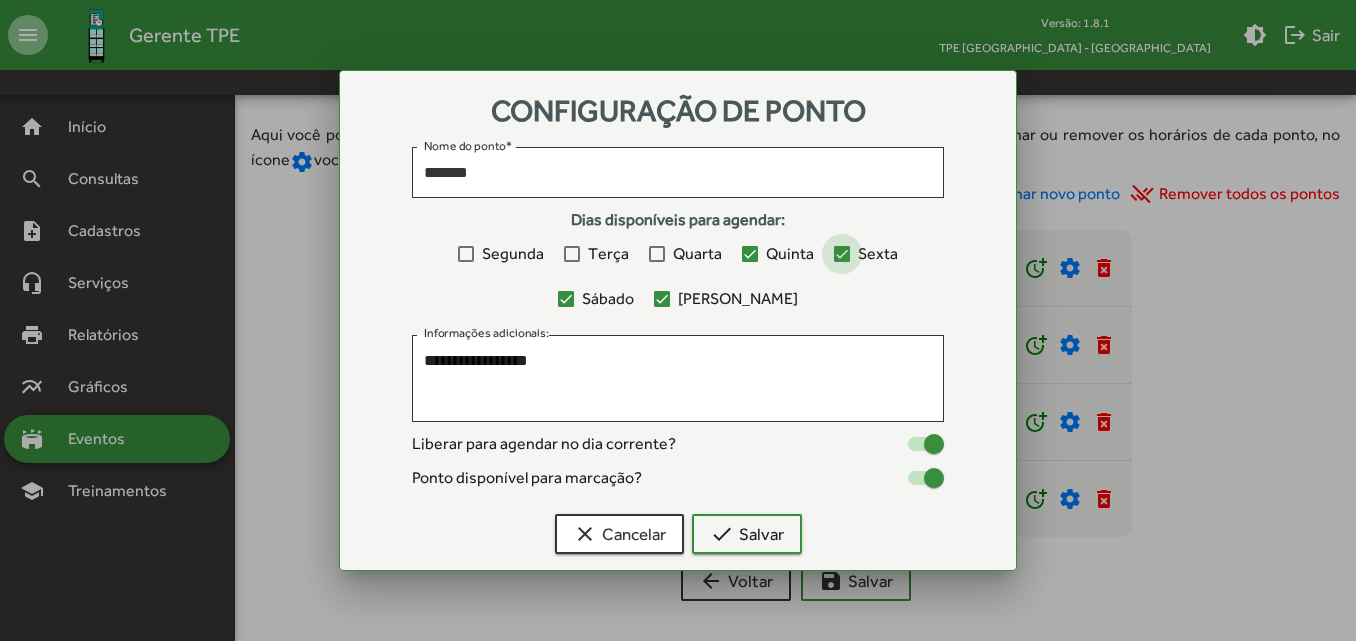 click at bounding box center (842, 254) 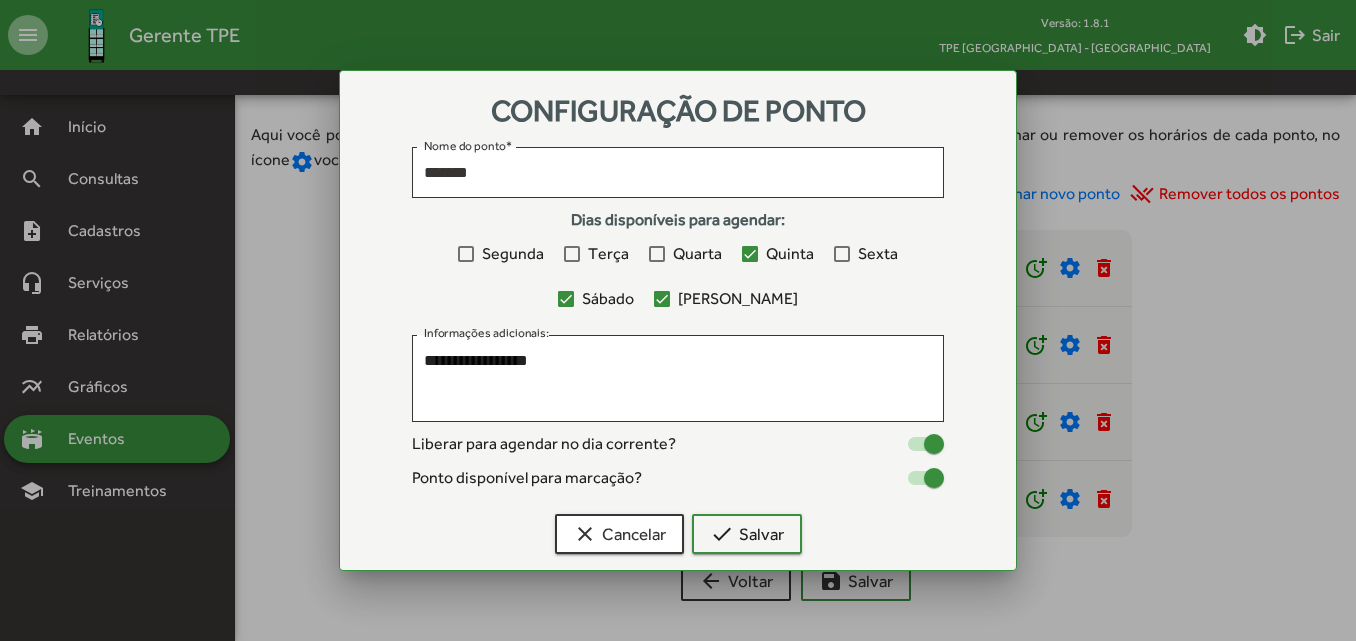 click at bounding box center (566, 299) 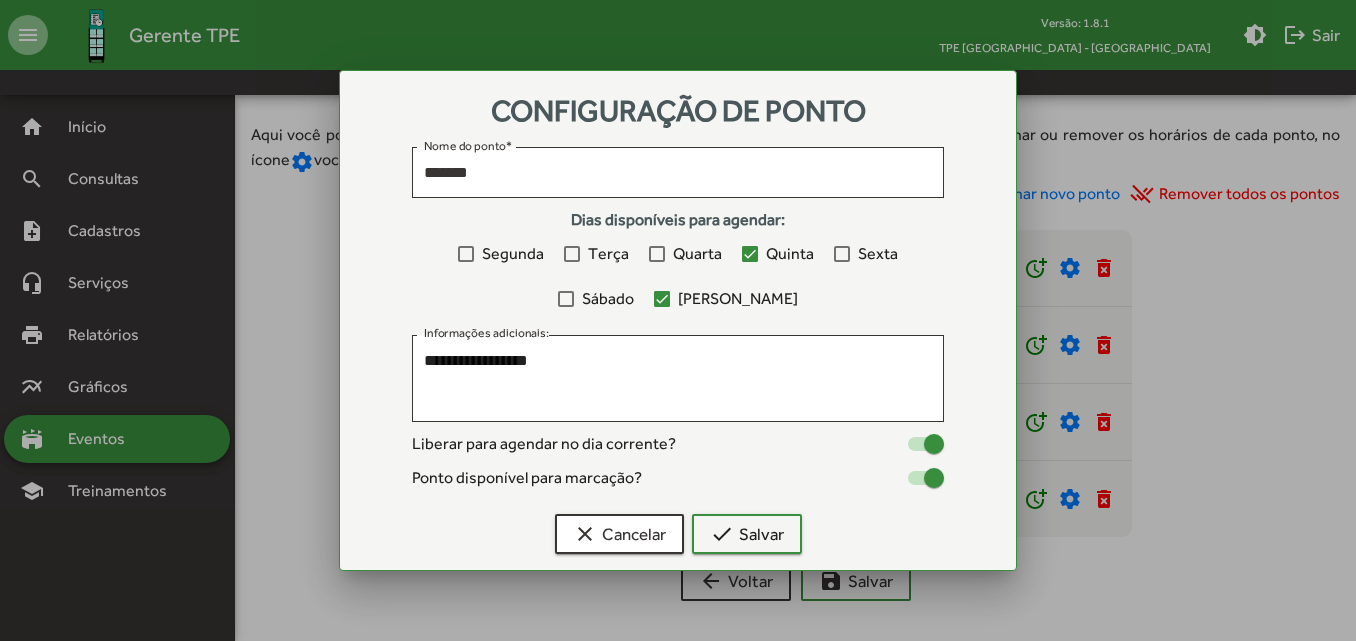 click at bounding box center [662, 299] 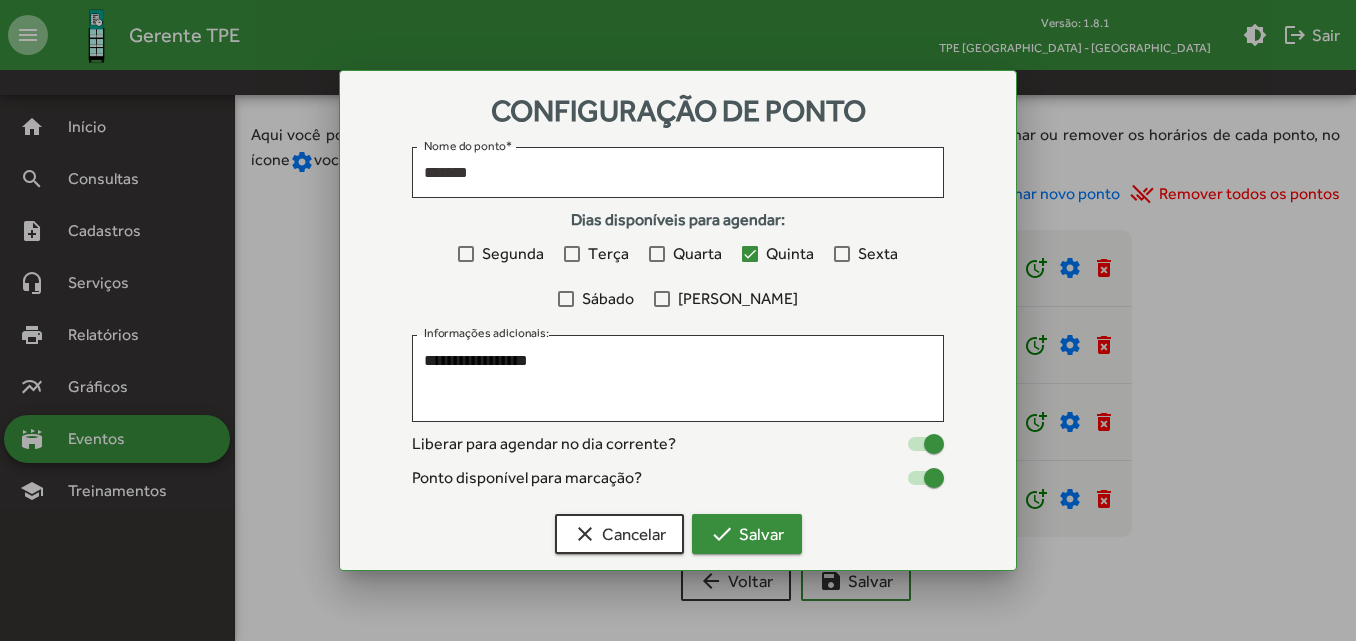 click on "check" at bounding box center (722, 534) 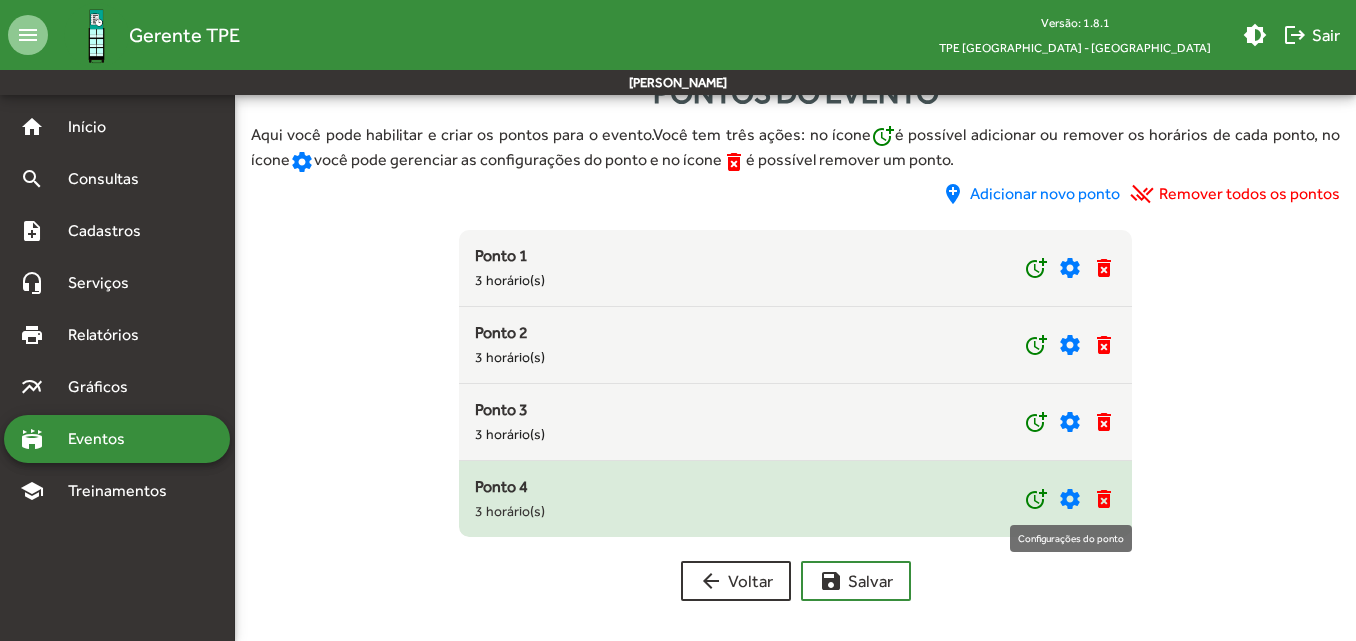 click on "settings" 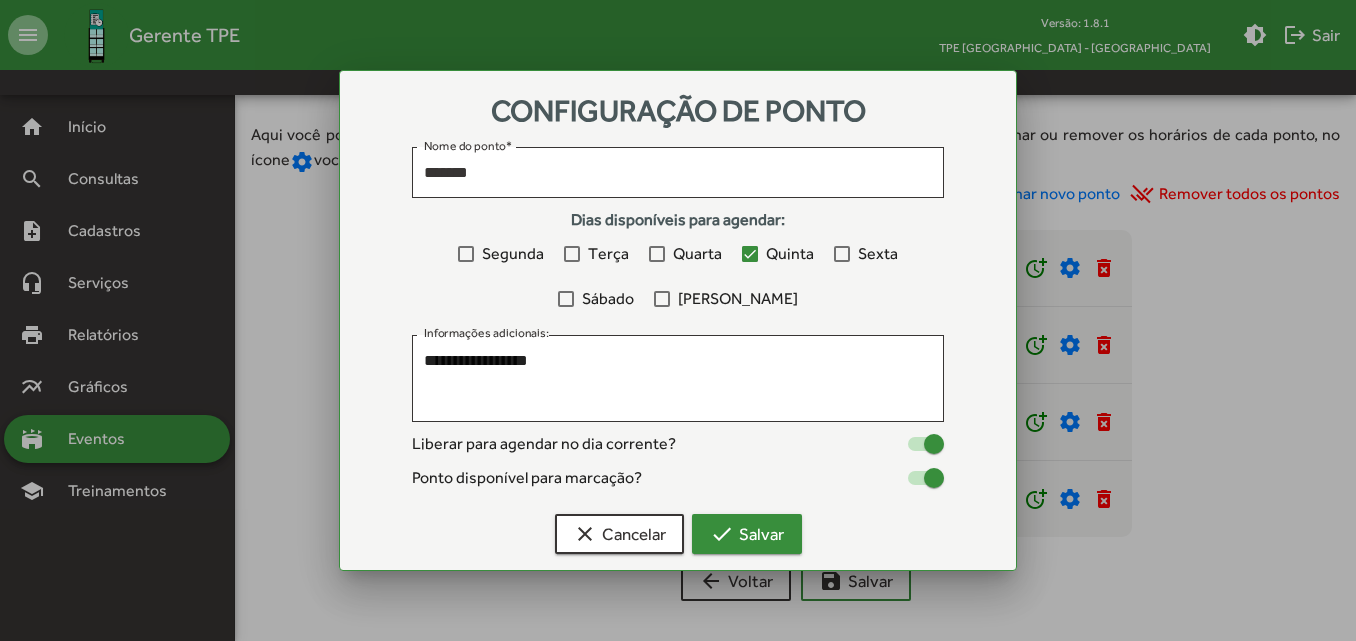 click on "check  Salvar" at bounding box center (747, 534) 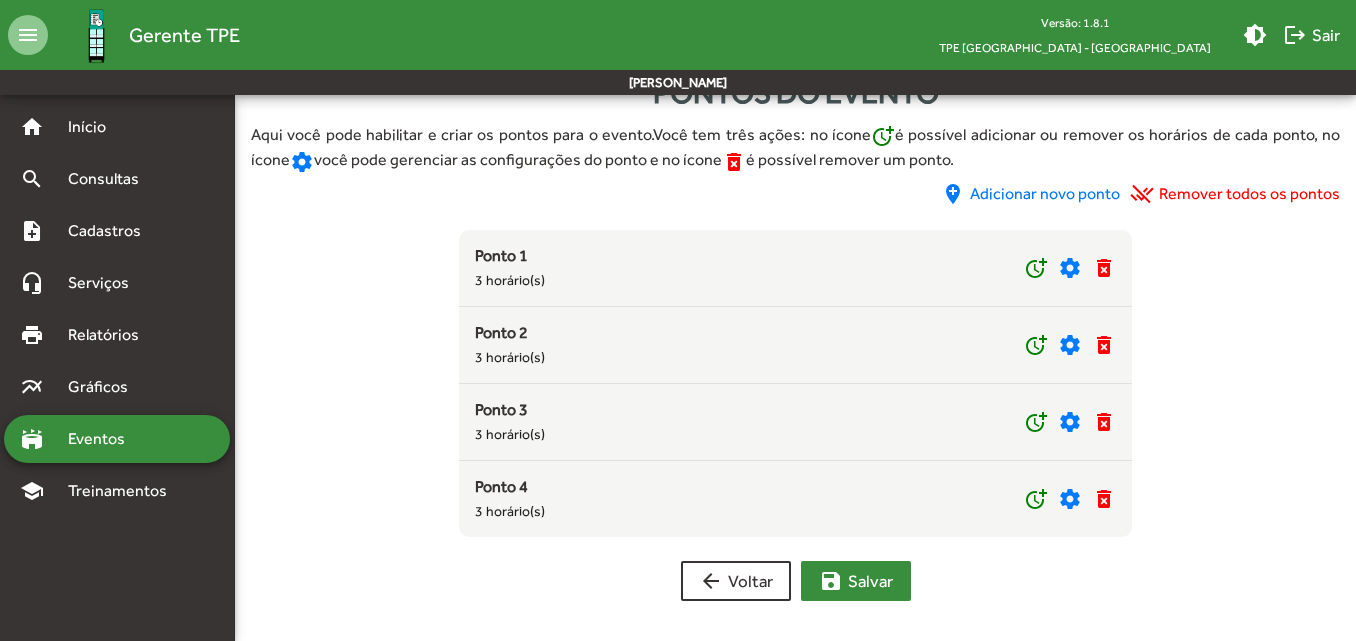 click on "save  [PERSON_NAME]" 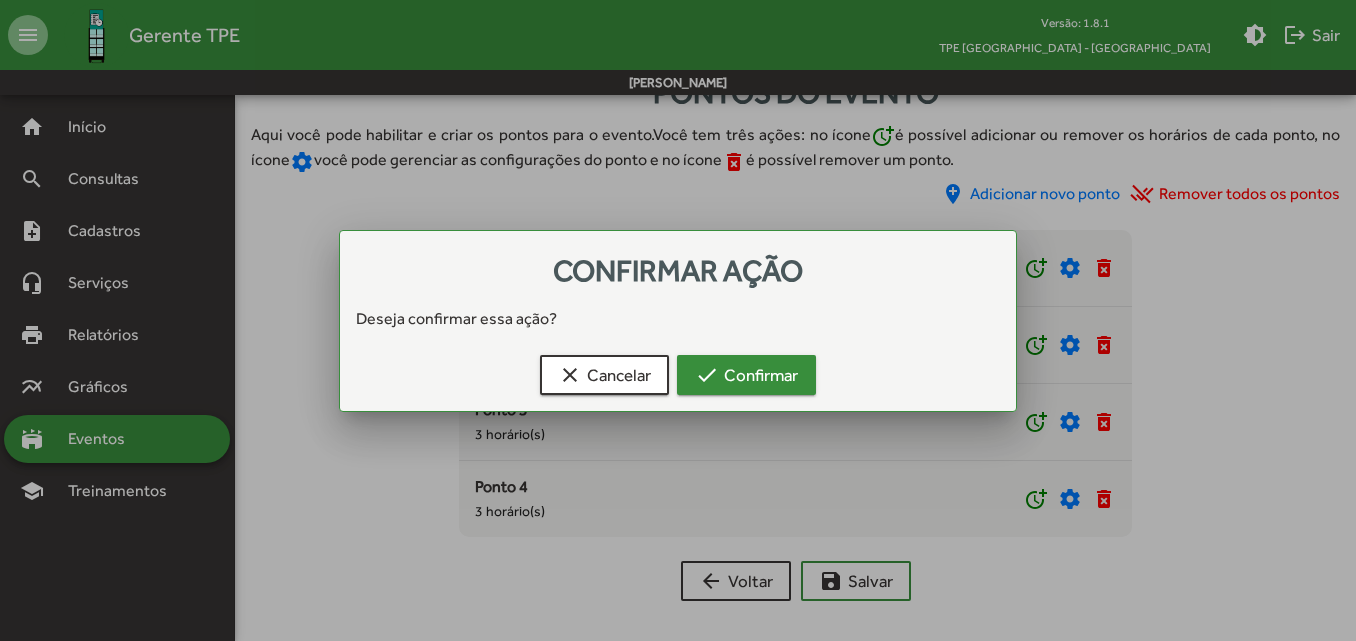 click on "check  Confirmar" at bounding box center (746, 375) 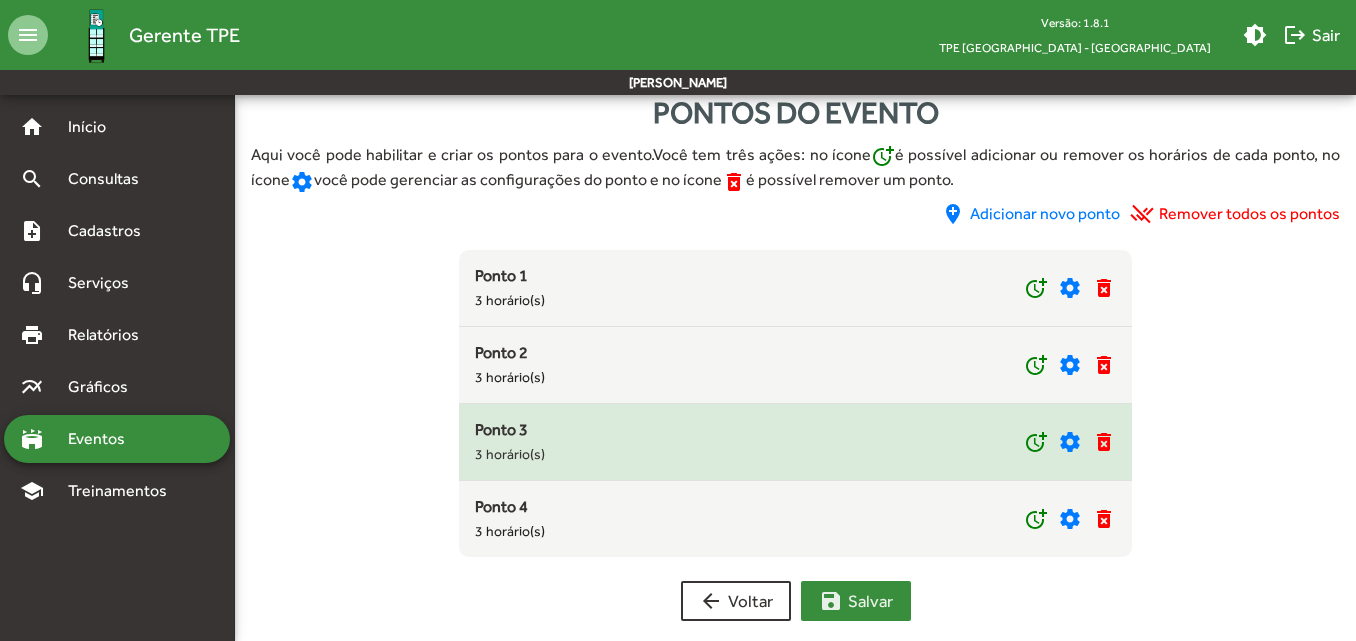 scroll, scrollTop: 63, scrollLeft: 0, axis: vertical 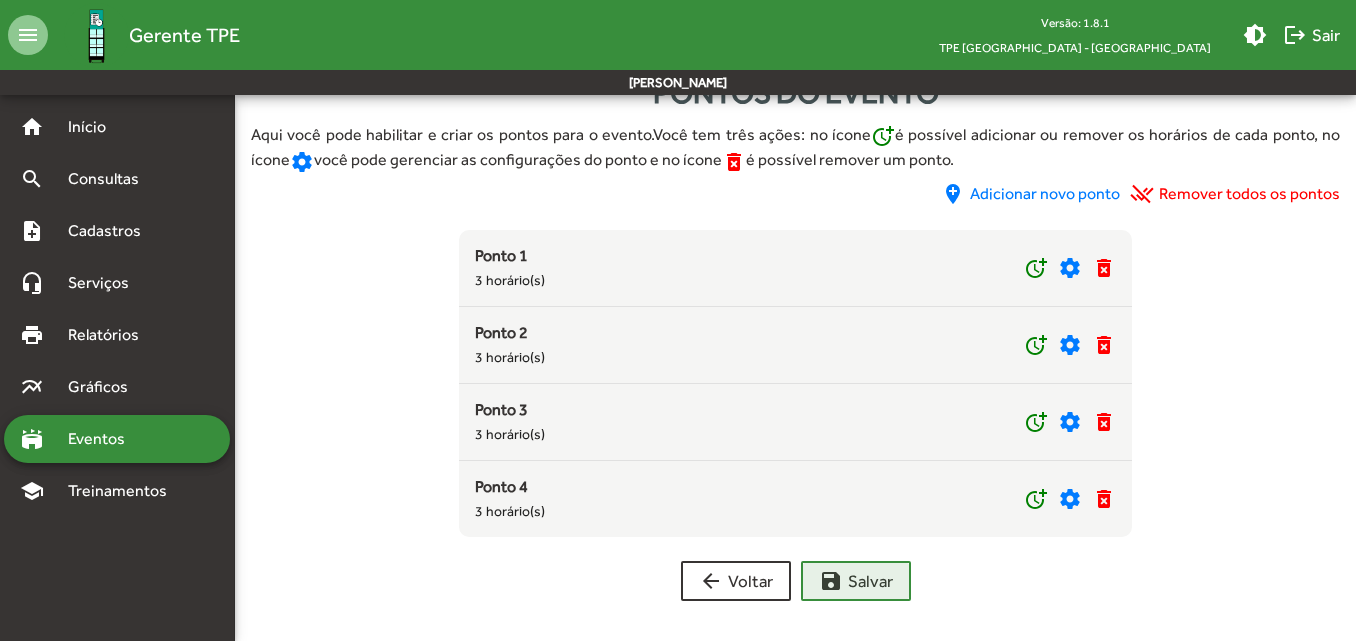 click on "stadium Eventos" at bounding box center (117, 439) 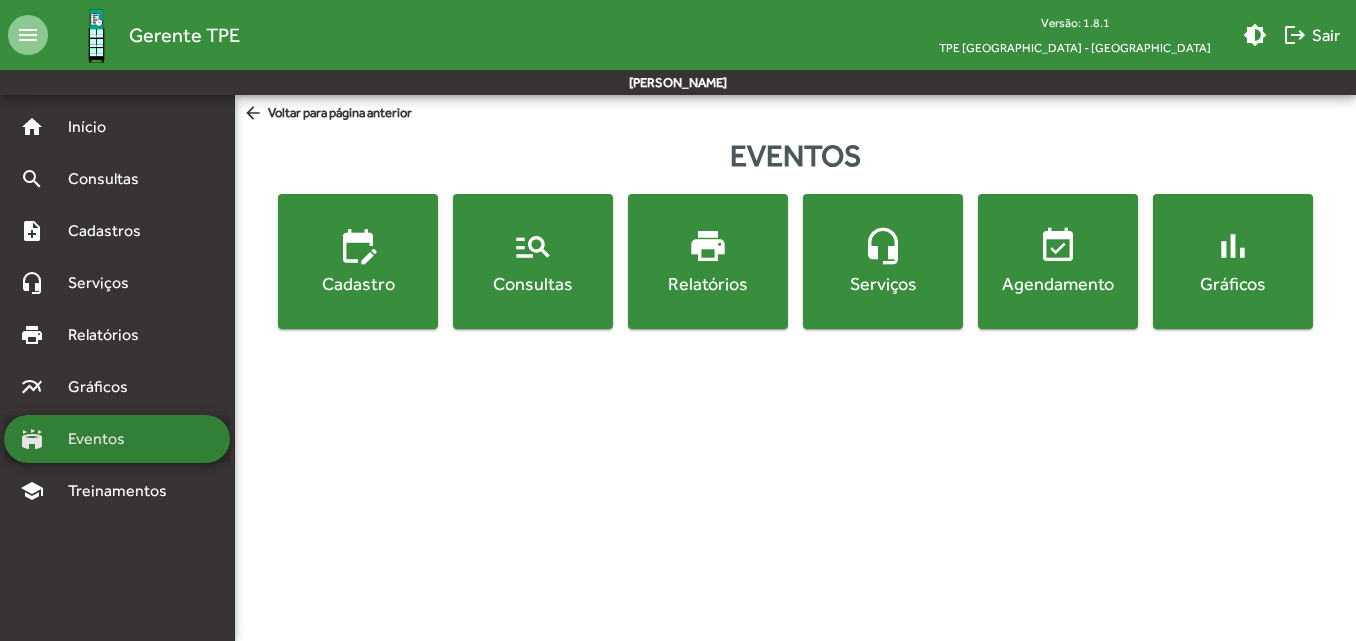 scroll, scrollTop: 0, scrollLeft: 0, axis: both 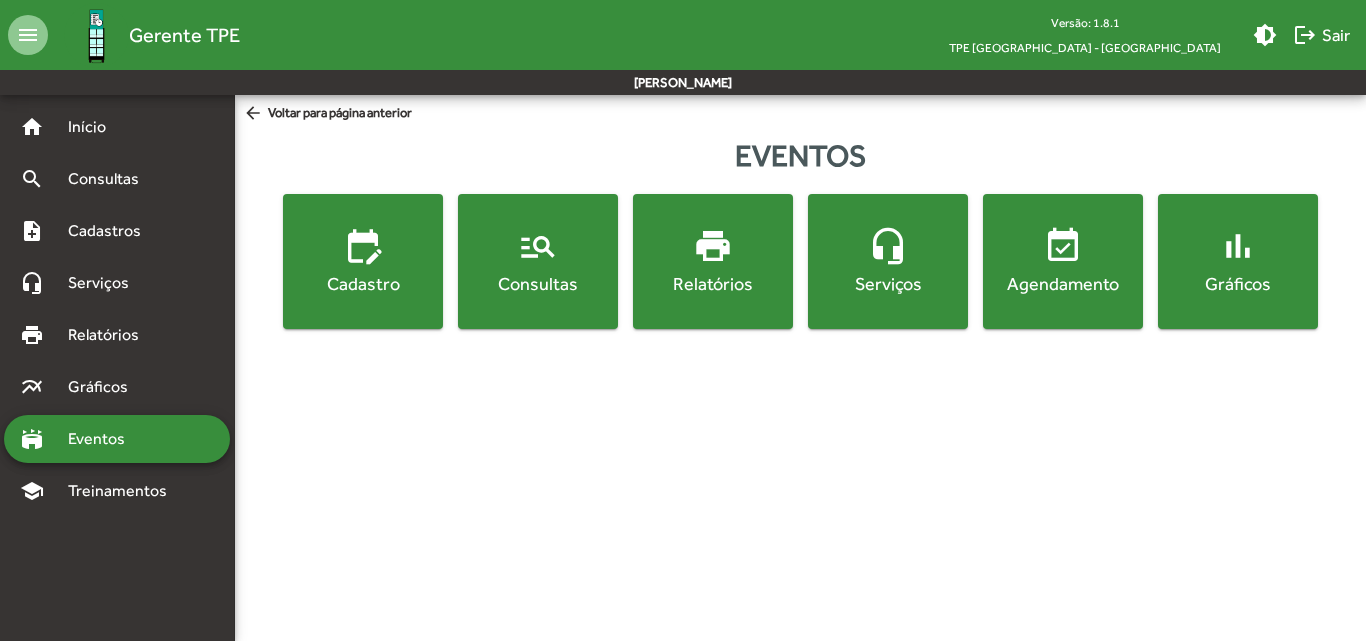 click on "Consultas" 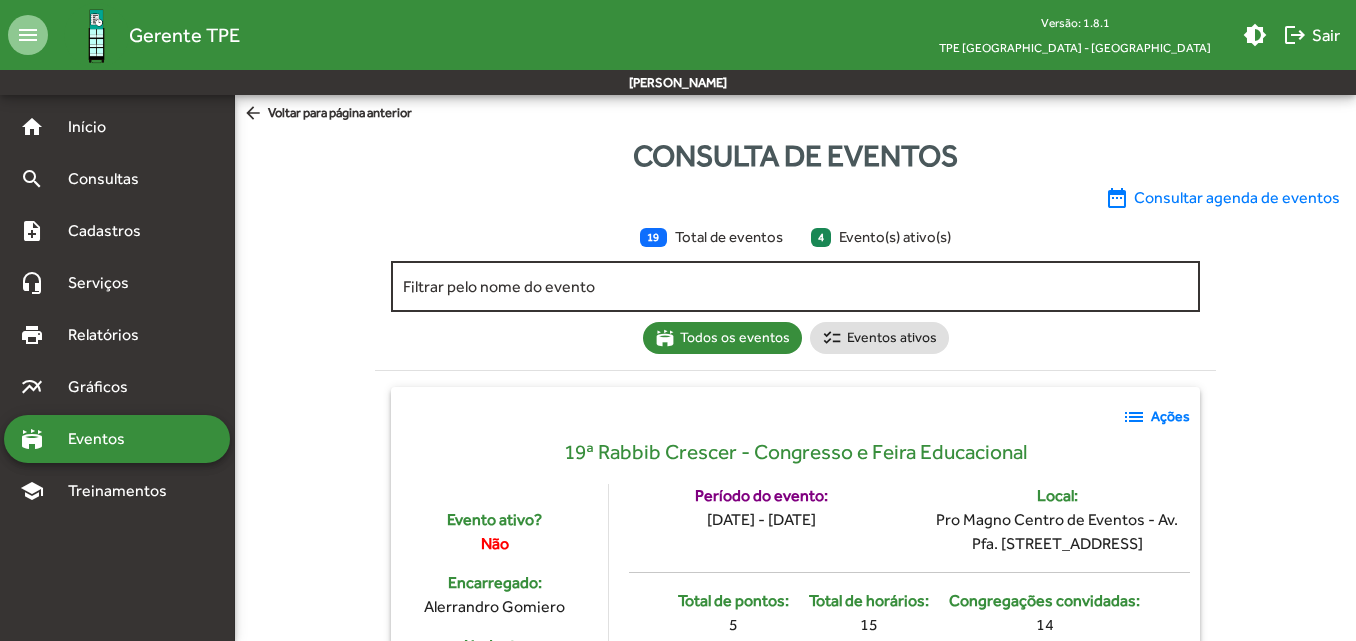 click on "Filtrar pelo nome do evento" at bounding box center [795, 287] 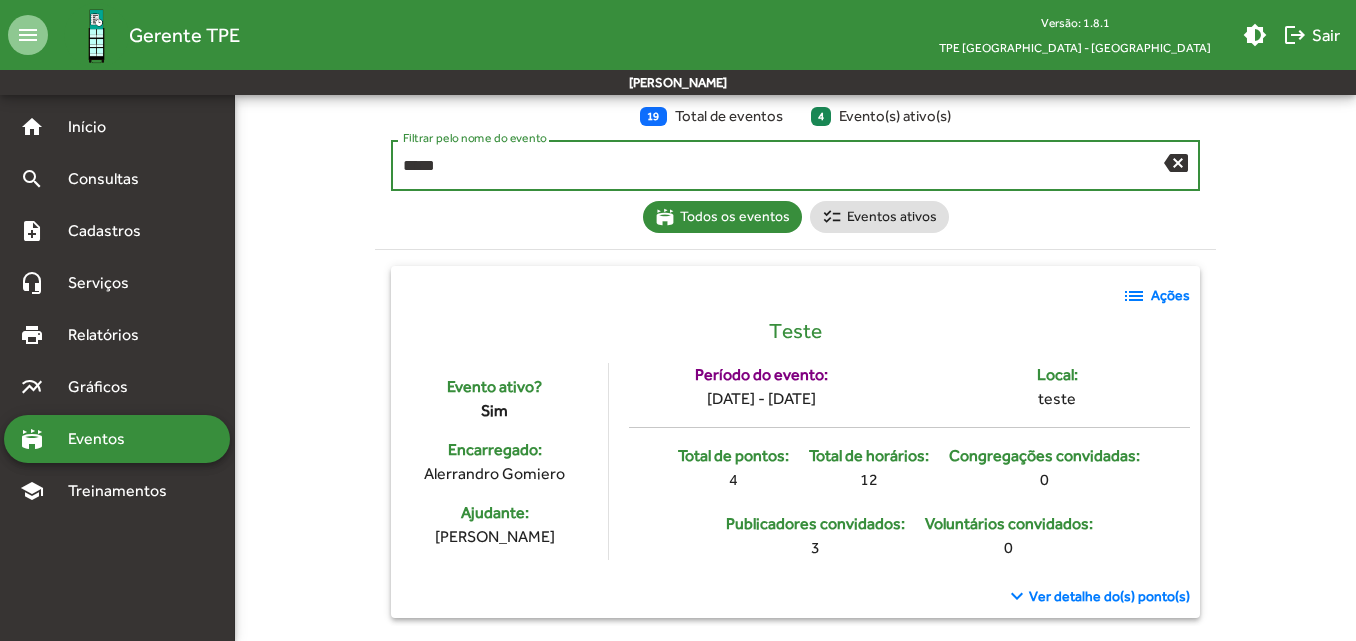scroll, scrollTop: 130, scrollLeft: 0, axis: vertical 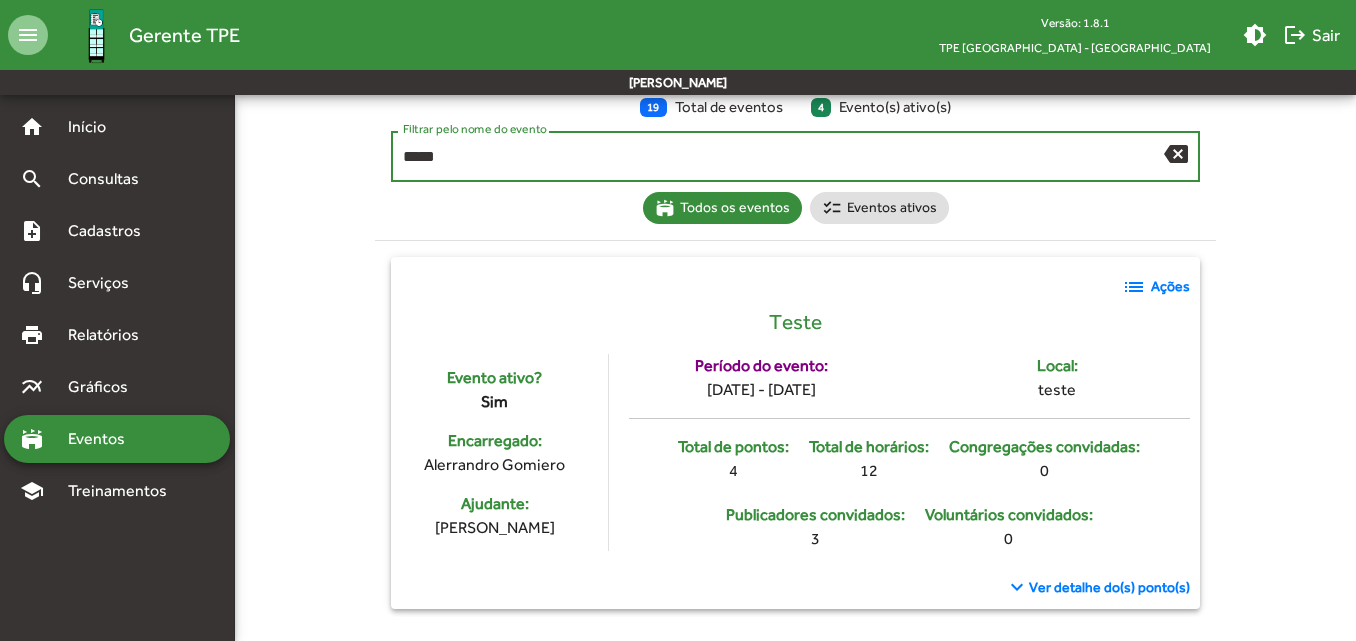 type on "*****" 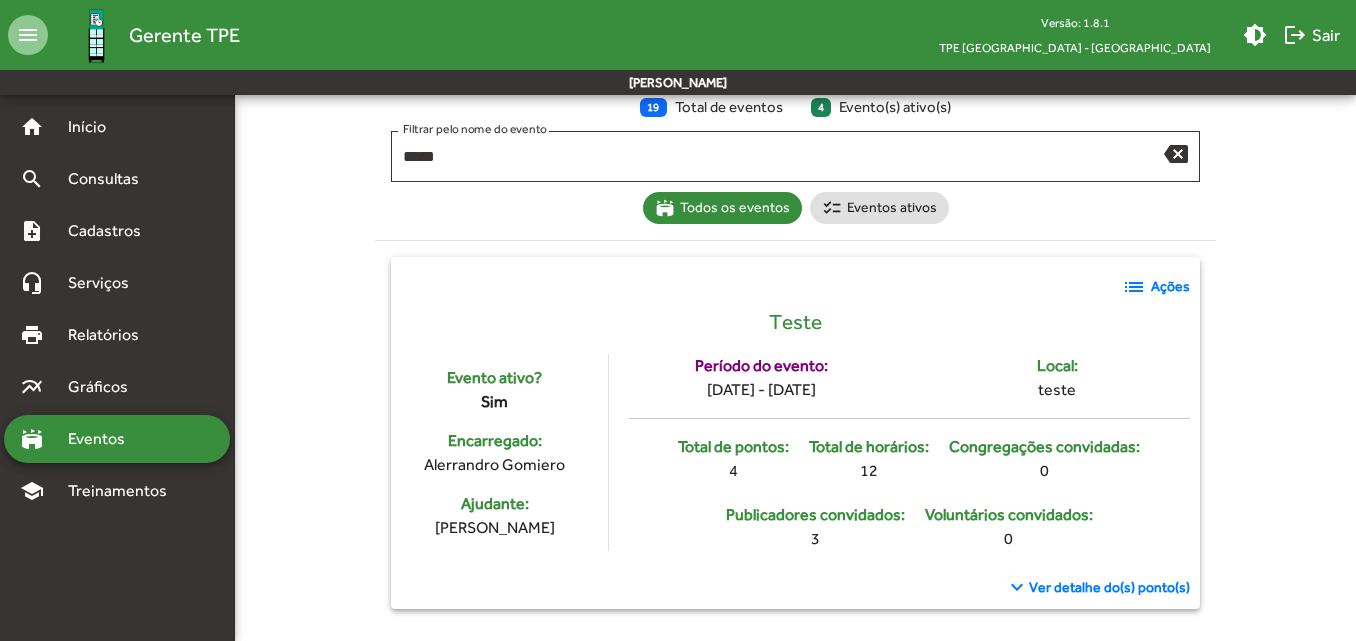 click on "list" 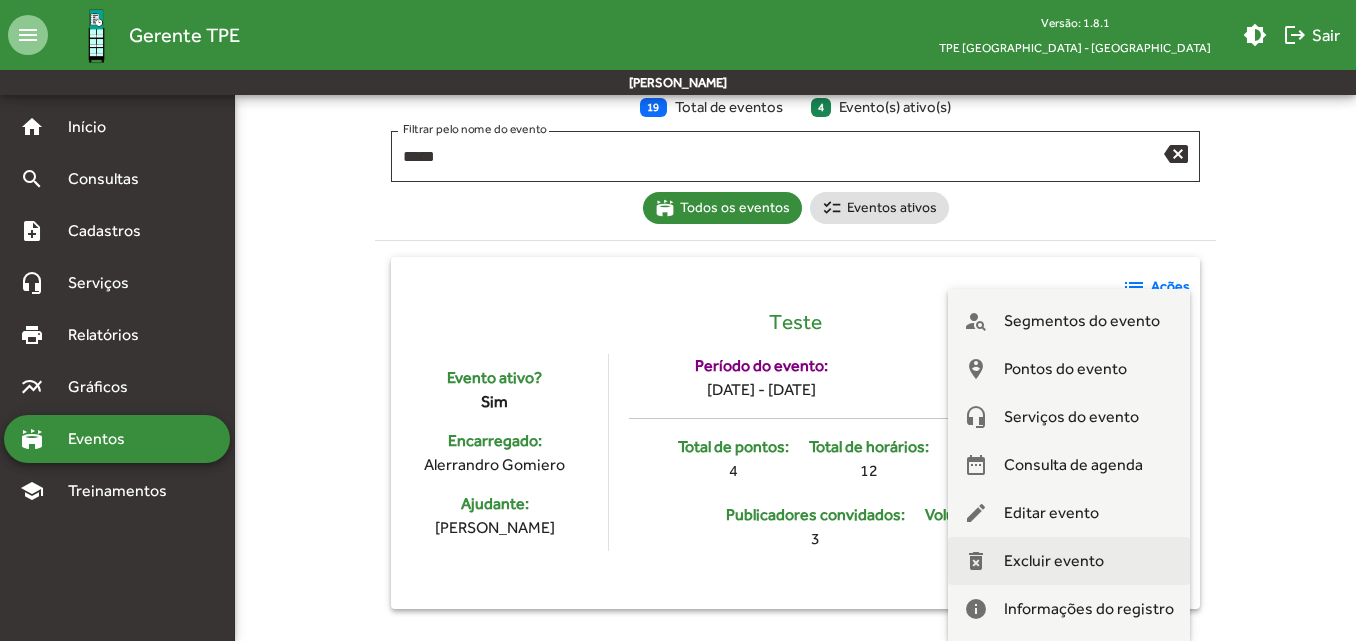 click on "Excluir evento" at bounding box center [1054, 561] 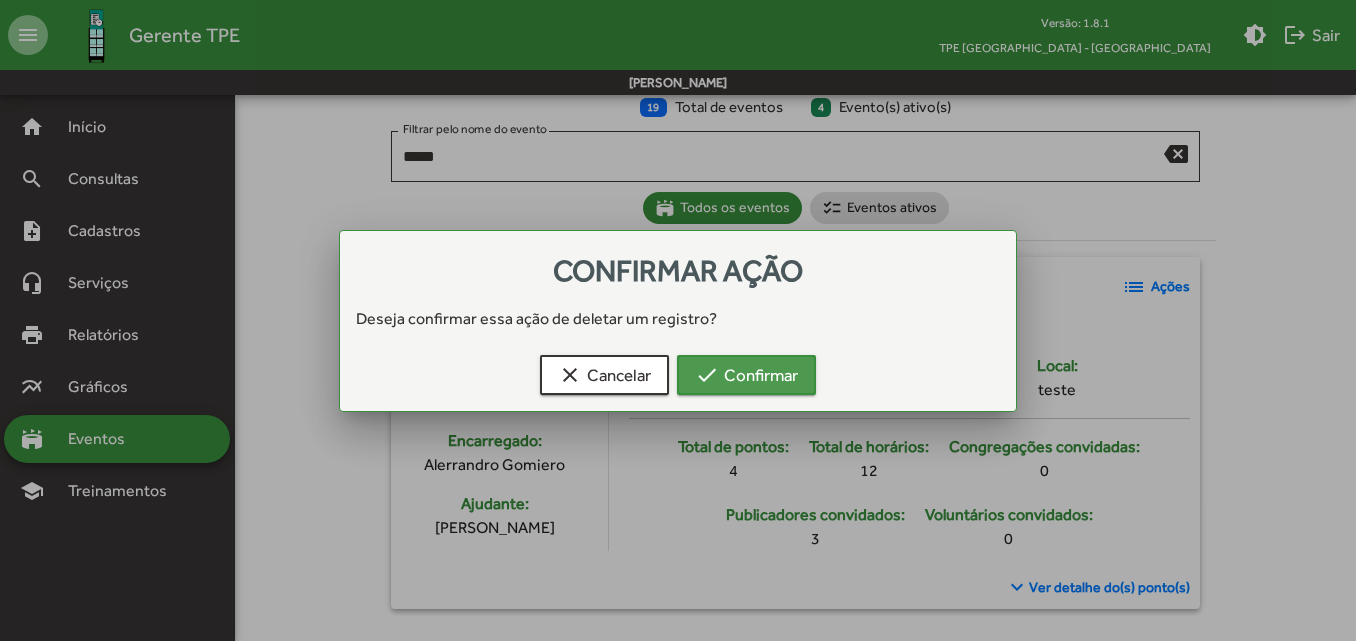 click on "check  Confirmar" at bounding box center [746, 375] 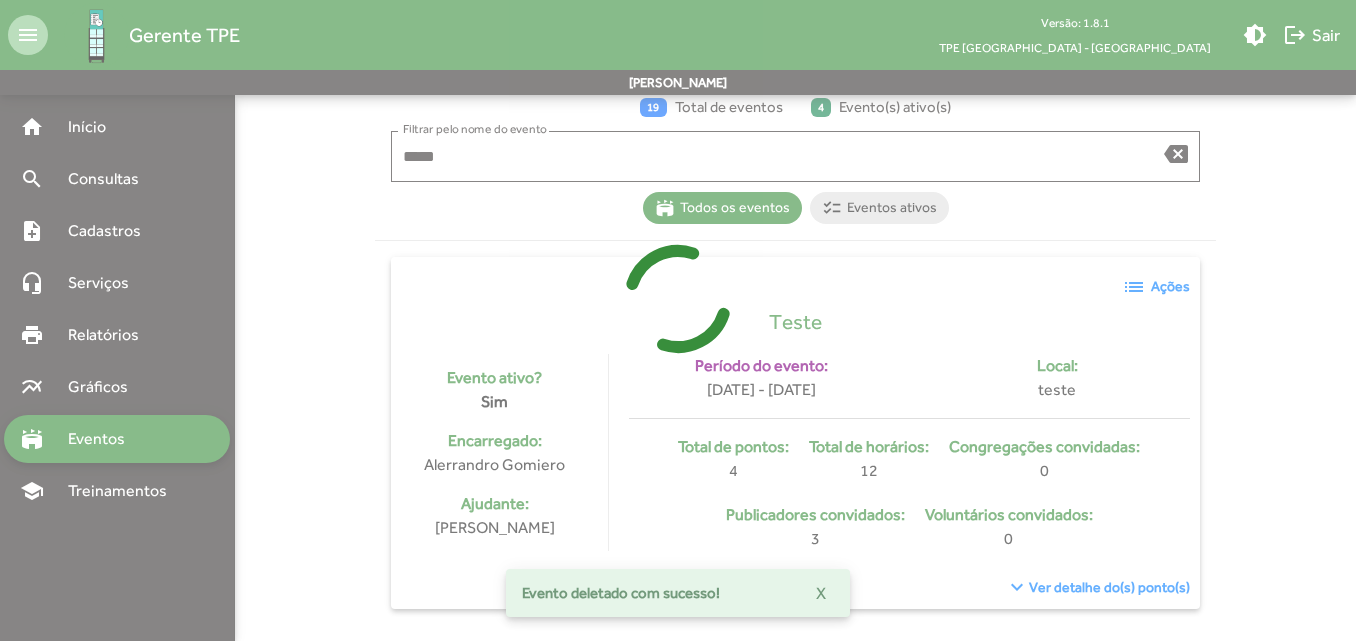 scroll, scrollTop: 0, scrollLeft: 0, axis: both 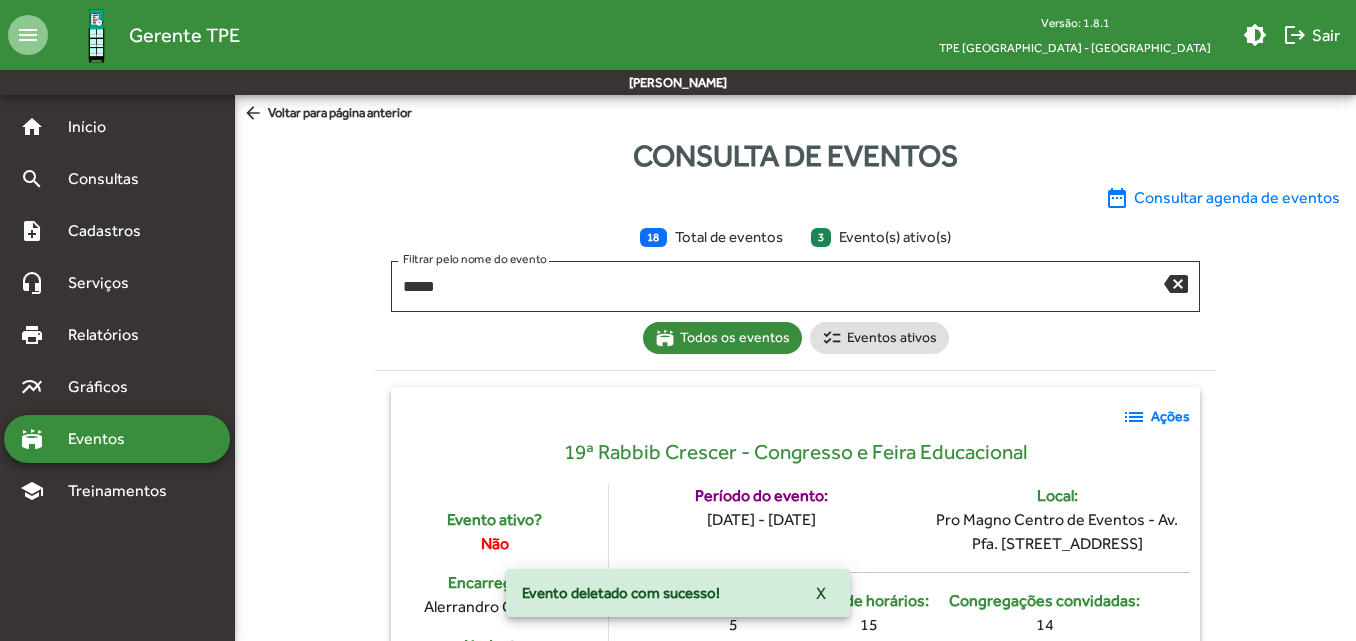 click on "***** Filtrar pelo nome do evento backspace stadium  Todos os eventos  checklist  Eventos ativos  list  Ações  19ª Rabbib Crescer - Congresso e Feira Educacional  Evento ativo?   Não   Encarregado:   Alerrandro Gomiero   Ajudante:   [PERSON_NAME] dos Reis   Período do evento:   [DATE] - [DATE]   Local:   Pro Magno Centro de Eventos - Av. Pfa. [PERSON_NAME][STREET_ADDRESS]   Total de pontos:   5   Total de horários:   15   Congregações convidadas:   14   Publicadores convidados:   5   Voluntários convidados:   0   keyboard_arrow_down  Ver detalhe do(s) ponto(s) list  Ações  27° Bienal Internacional do livro São Paulo  Evento ativo?   Não   Encarregado:   Alerrandro Gomiero   Ajudante:   [PERSON_NAME] dos Reis   Período do evento:   [DATE] - [DATE]   Local:   [GEOGRAPHIC_DATA] -  Av. [PERSON_NAME][STREET_ADDRESS]   Total de pontos:   4   Total de horários:   12   Congregações convidadas:   57   Publicadores convidados:   6   0" 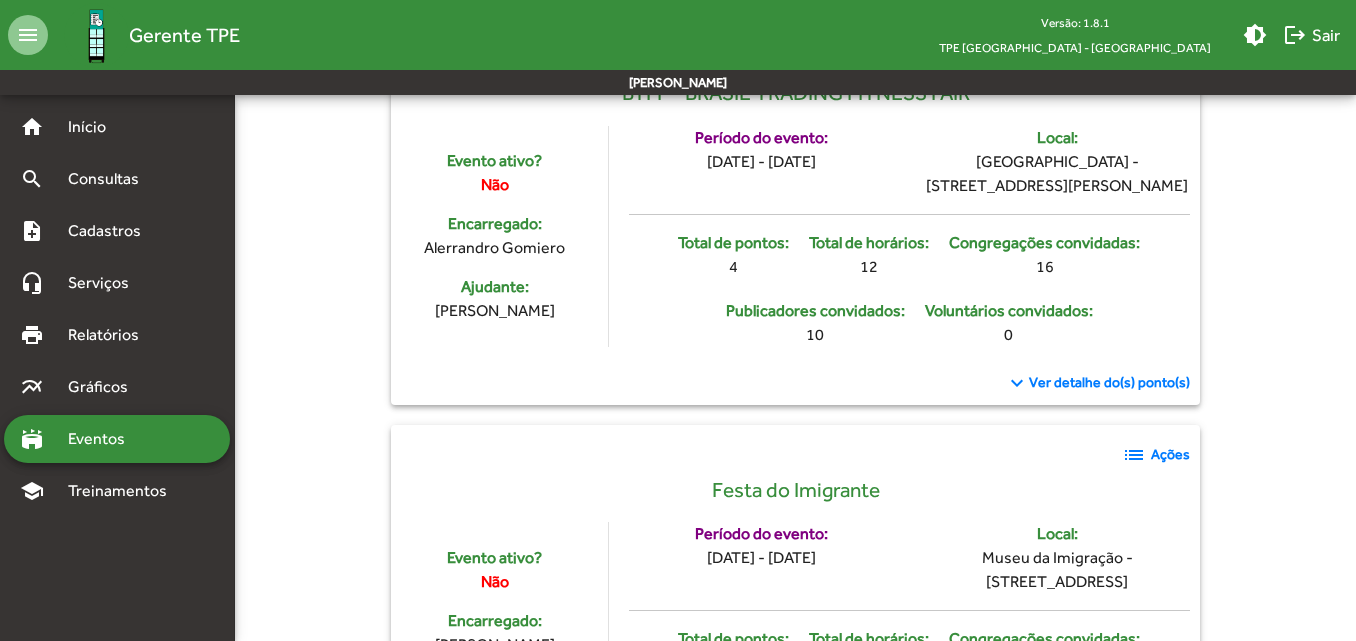 scroll, scrollTop: 3973, scrollLeft: 0, axis: vertical 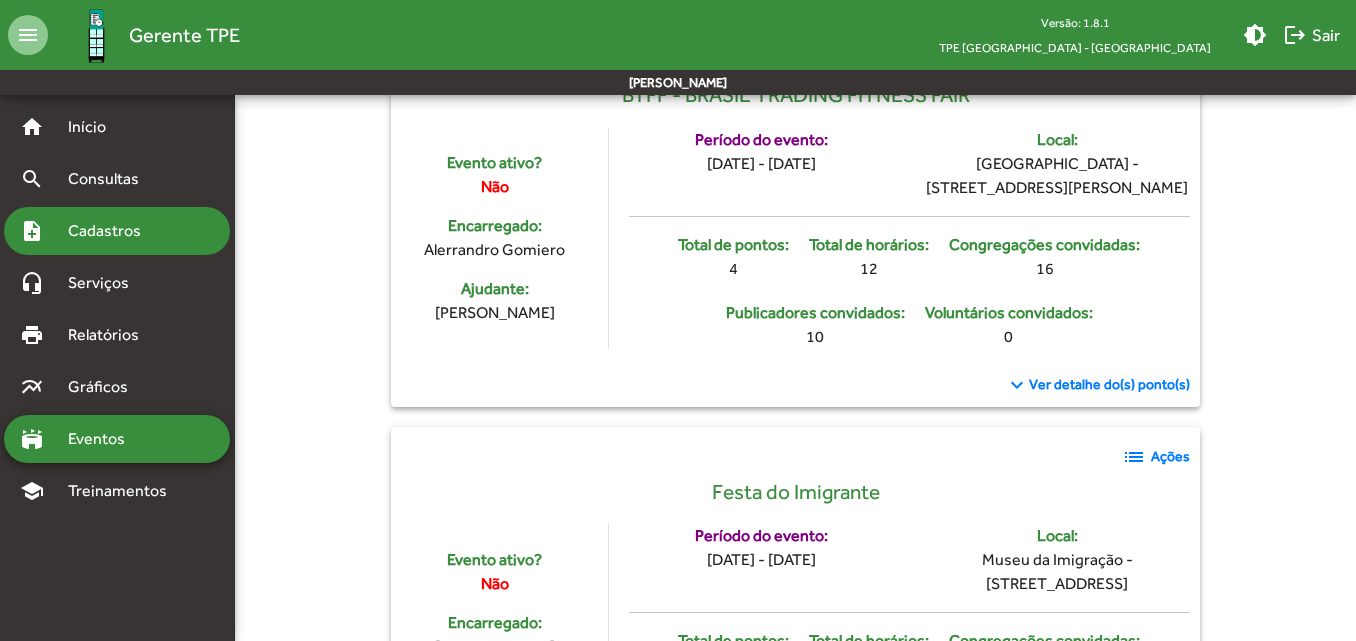 click on "Cadastros" at bounding box center [111, 231] 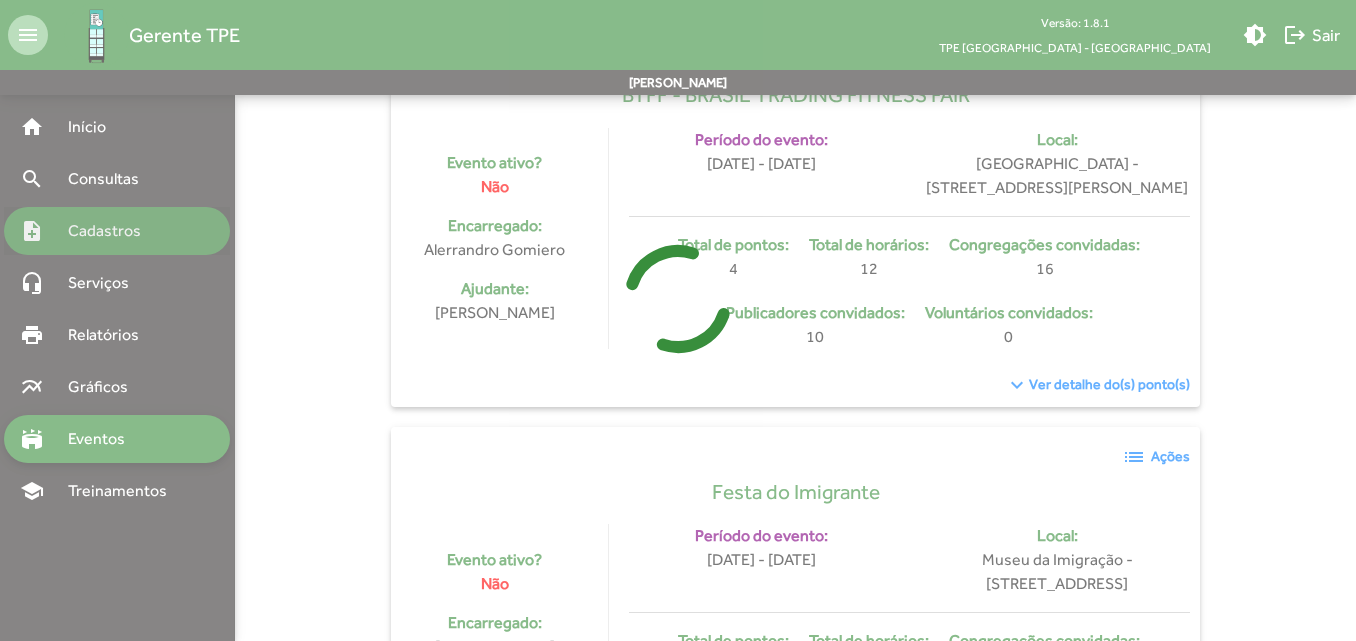 scroll, scrollTop: 0, scrollLeft: 0, axis: both 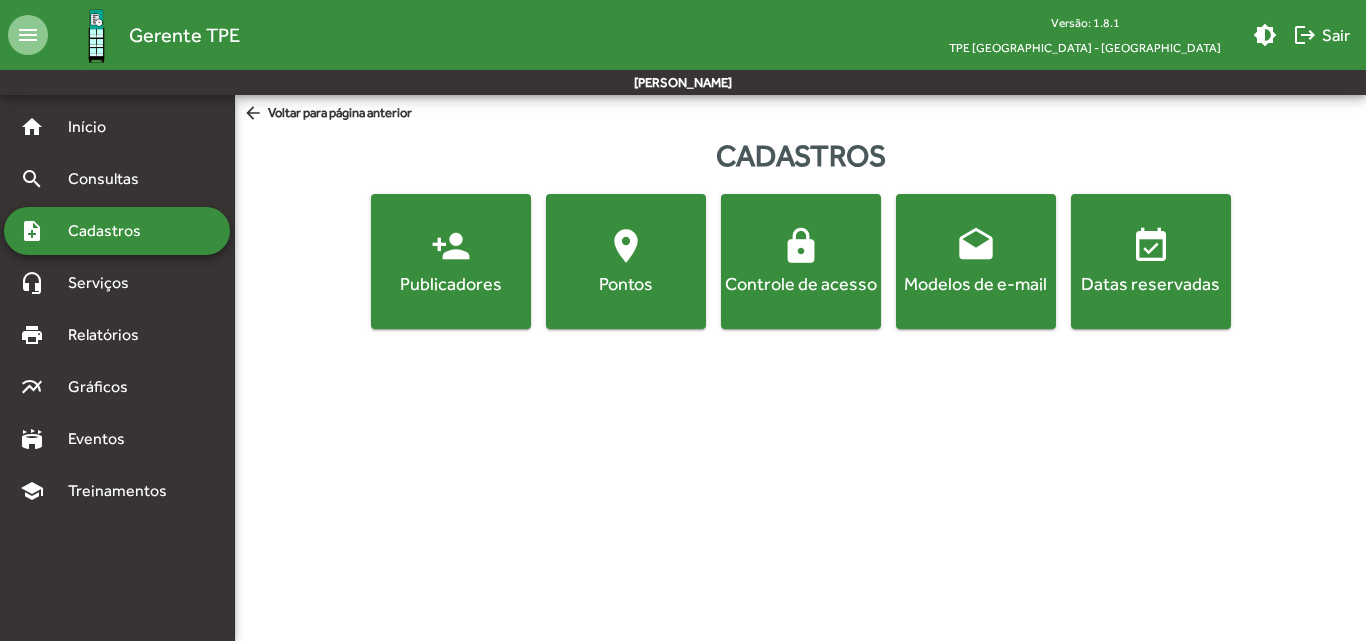 click on "person_add  Publicadores" 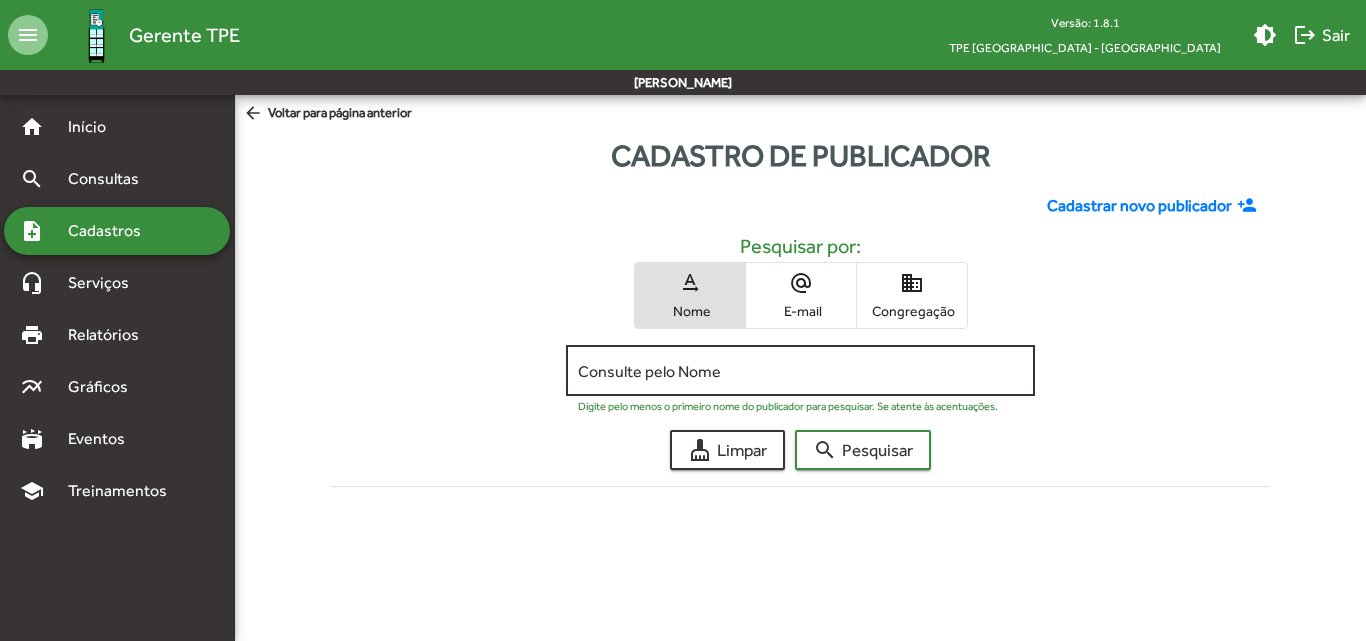 click on "Consulte pelo Nome" at bounding box center [800, 371] 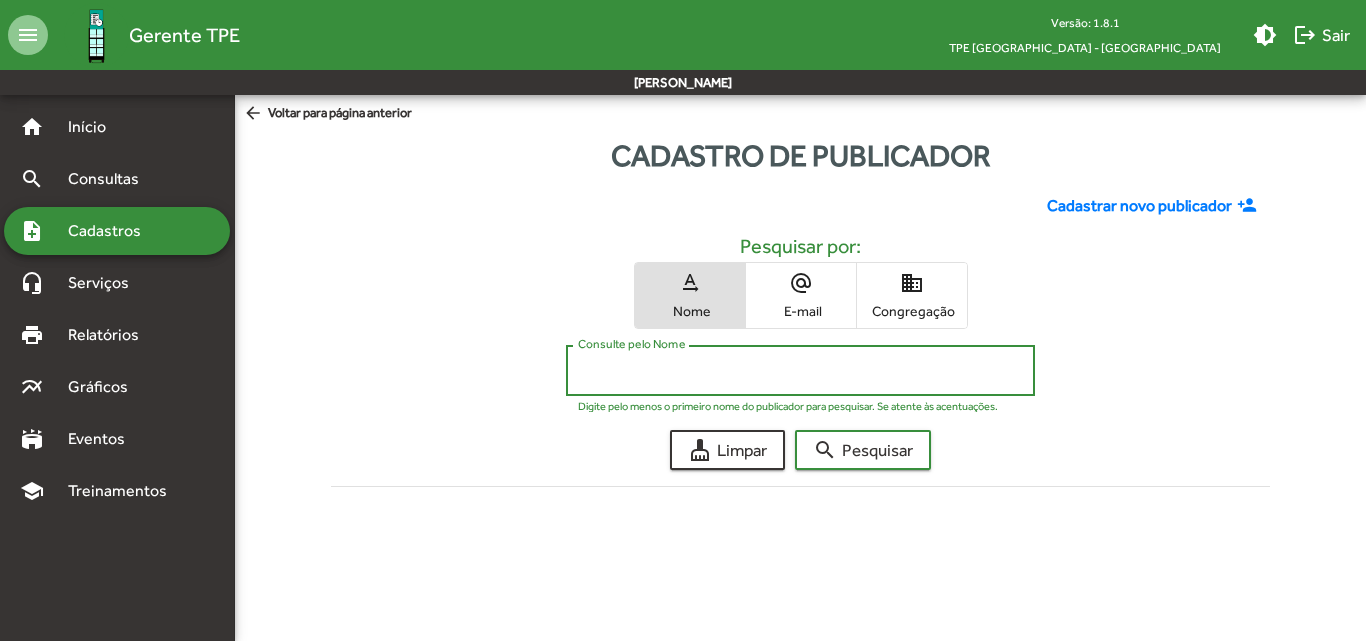 paste on "**********" 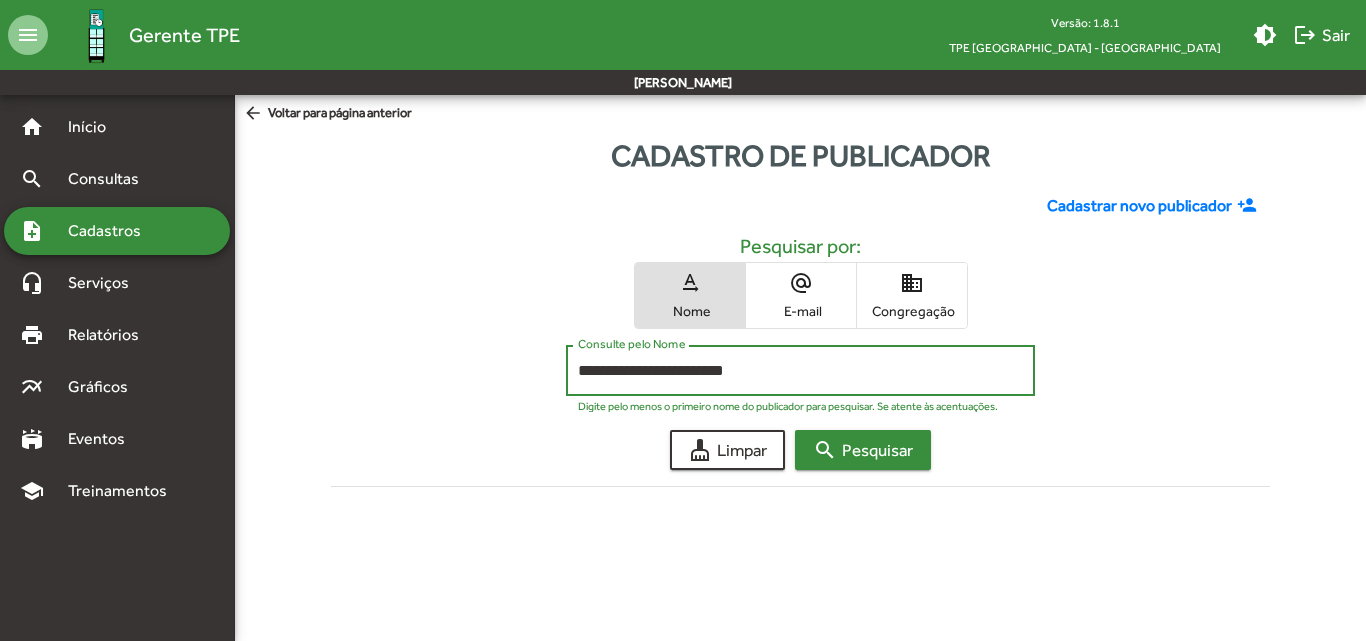 type on "**********" 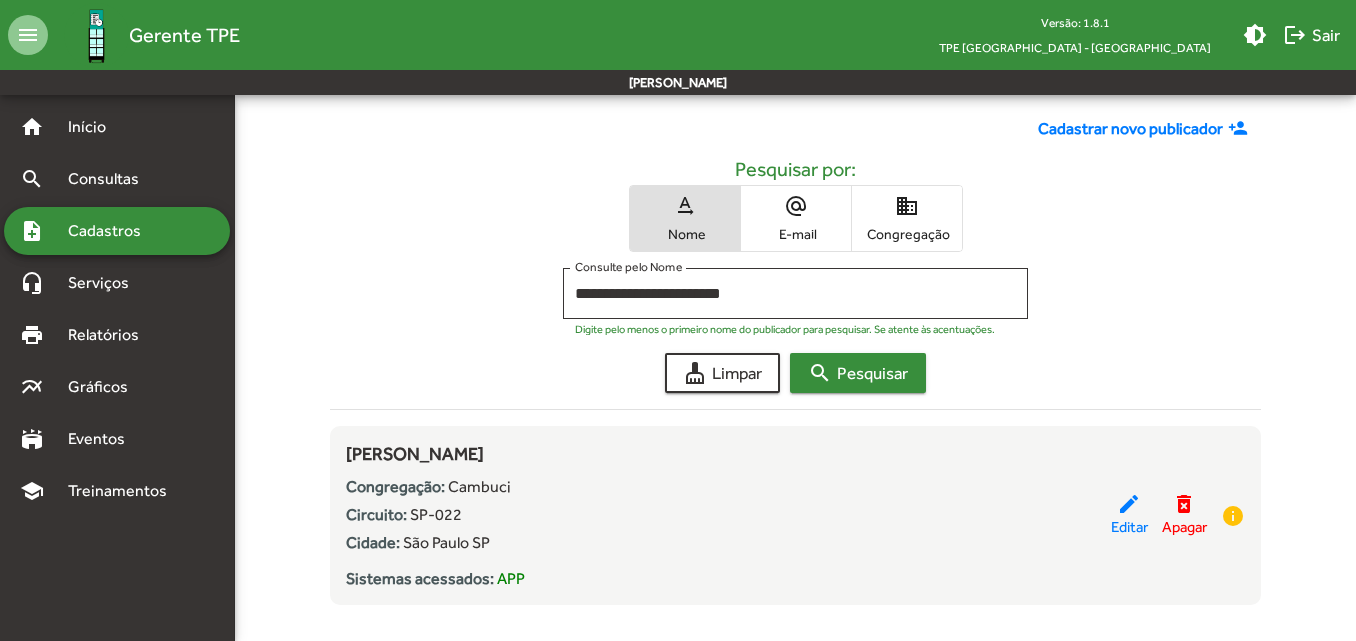 scroll, scrollTop: 105, scrollLeft: 0, axis: vertical 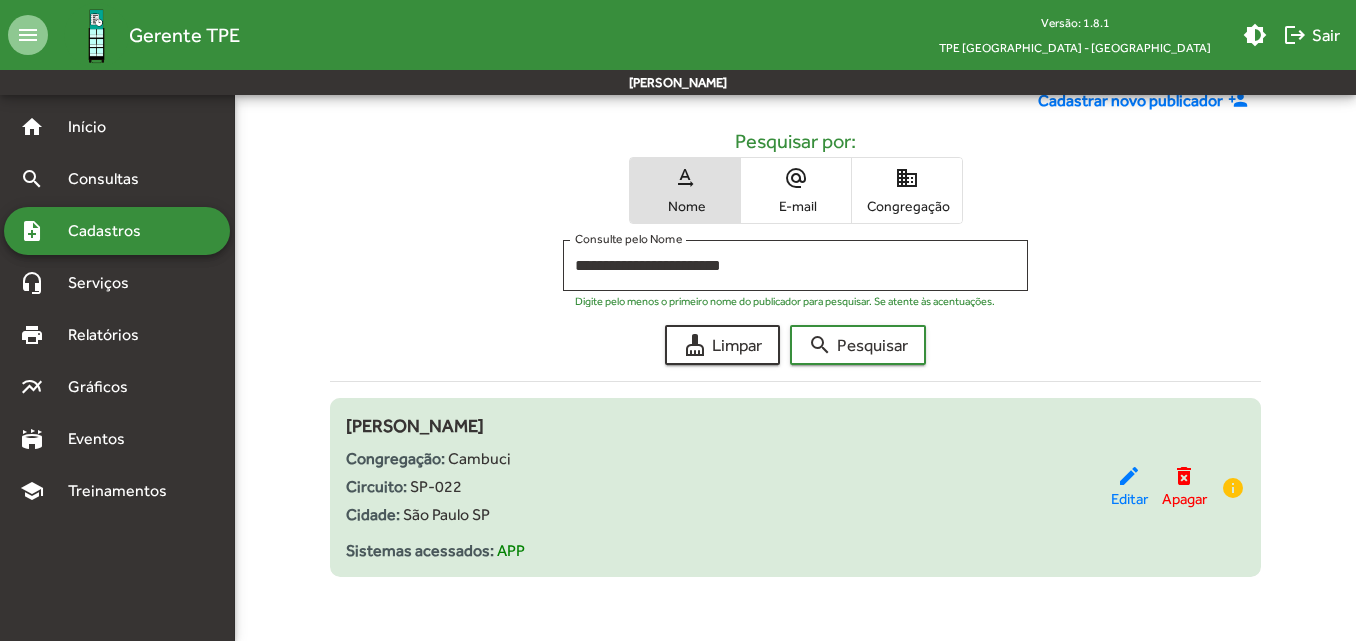 drag, startPoint x: 360, startPoint y: 420, endPoint x: 538, endPoint y: 424, distance: 178.04494 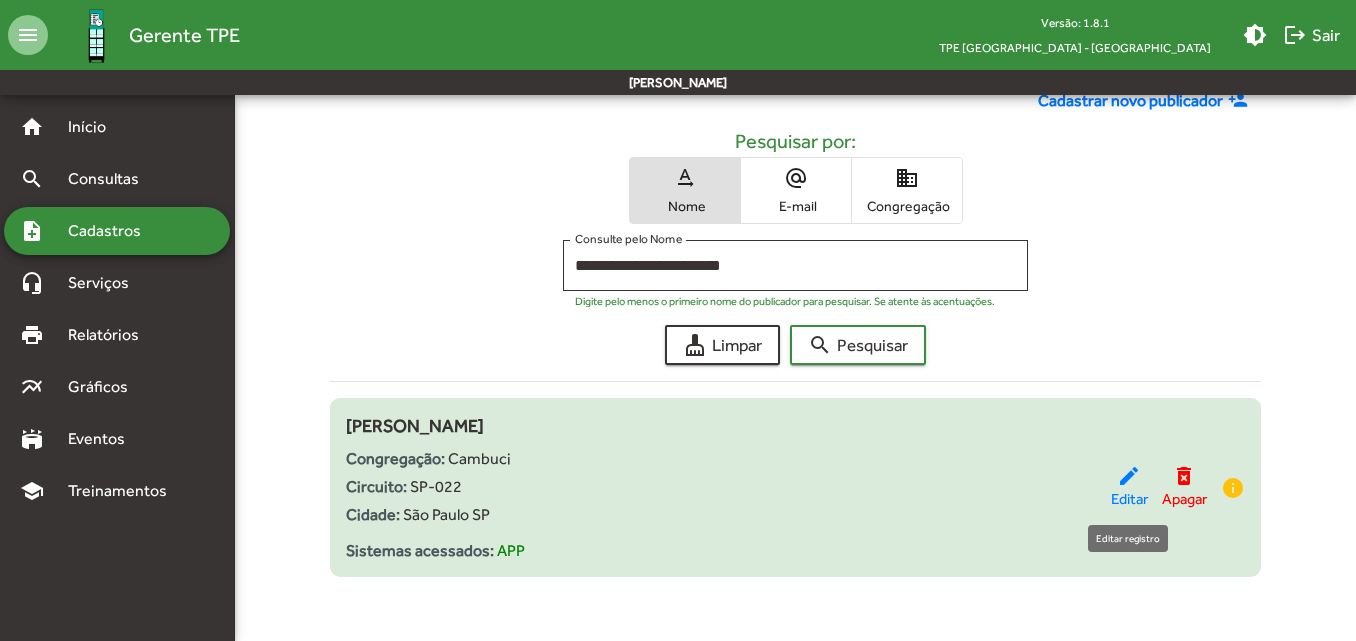click on "edit" 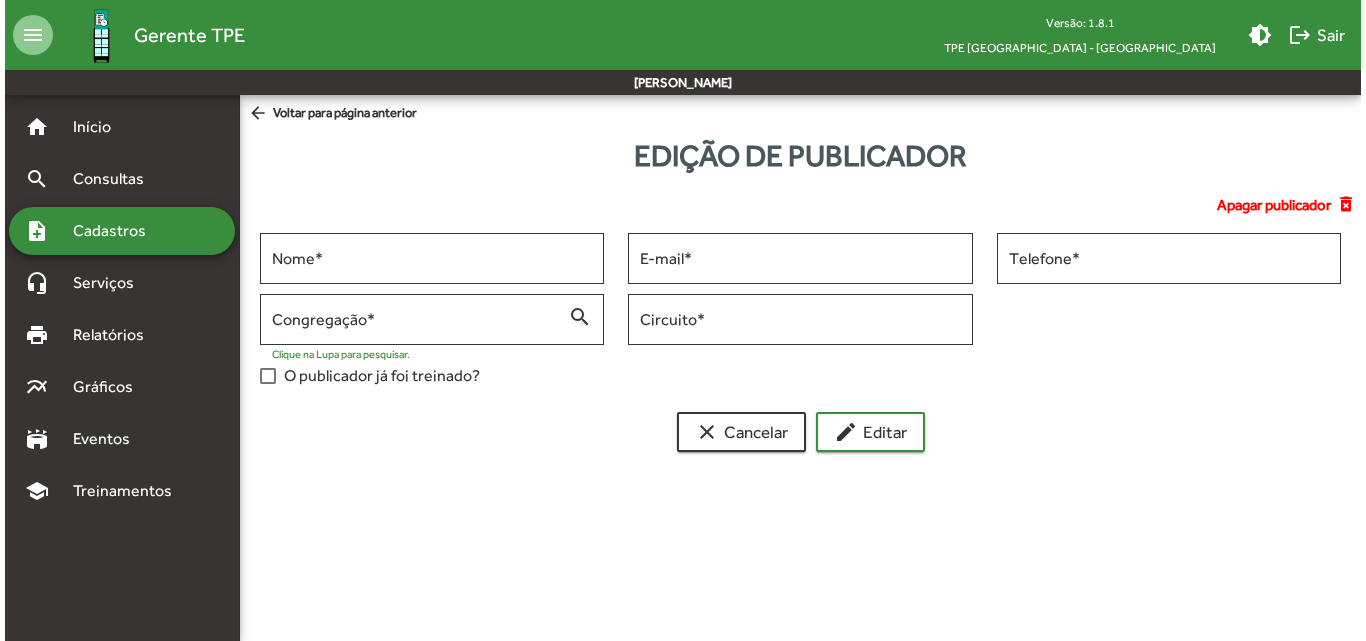 scroll, scrollTop: 0, scrollLeft: 0, axis: both 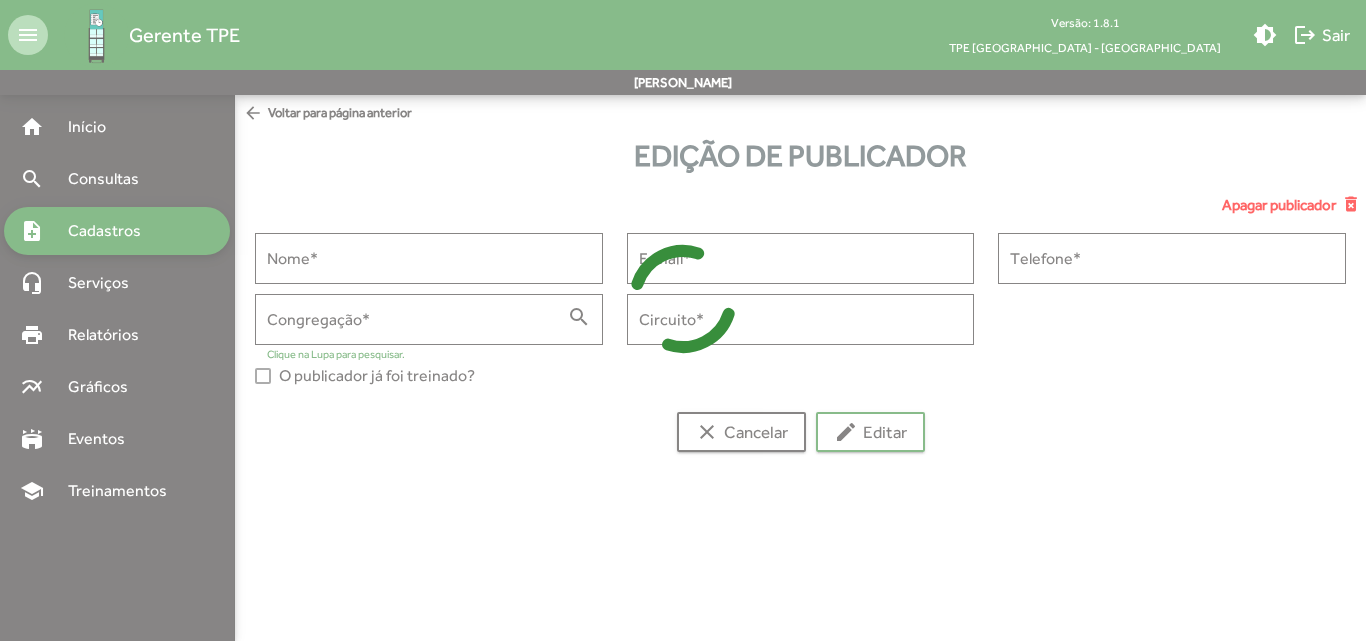 type on "**********" 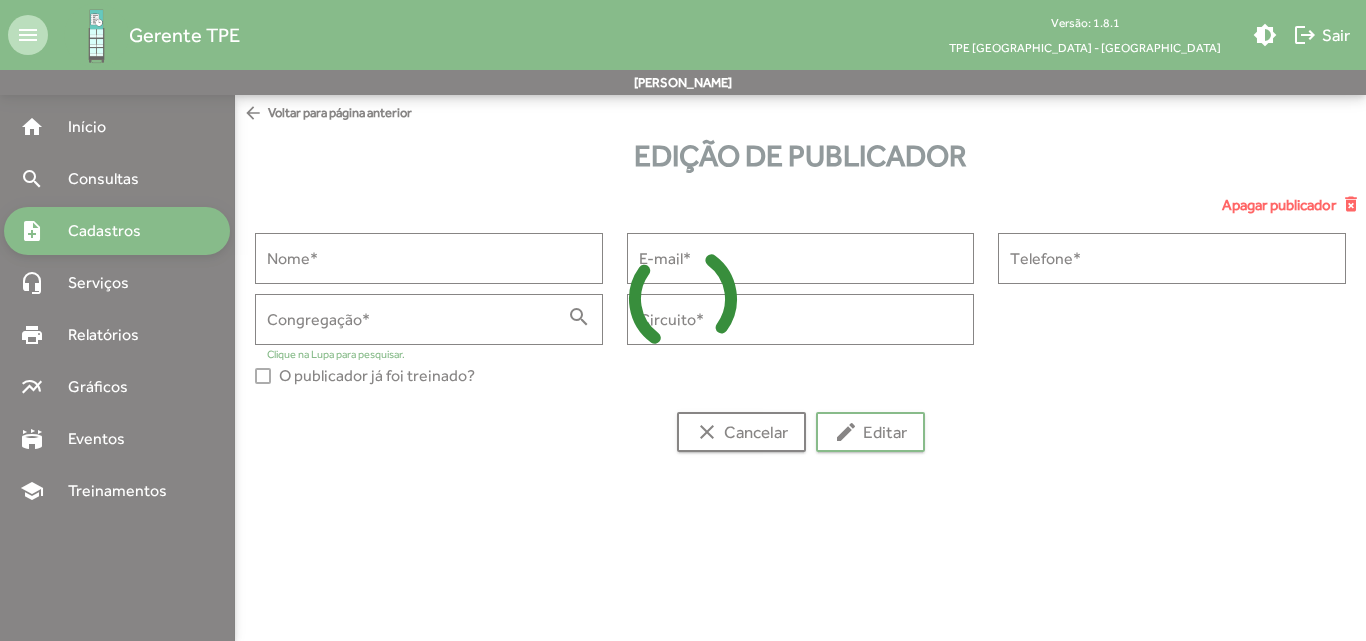 type on "**********" 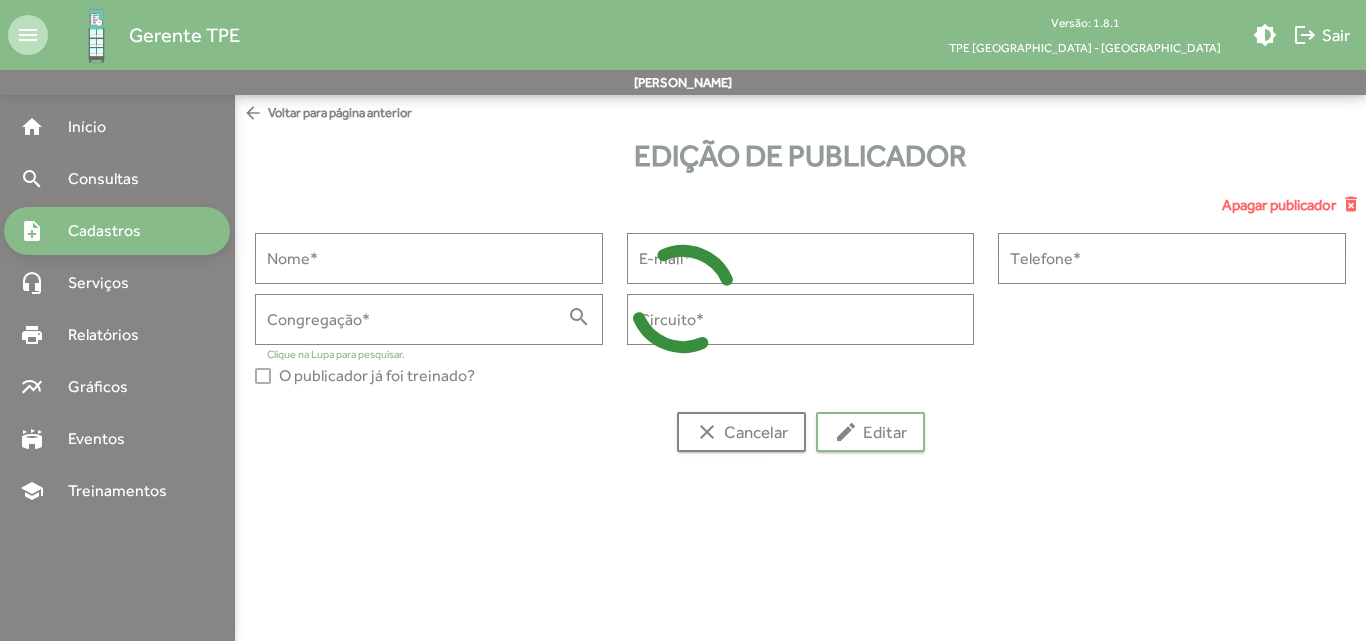 type on "**********" 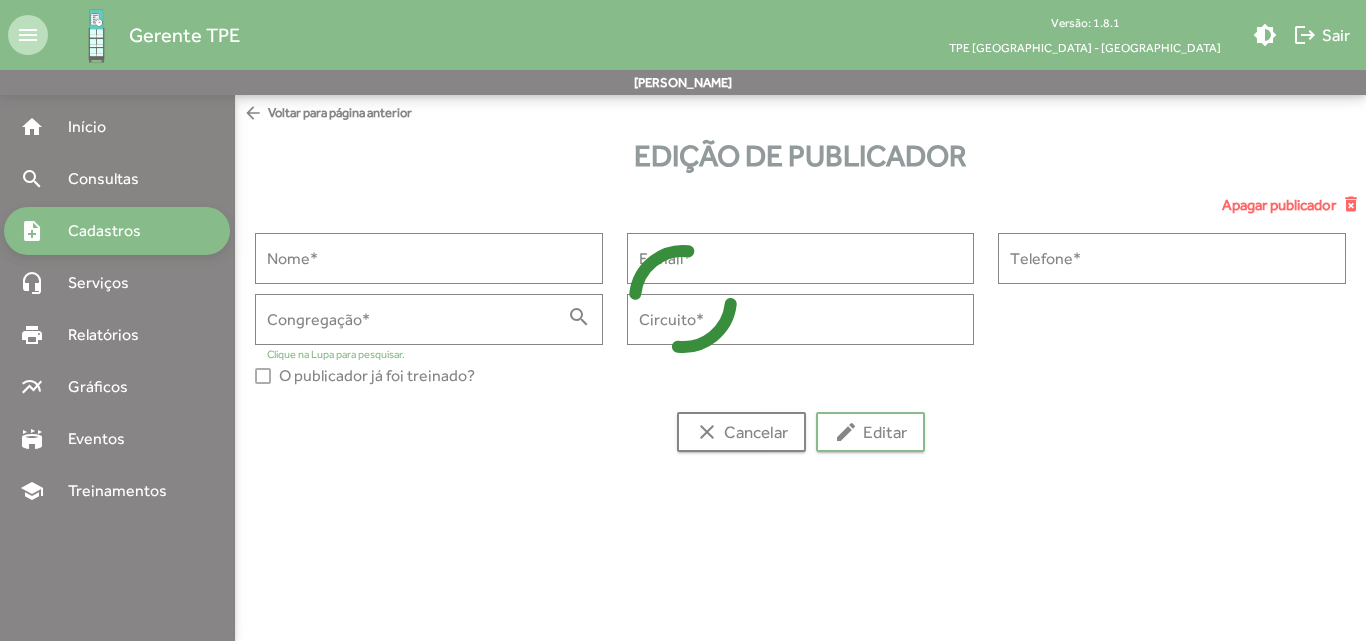 type on "**********" 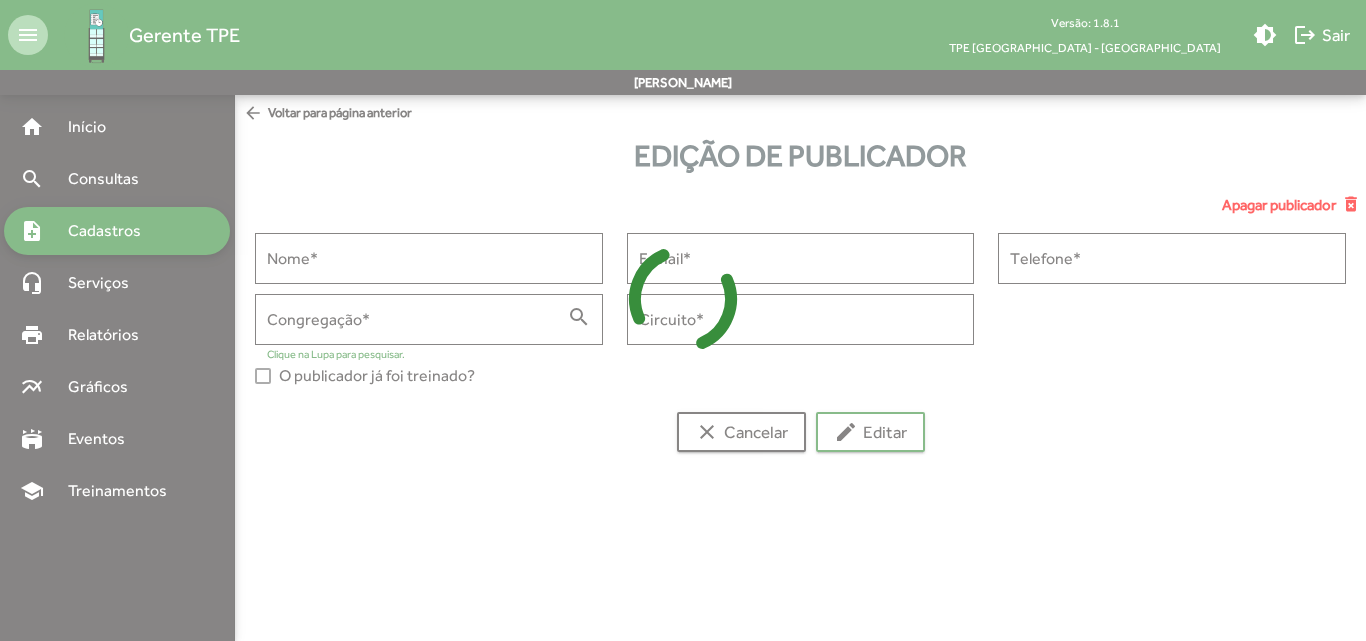 type on "******" 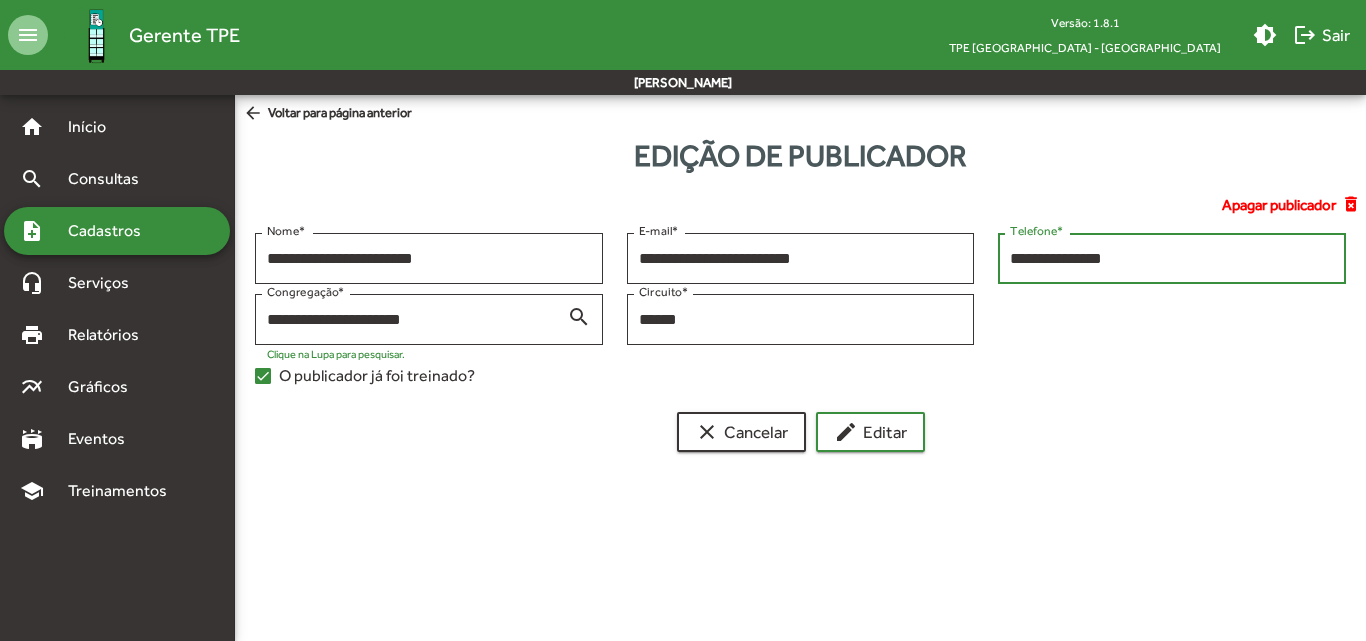 click on "**********" at bounding box center (1172, 259) 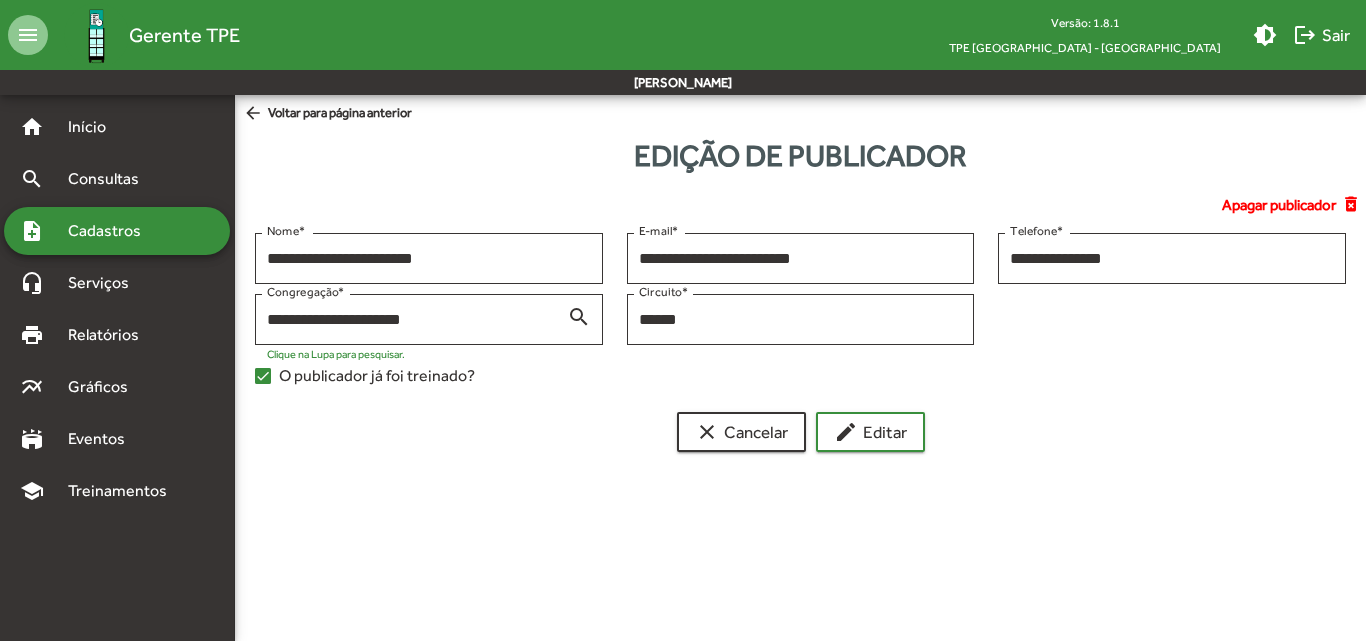 click on "**********" at bounding box center (800, 314) 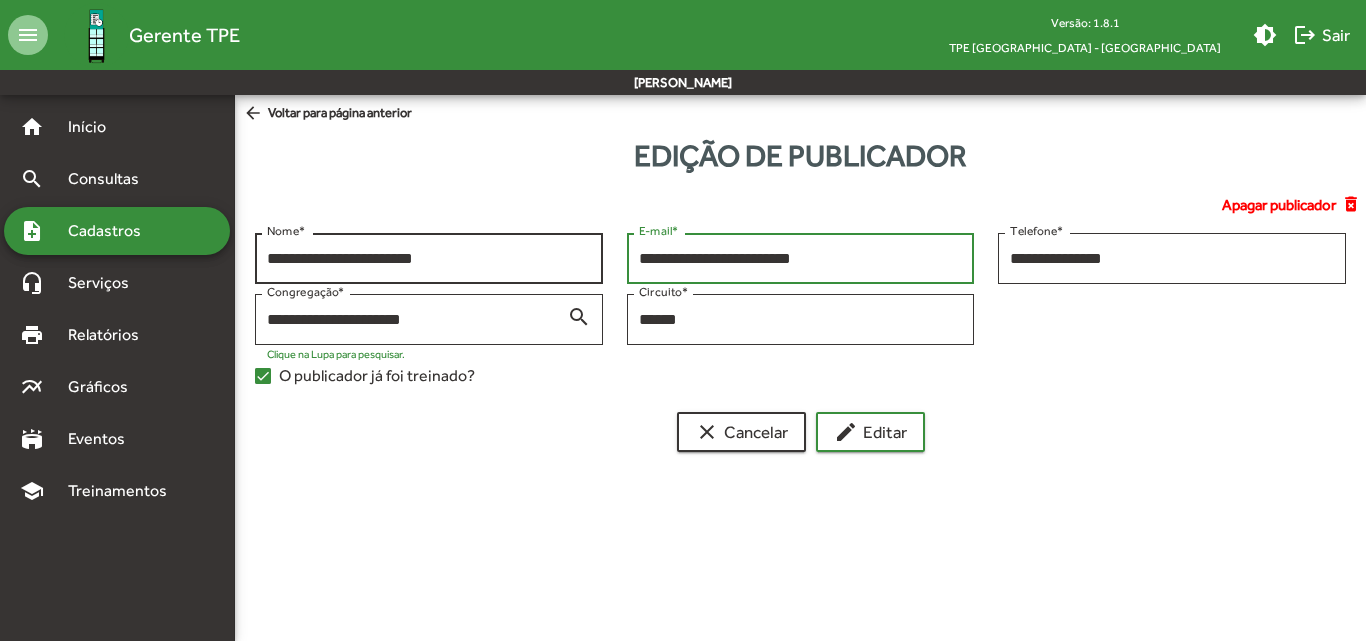 drag, startPoint x: 857, startPoint y: 255, endPoint x: 602, endPoint y: 266, distance: 255.23715 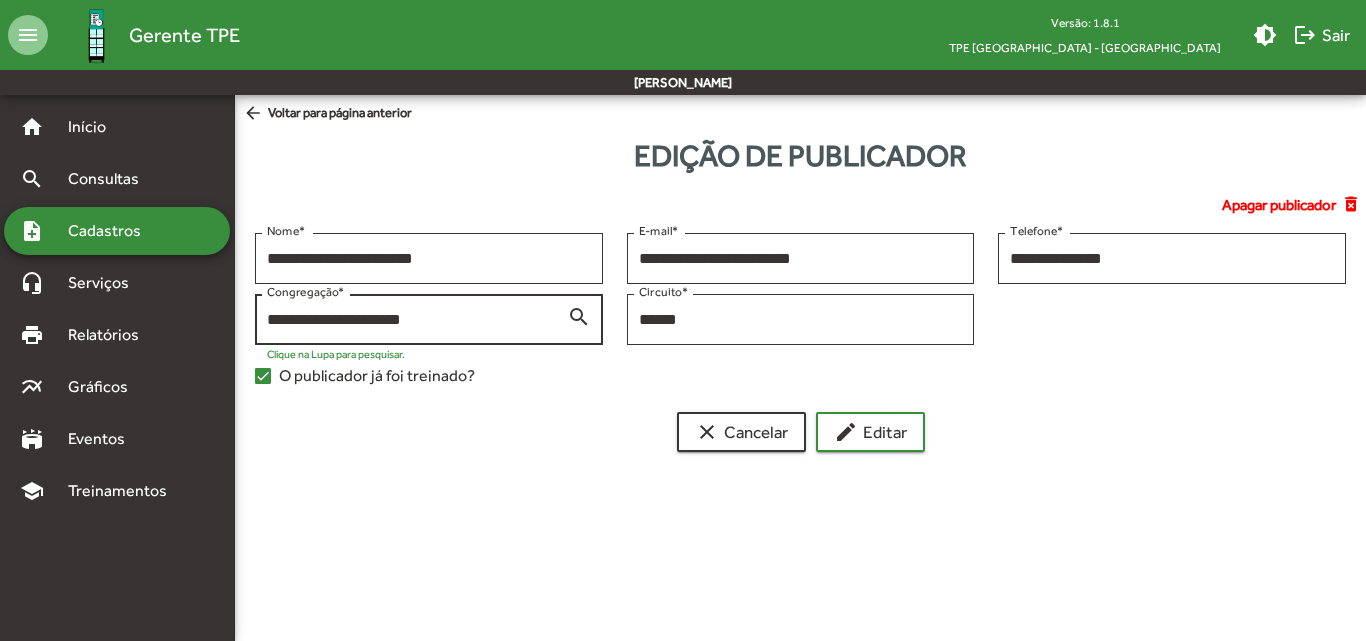 click on "search" at bounding box center (579, 316) 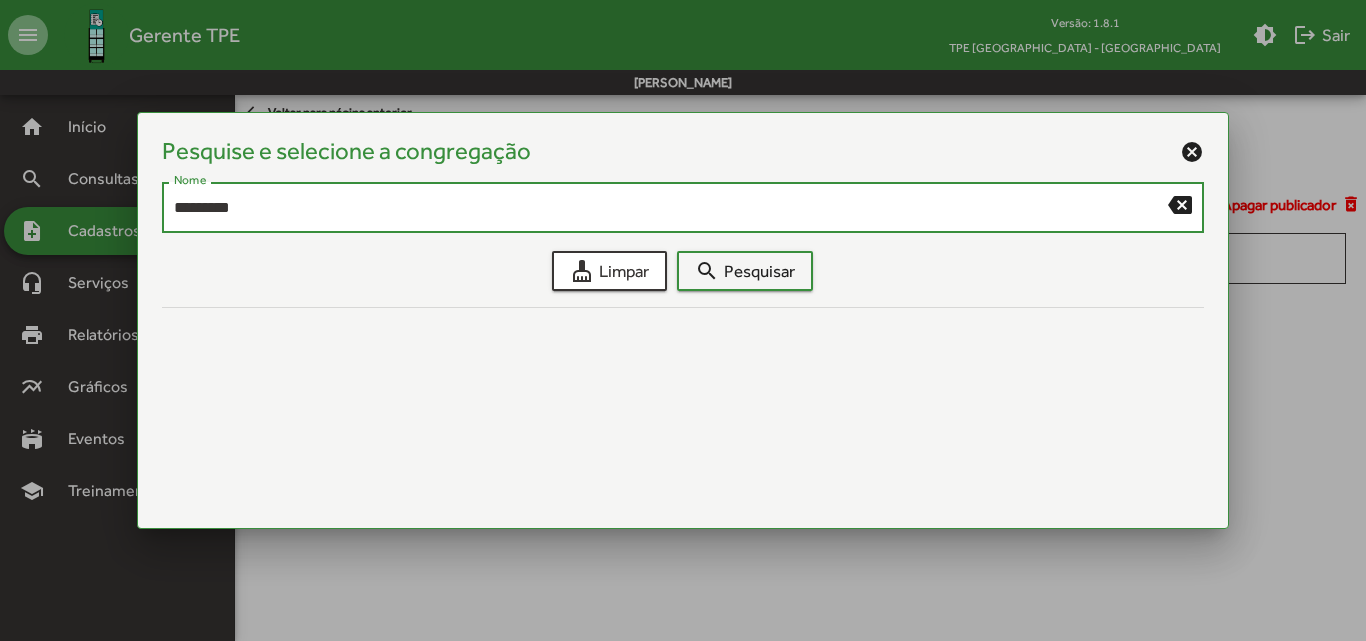 type on "*********" 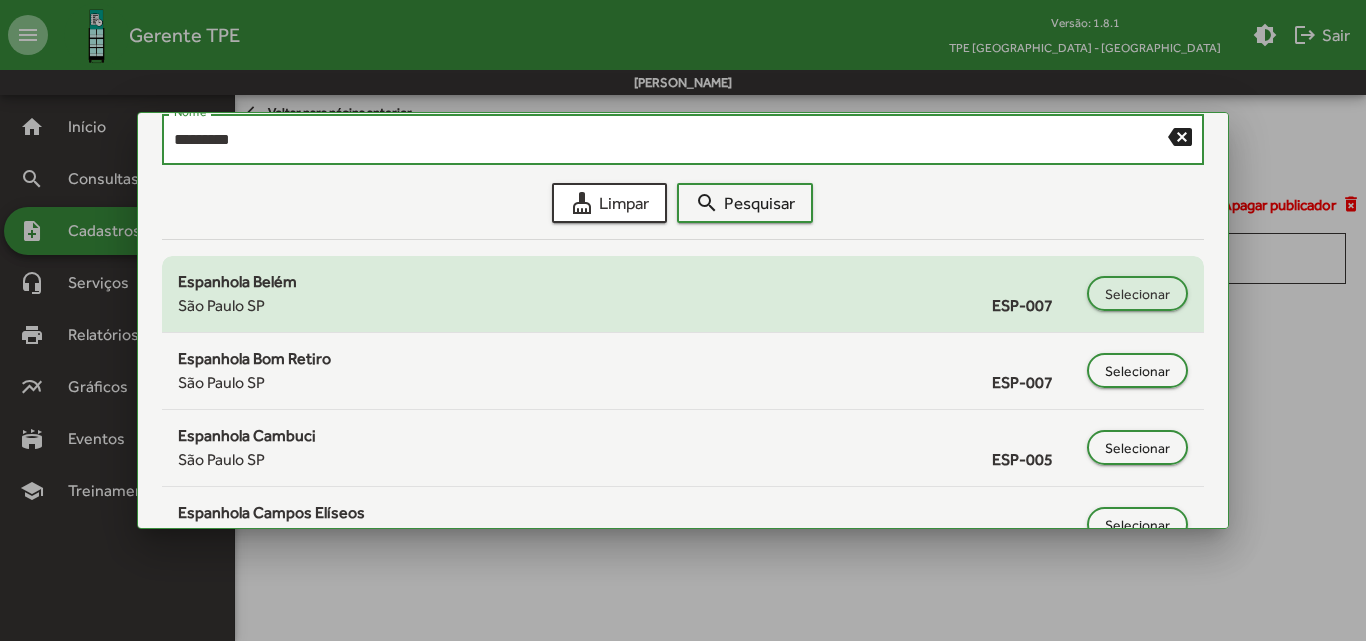 scroll, scrollTop: 100, scrollLeft: 0, axis: vertical 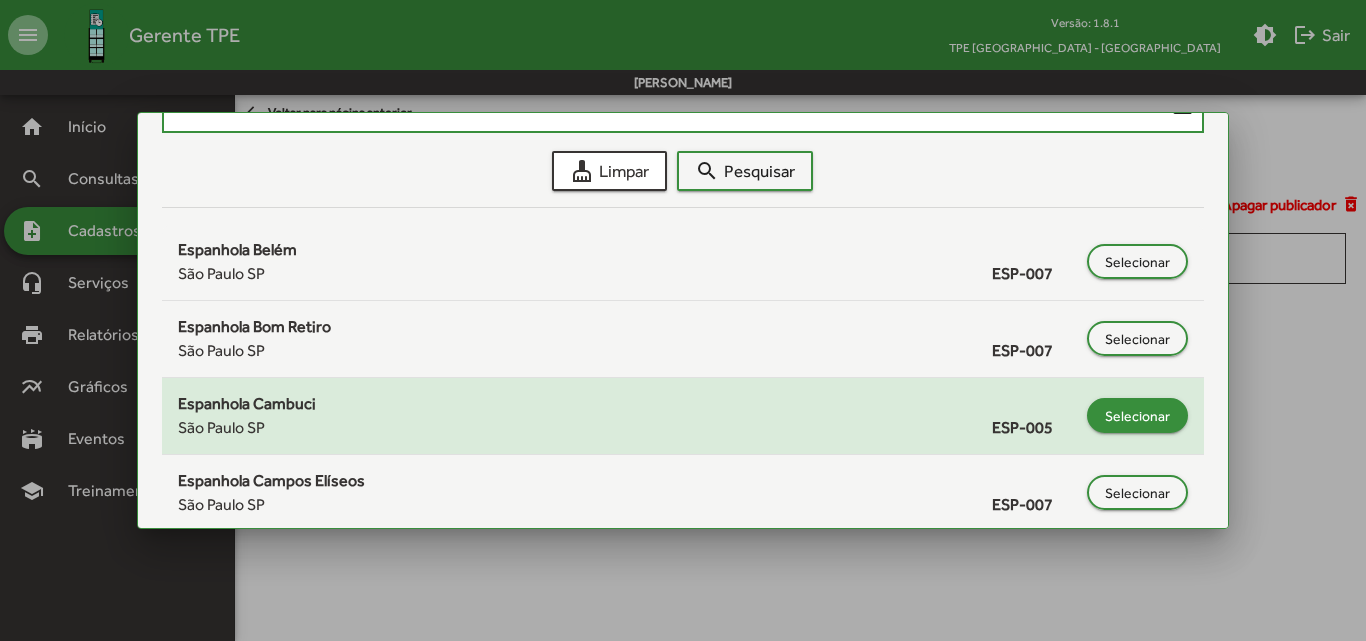 click on "Selecionar" 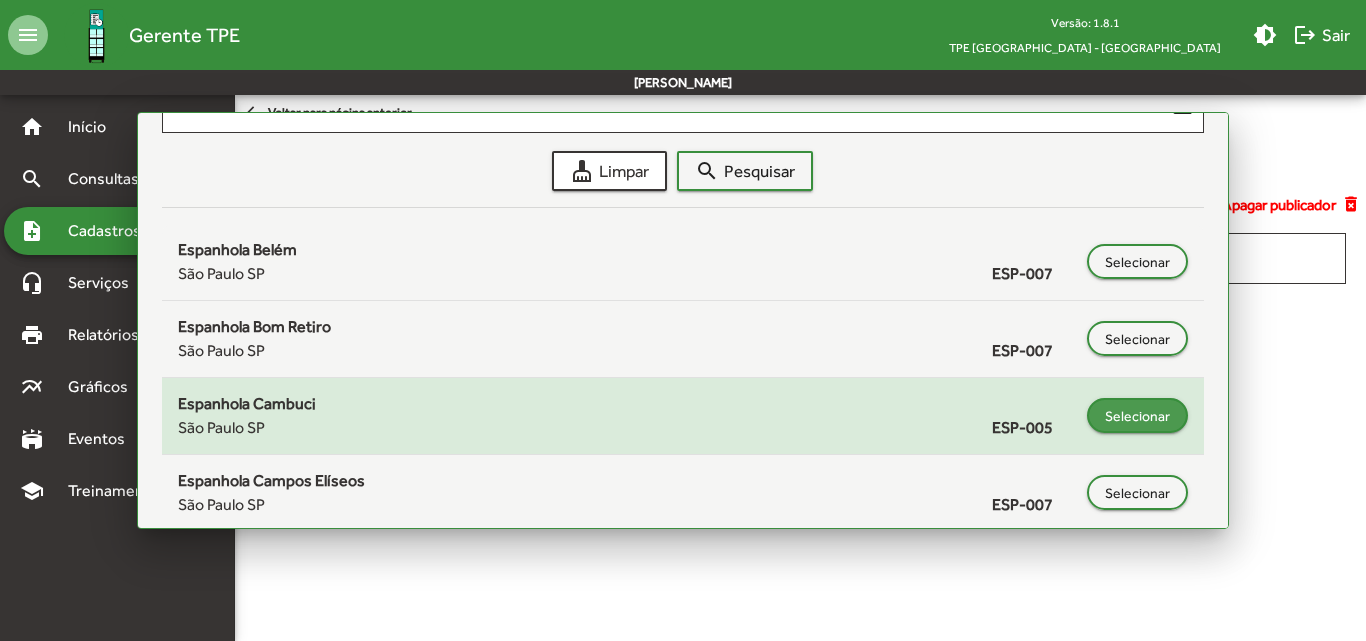 type on "**********" 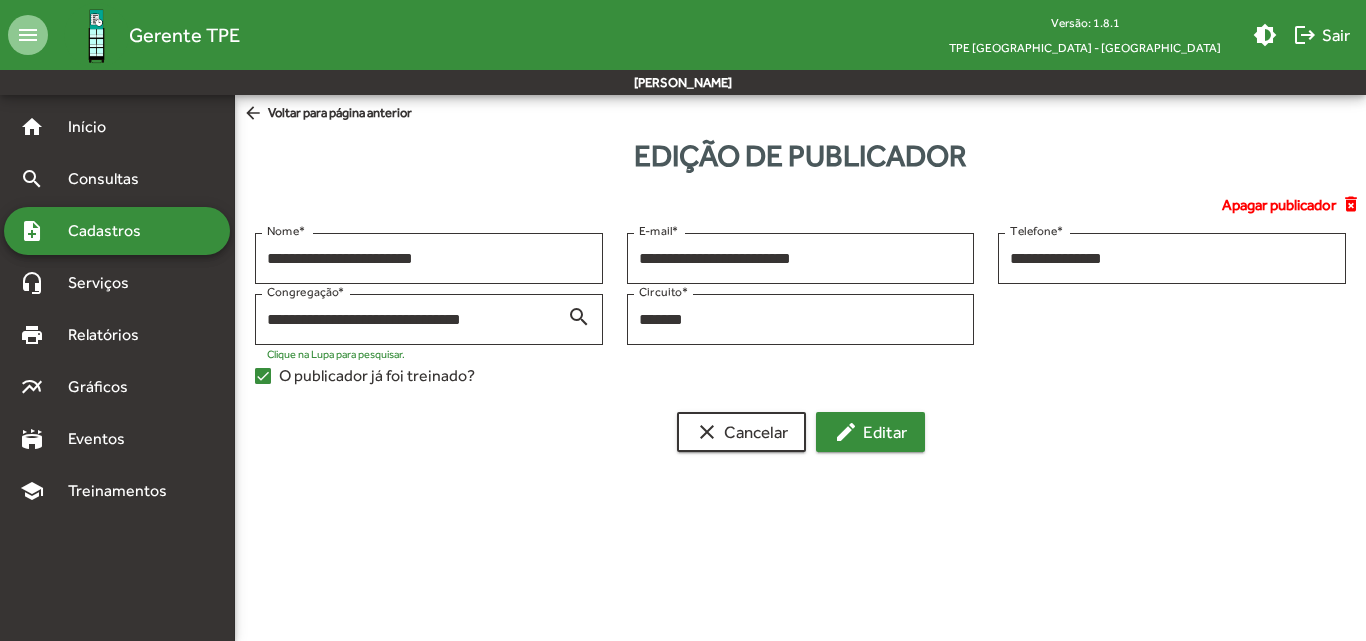 click on "edit  Editar" at bounding box center [870, 432] 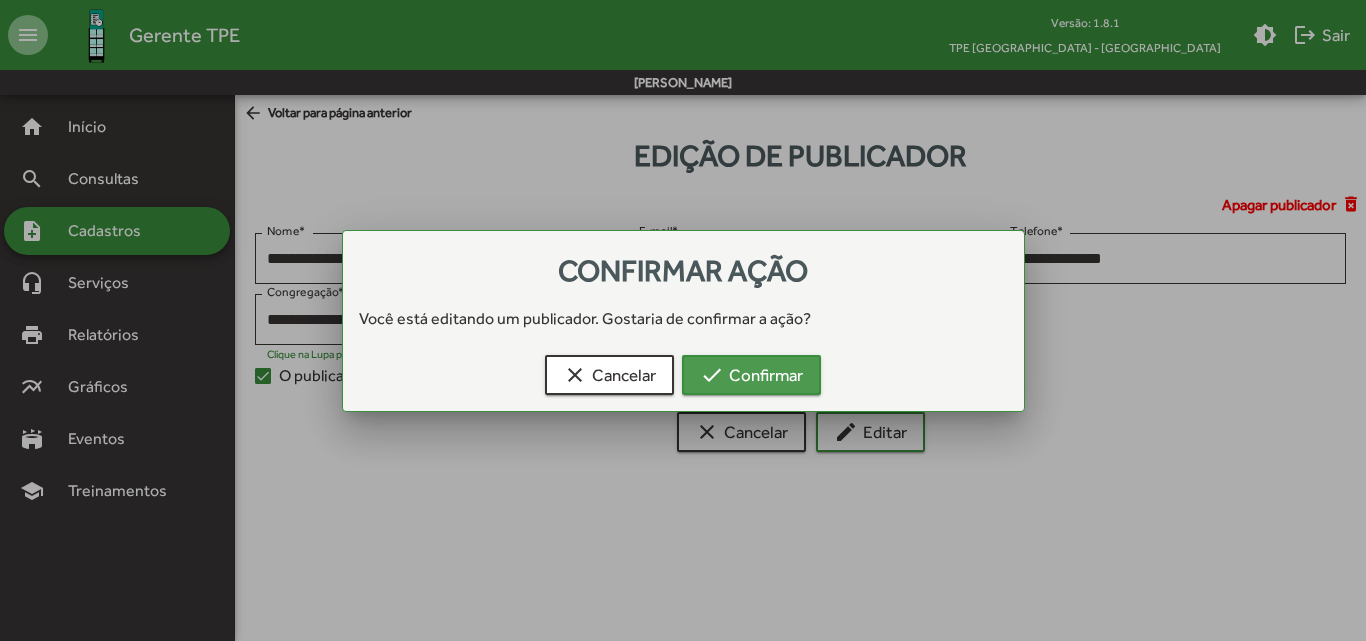 click on "check  Confirmar" at bounding box center [751, 375] 